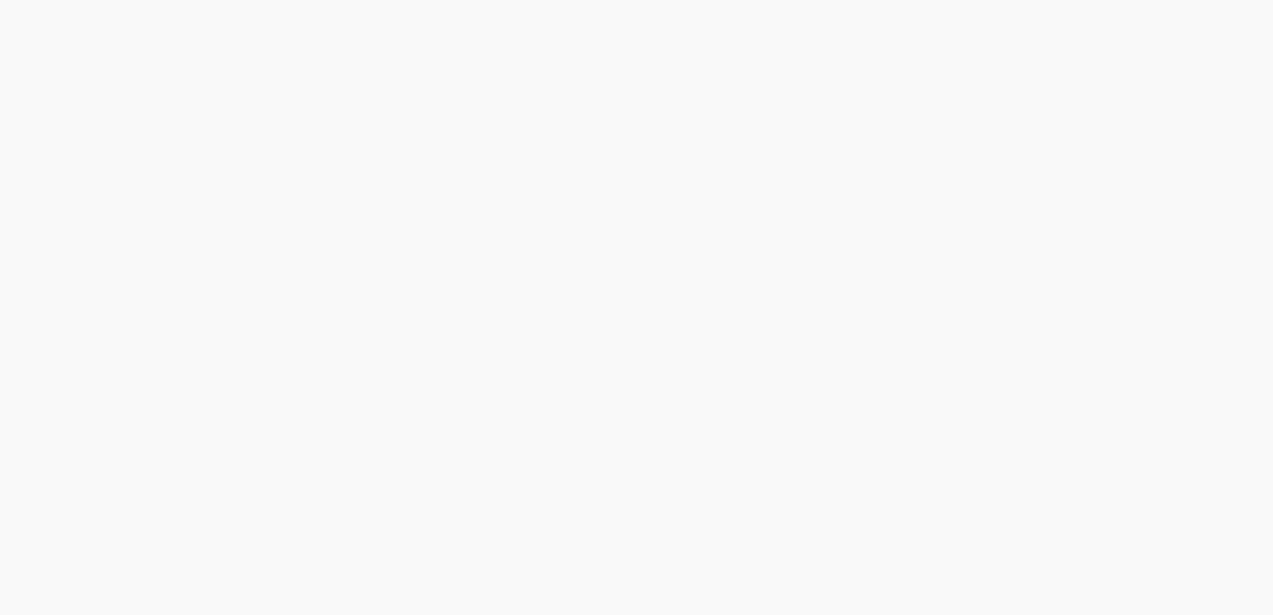 scroll, scrollTop: 0, scrollLeft: 0, axis: both 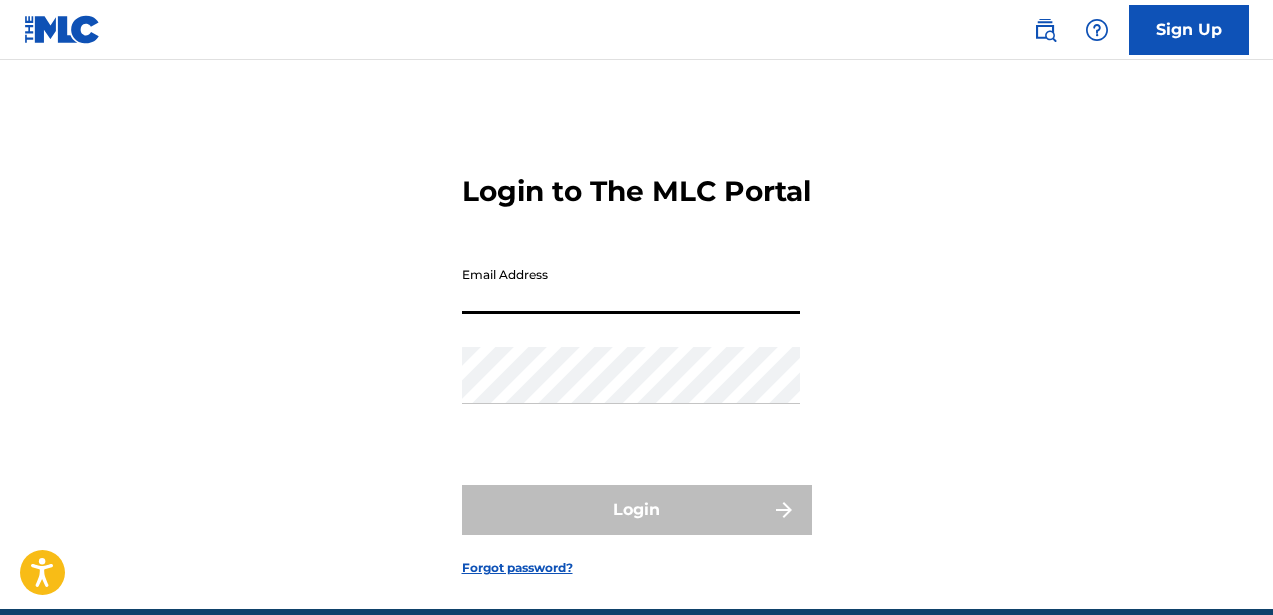 click on "Email Address" at bounding box center [631, 285] 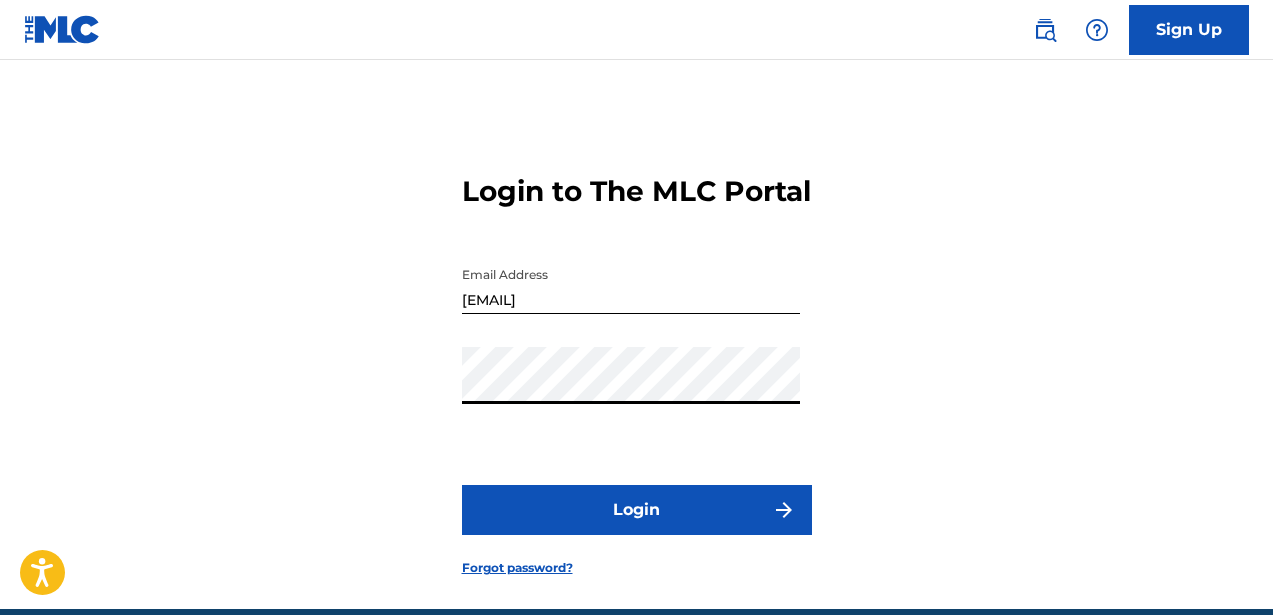 click on "Login" at bounding box center (637, 510) 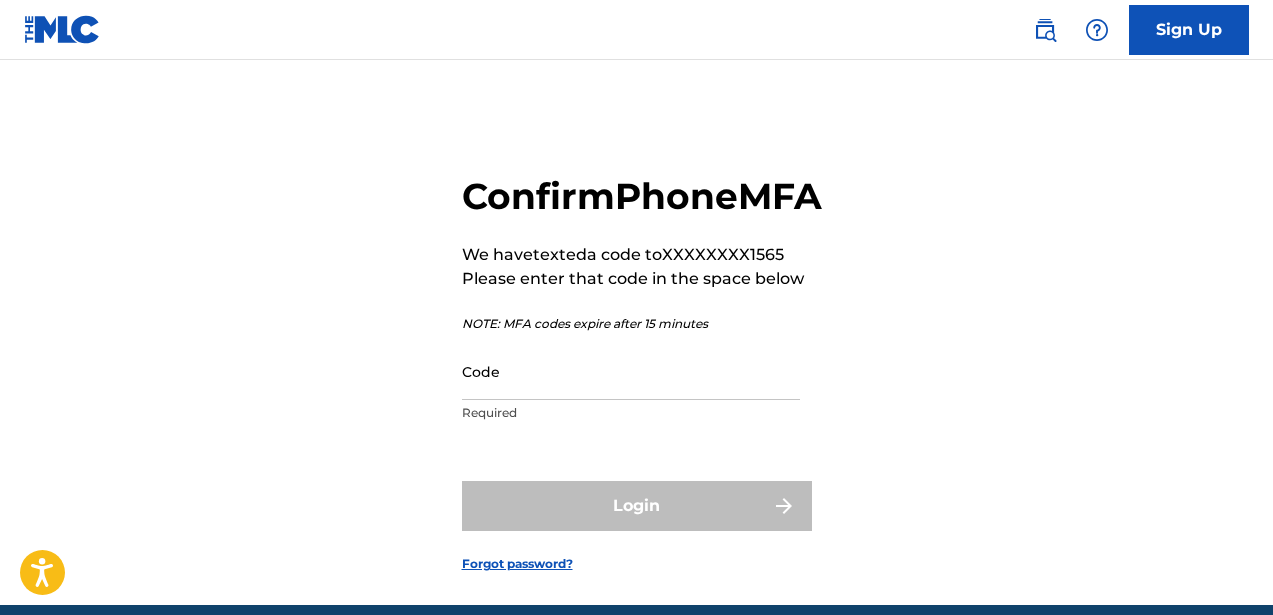 click on "Code" at bounding box center (631, 371) 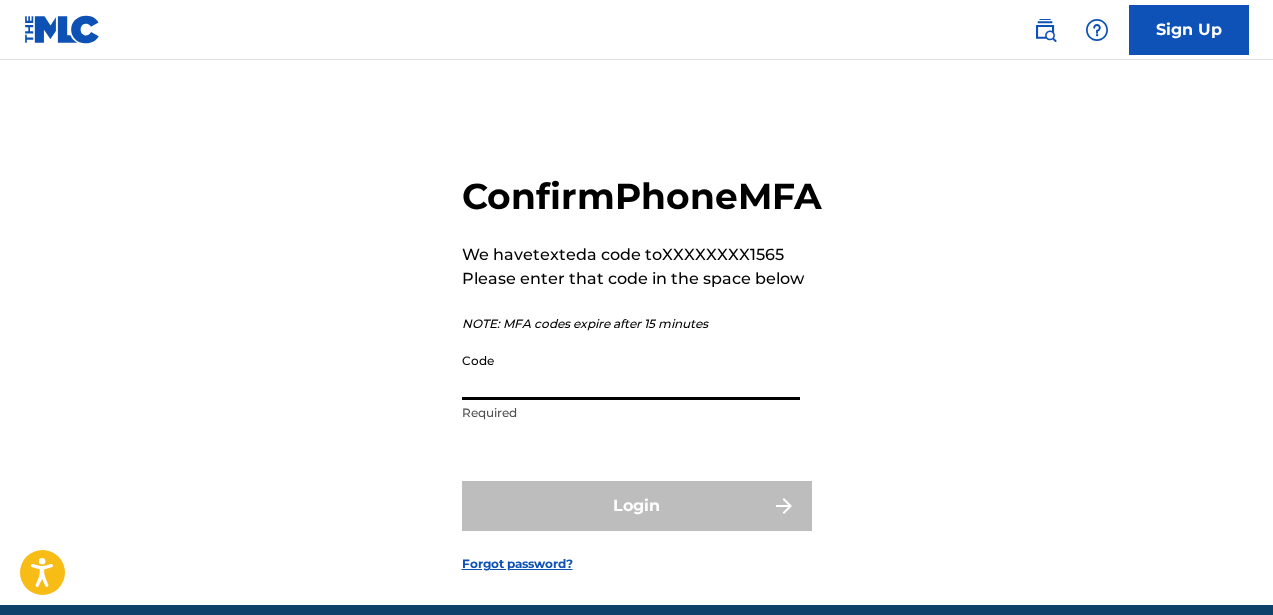 click on "Code" at bounding box center (631, 371) 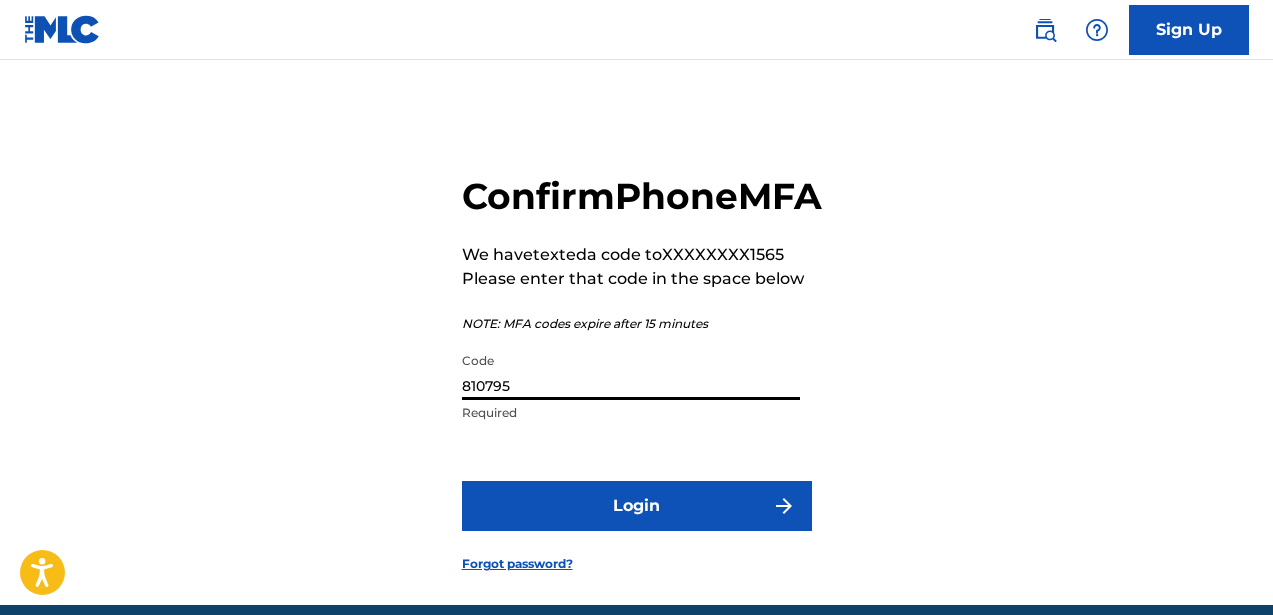 type on "810795" 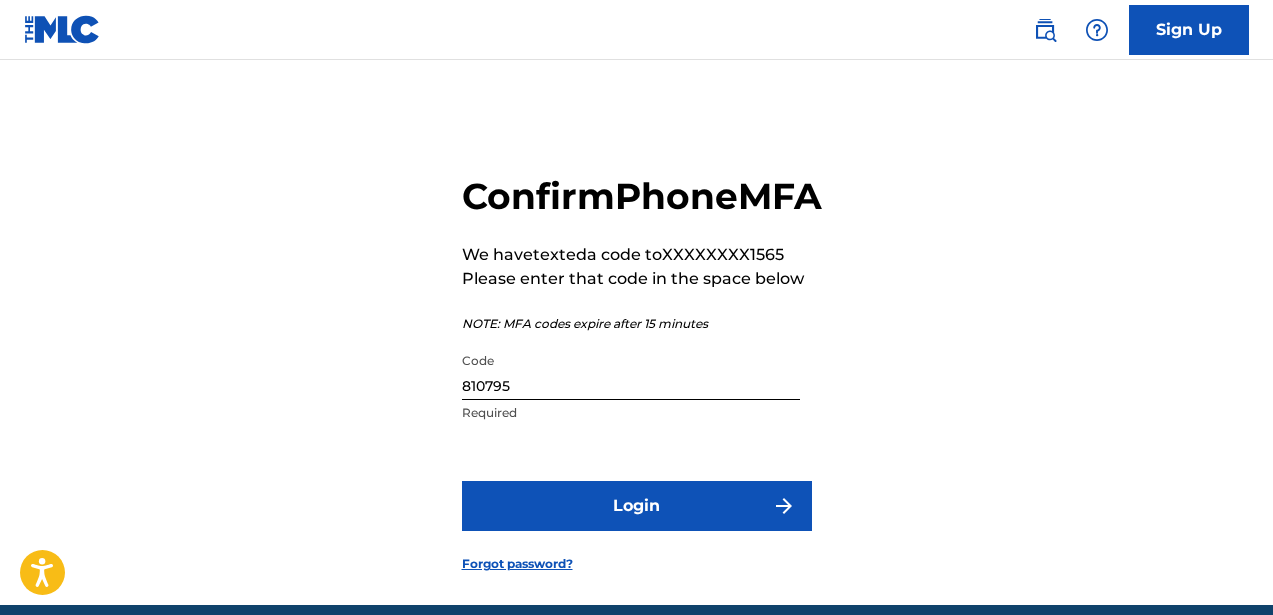 click on "Login" at bounding box center [637, 506] 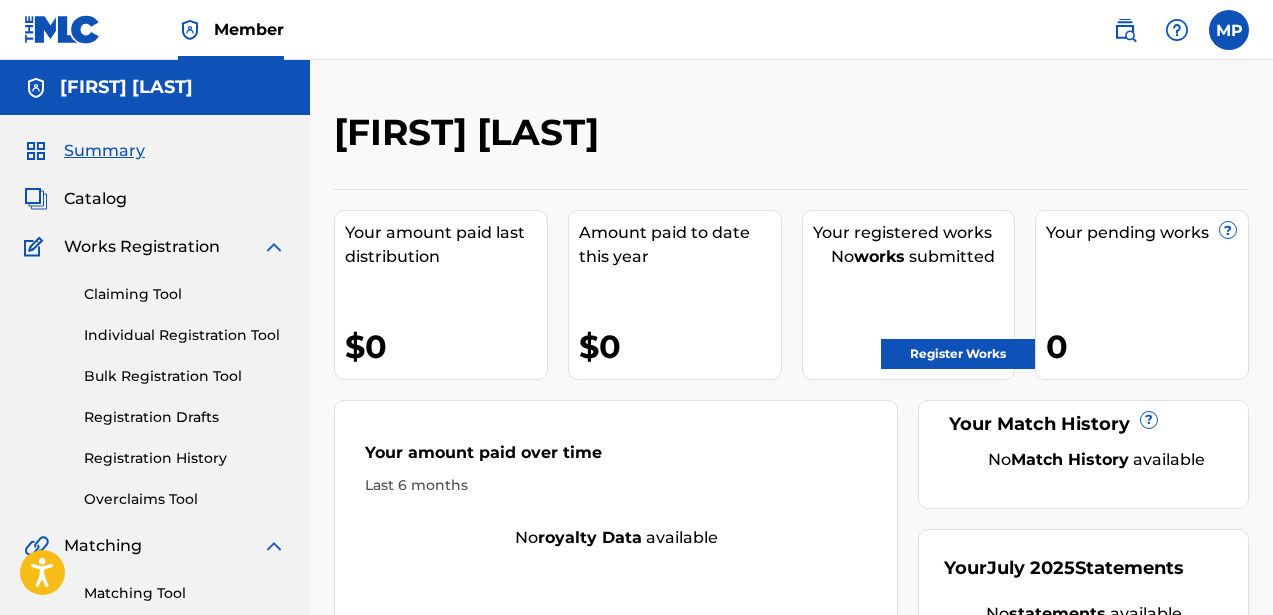 scroll, scrollTop: 0, scrollLeft: 0, axis: both 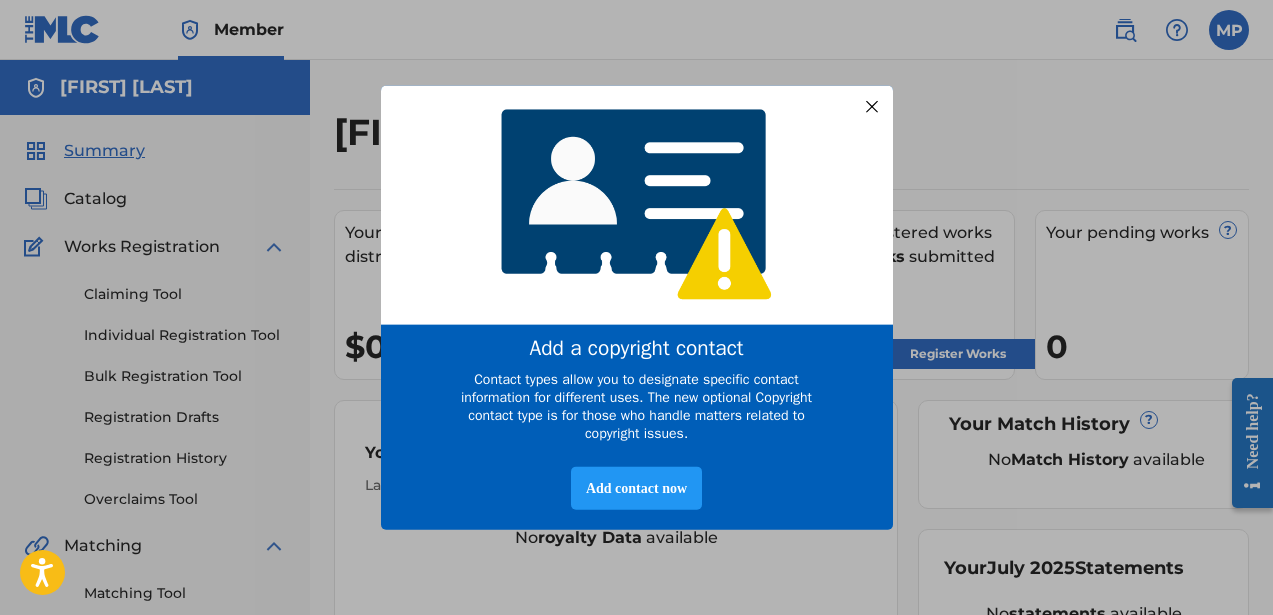 click at bounding box center [871, 106] 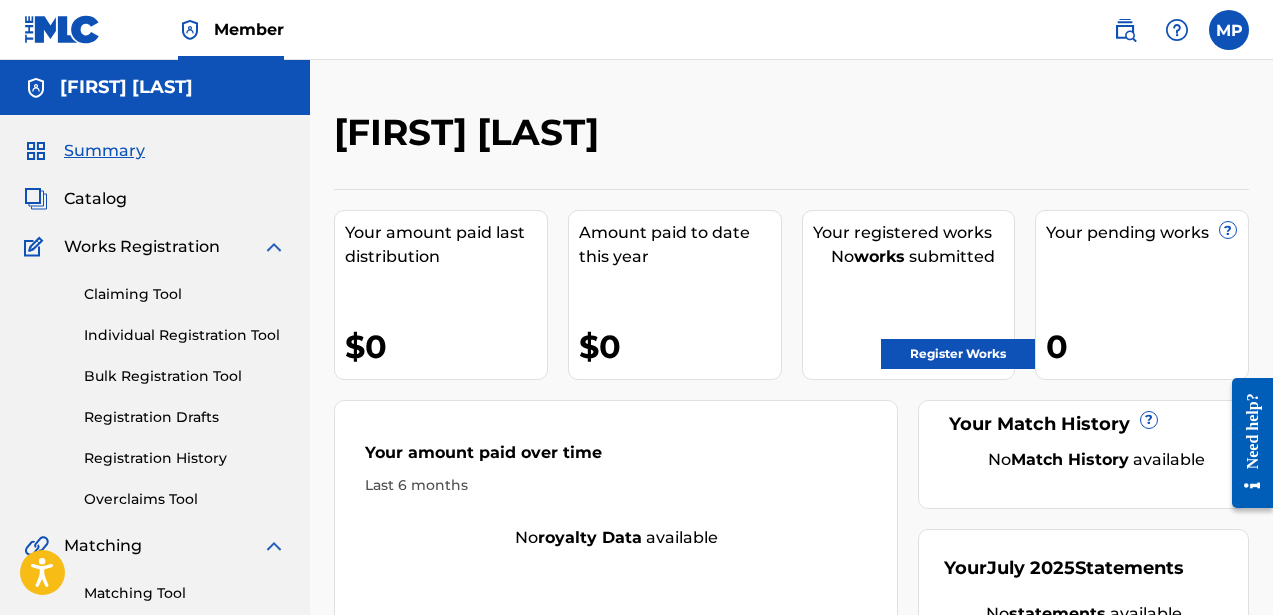 click on "Claiming Tool" at bounding box center [185, 294] 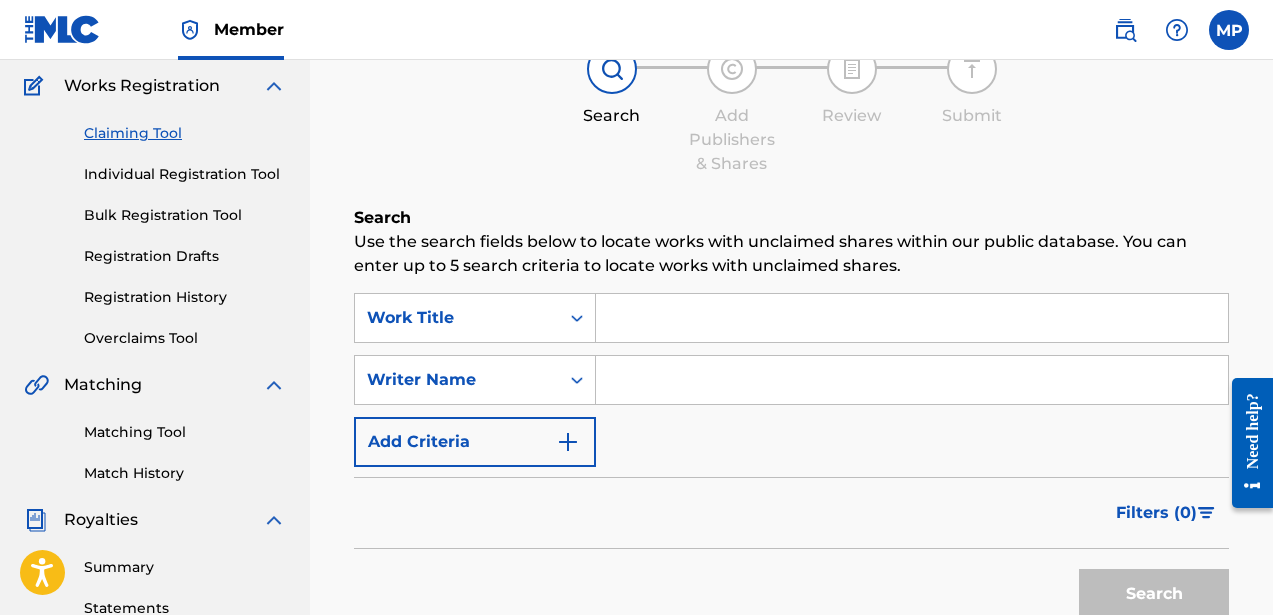 scroll, scrollTop: 197, scrollLeft: 0, axis: vertical 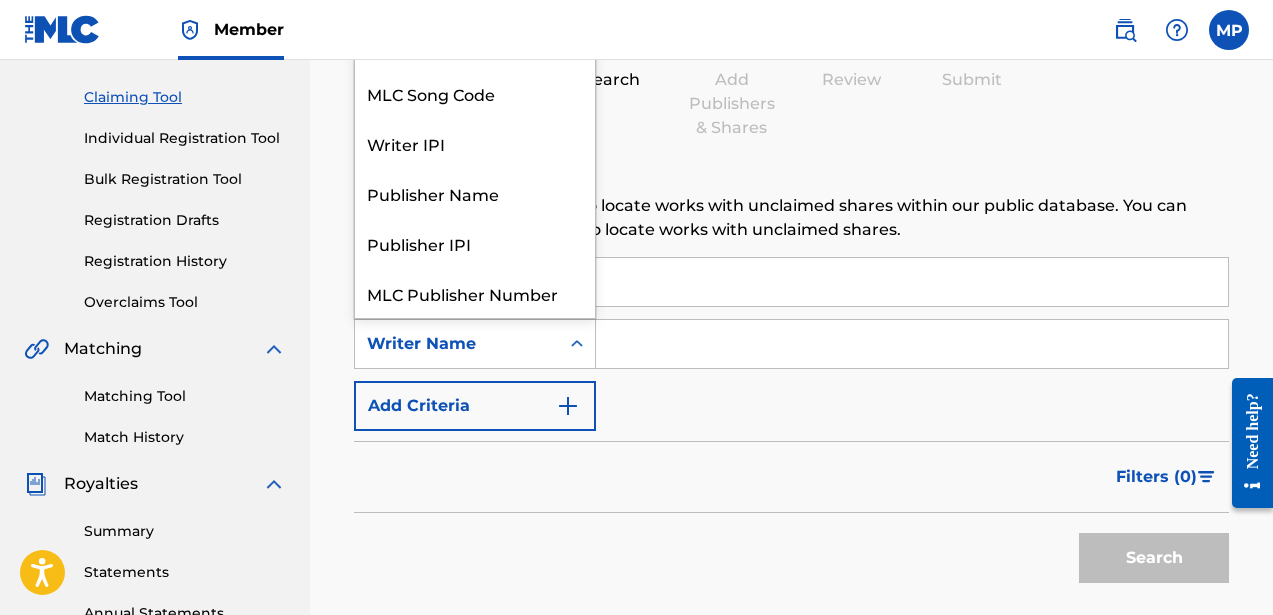click at bounding box center [577, 344] 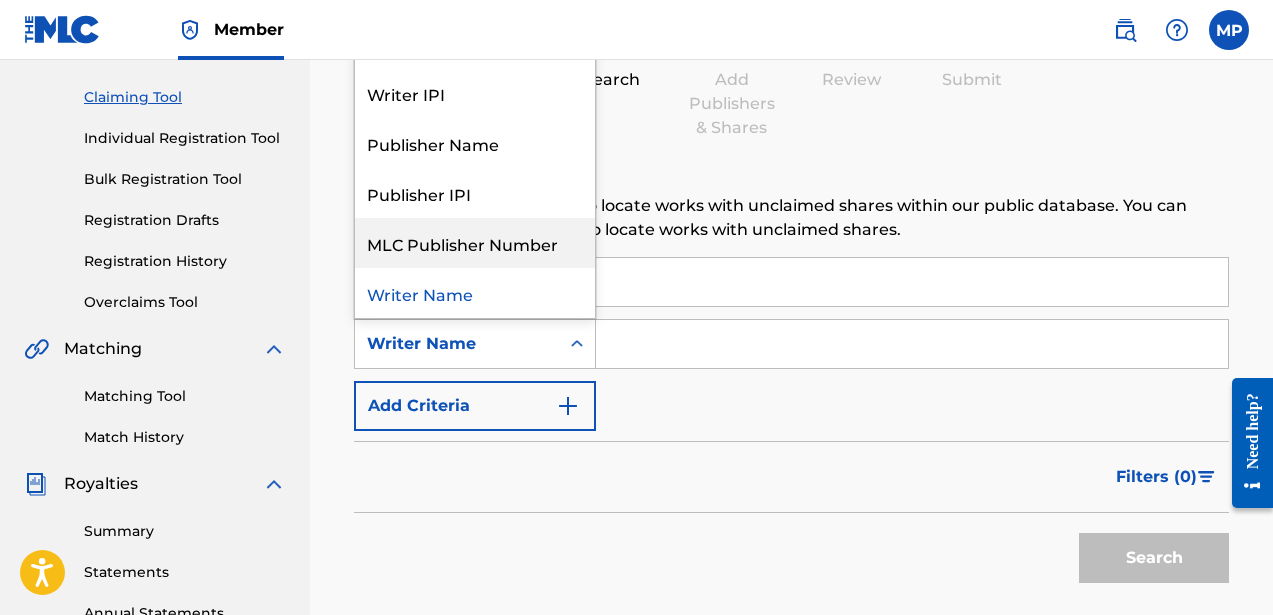 scroll, scrollTop: 0, scrollLeft: 0, axis: both 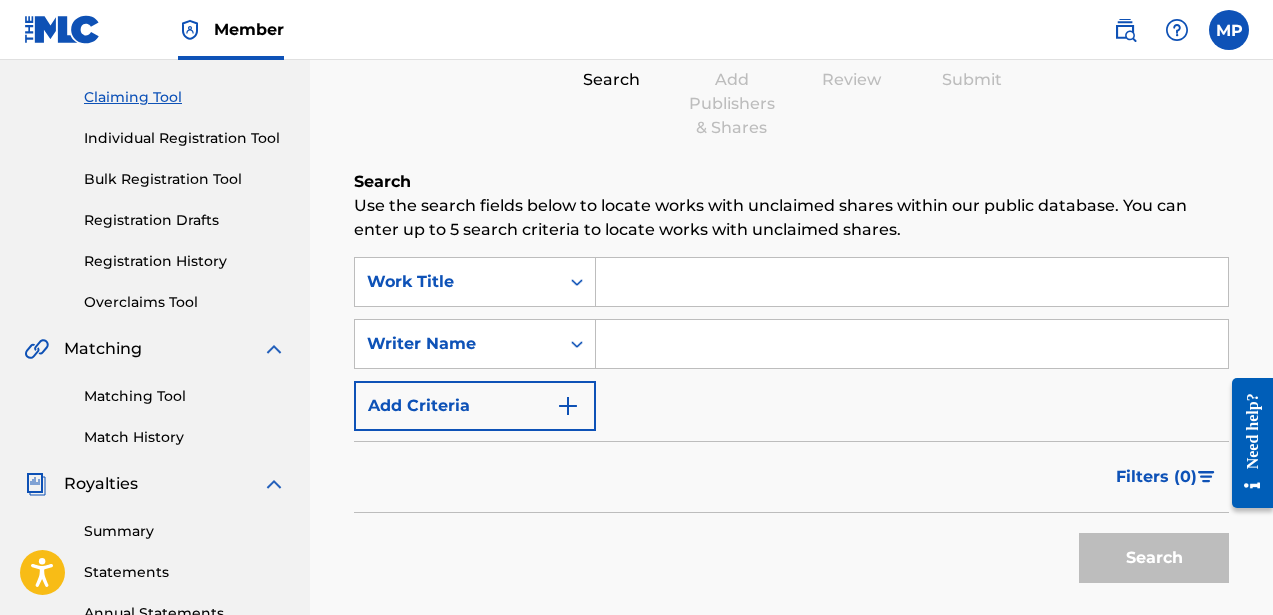 click at bounding box center (912, 282) 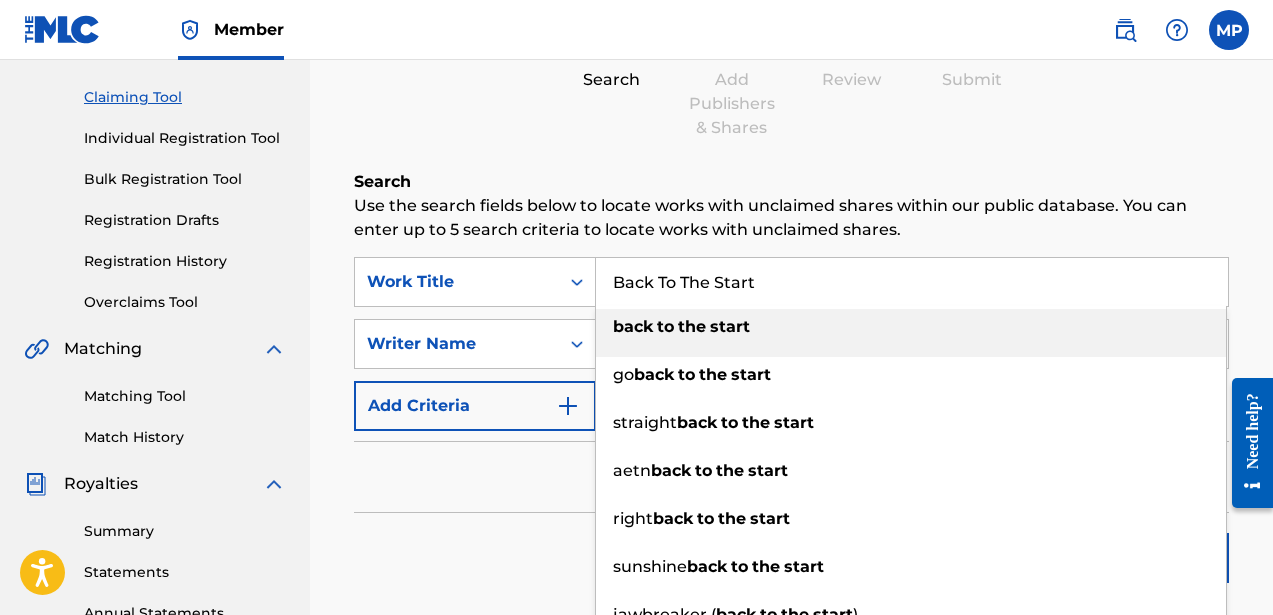type on "Back To The Start" 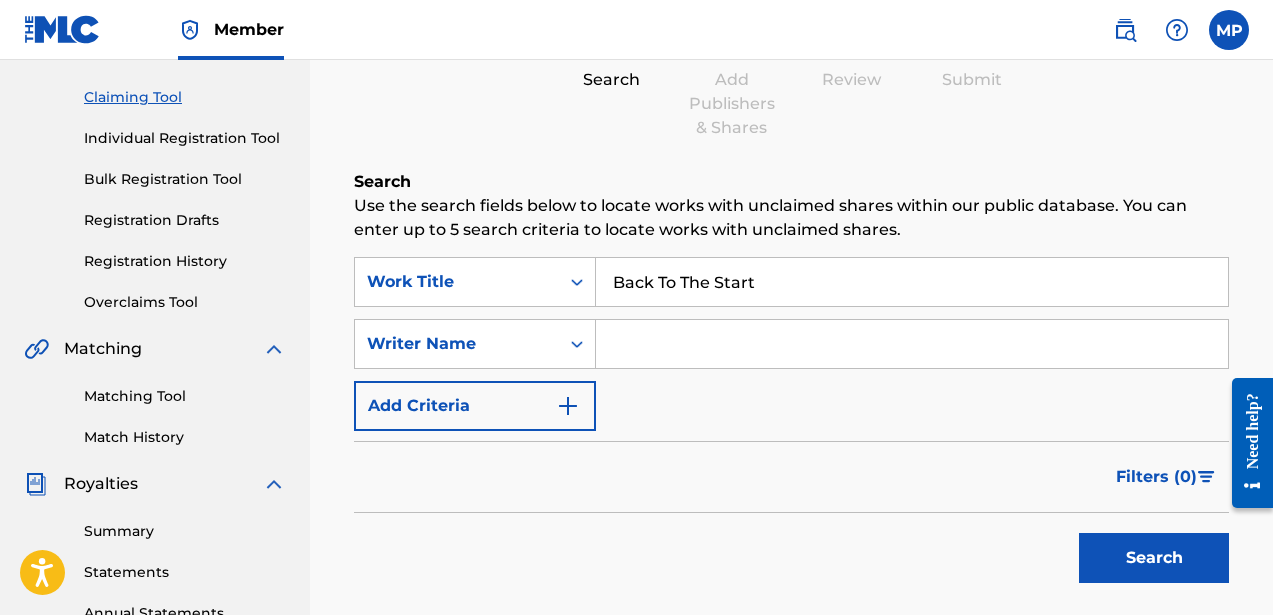 click on "Search" at bounding box center [791, 182] 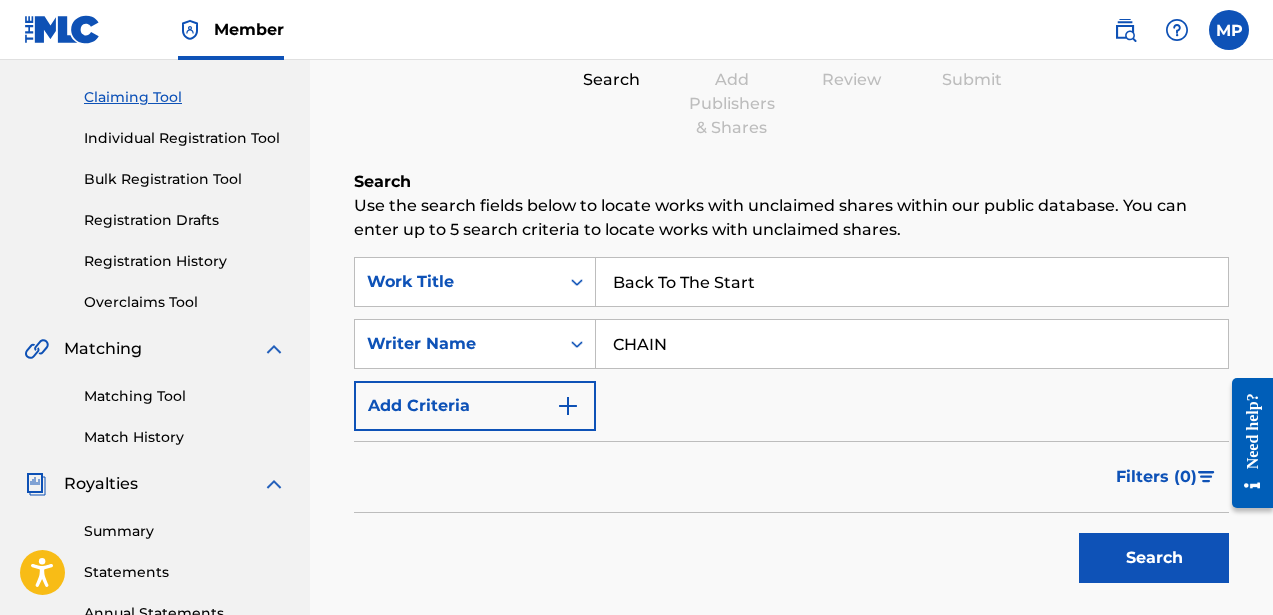 click on "CHAIN" at bounding box center [912, 344] 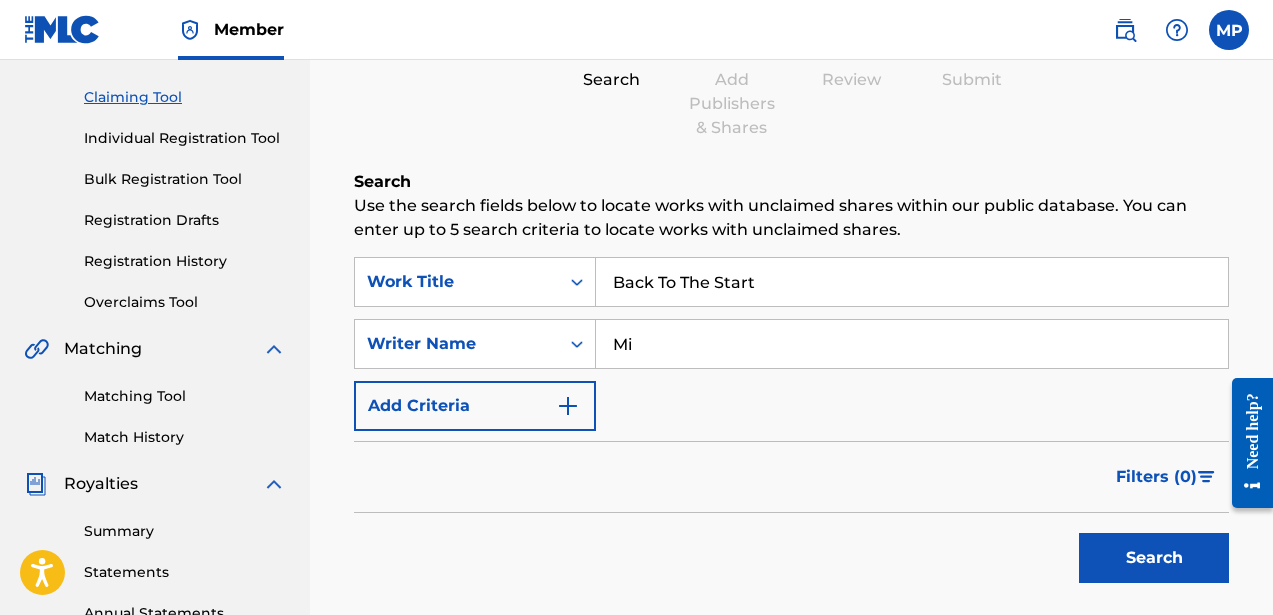 type on "M" 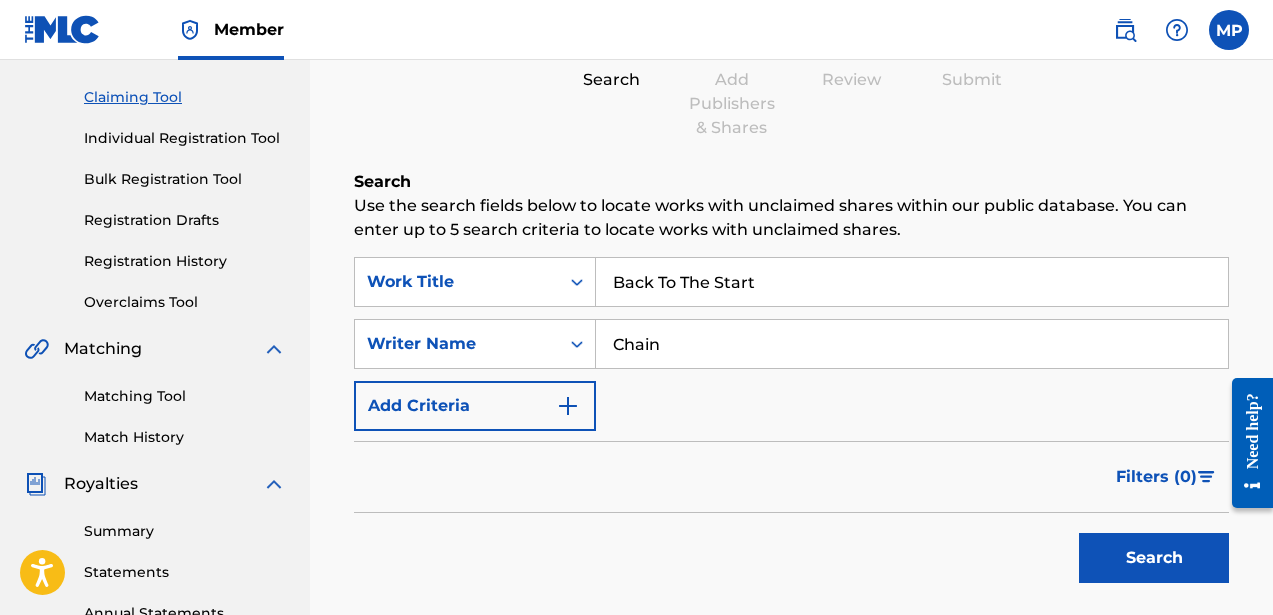 type on "Chain" 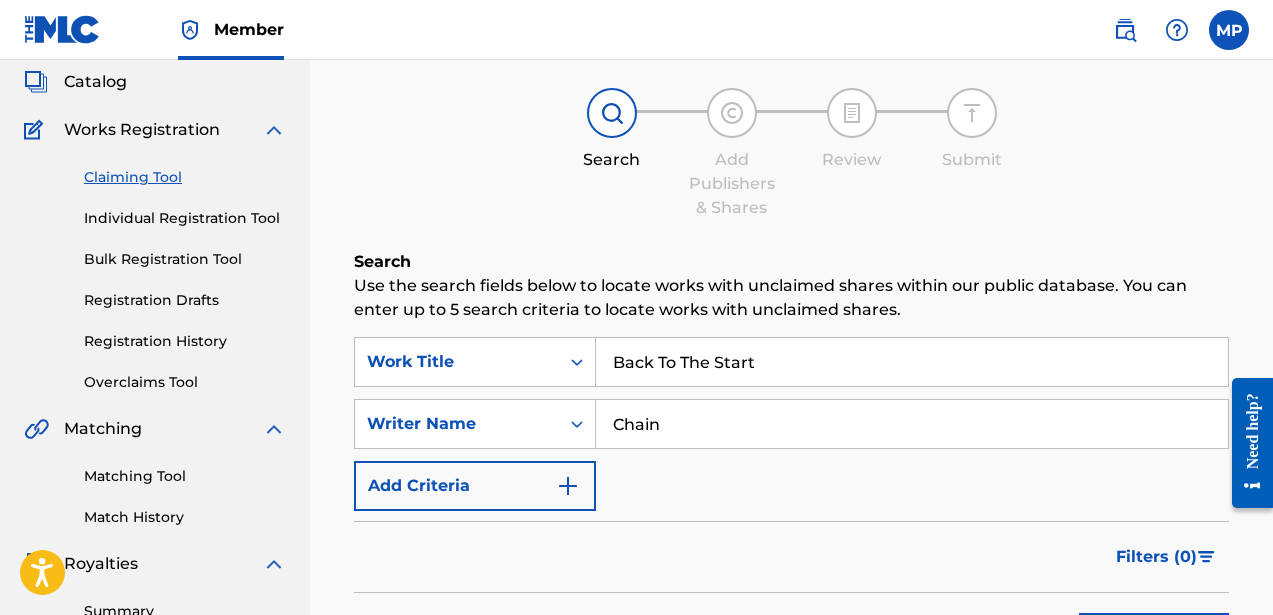 scroll, scrollTop: 124, scrollLeft: 0, axis: vertical 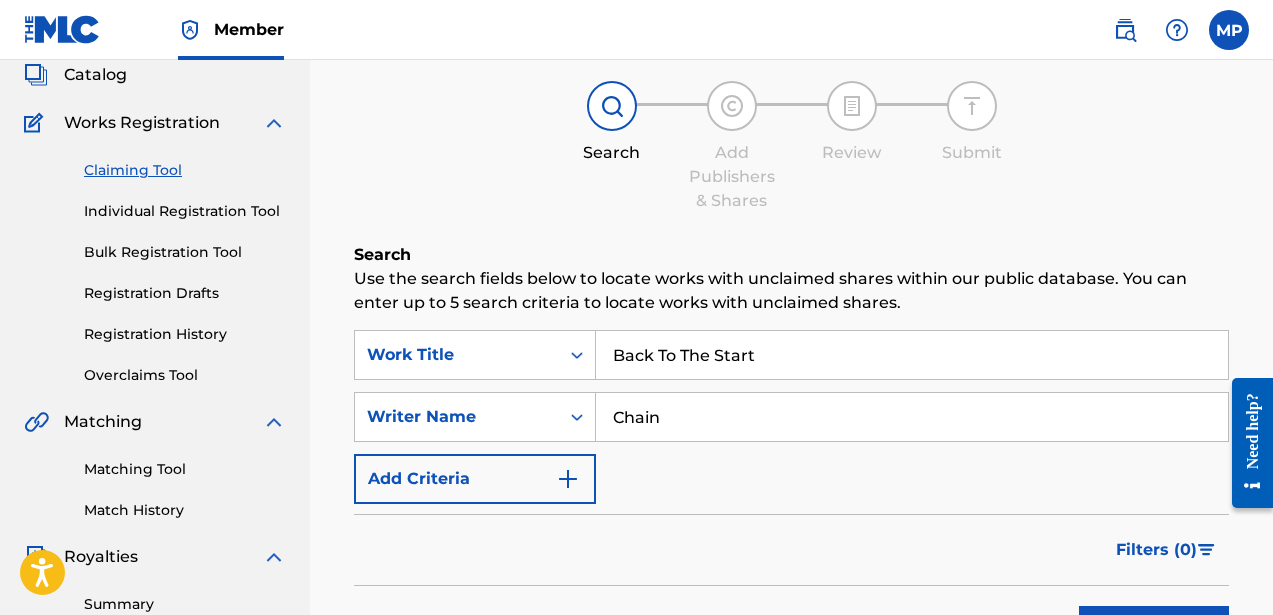 click at bounding box center (568, 479) 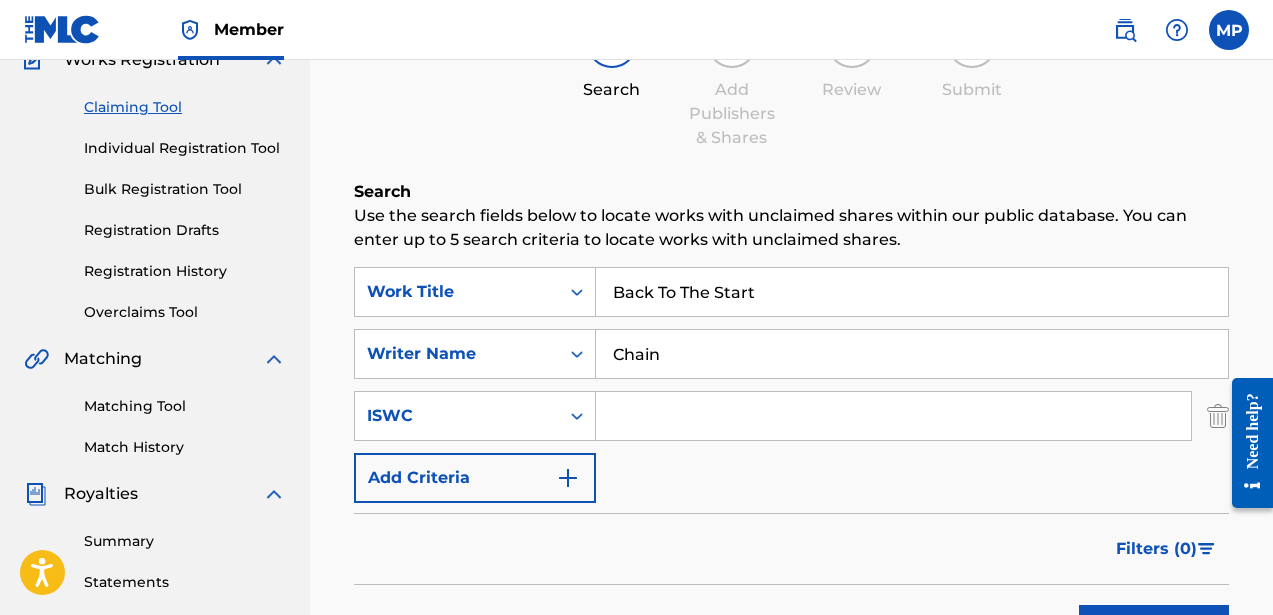 scroll, scrollTop: 203, scrollLeft: 0, axis: vertical 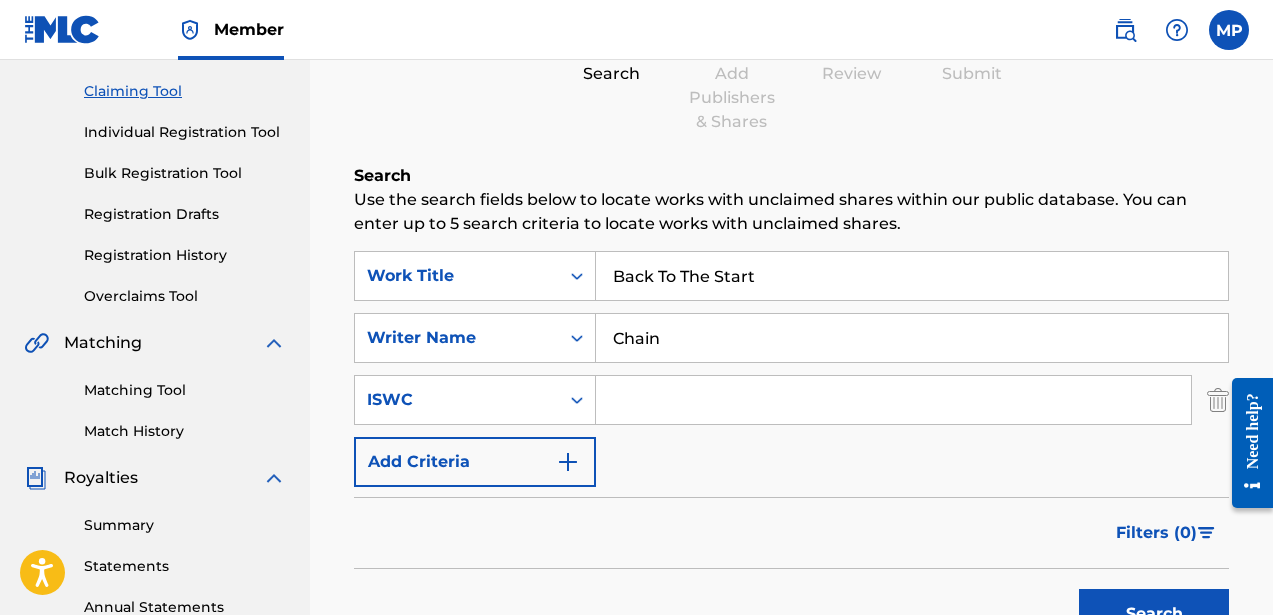 type 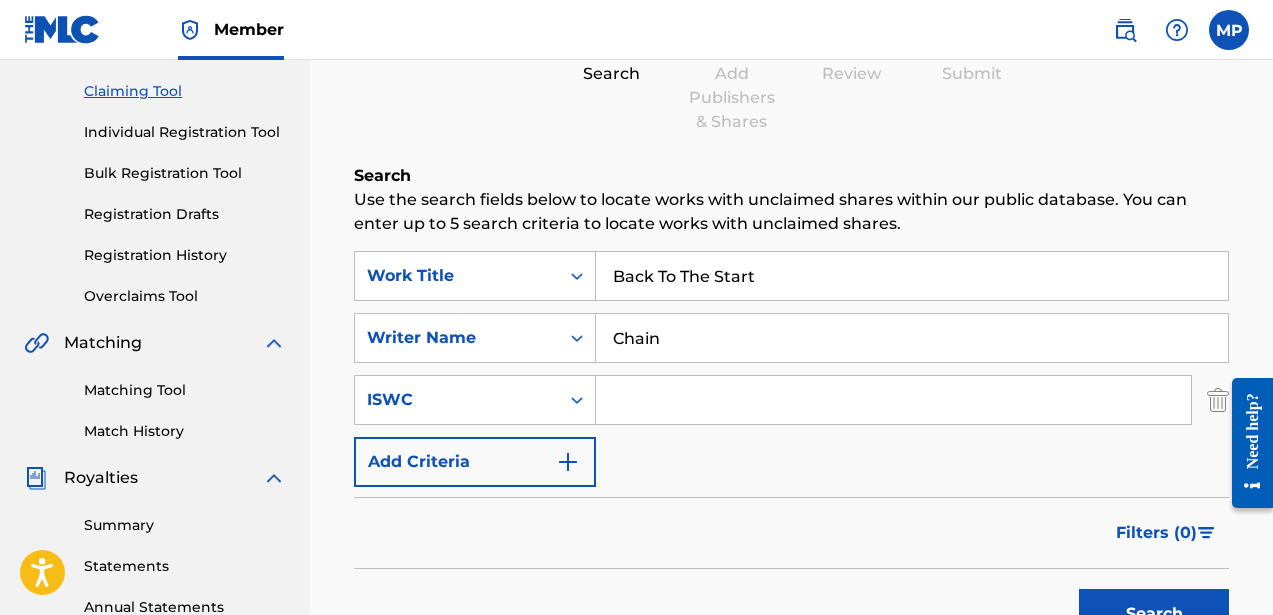 click at bounding box center [893, 400] 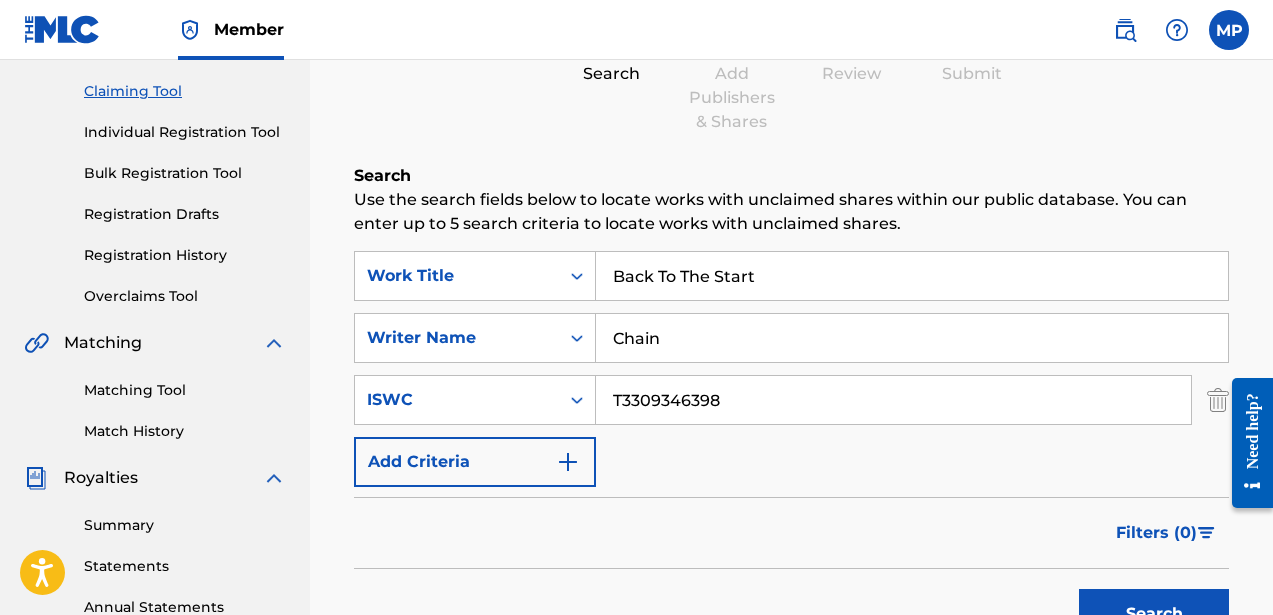 type on "T3309346398" 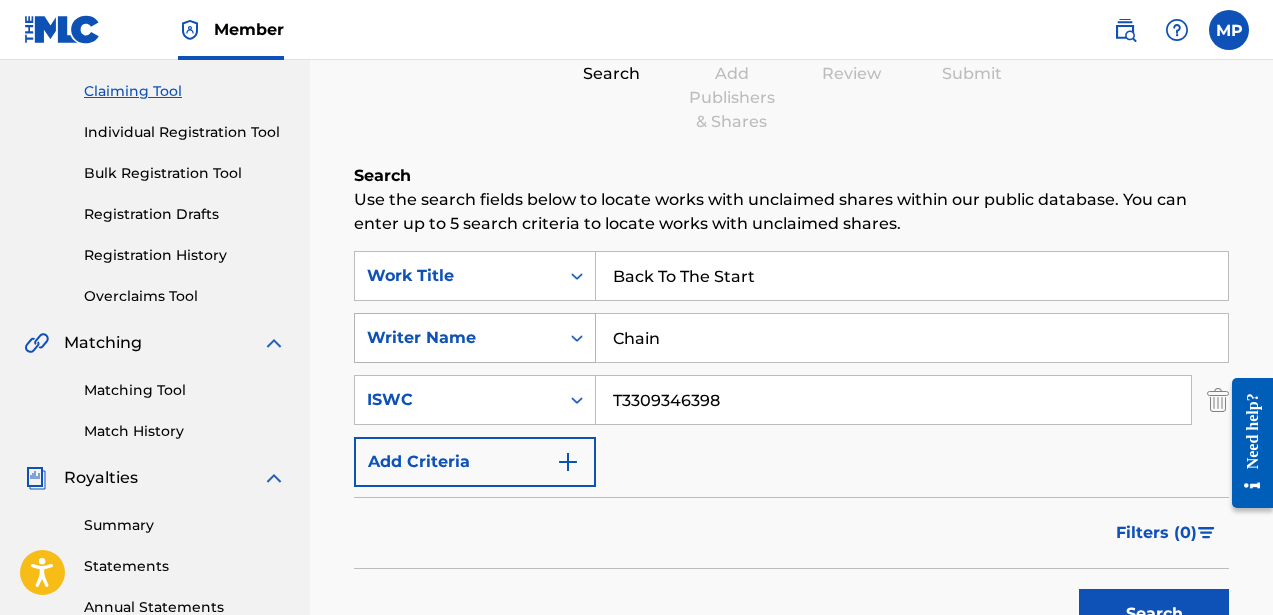 drag, startPoint x: 678, startPoint y: 339, endPoint x: 579, endPoint y: 342, distance: 99.04544 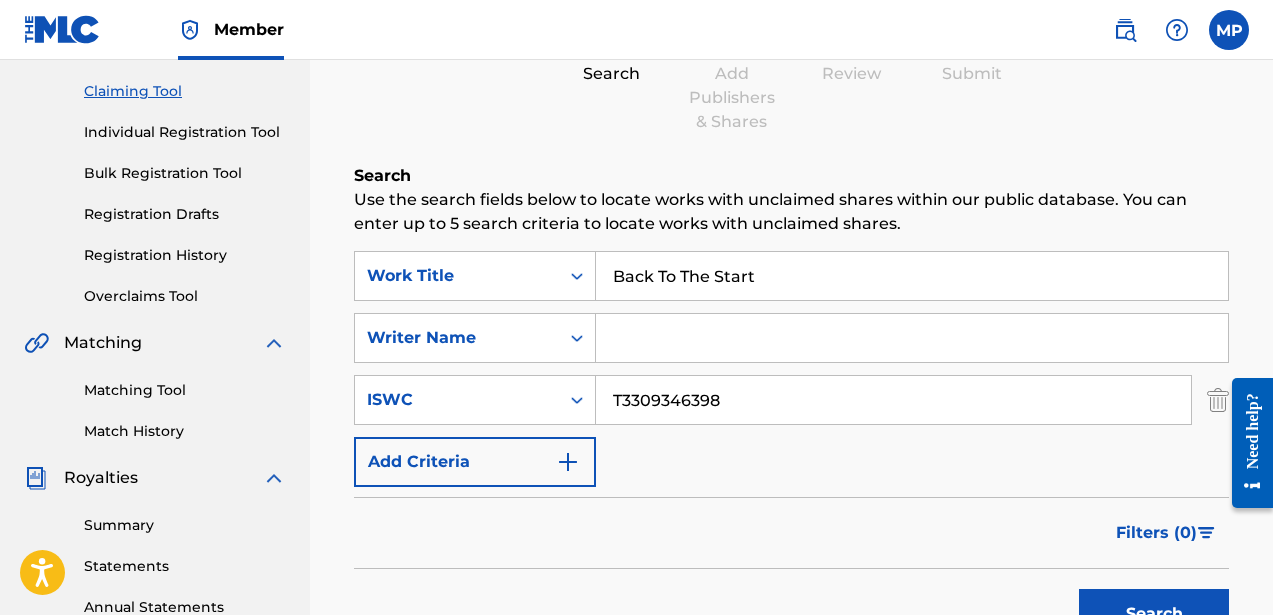 type 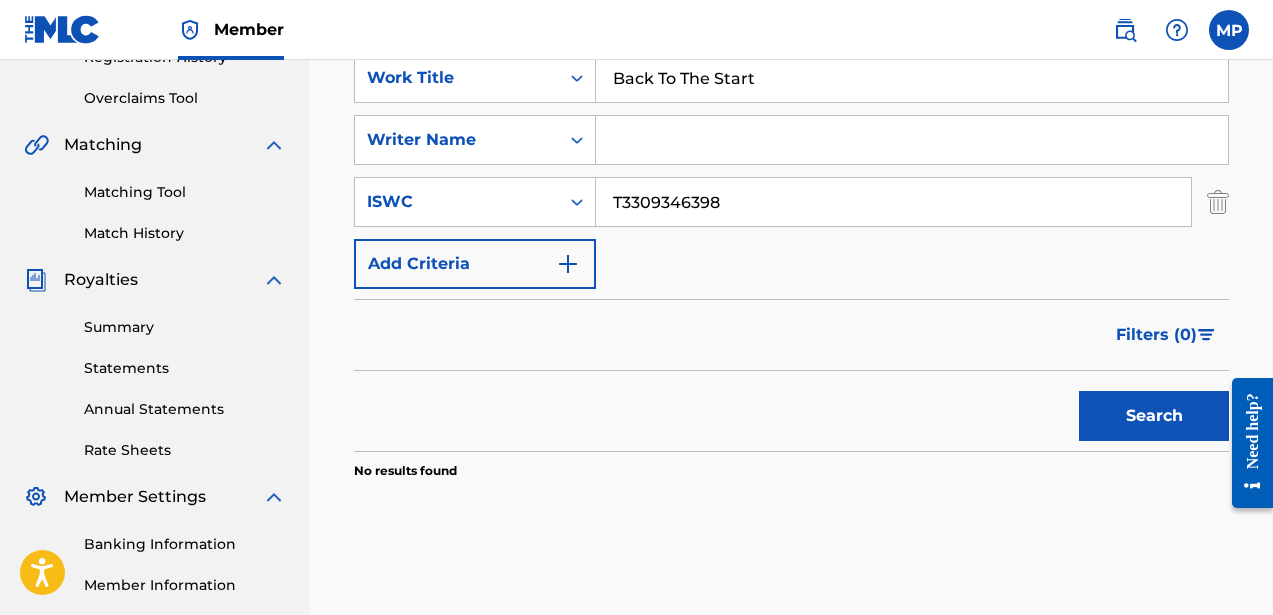 scroll, scrollTop: 403, scrollLeft: 0, axis: vertical 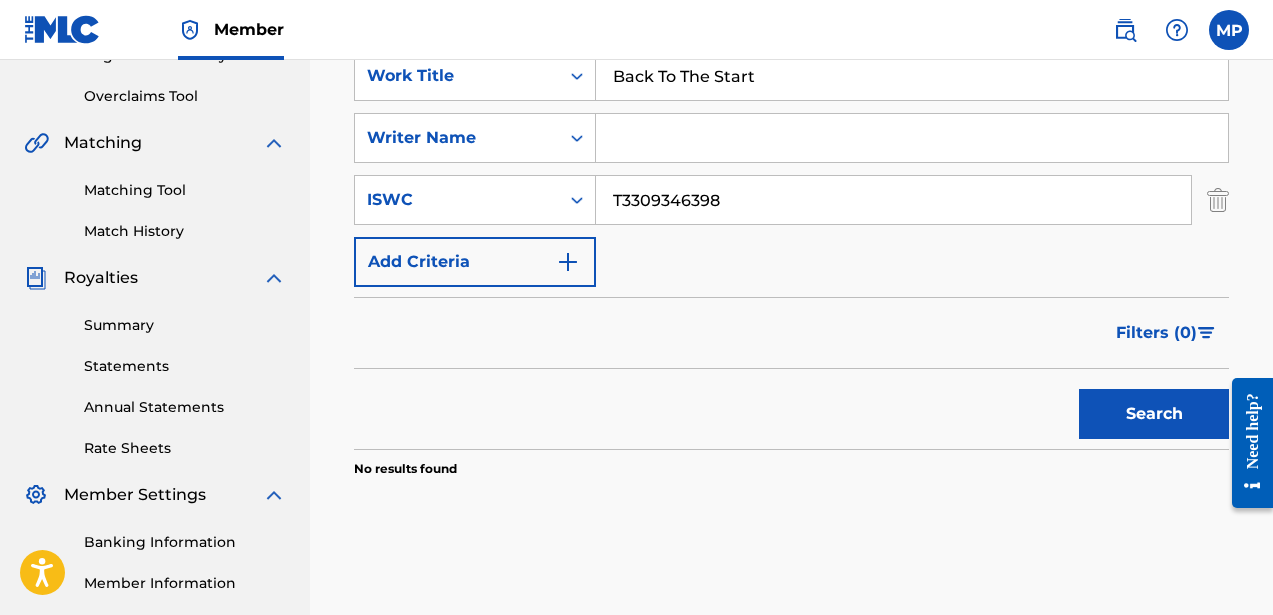 click on "Back To The Start" at bounding box center (912, 76) 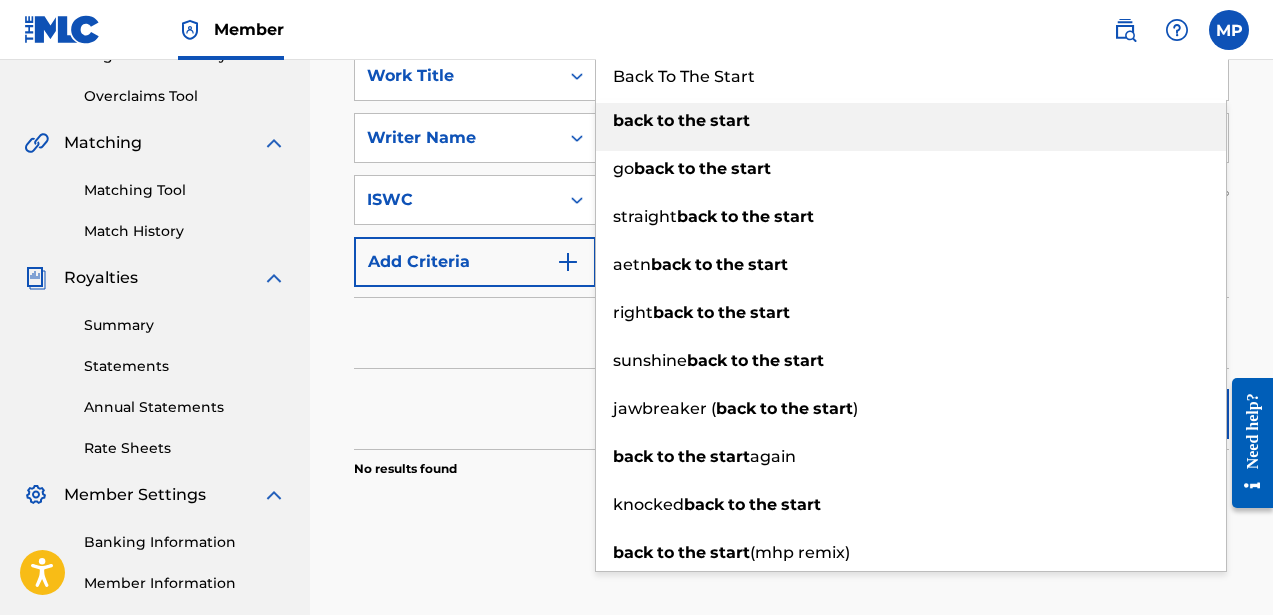 click on "Back To The Start" at bounding box center (912, 76) 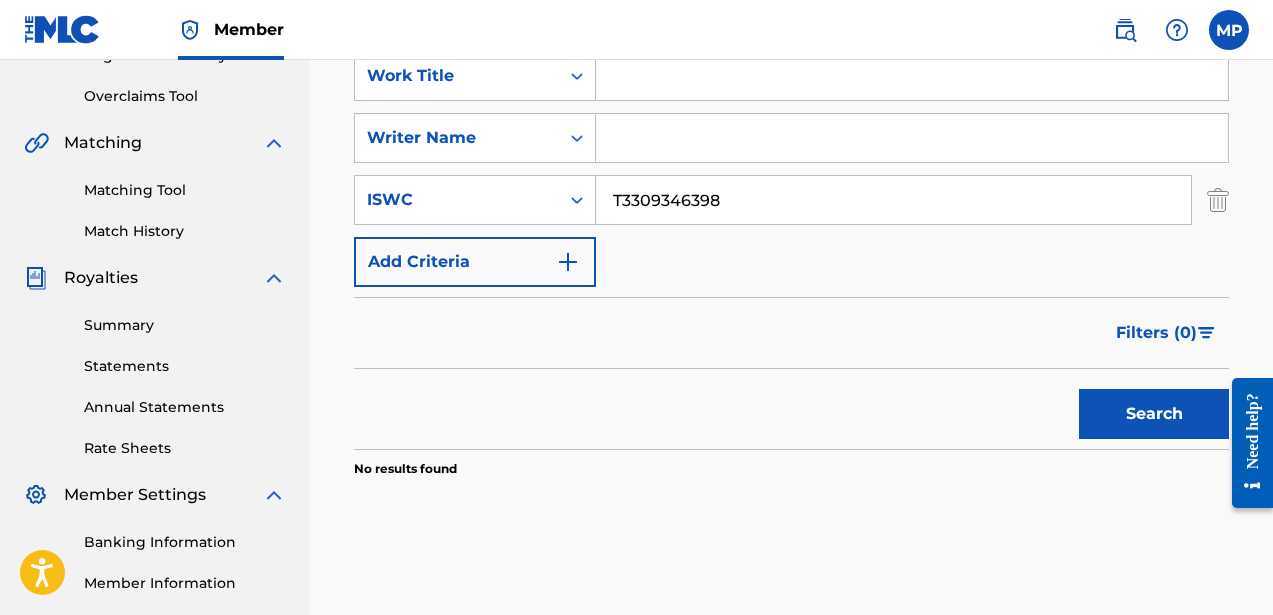type 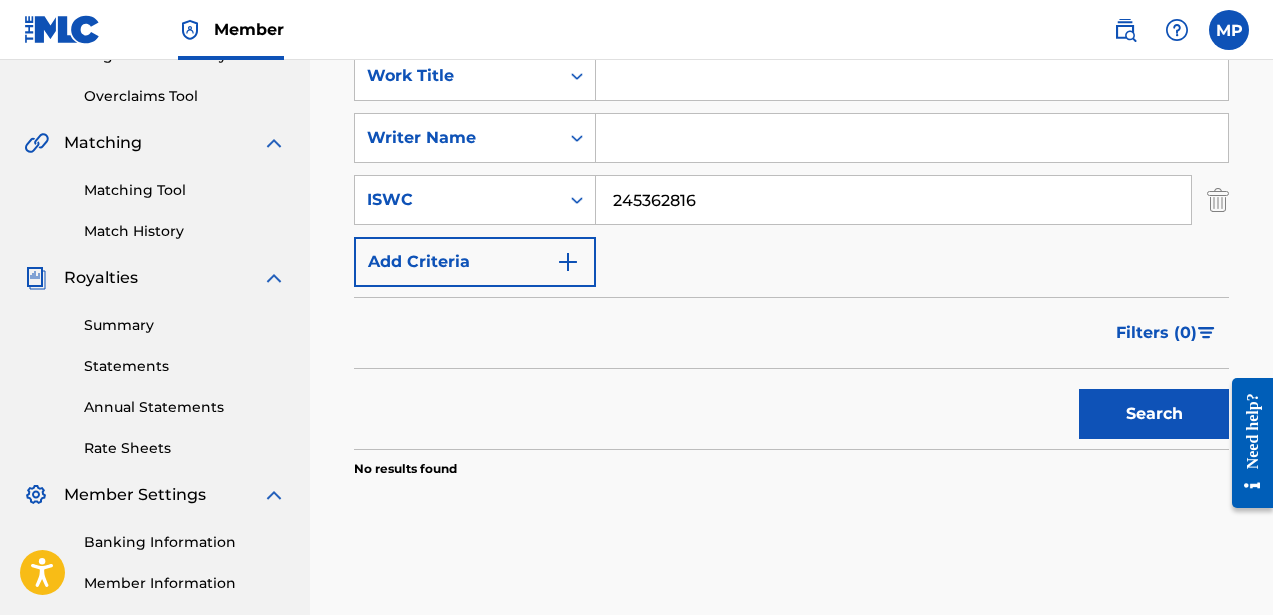 type on "245362816" 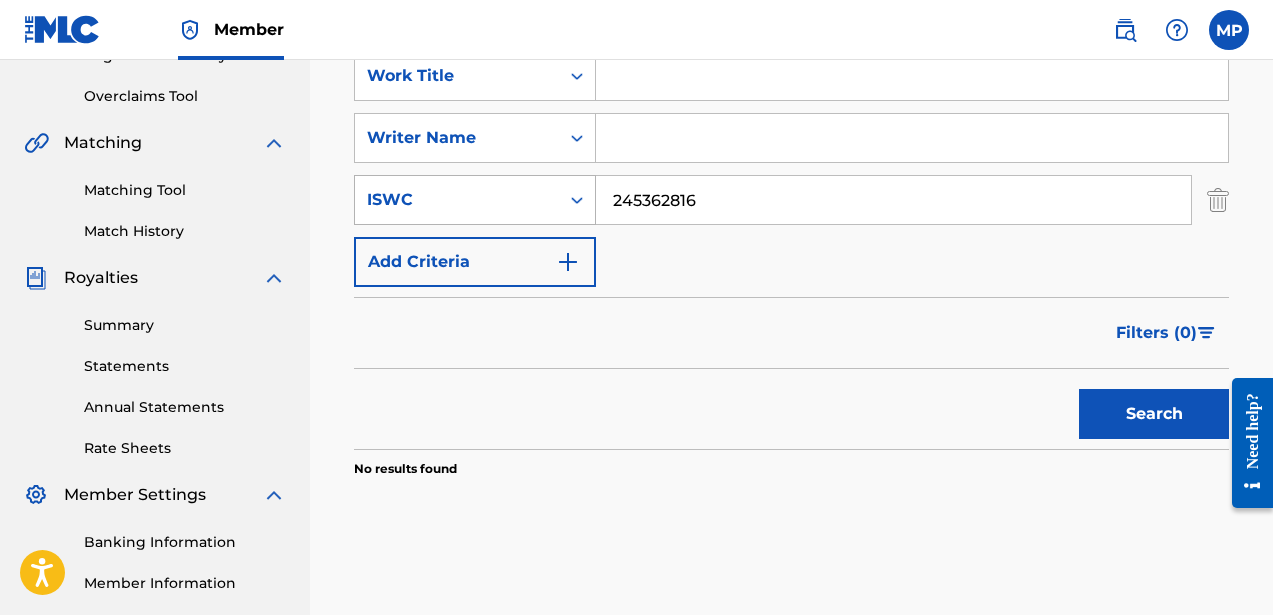 click on "ISWC" at bounding box center (457, 200) 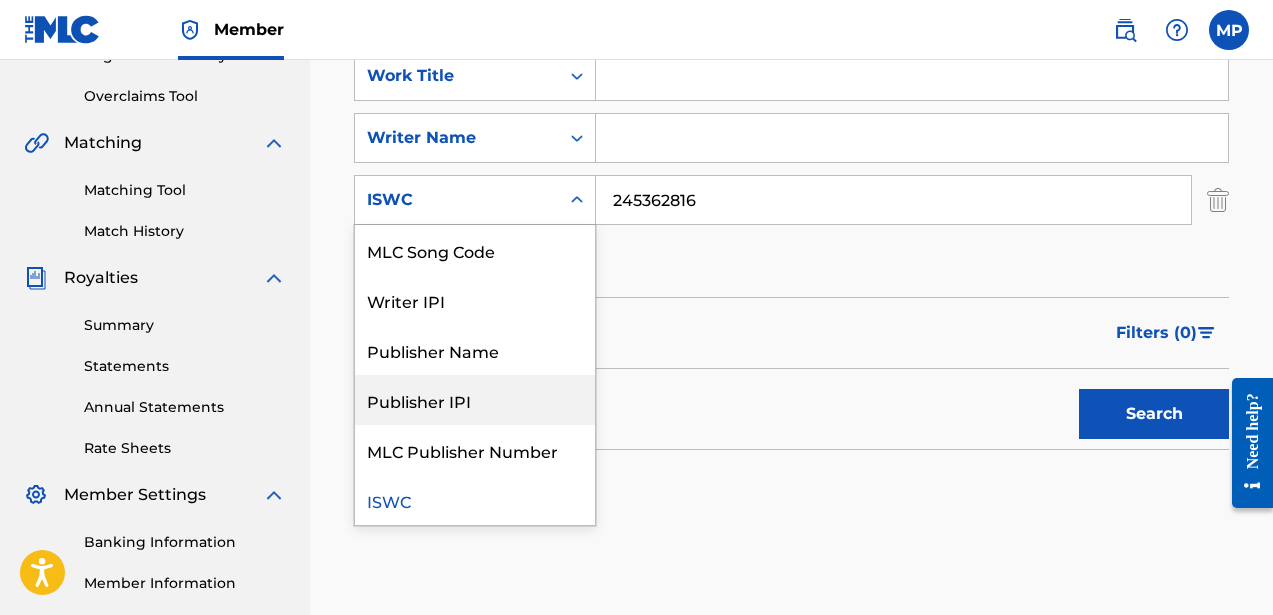 click on "Publisher IPI" at bounding box center [475, 400] 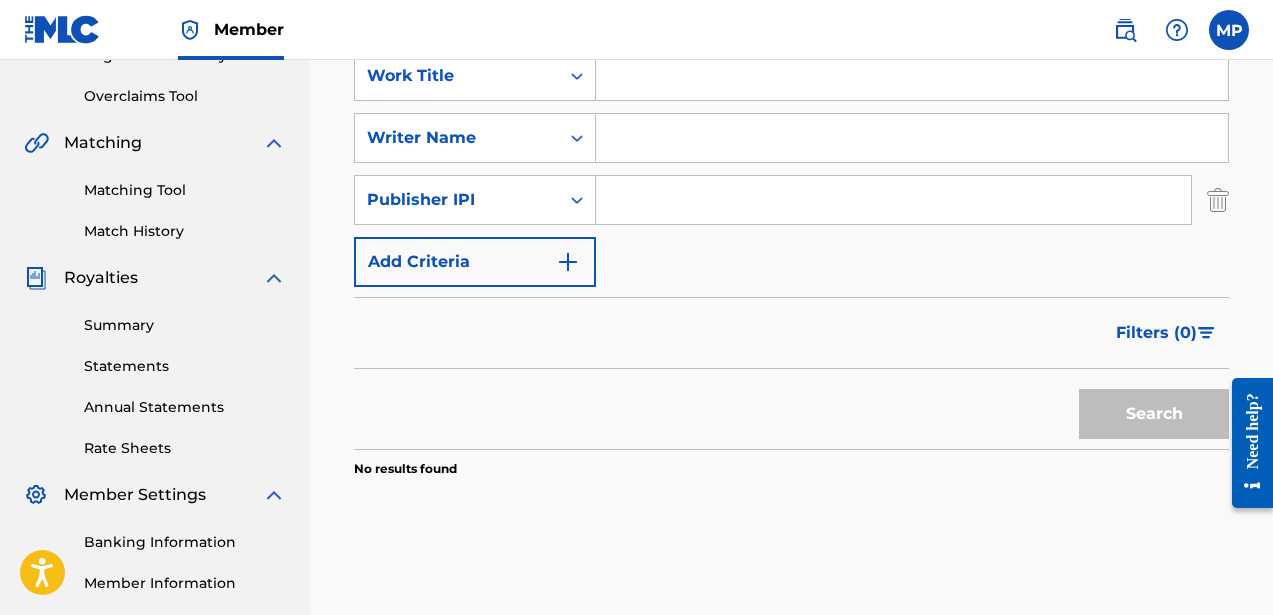 click at bounding box center [893, 200] 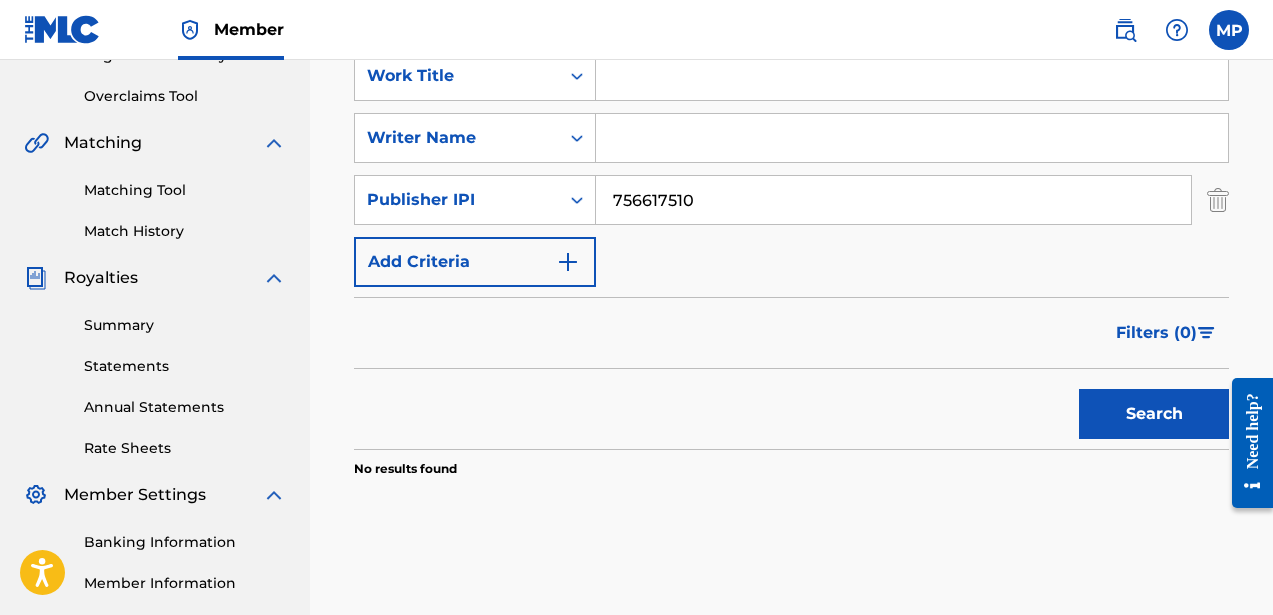 type on "756617510" 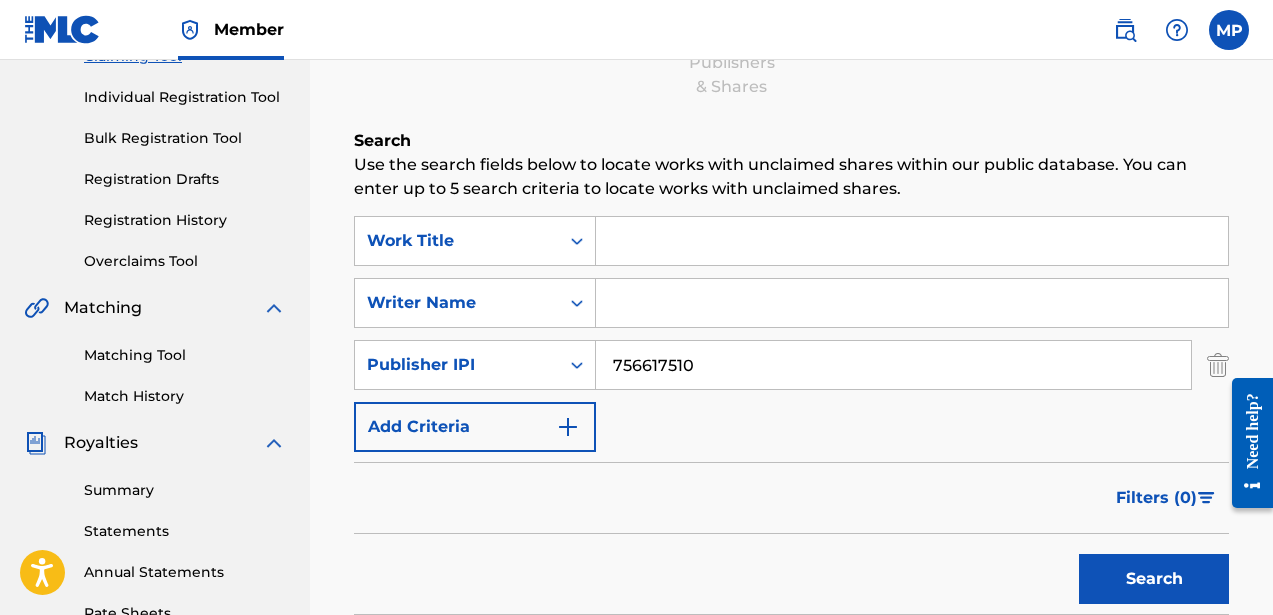 click at bounding box center [912, 241] 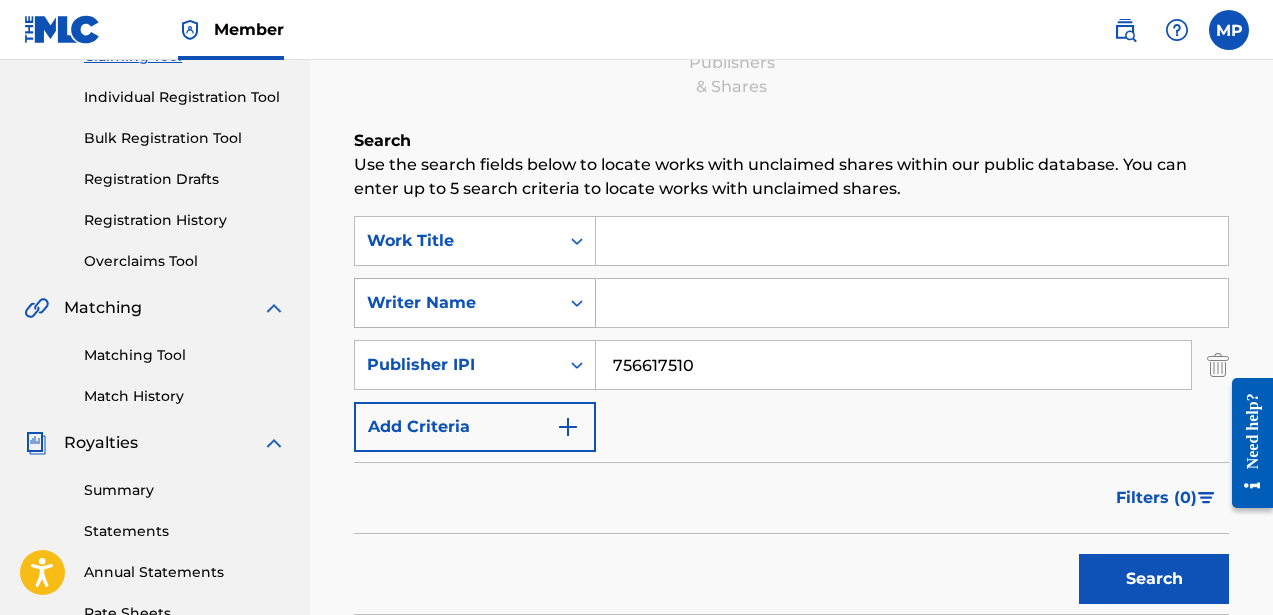 click 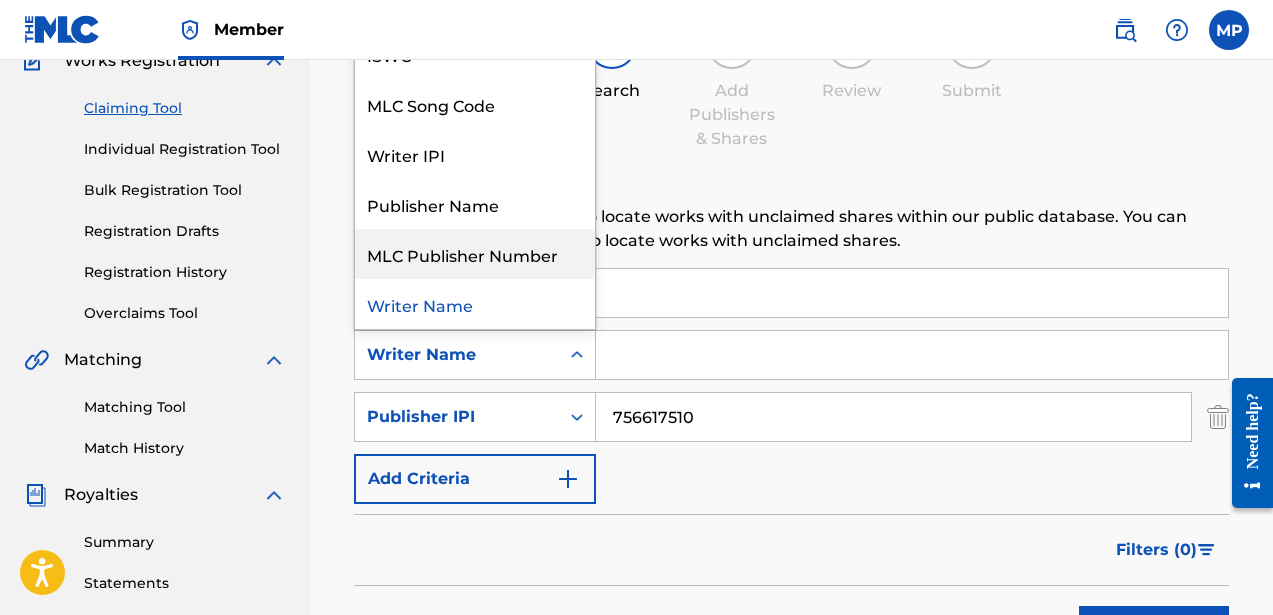 scroll, scrollTop: 182, scrollLeft: 0, axis: vertical 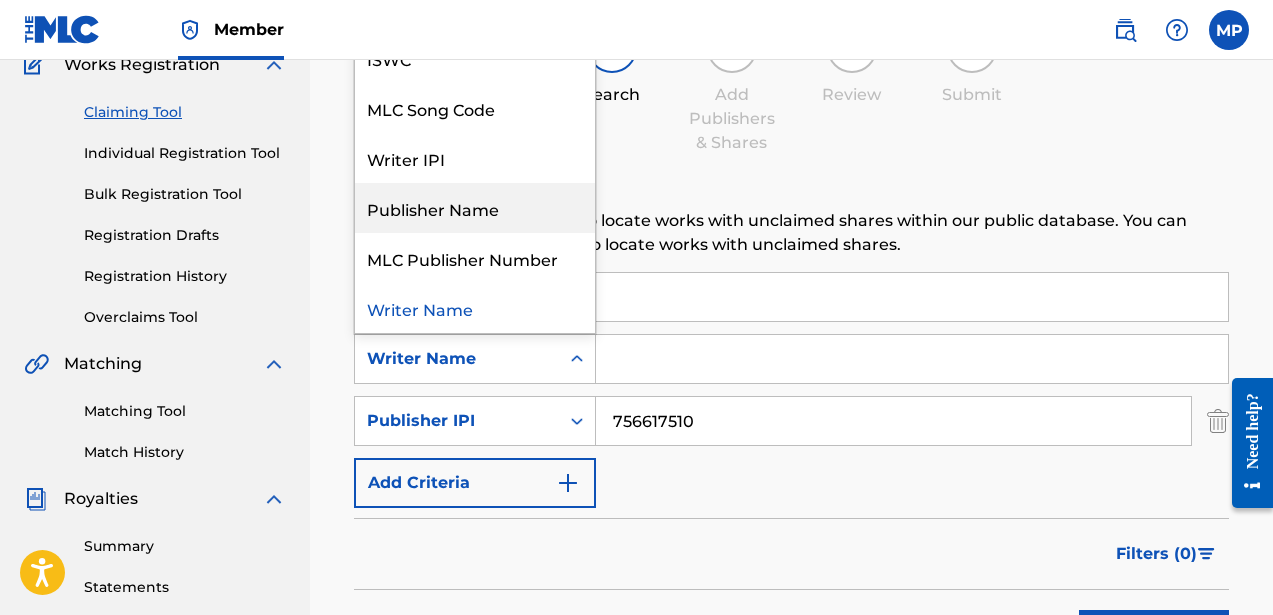 click on "Publisher Name" at bounding box center (475, 208) 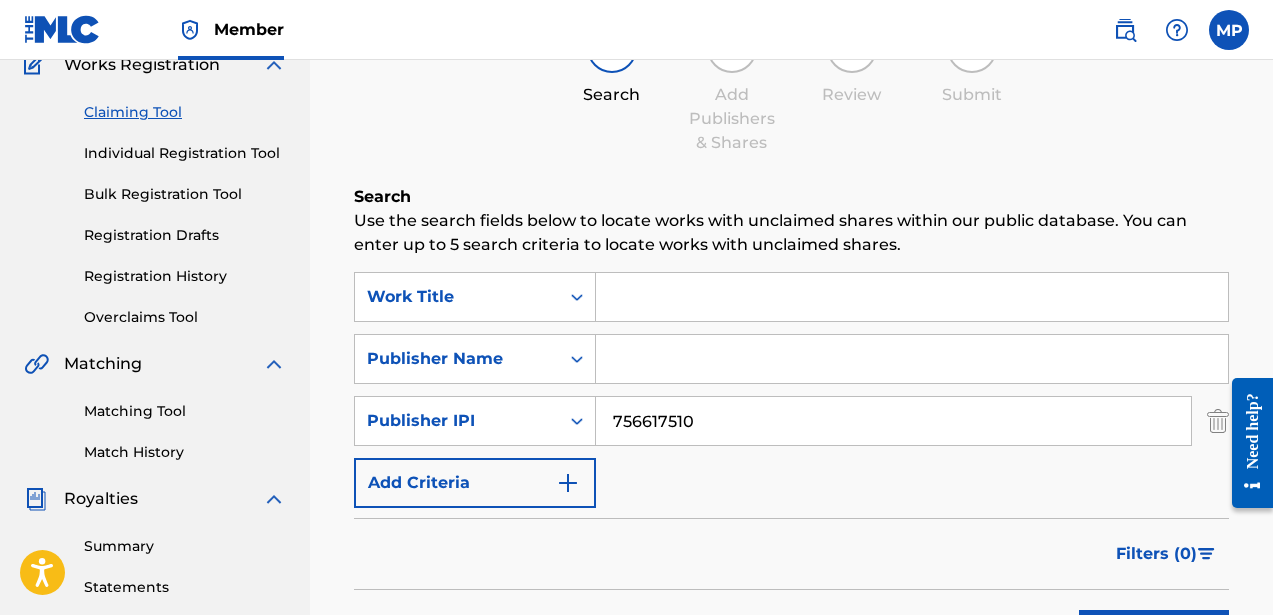 click at bounding box center [912, 359] 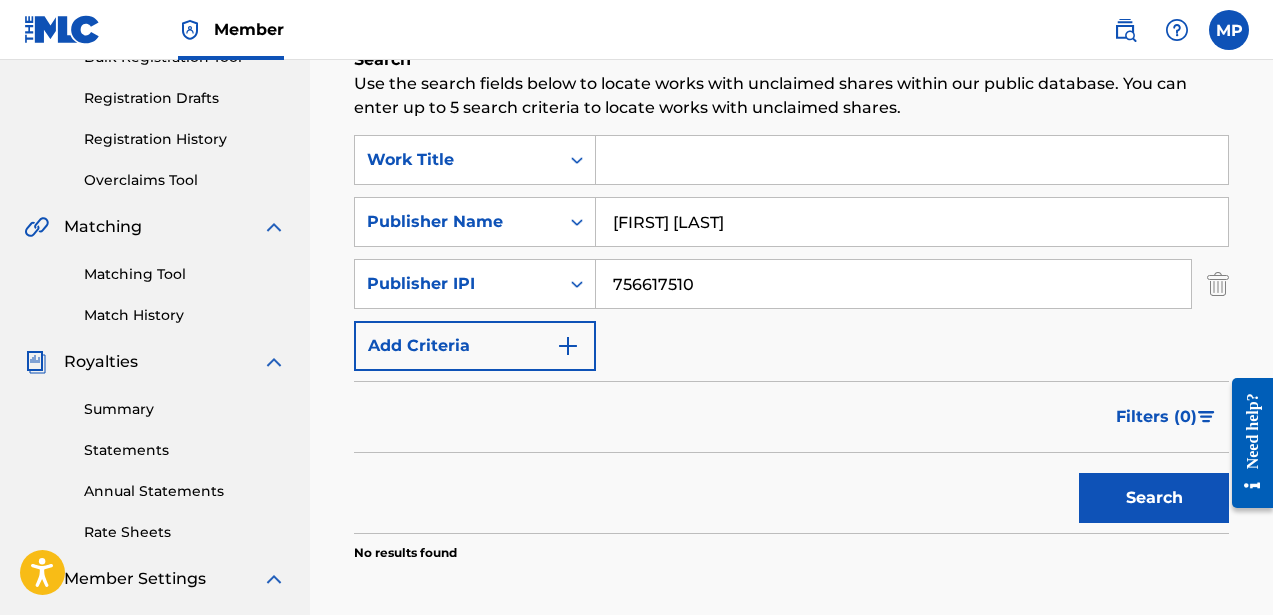 scroll, scrollTop: 344, scrollLeft: 0, axis: vertical 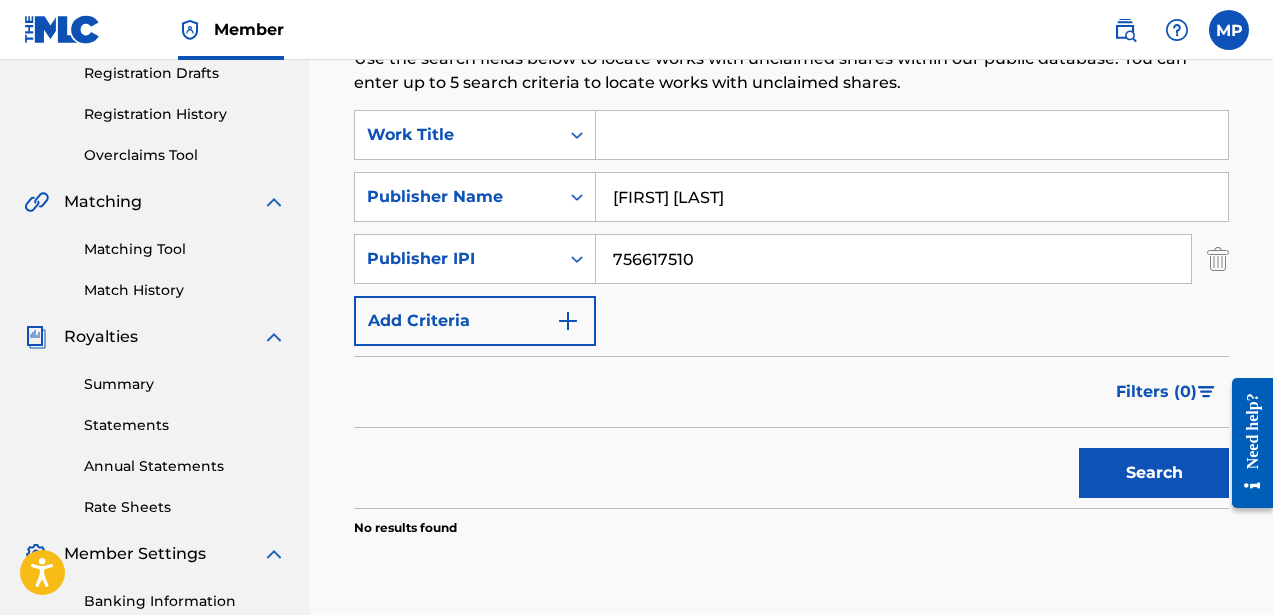type on "[FIRST] [LAST]" 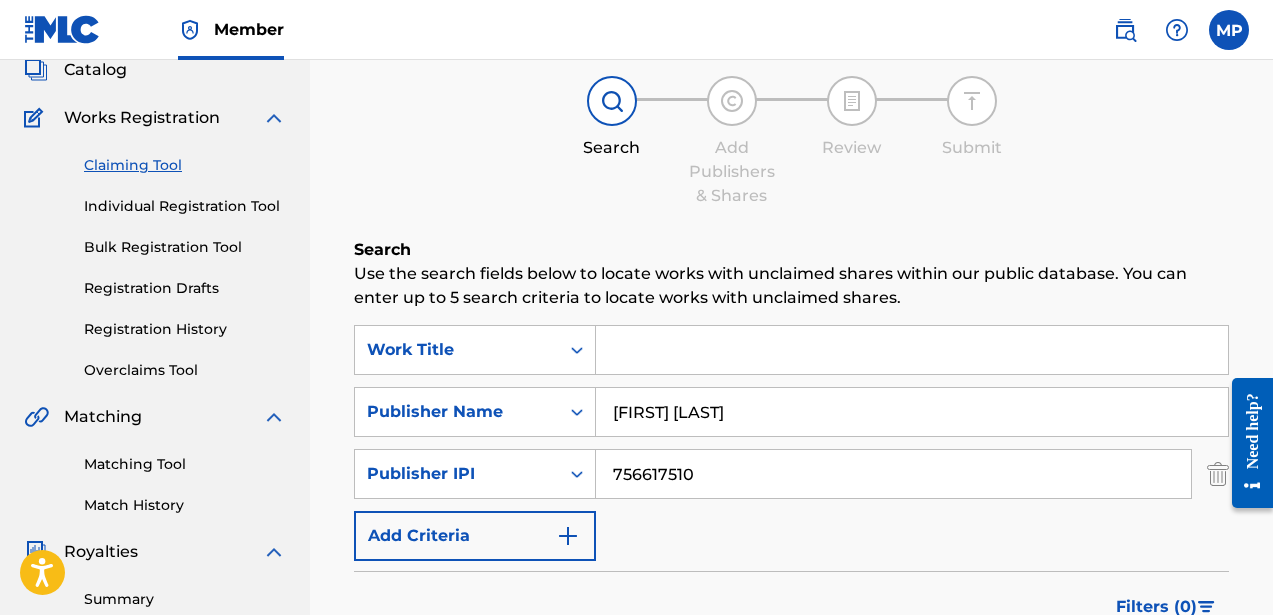 scroll, scrollTop: 132, scrollLeft: 0, axis: vertical 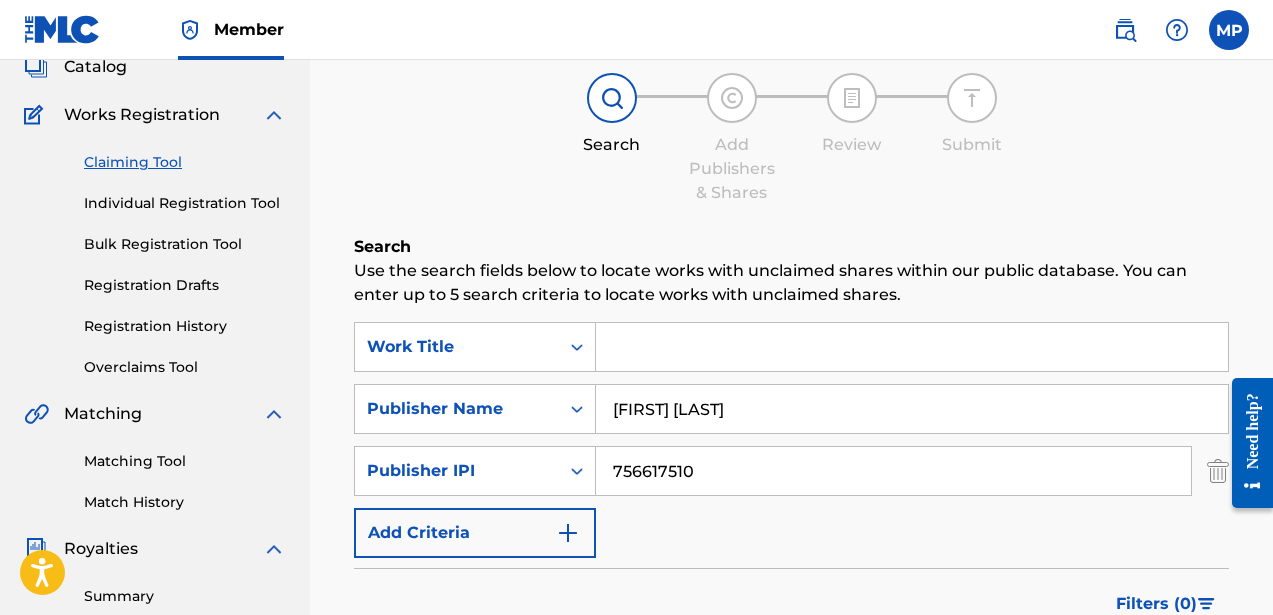 click at bounding box center (912, 347) 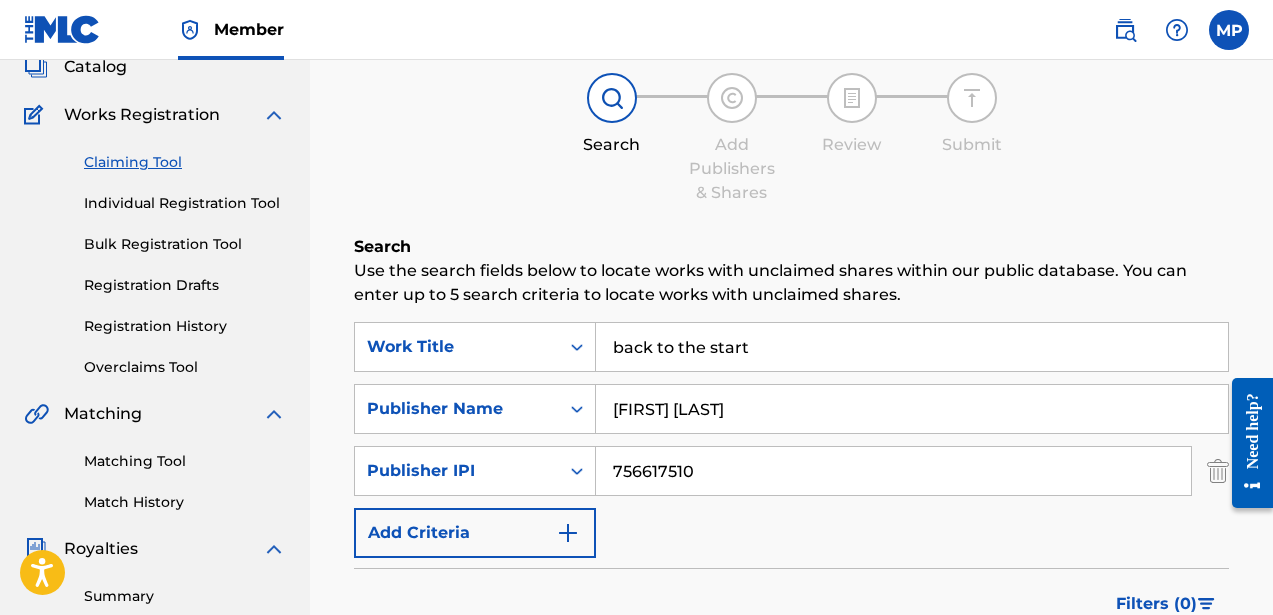 type on "back to the start" 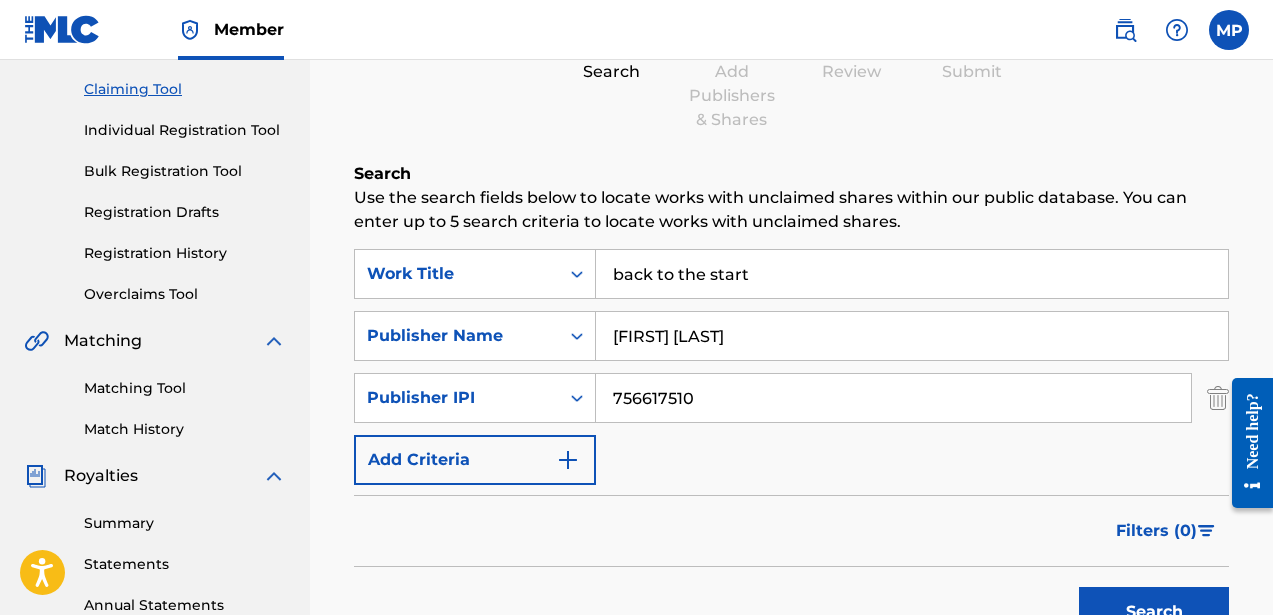 scroll, scrollTop: 338, scrollLeft: 0, axis: vertical 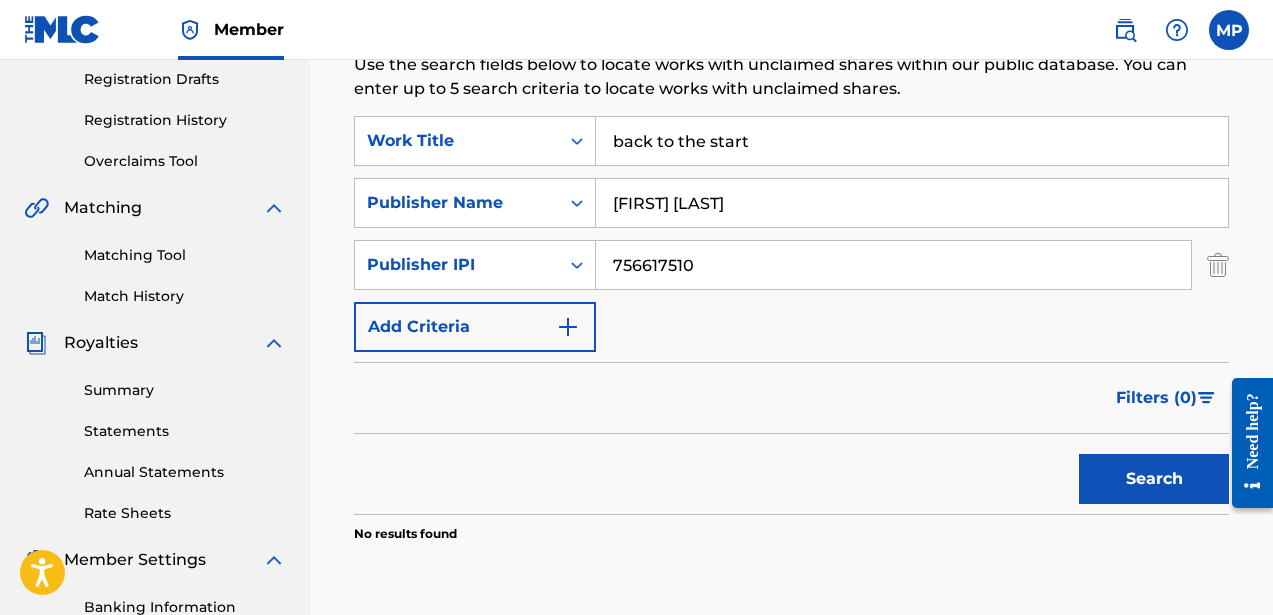 click on "Search" at bounding box center (1154, 479) 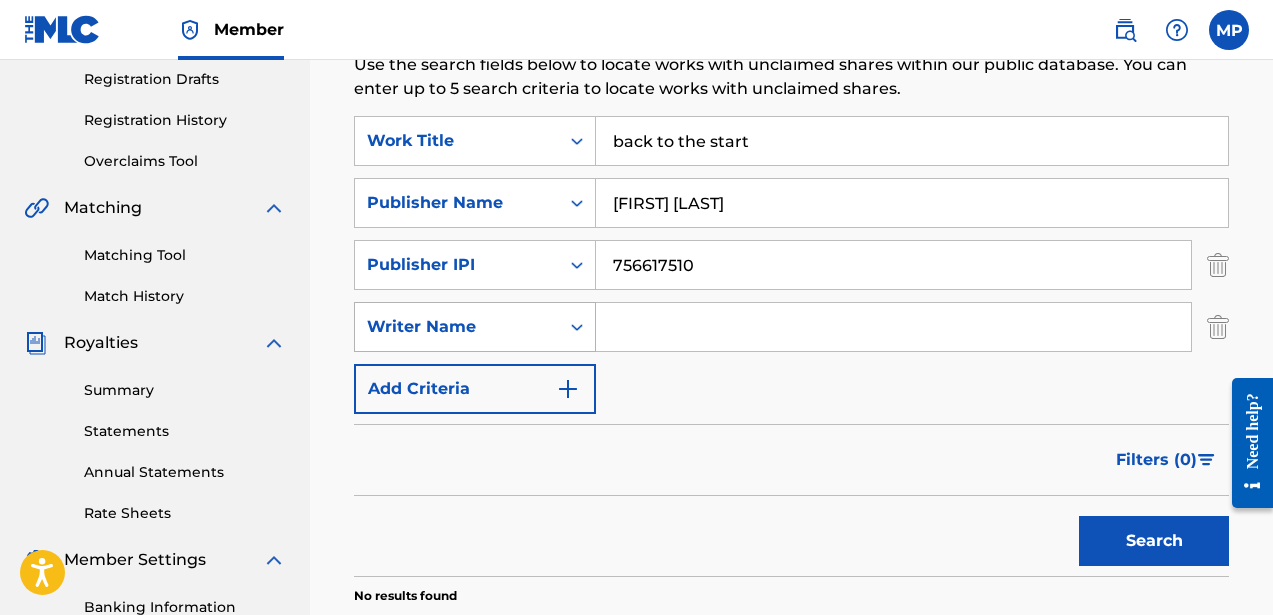 click on "Writer Name" at bounding box center (457, 327) 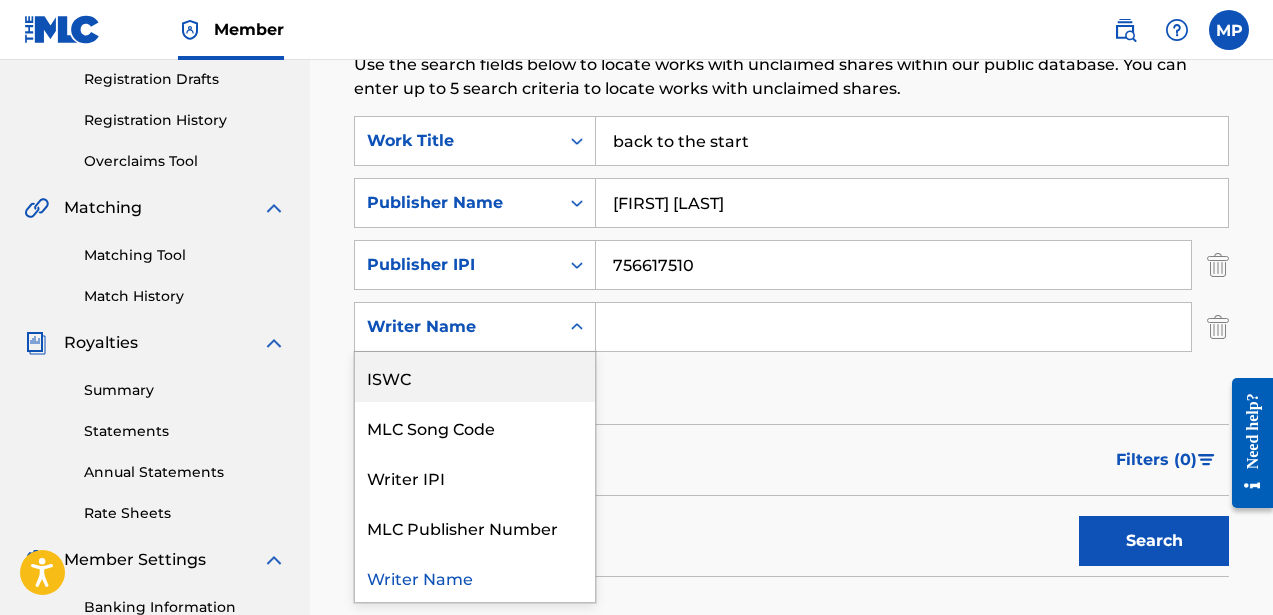 click on "ISWC" at bounding box center [475, 377] 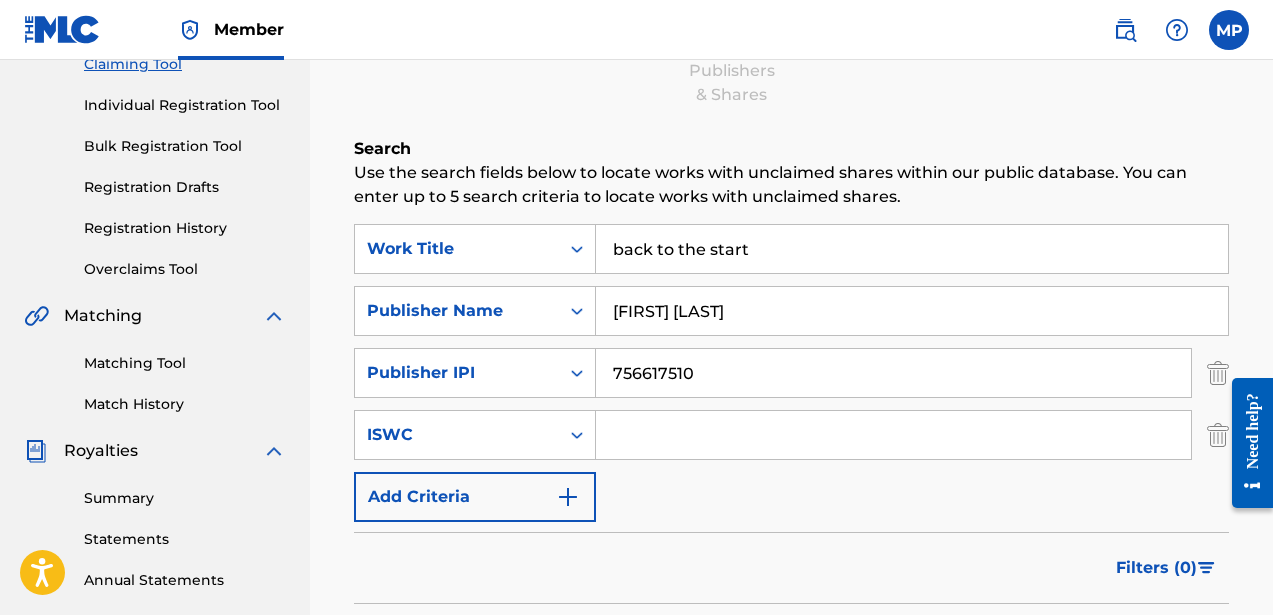 scroll, scrollTop: 229, scrollLeft: 0, axis: vertical 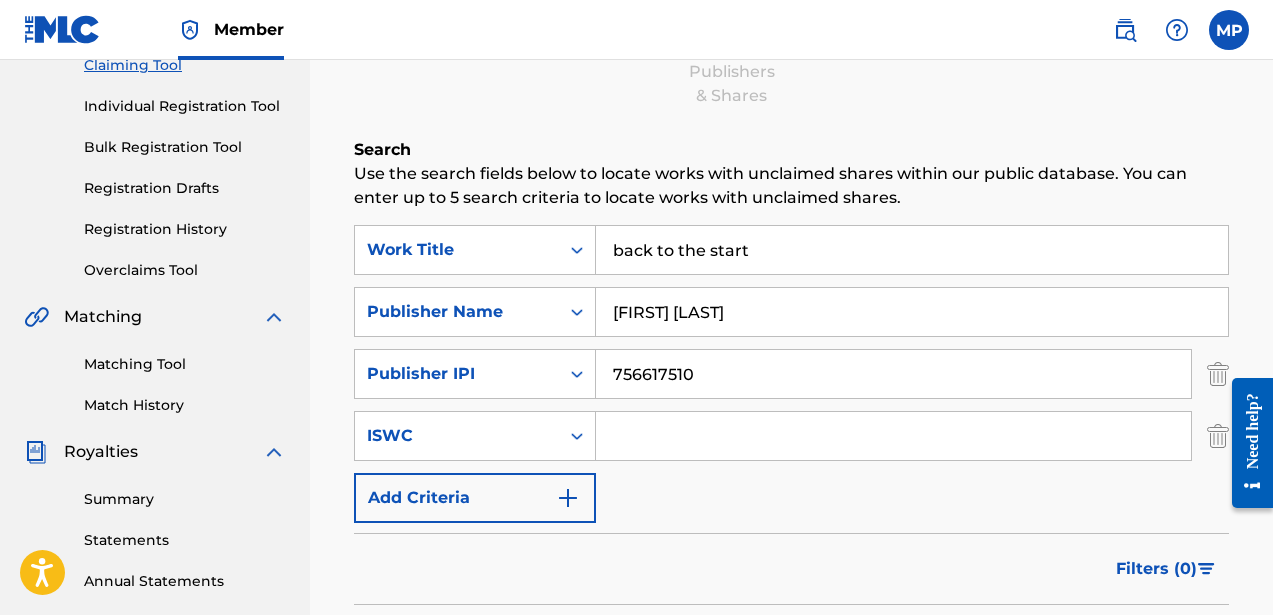 click on "Individual Registration Tool" at bounding box center [185, 106] 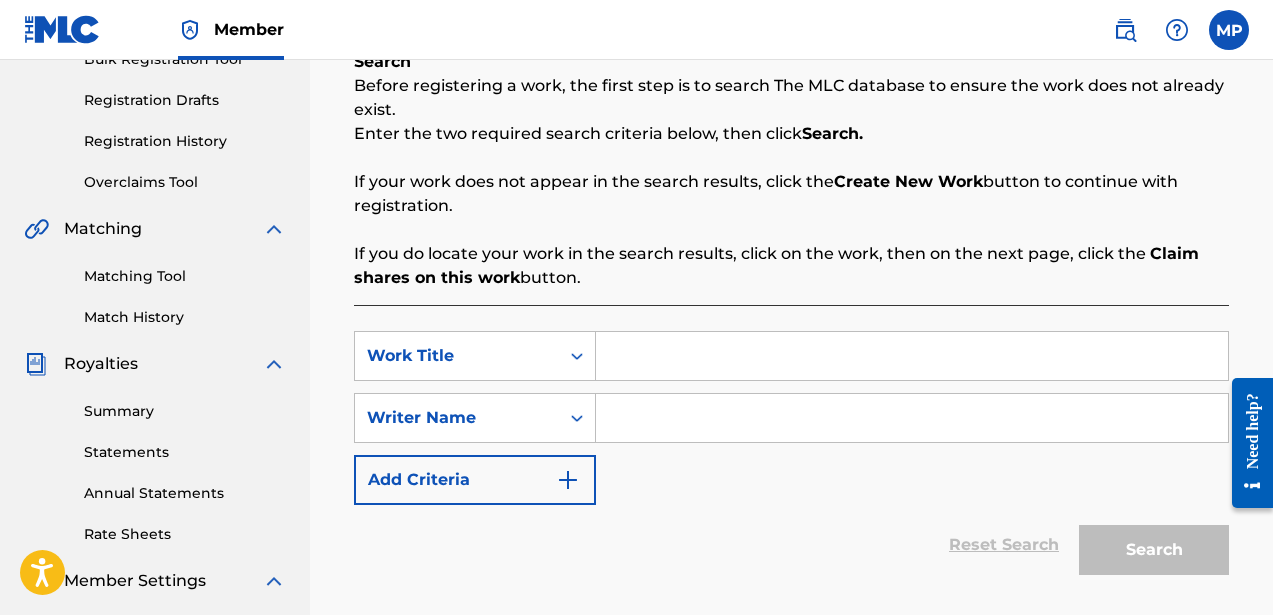 scroll, scrollTop: 321, scrollLeft: 0, axis: vertical 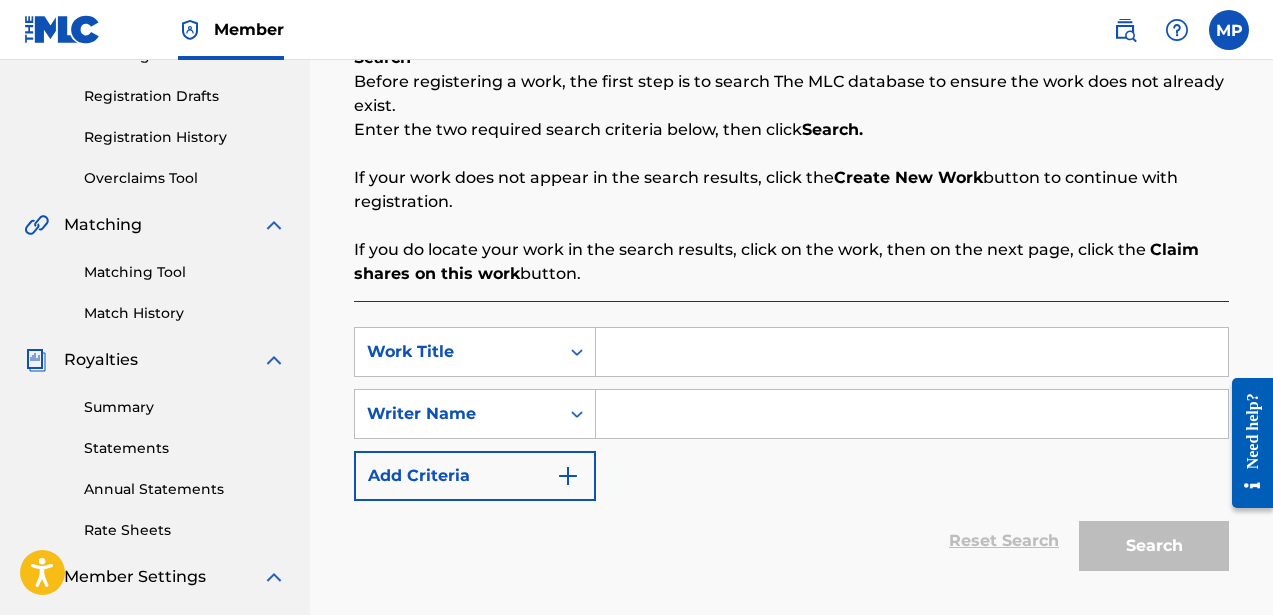 click at bounding box center [912, 352] 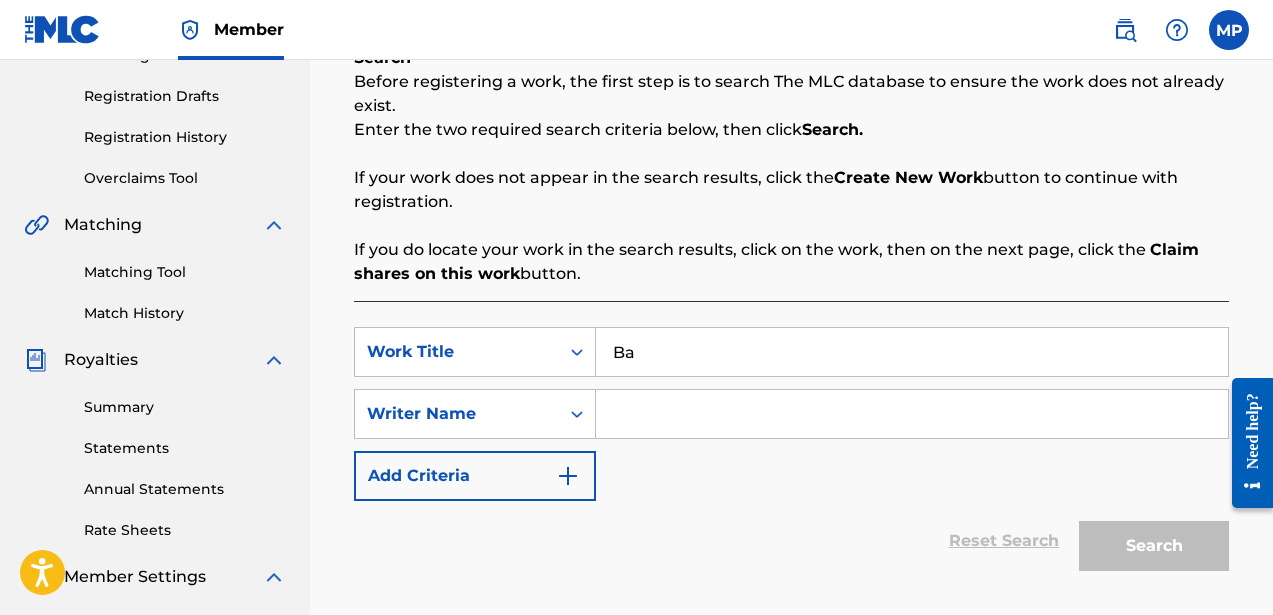 type on "B" 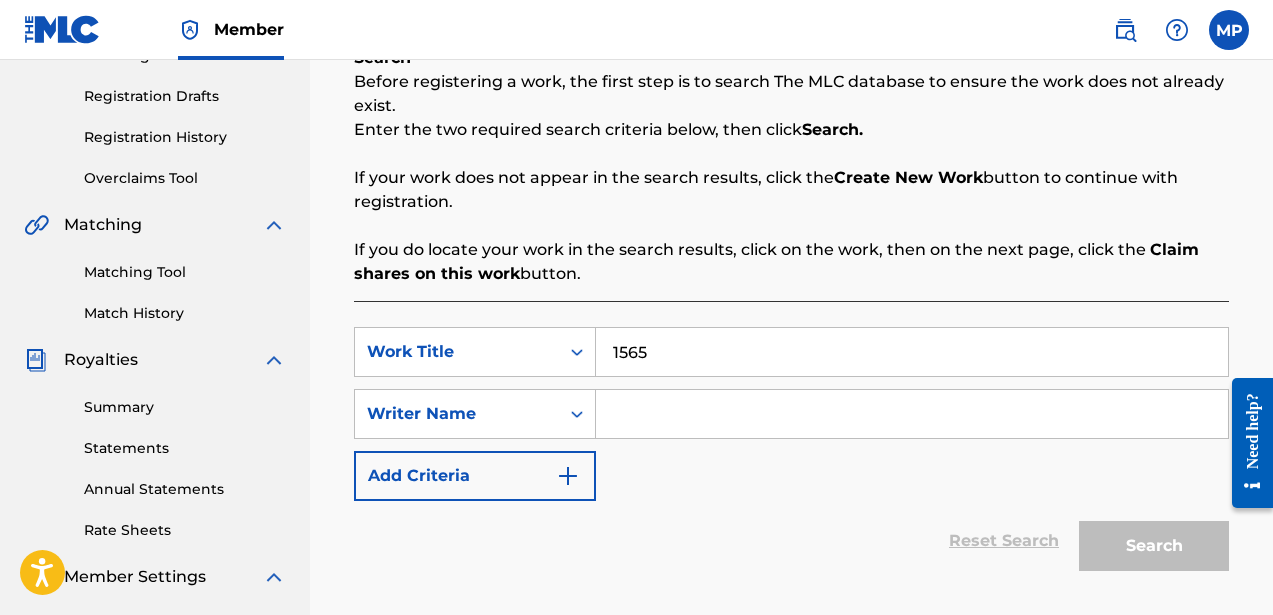 type on "1565" 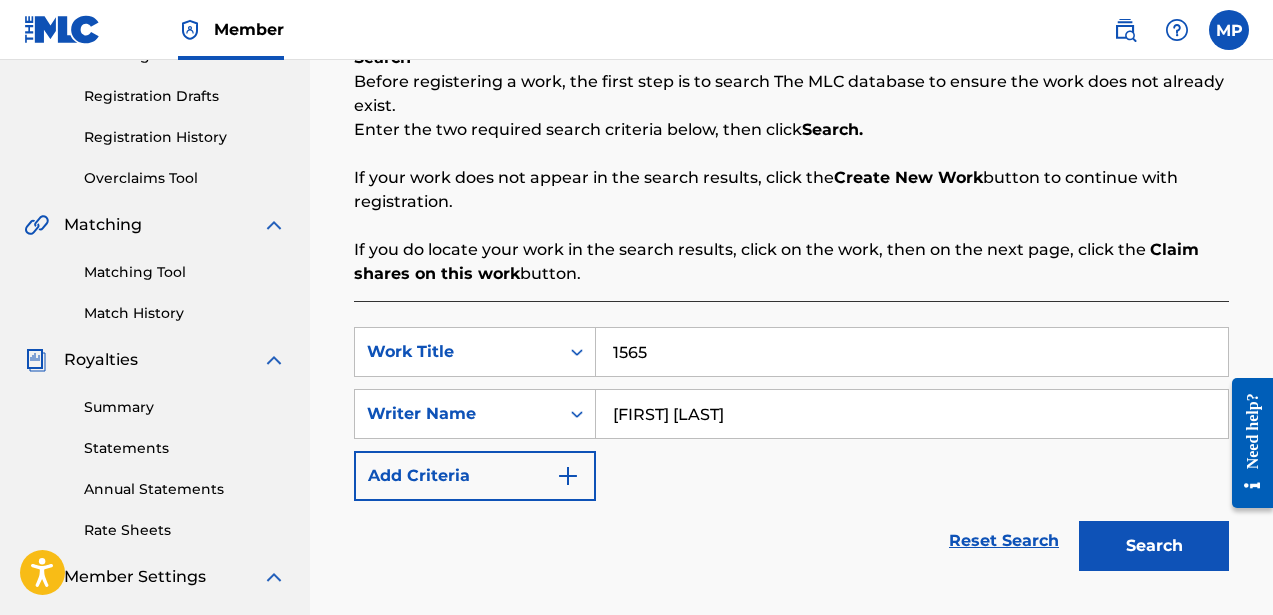 type on "[FIRST] [LAST]" 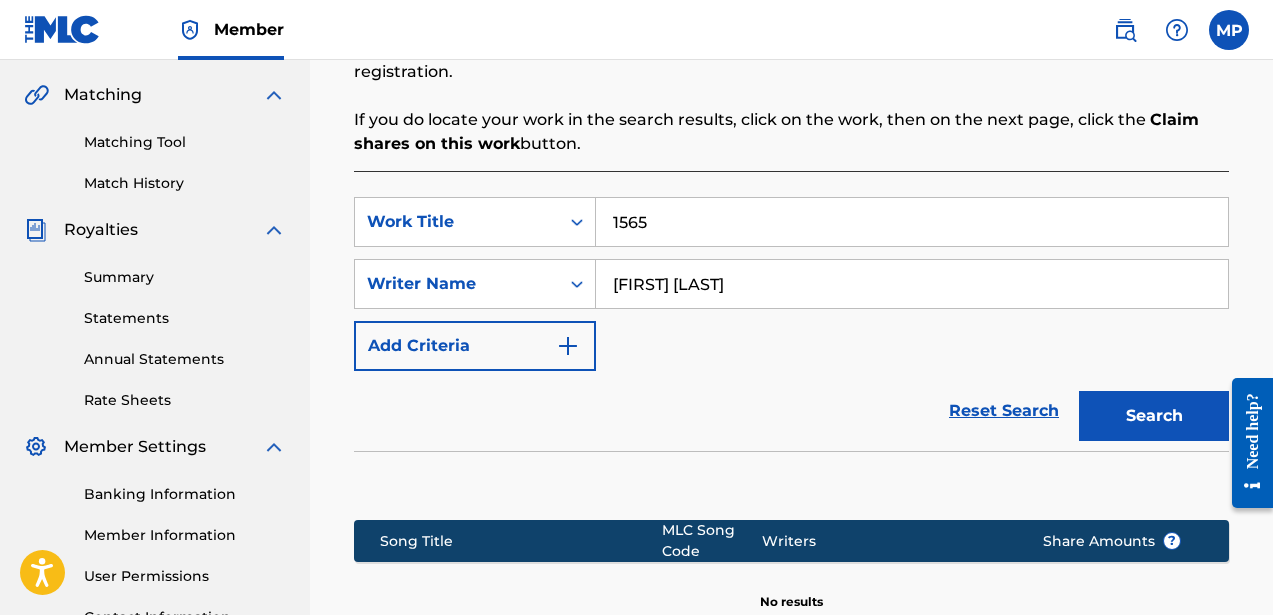 scroll, scrollTop: 507, scrollLeft: 0, axis: vertical 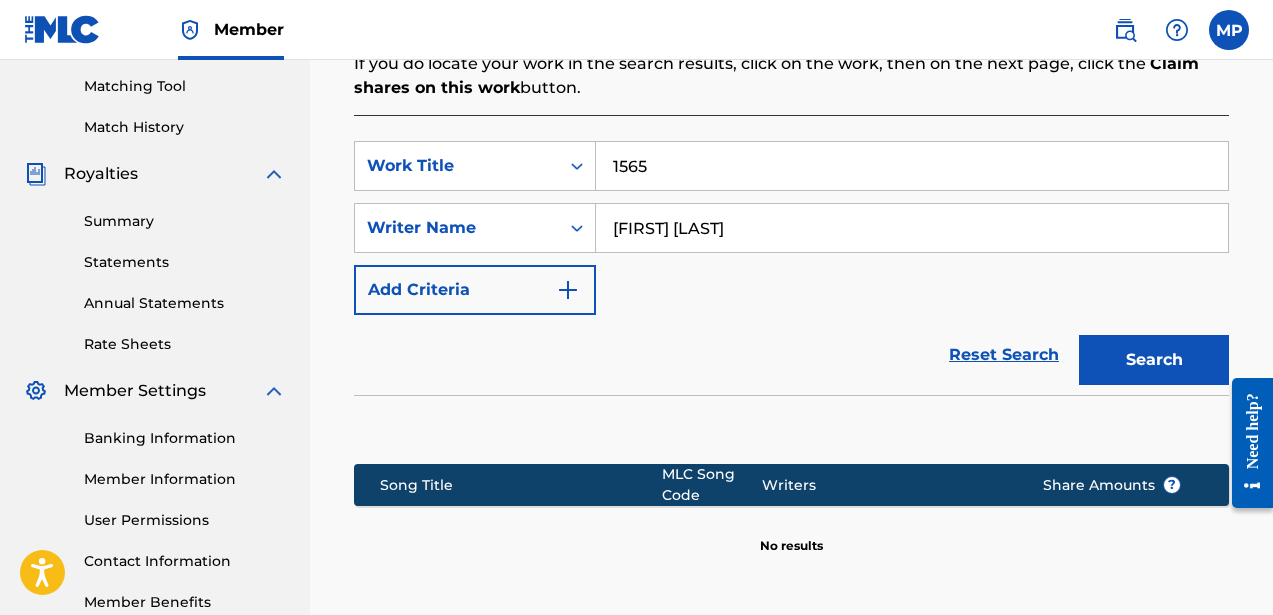 click on "Add Criteria" at bounding box center (475, 290) 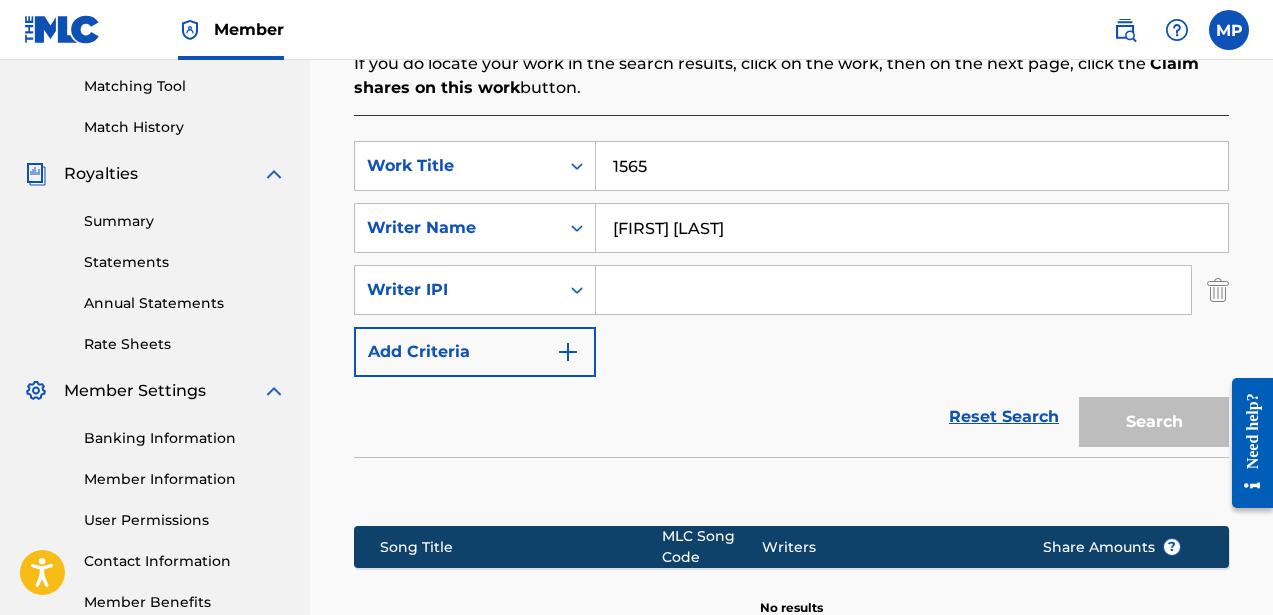 click at bounding box center [893, 290] 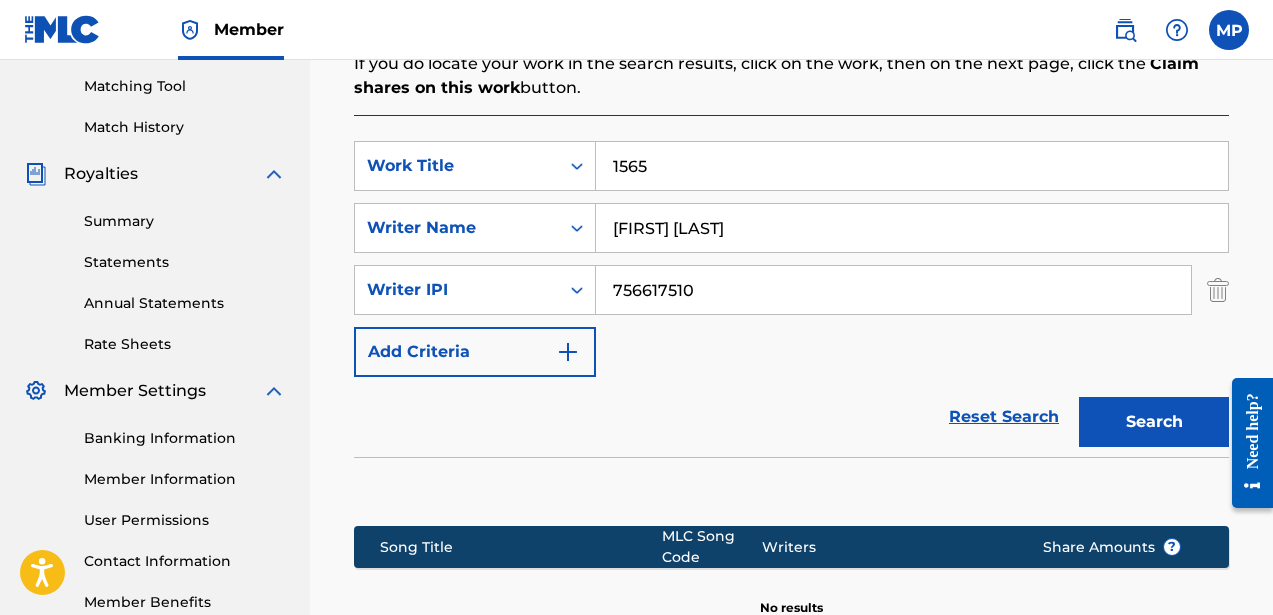 type on "756617510" 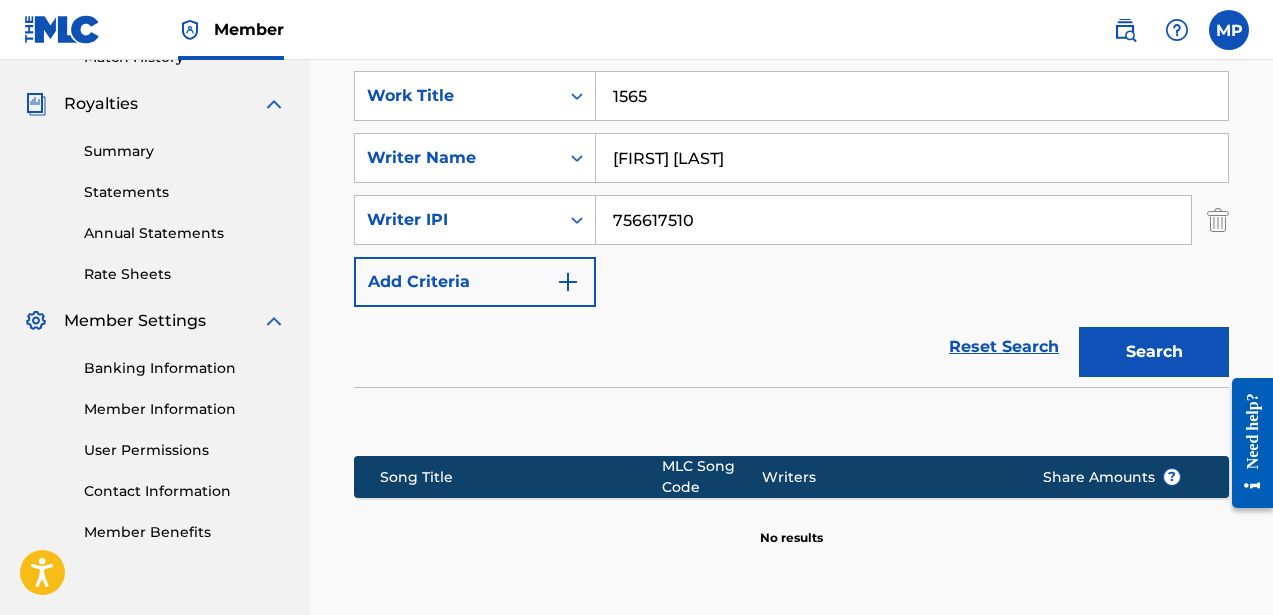 scroll, scrollTop: 586, scrollLeft: 0, axis: vertical 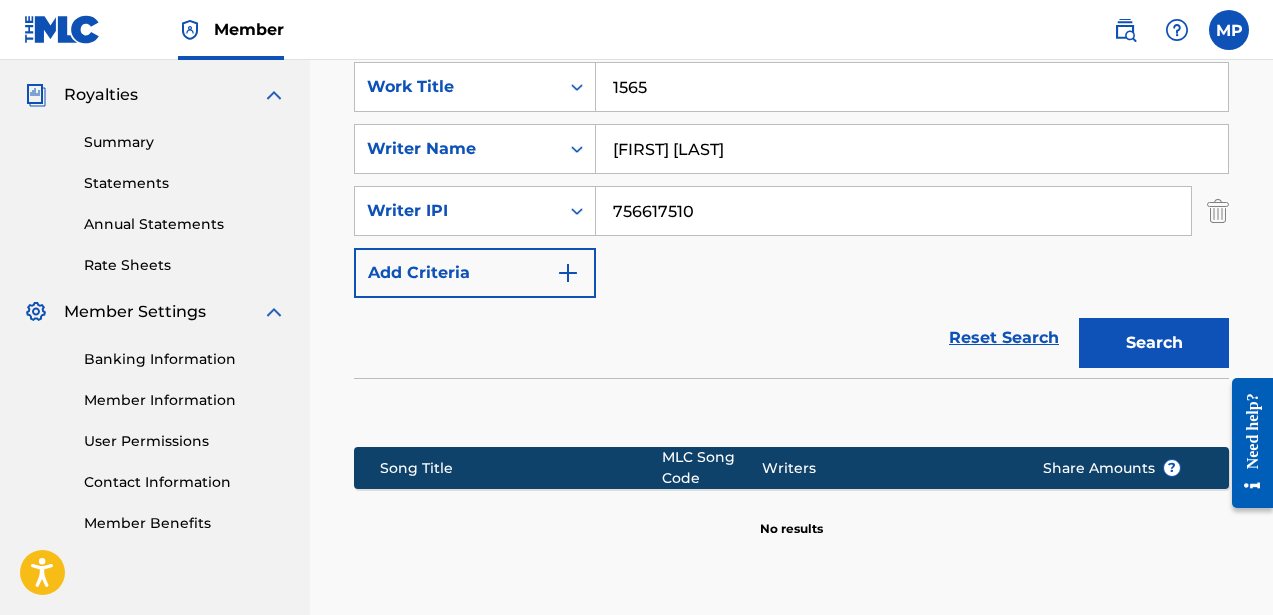 click on "1565" at bounding box center [912, 87] 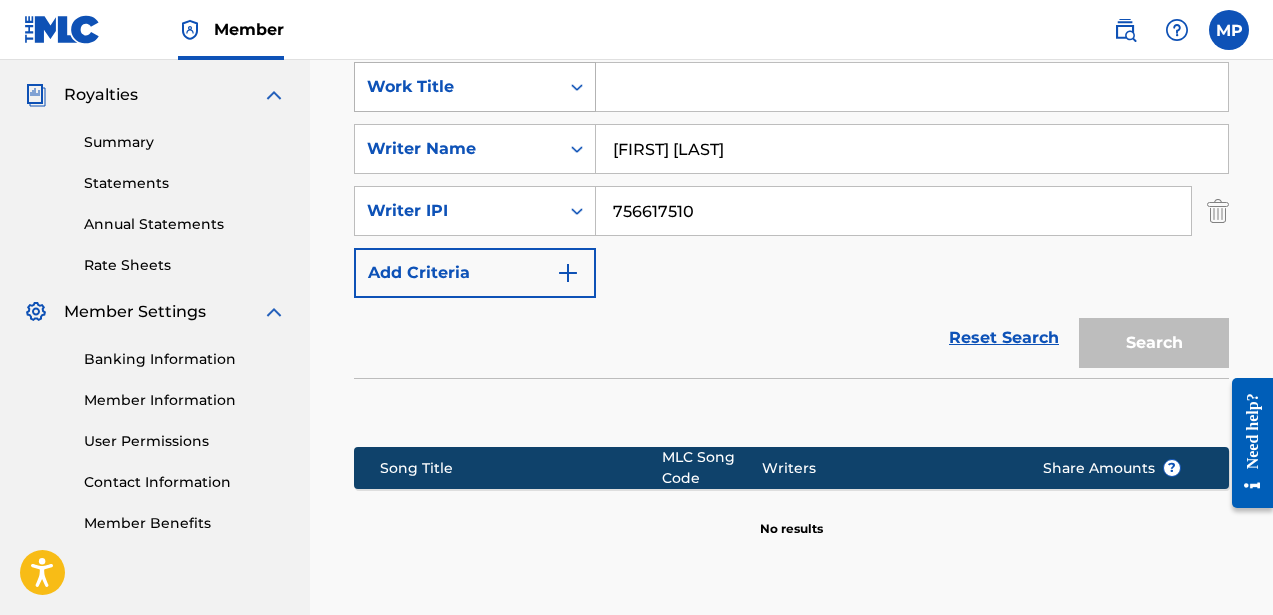 type 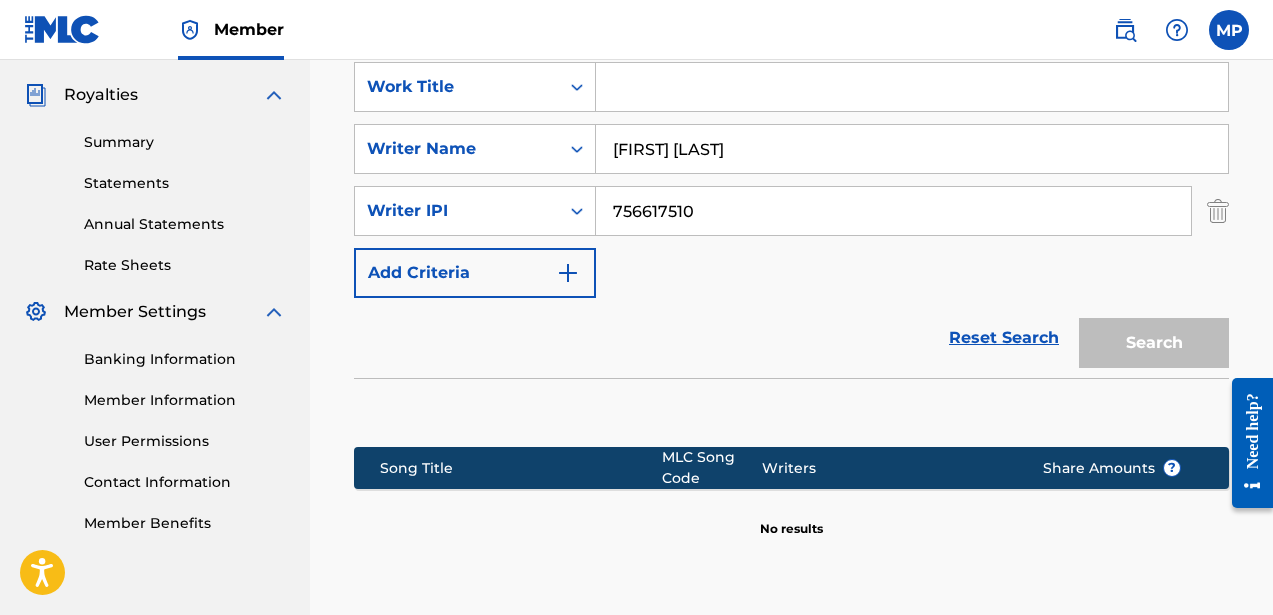click on "[FIRST] [LAST]" at bounding box center (912, 149) 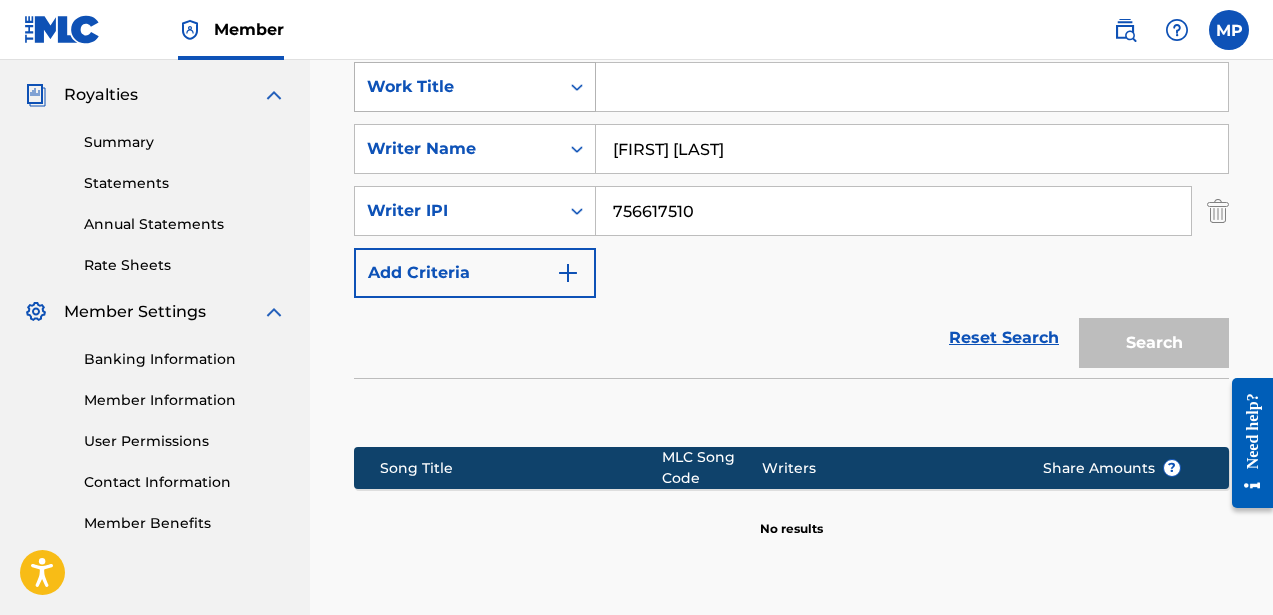 click on "Work Title" at bounding box center (457, 87) 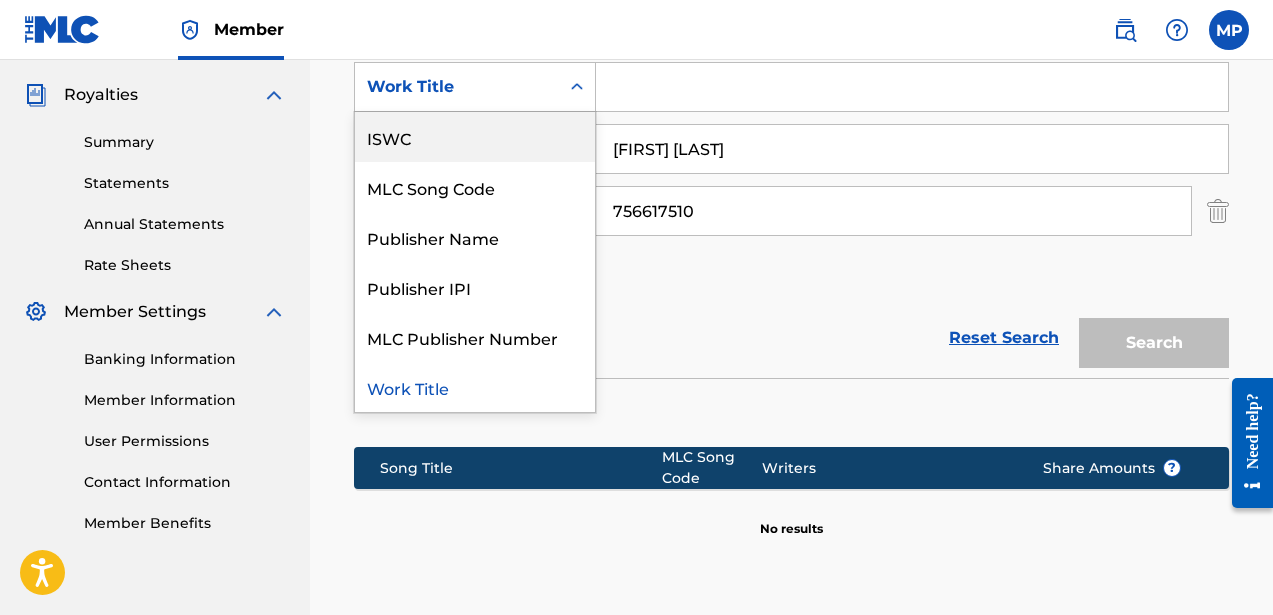 click on "ISWC" at bounding box center (475, 137) 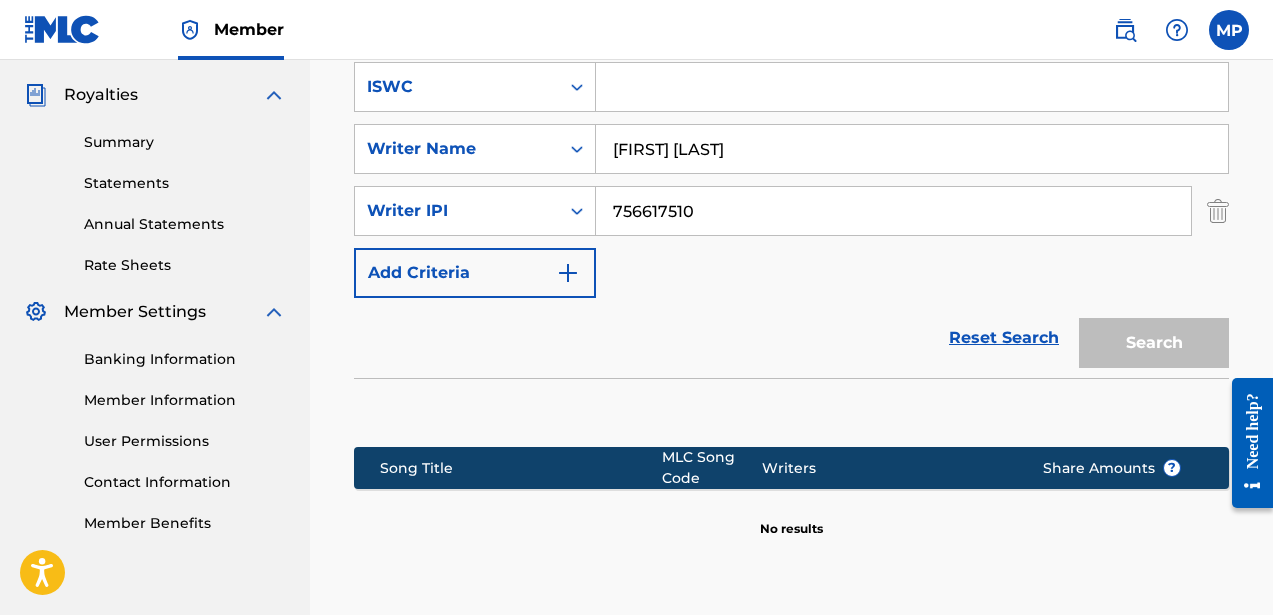 click at bounding box center (912, 87) 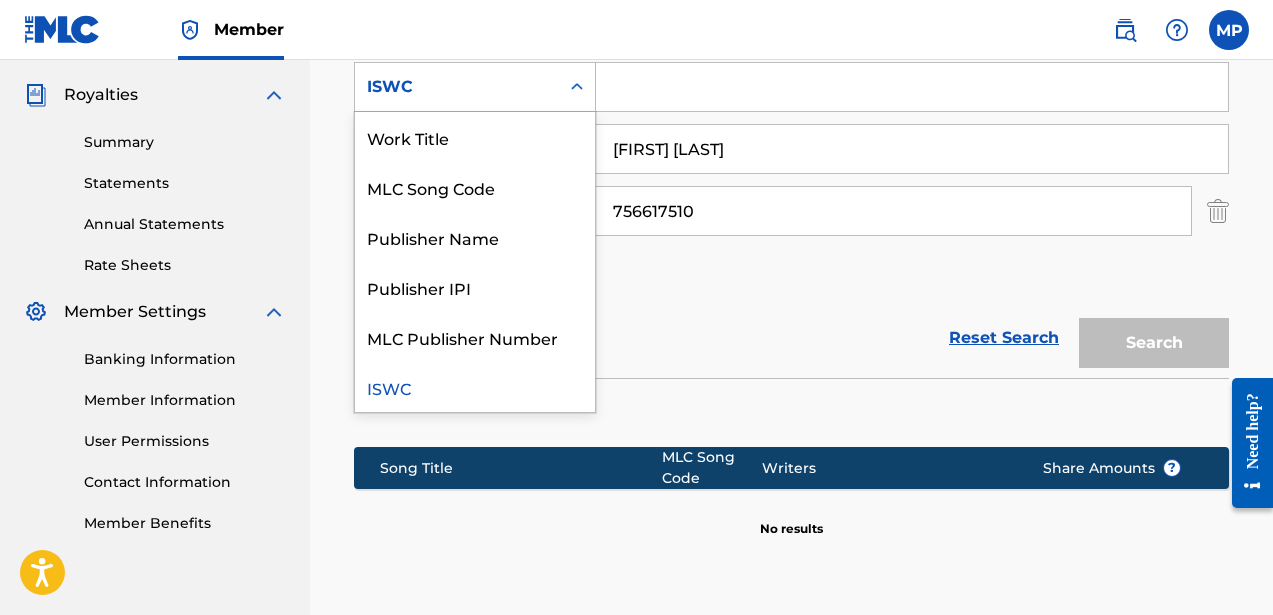 click on "ISWC" at bounding box center [457, 87] 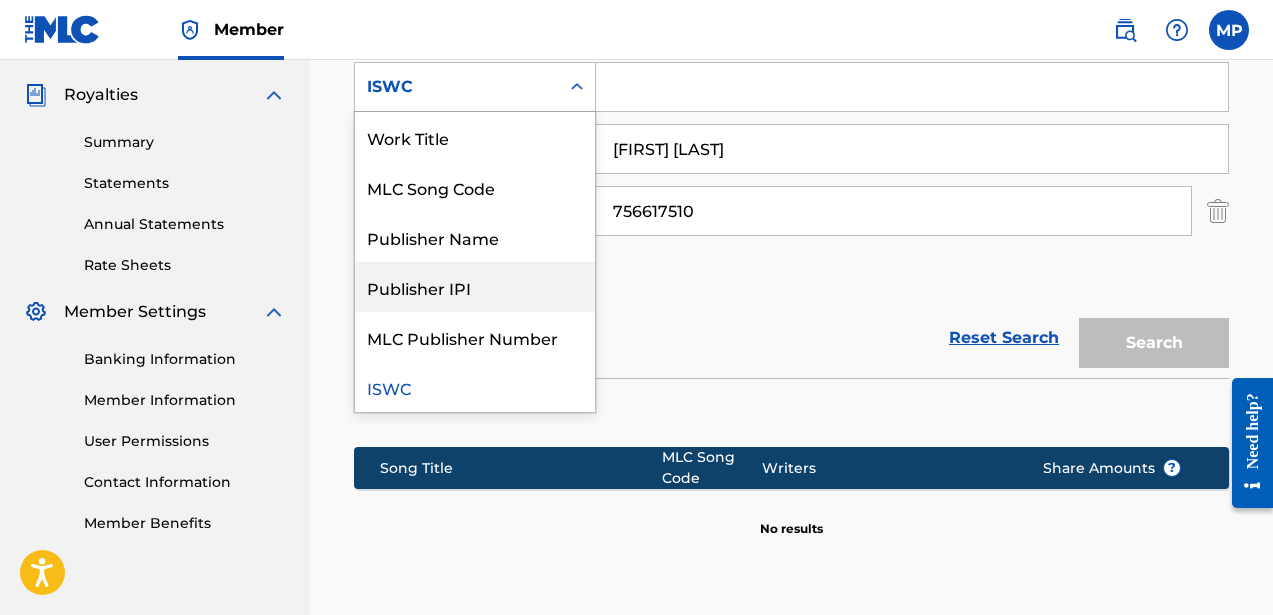 click on "Publisher IPI" at bounding box center (475, 287) 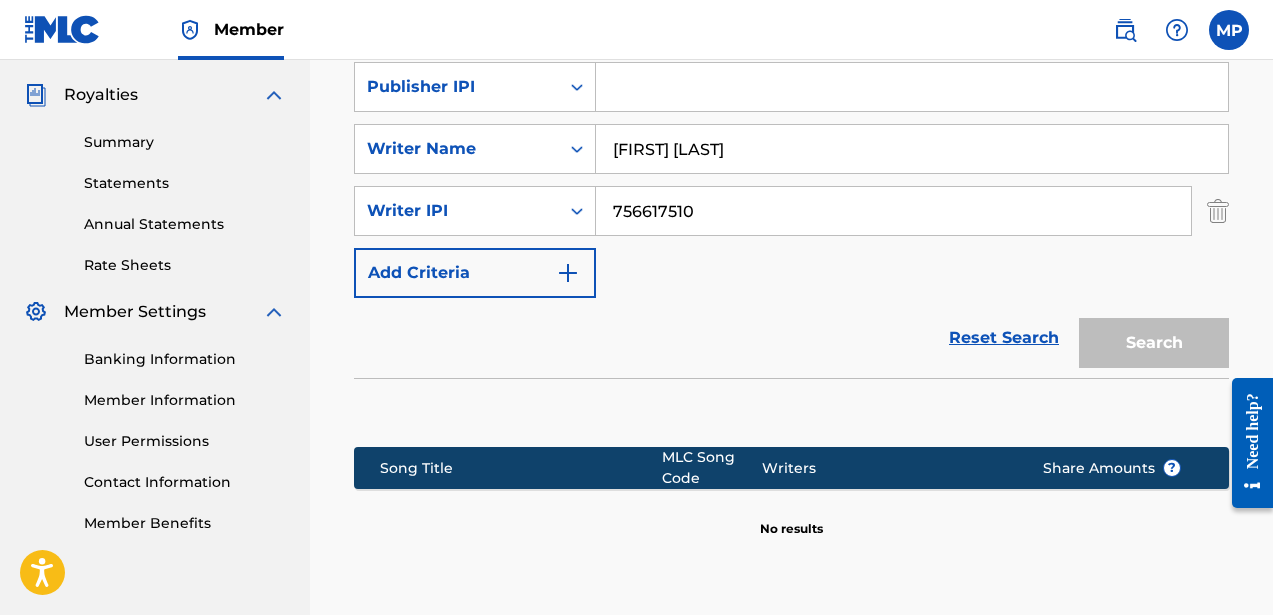 click on "Member MP MP [FIRST] [LAST] [EMAIL] Profile Log out" at bounding box center (636, 30) 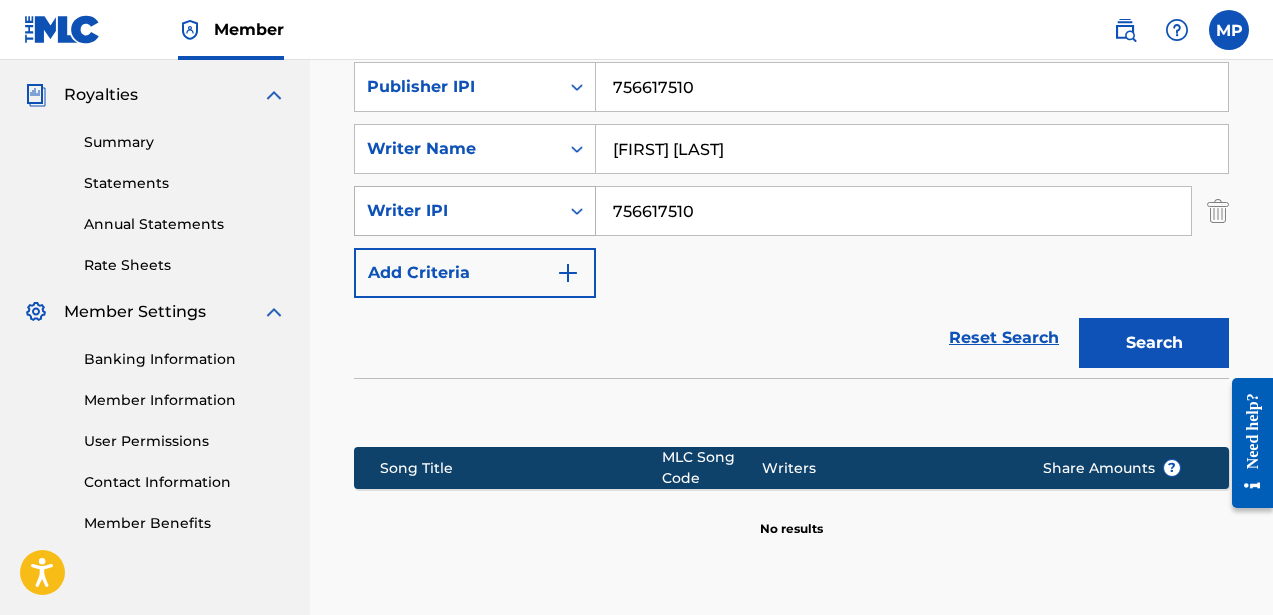 type on "756617510" 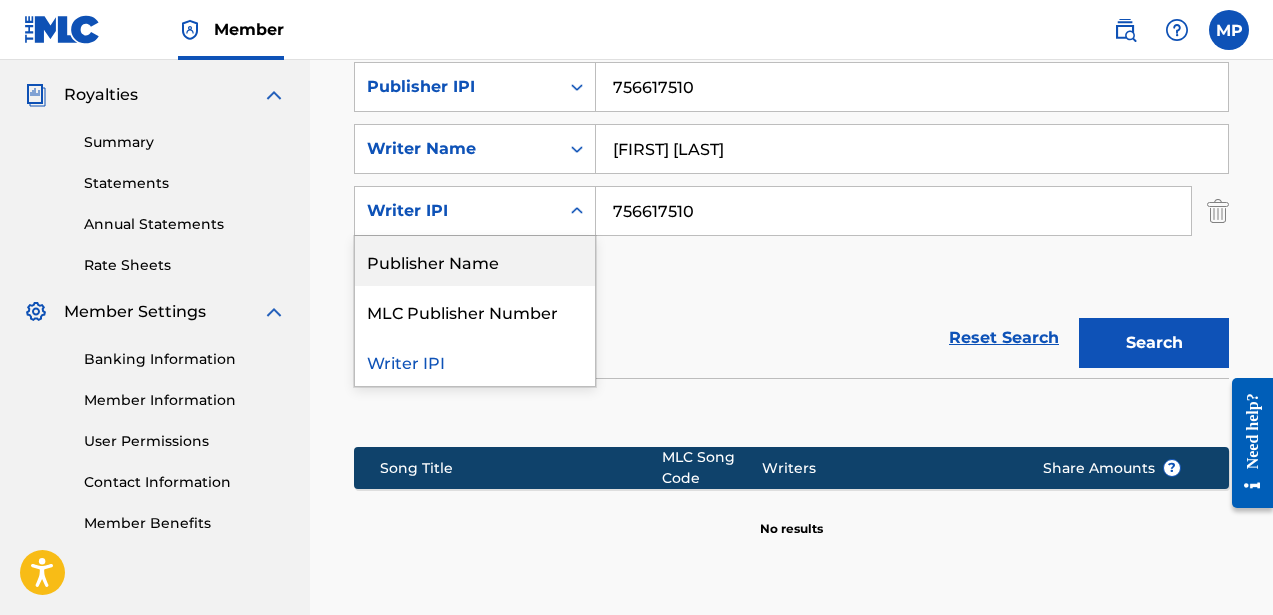 click on "Publisher Name" at bounding box center [475, 261] 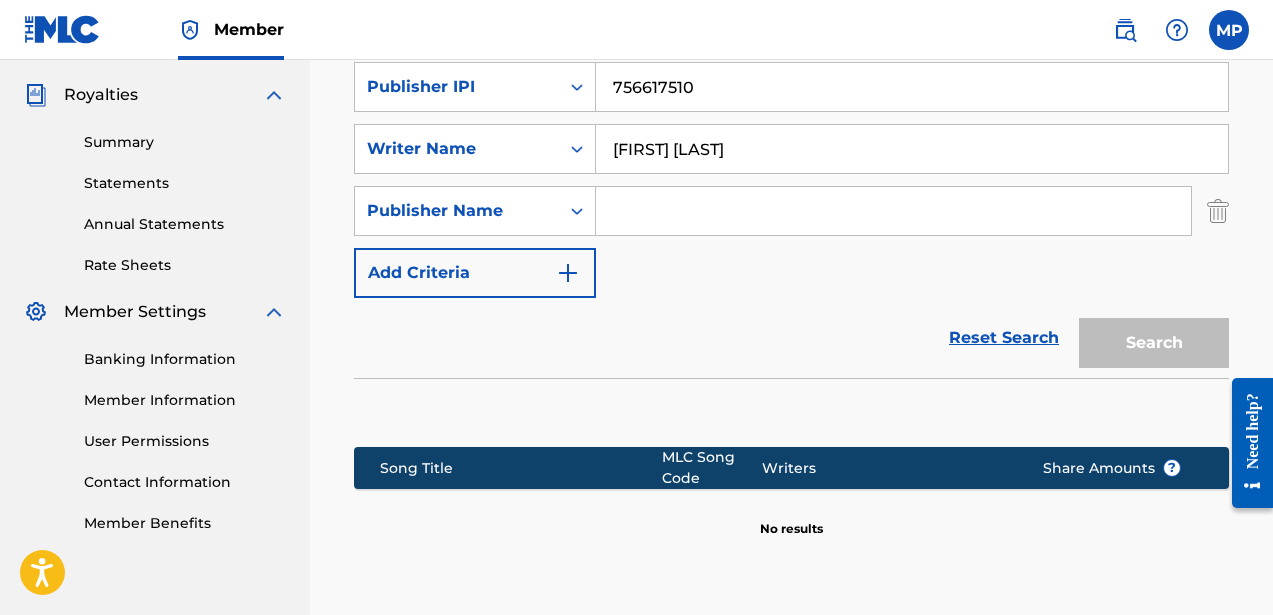 click at bounding box center [893, 211] 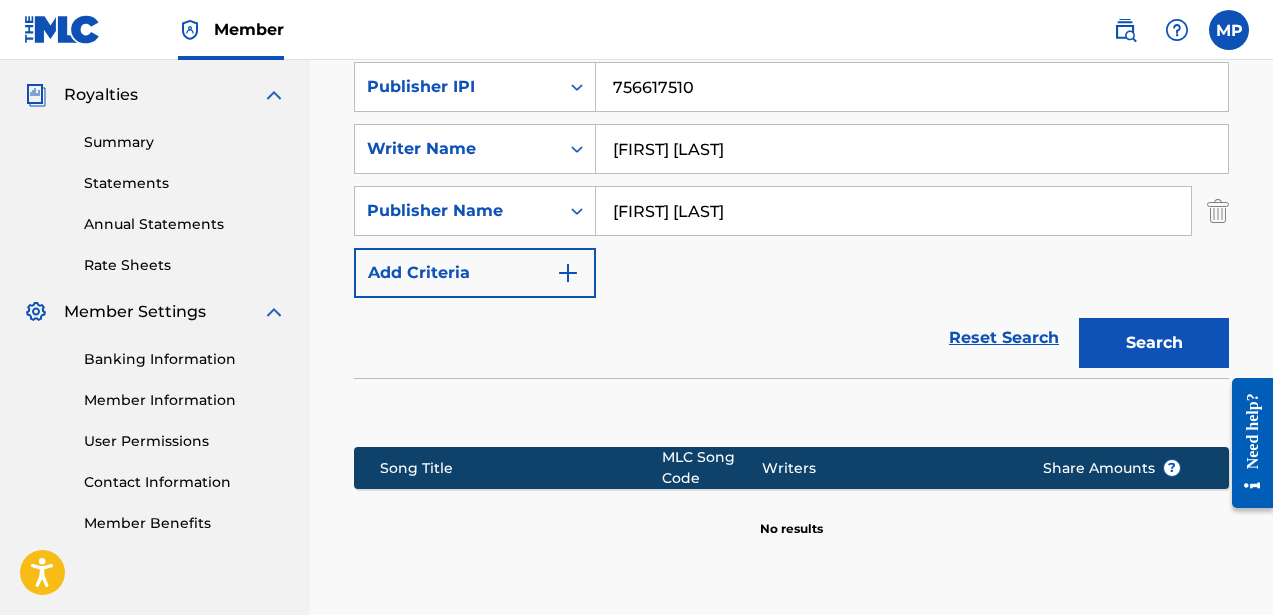 type on "[FIRST] [LAST]" 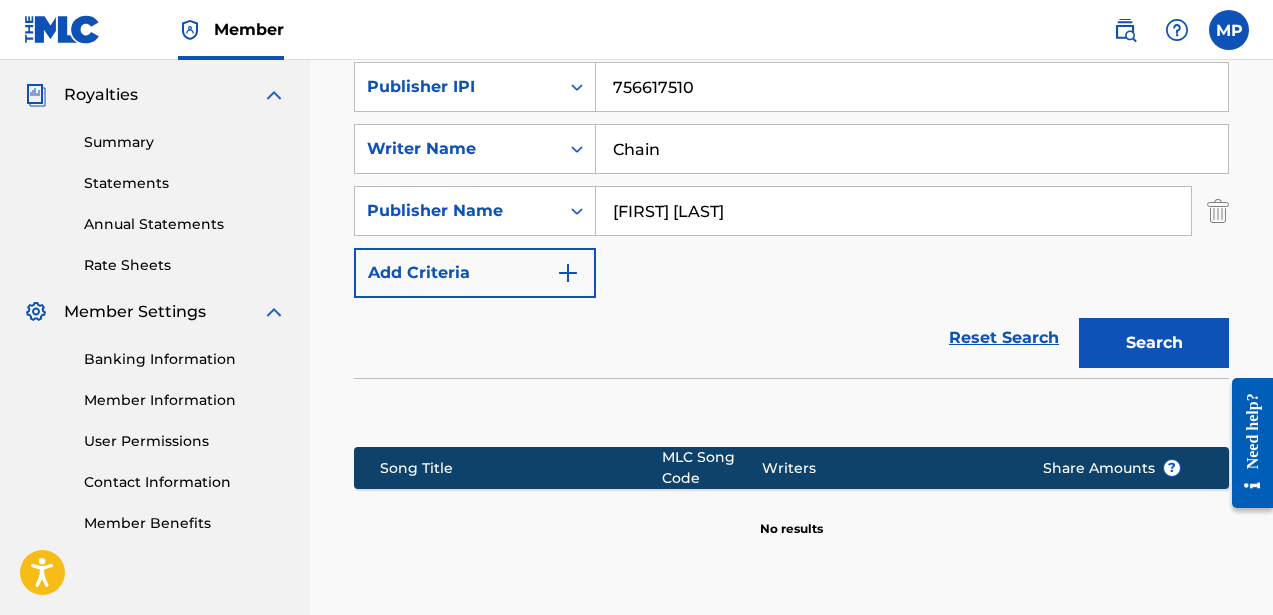 type on "Chain" 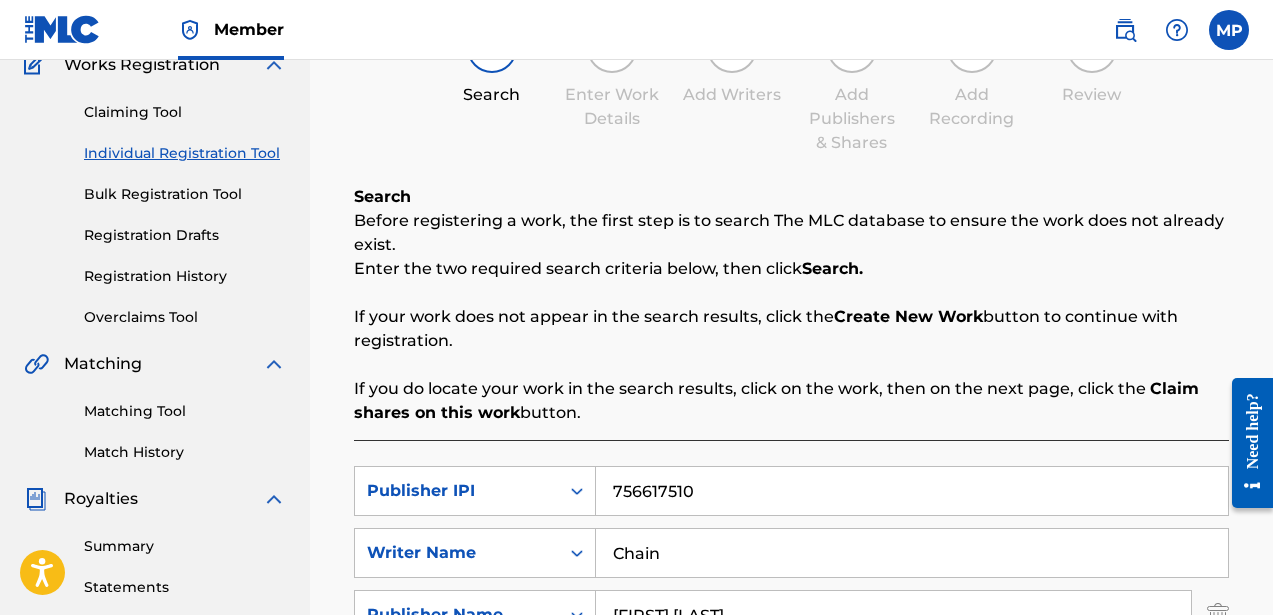 scroll, scrollTop: 186, scrollLeft: 0, axis: vertical 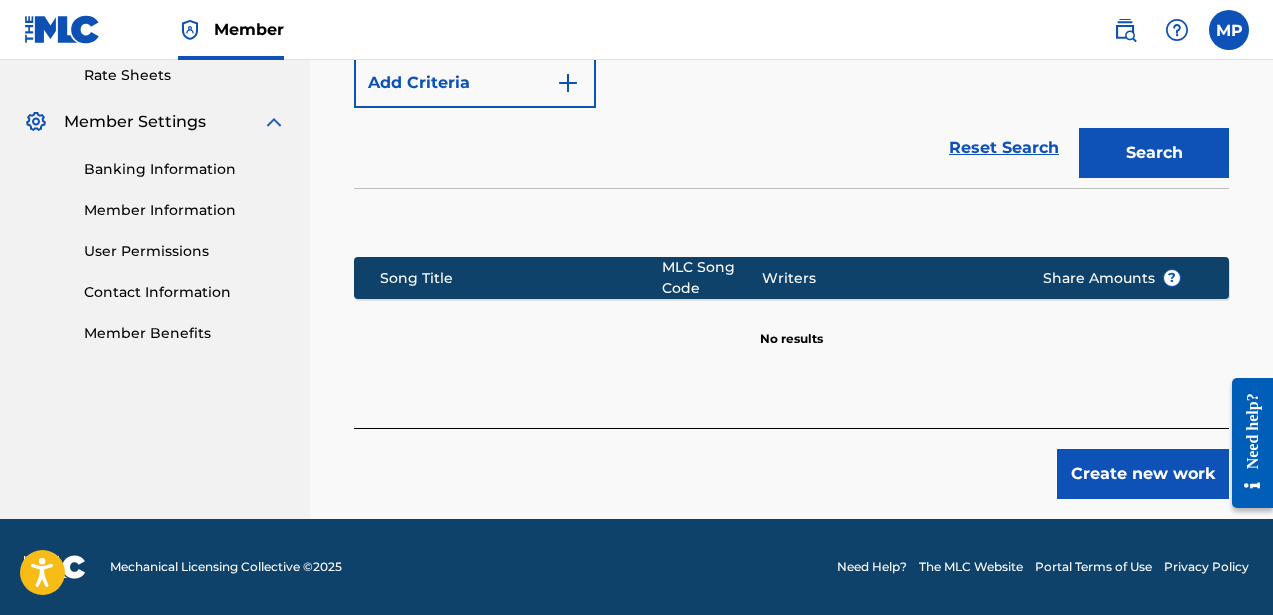 click on "Create new work" at bounding box center [1143, 474] 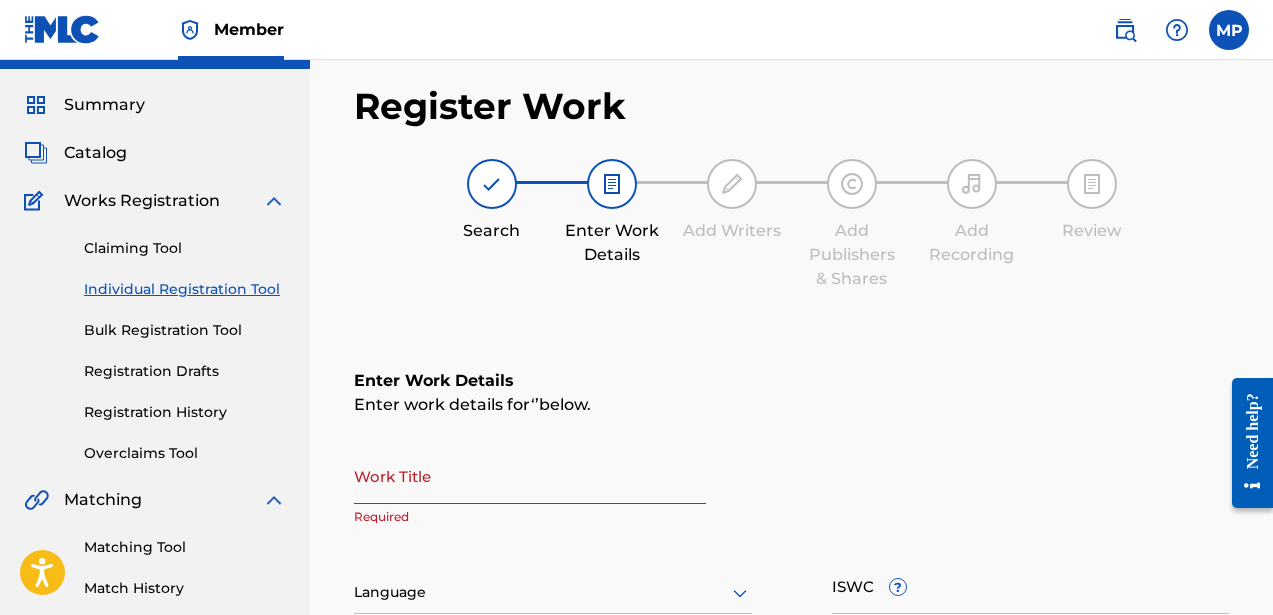 scroll, scrollTop: 45, scrollLeft: 0, axis: vertical 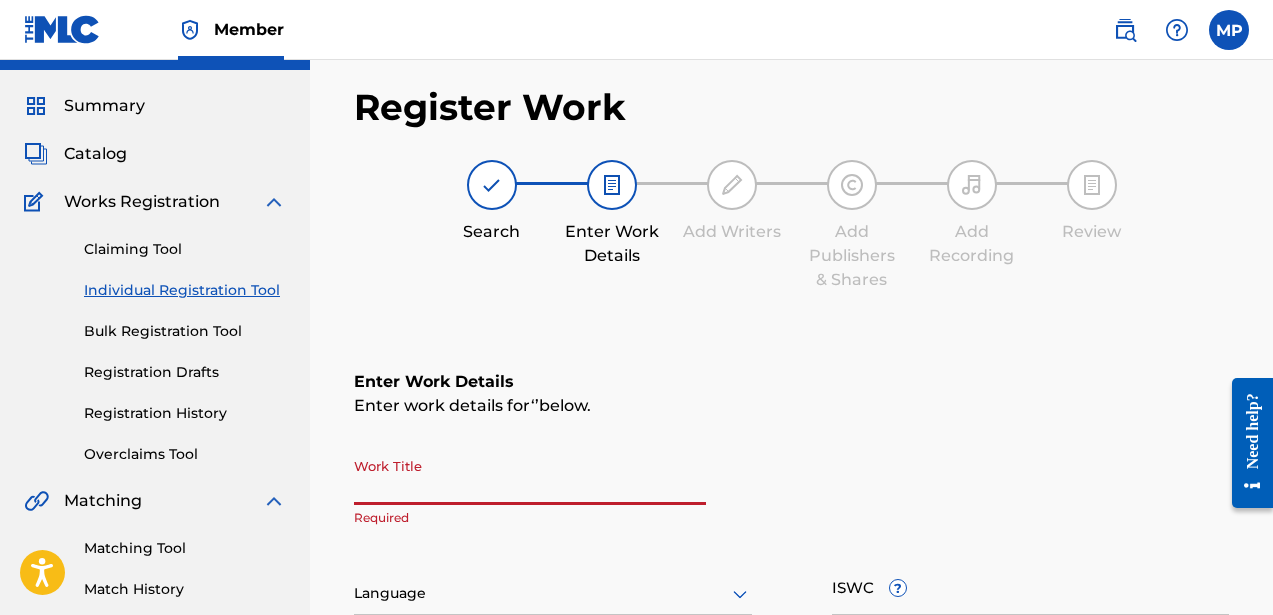 click on "Work Title" at bounding box center [530, 476] 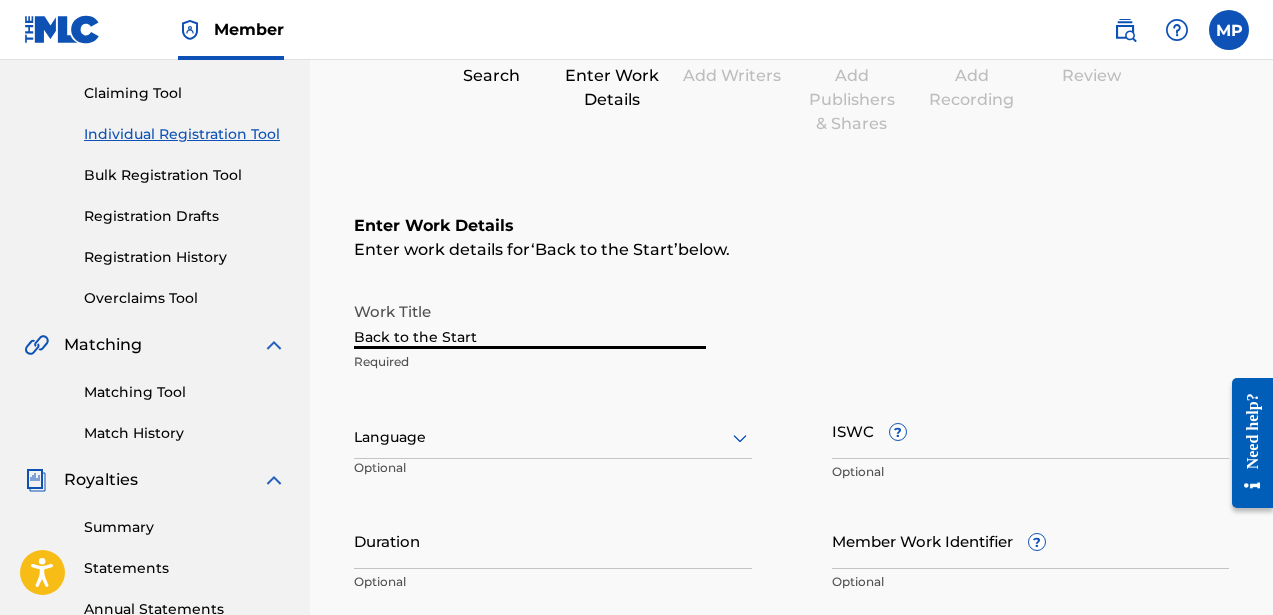 scroll, scrollTop: 213, scrollLeft: 0, axis: vertical 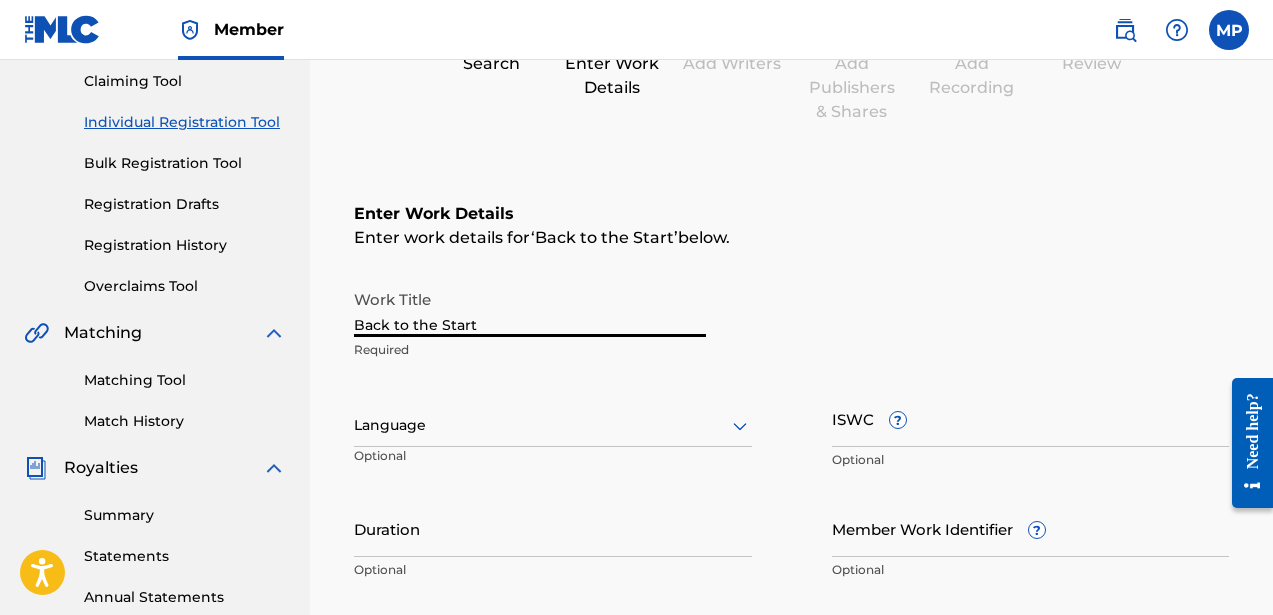 type on "Back to the Start" 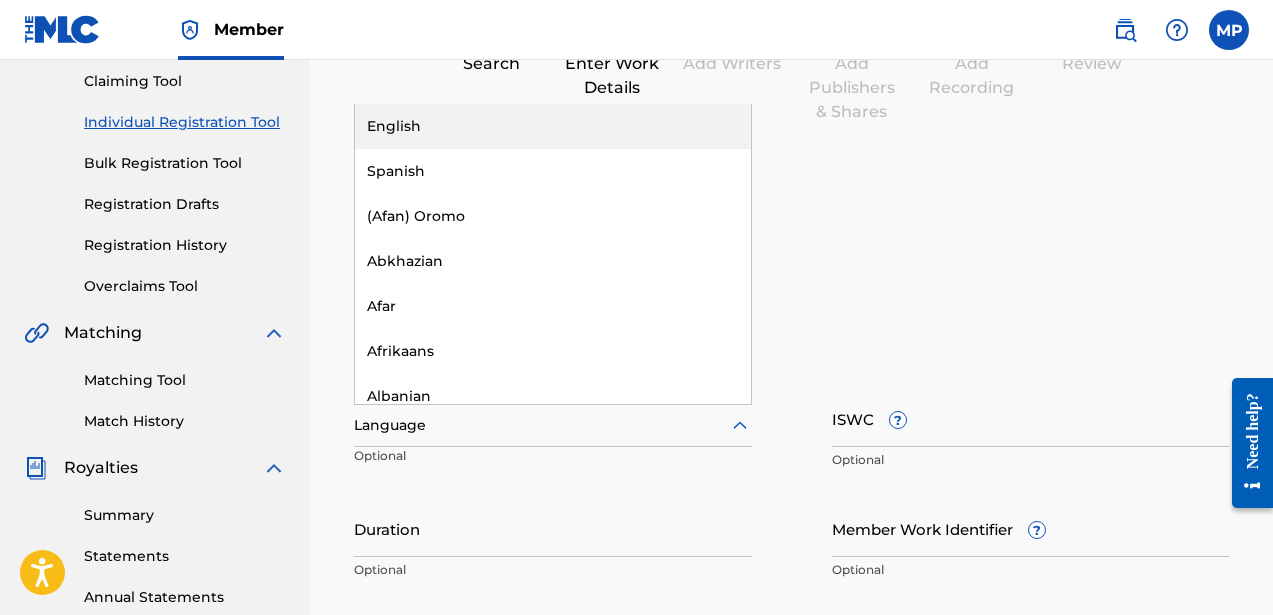 click at bounding box center [553, 425] 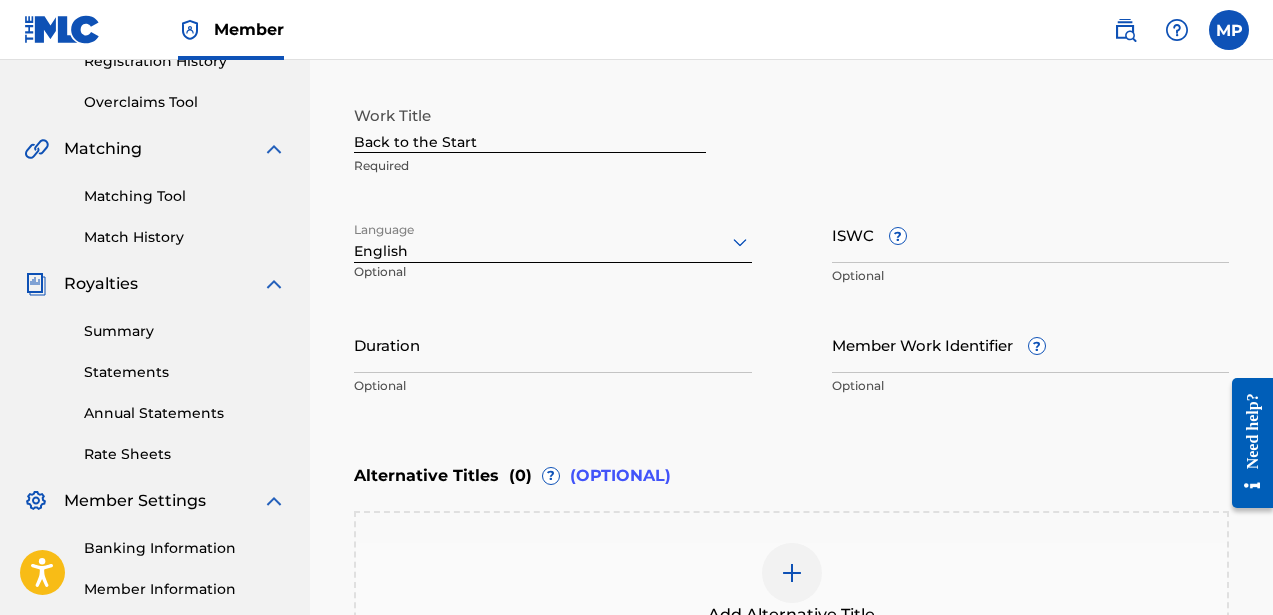 scroll, scrollTop: 399, scrollLeft: 0, axis: vertical 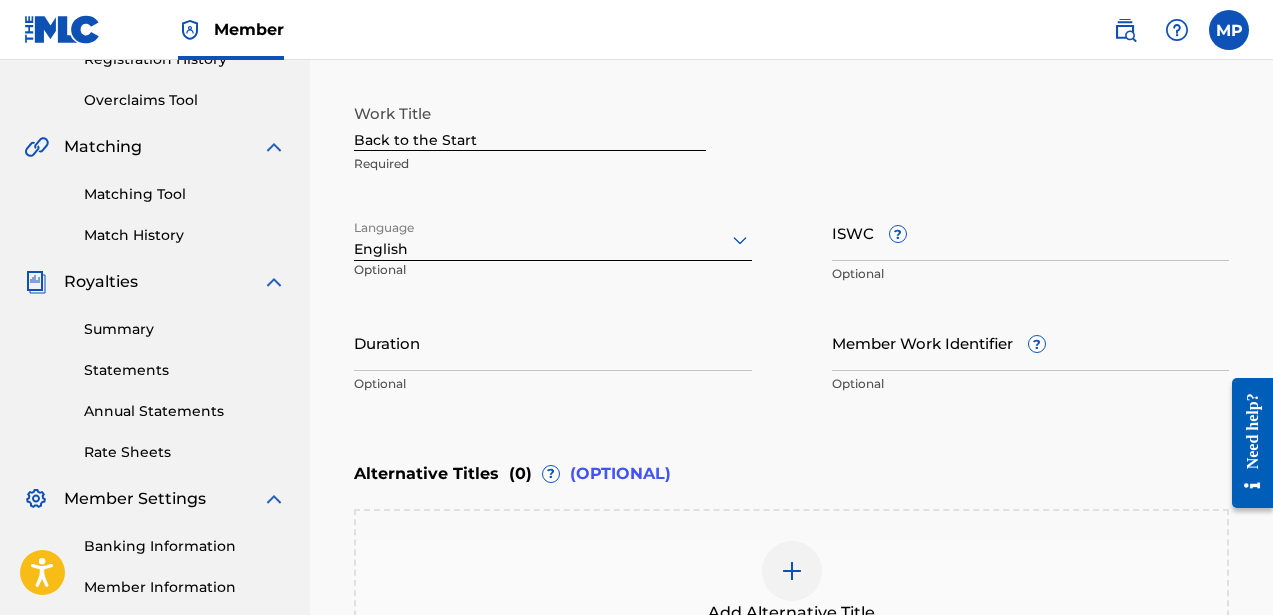 click on "ISWC   ?" at bounding box center (1031, 232) 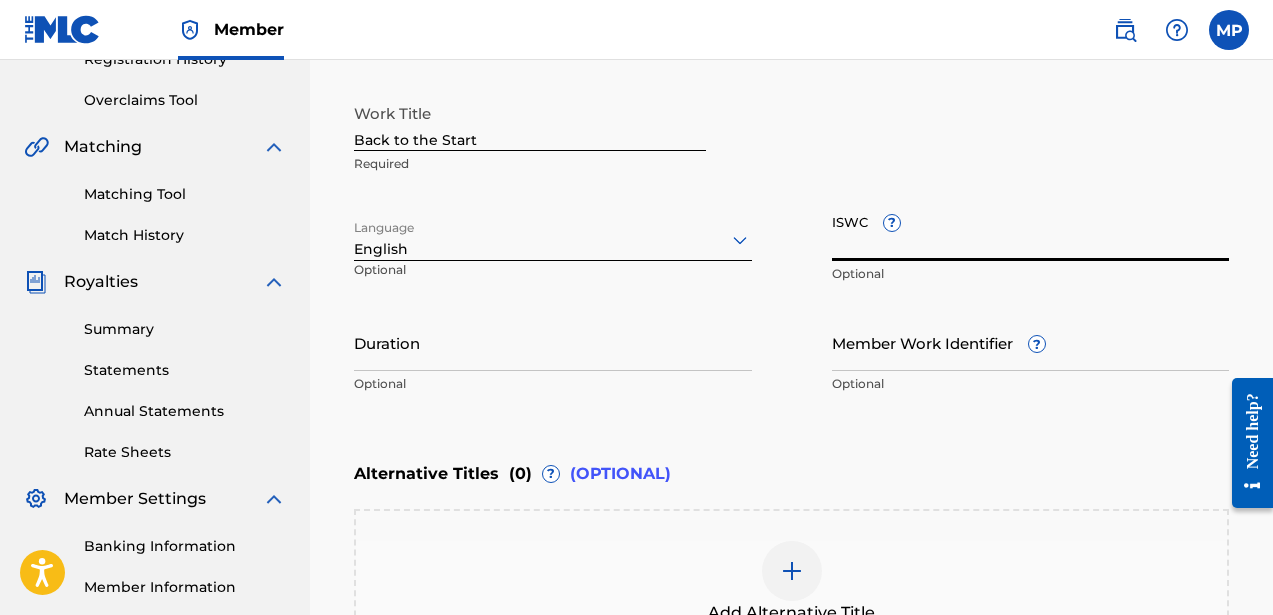 paste on "T3309346398" 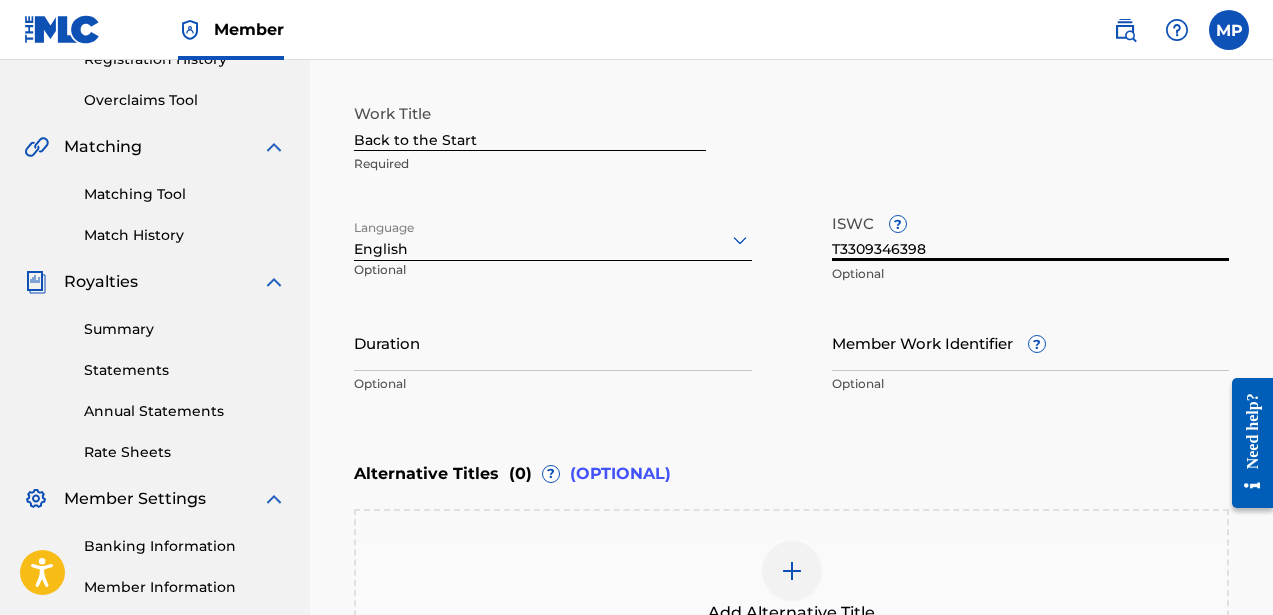type on "T3309346398" 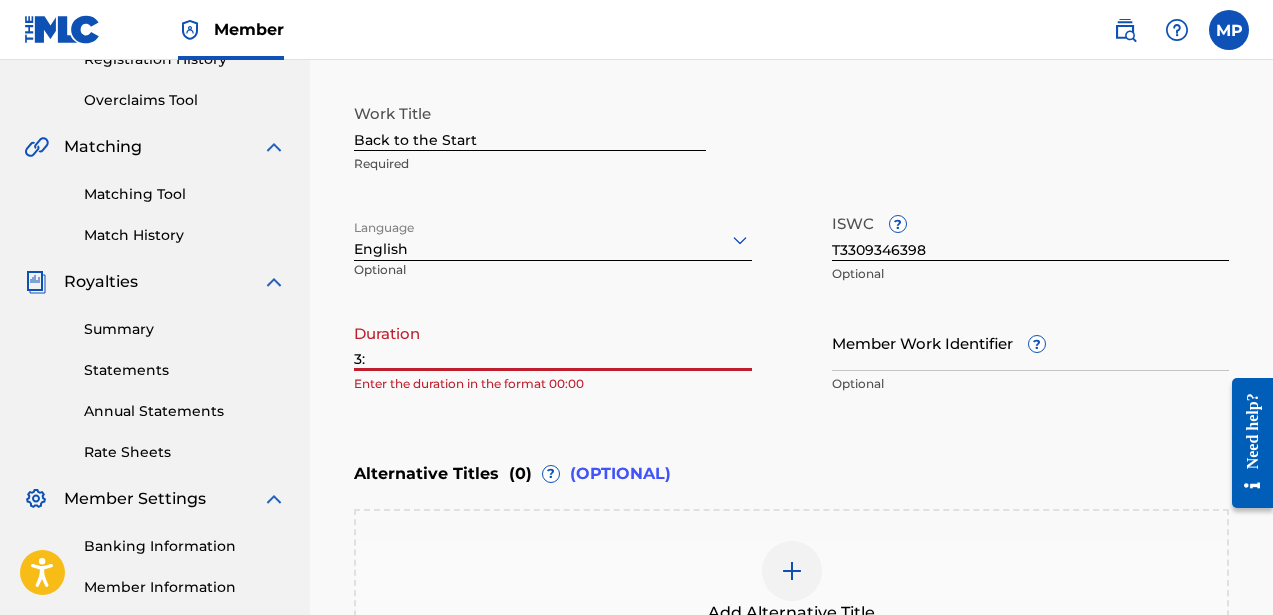 type on "3" 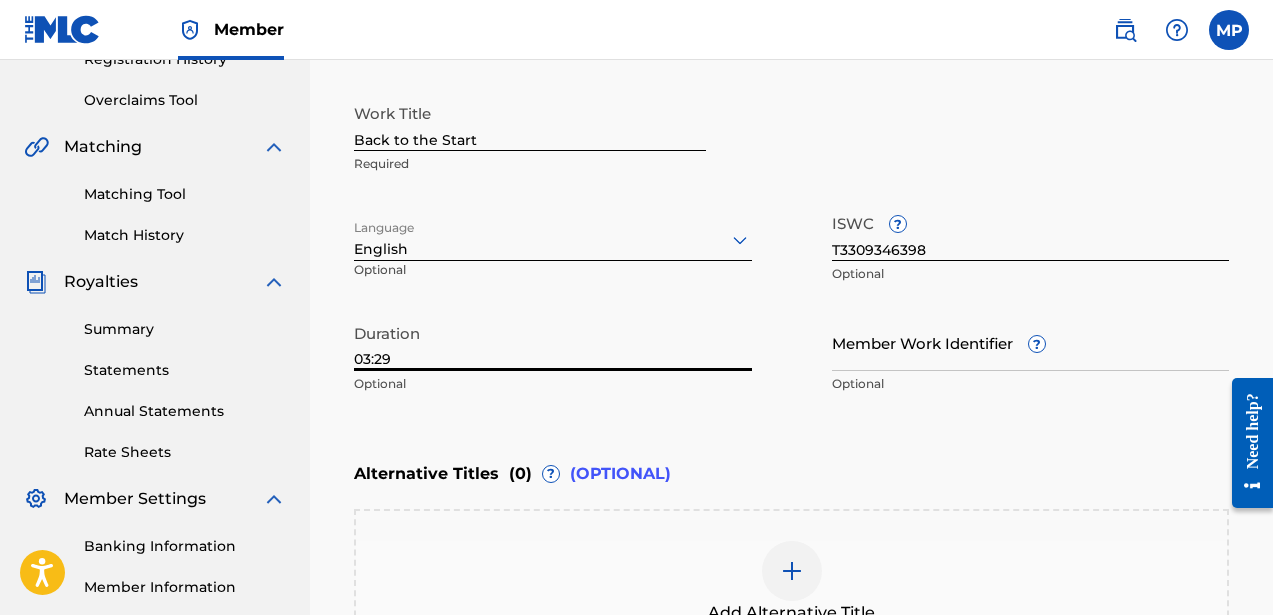 type on "03:29" 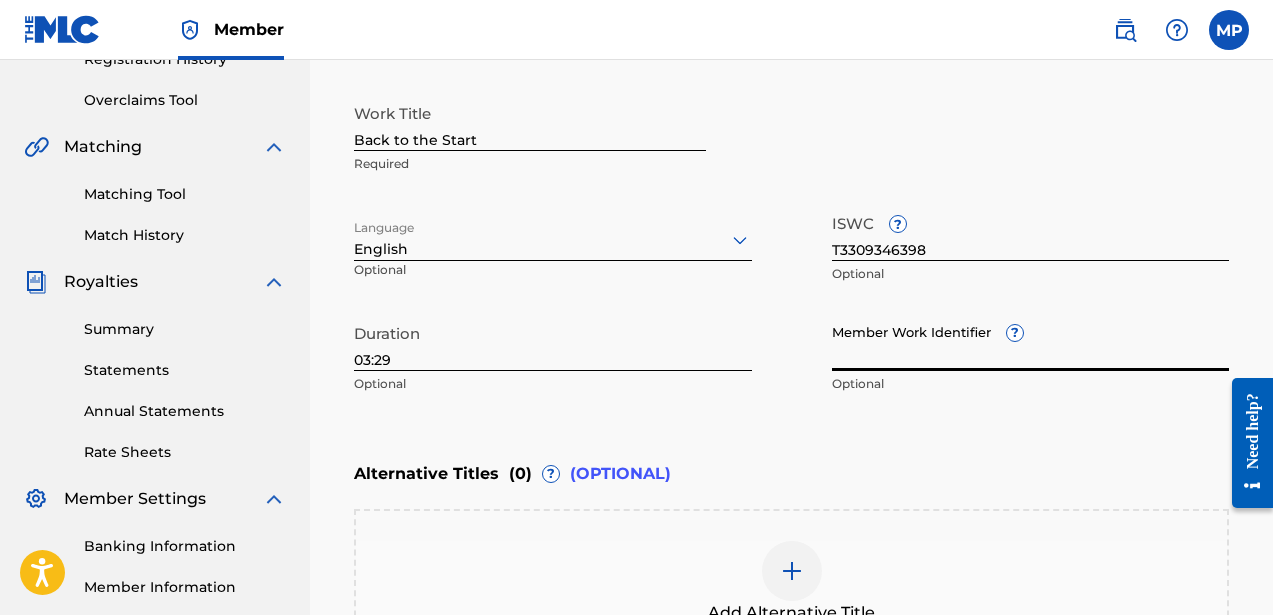 click on "Member Work Identifier   ?" at bounding box center (1031, 342) 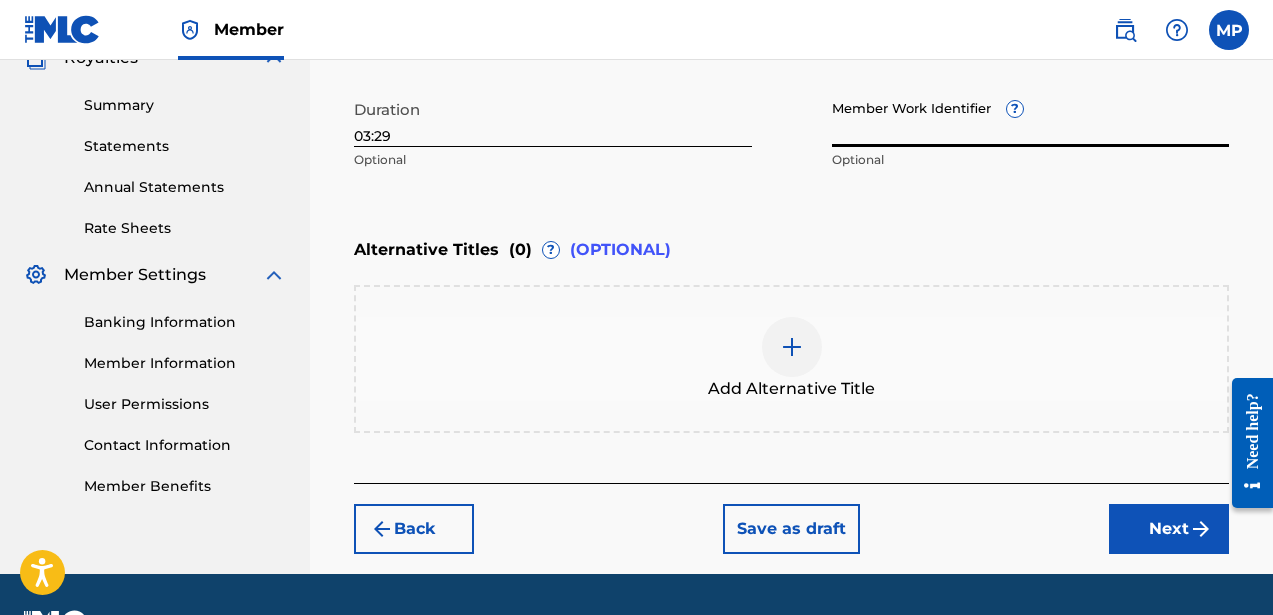 scroll, scrollTop: 627, scrollLeft: 0, axis: vertical 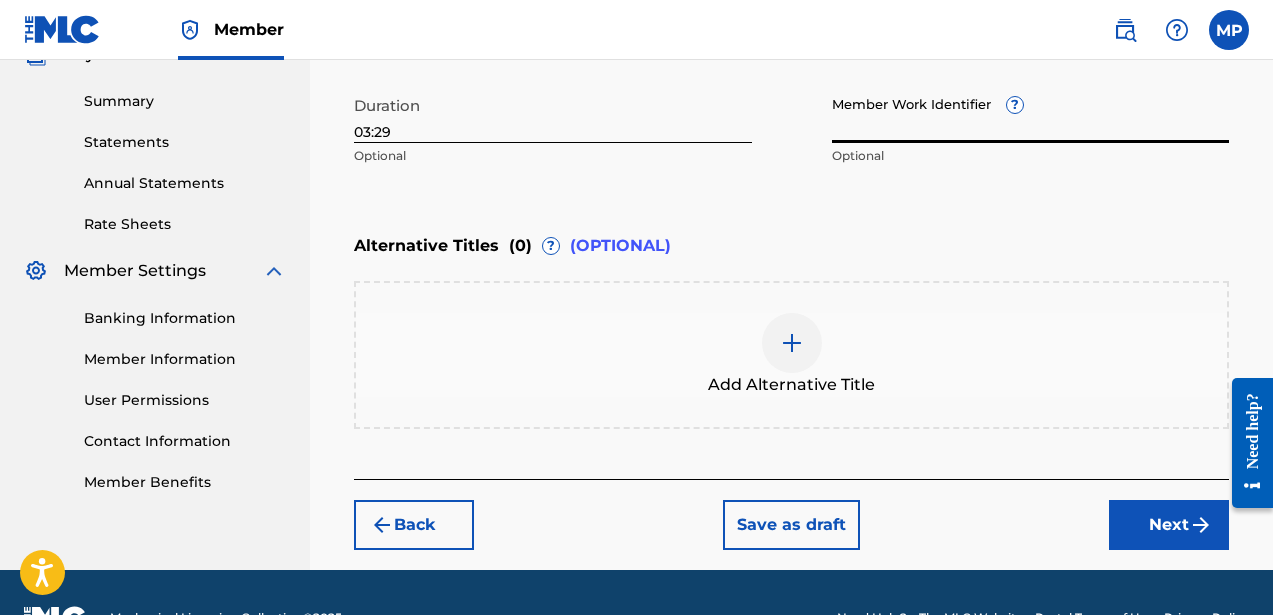 click at bounding box center [792, 343] 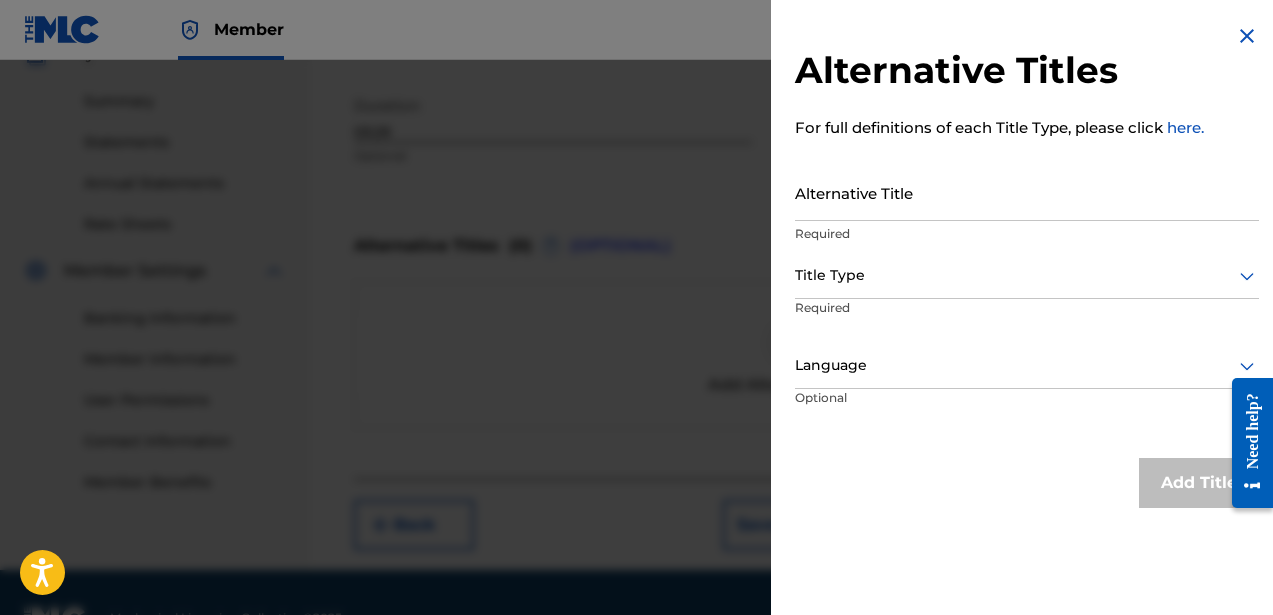 click on "here." at bounding box center (1185, 127) 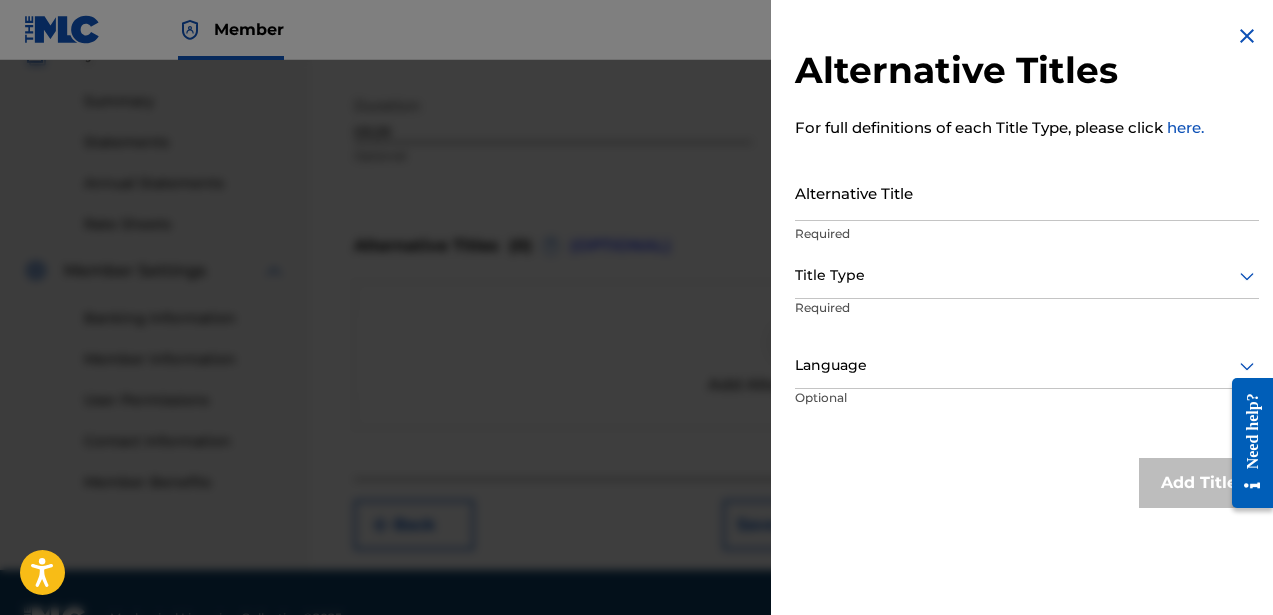 click at bounding box center (1247, 36) 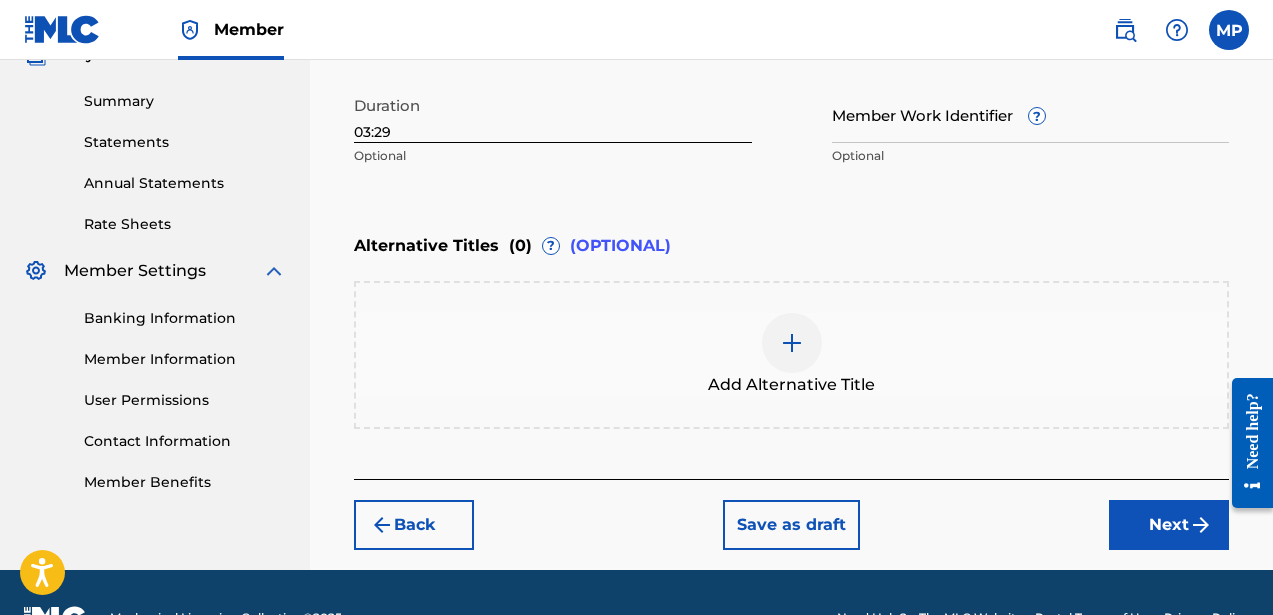 click on "Next" at bounding box center [1169, 525] 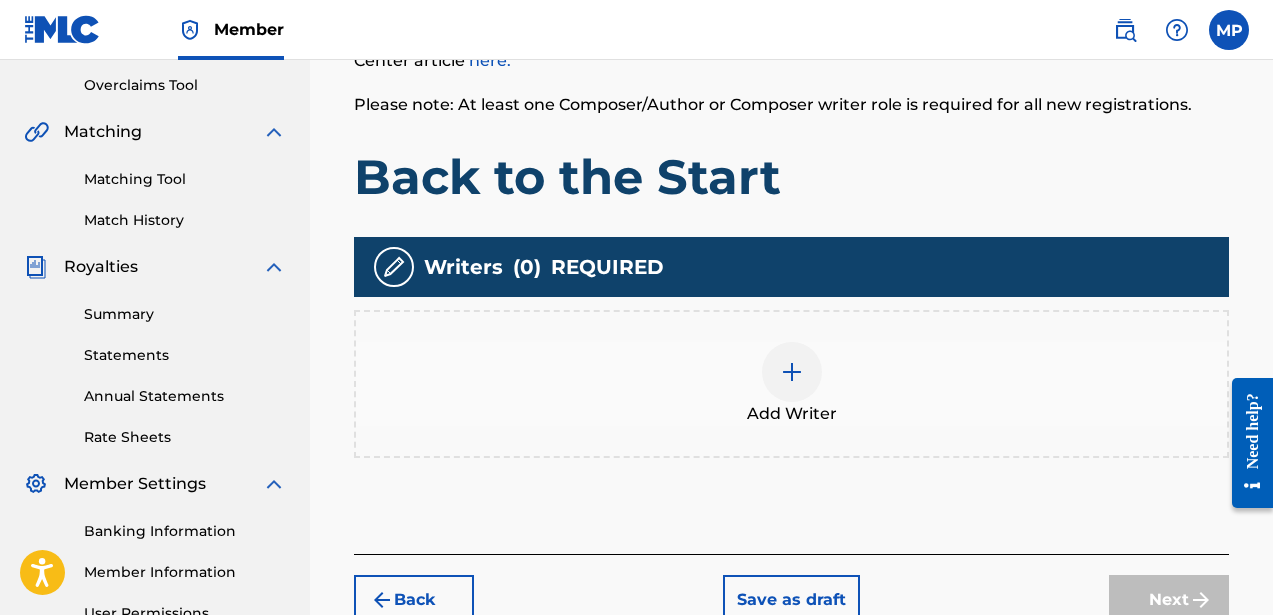 scroll, scrollTop: 419, scrollLeft: 0, axis: vertical 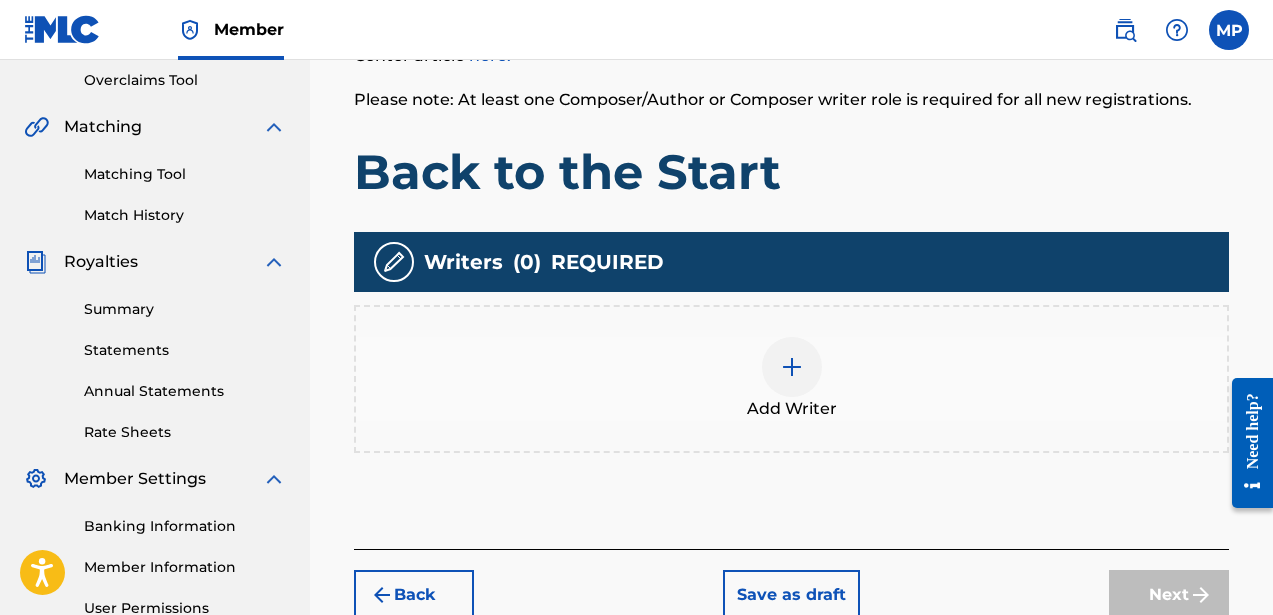 click at bounding box center (792, 367) 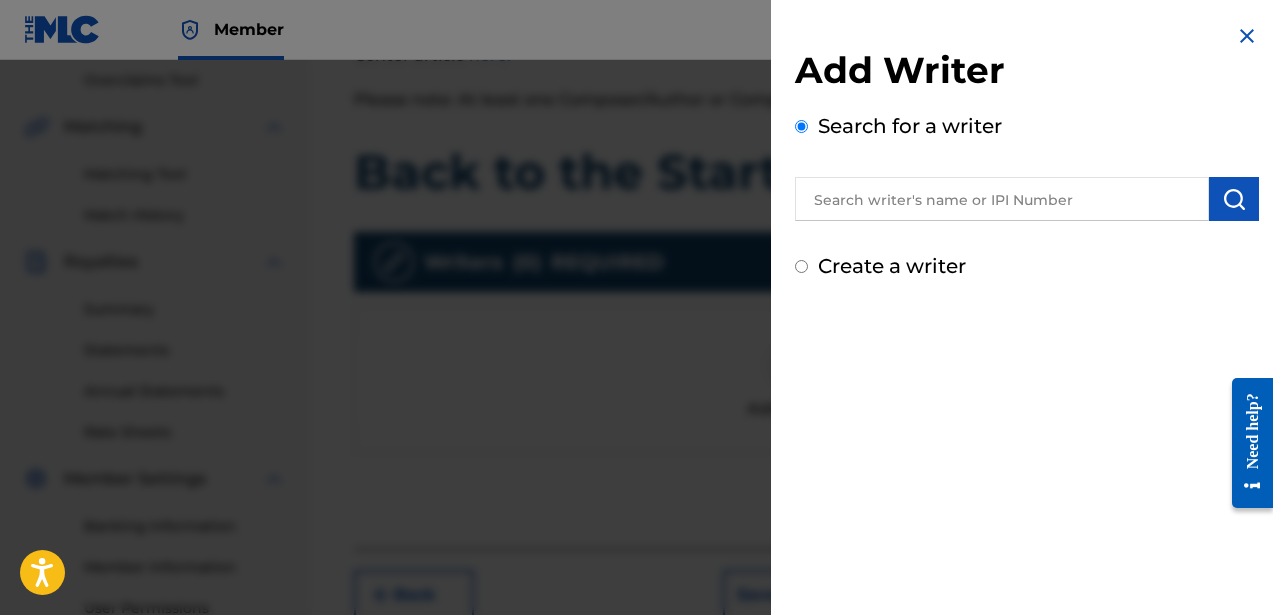 click at bounding box center (1027, 196) 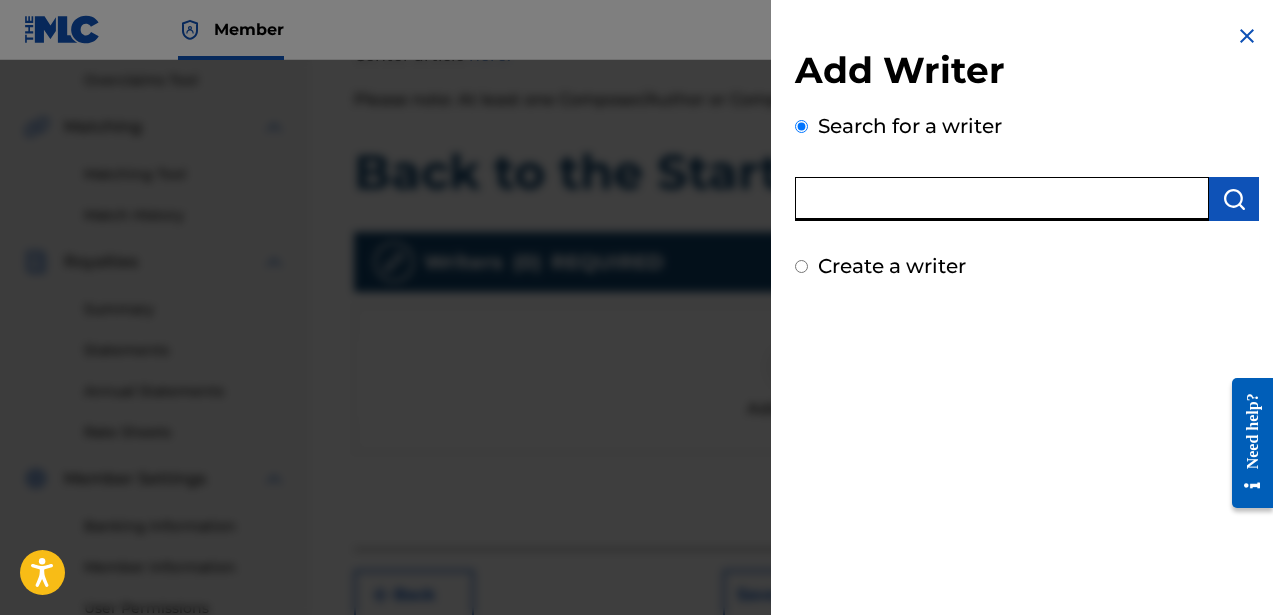 click at bounding box center [1002, 199] 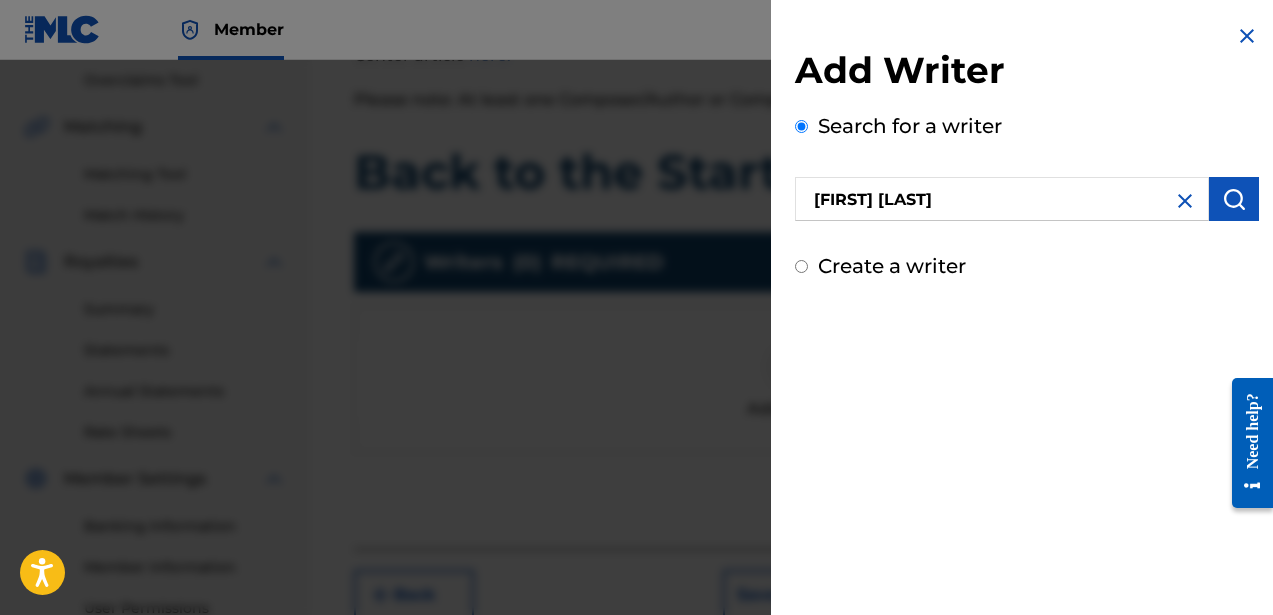 click at bounding box center [1234, 199] 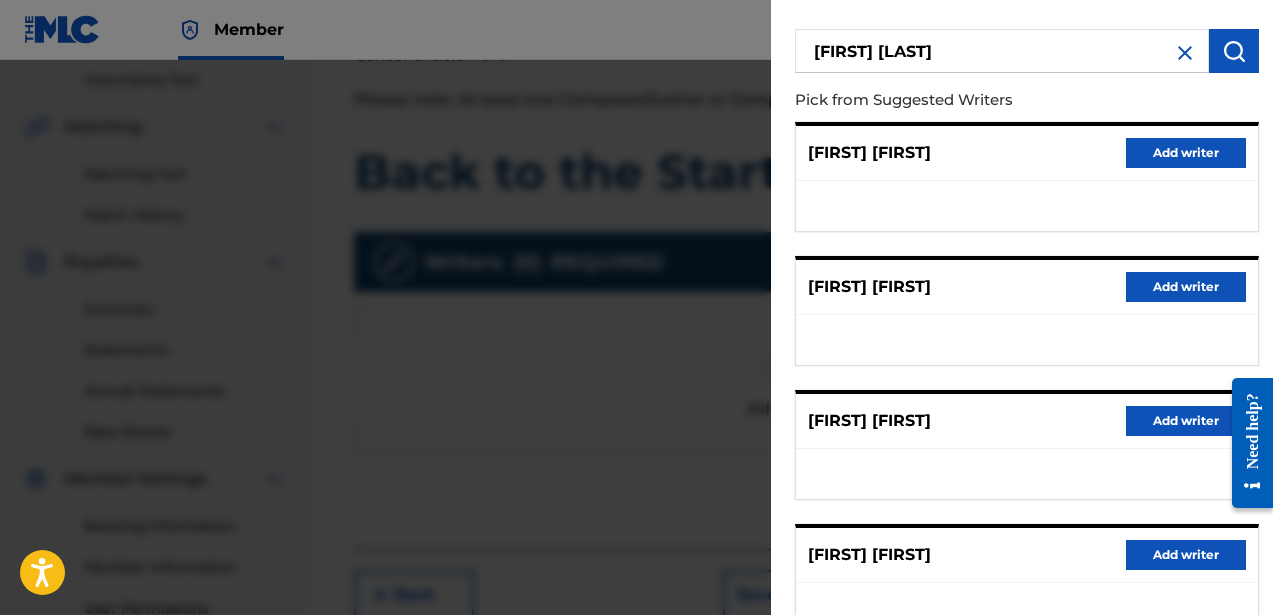 scroll, scrollTop: 0, scrollLeft: 0, axis: both 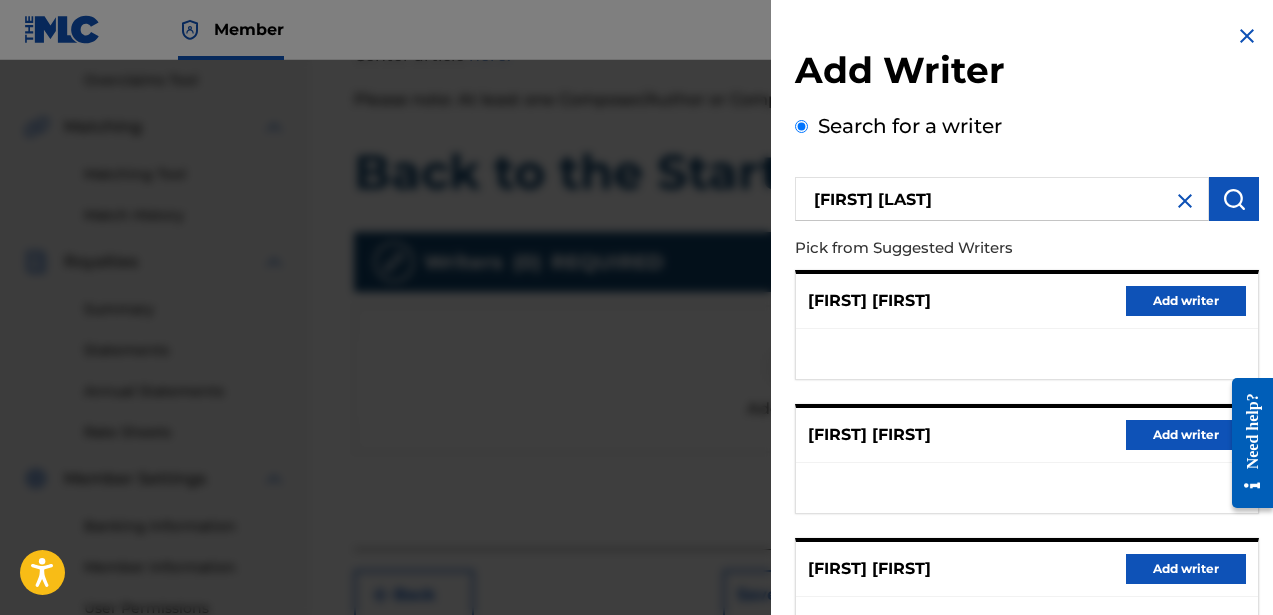 click on "[FIRST] [LAST]" at bounding box center [1002, 199] 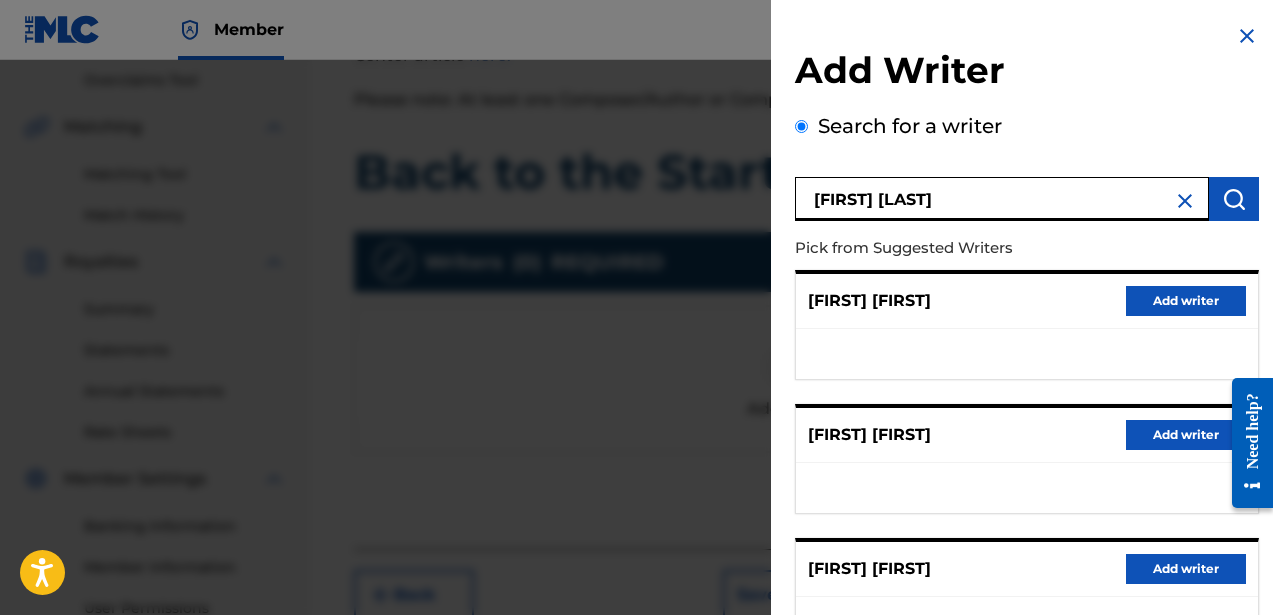 click on "[FIRST] [LAST]" at bounding box center (1002, 199) 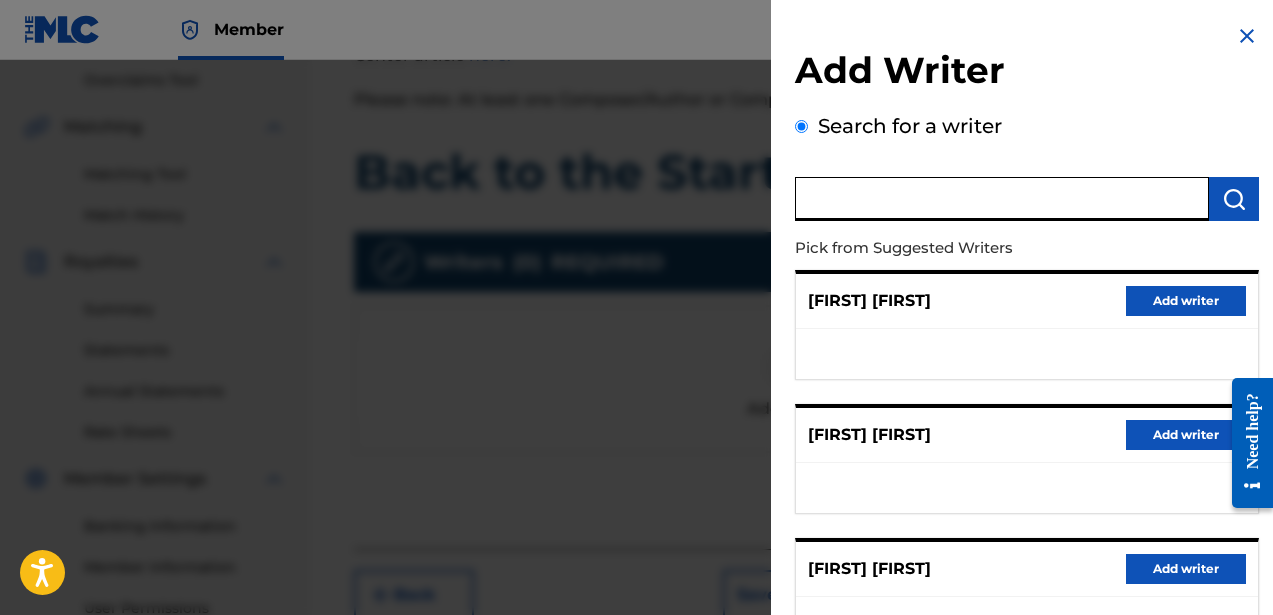 paste on "756617510" 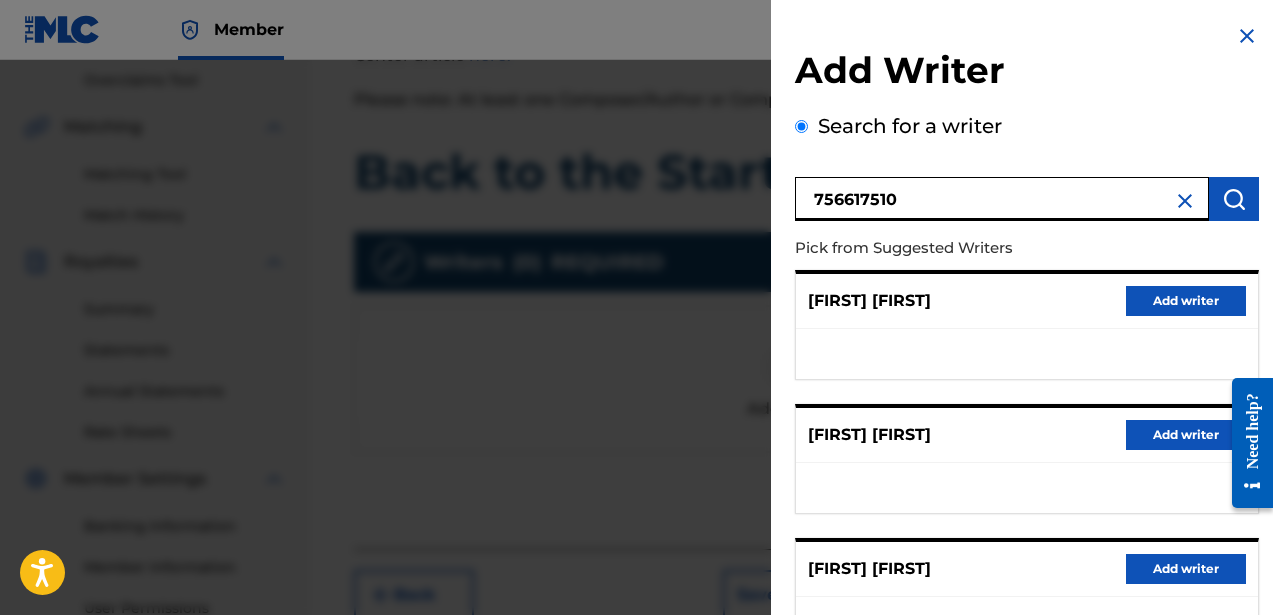 type on "756617510" 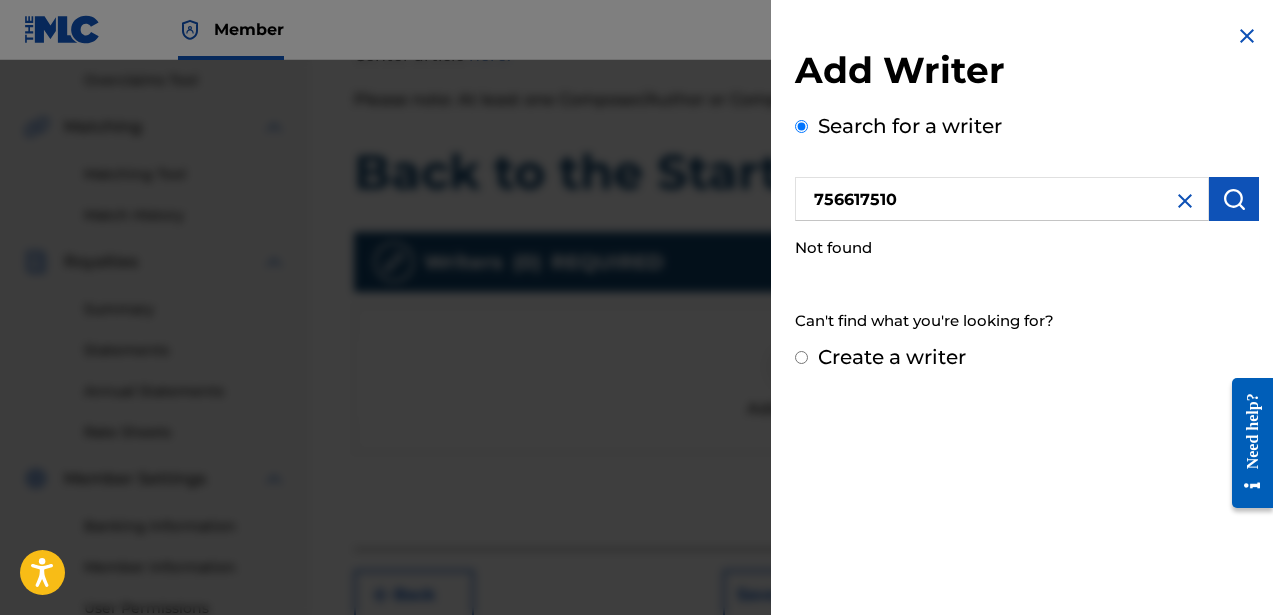 click on "Create a writer" at bounding box center [892, 357] 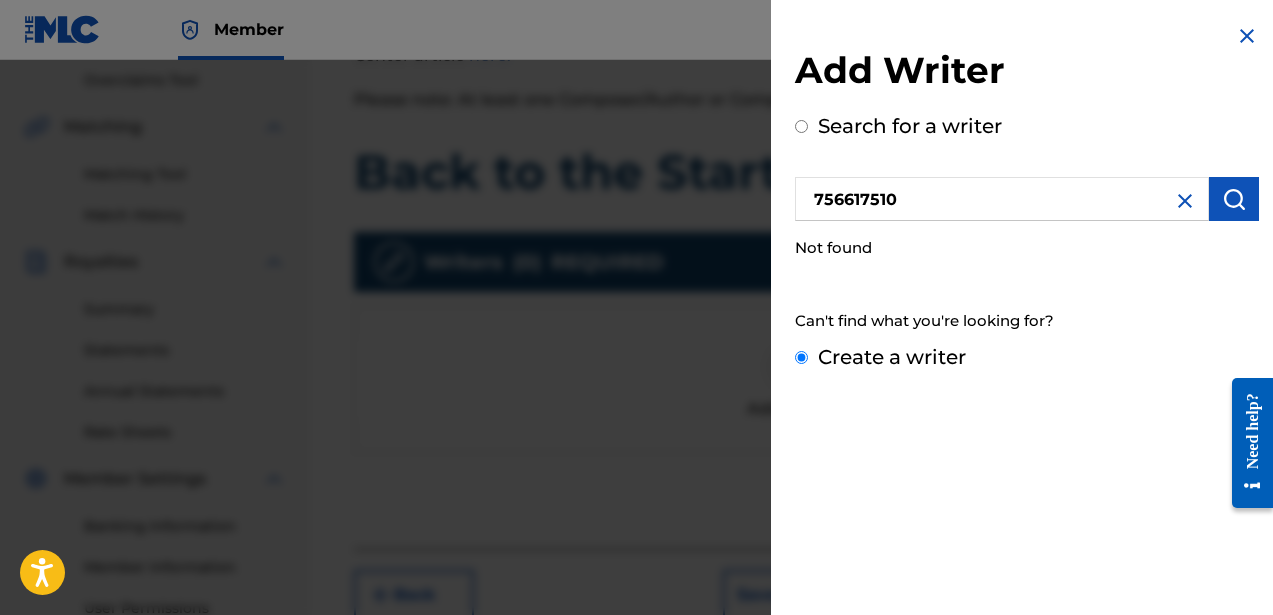 click on "Create a writer" at bounding box center [801, 357] 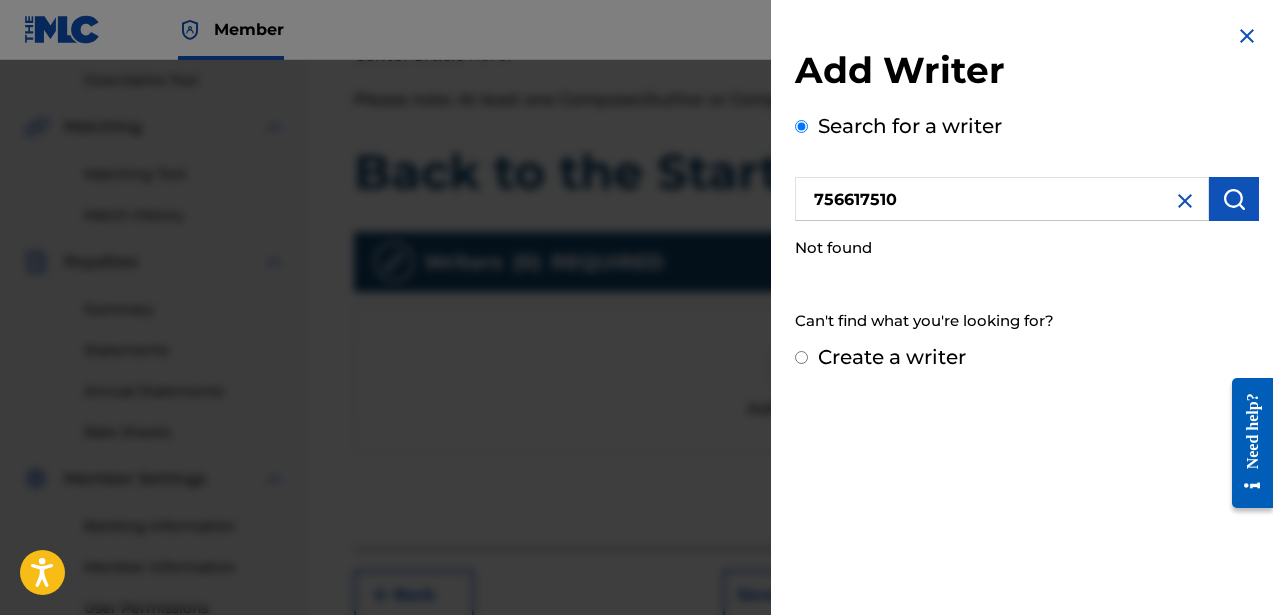 radio on "false" 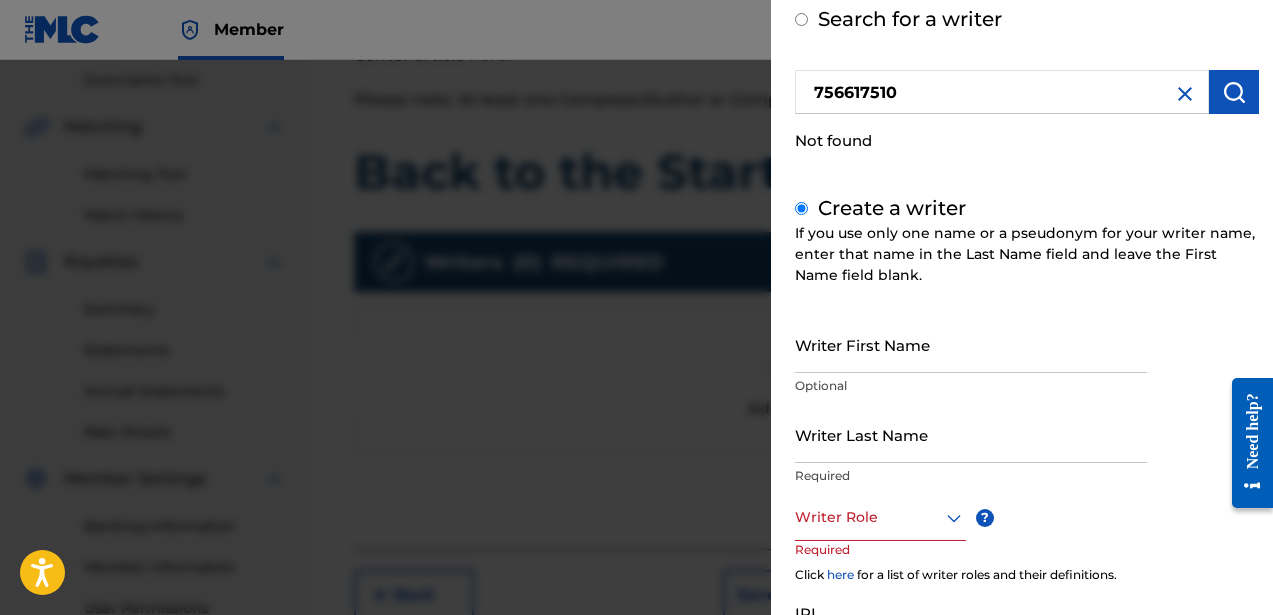 scroll, scrollTop: 146, scrollLeft: 0, axis: vertical 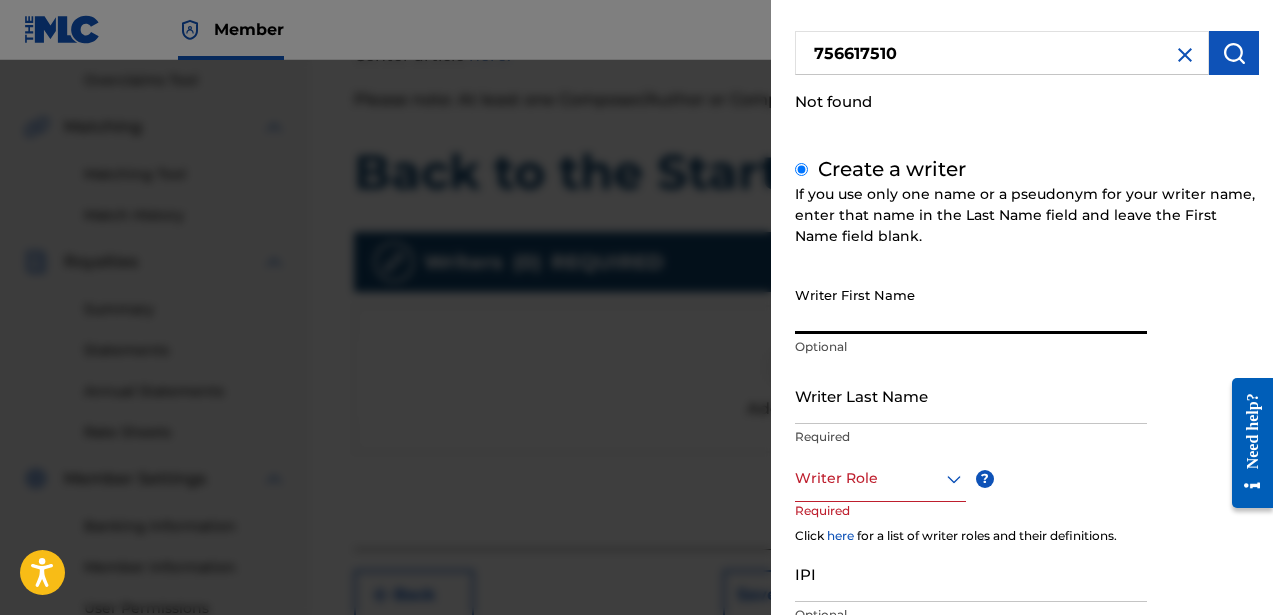 click on "Writer First Name" at bounding box center (971, 305) 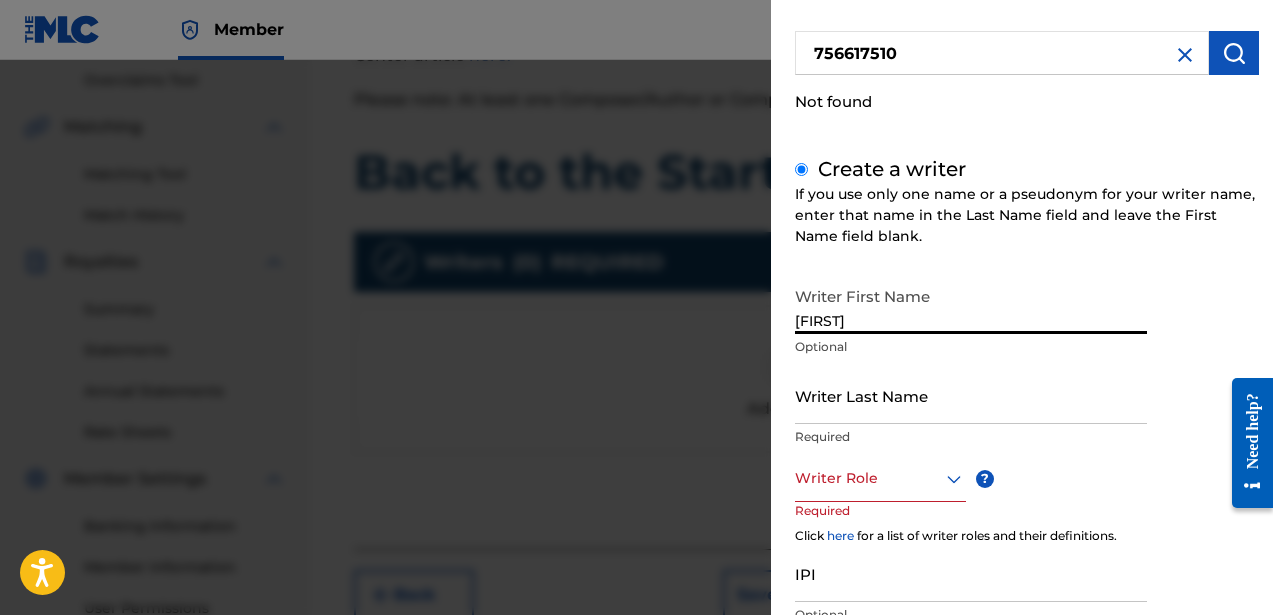 type on "[FIRST]" 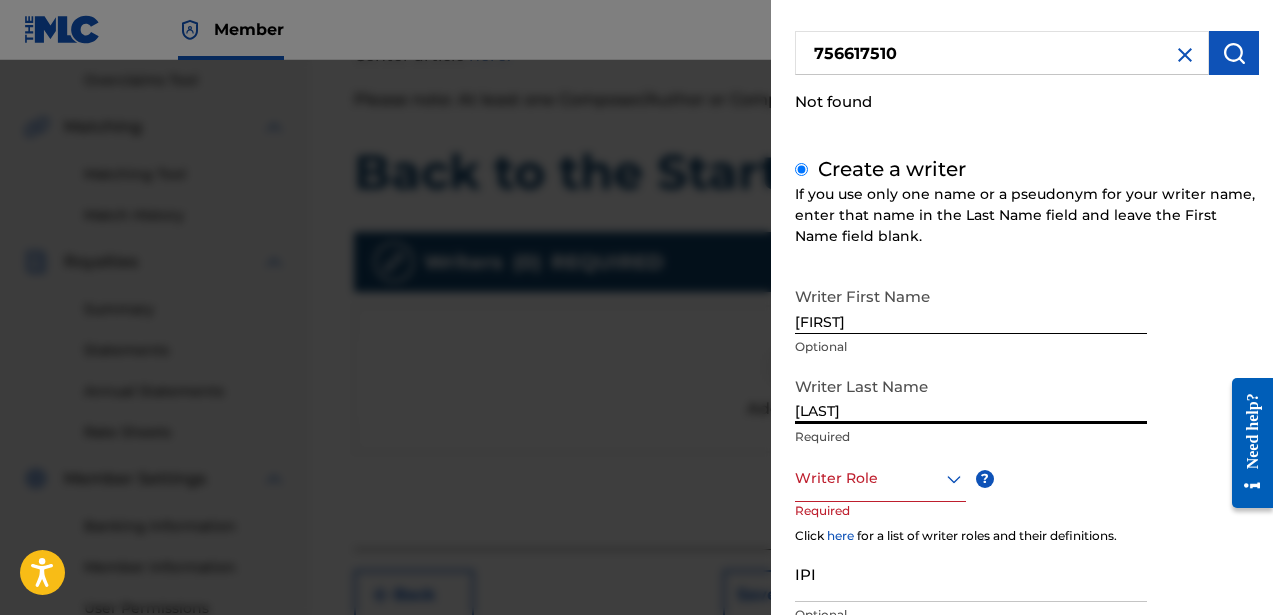 type on "[LAST]" 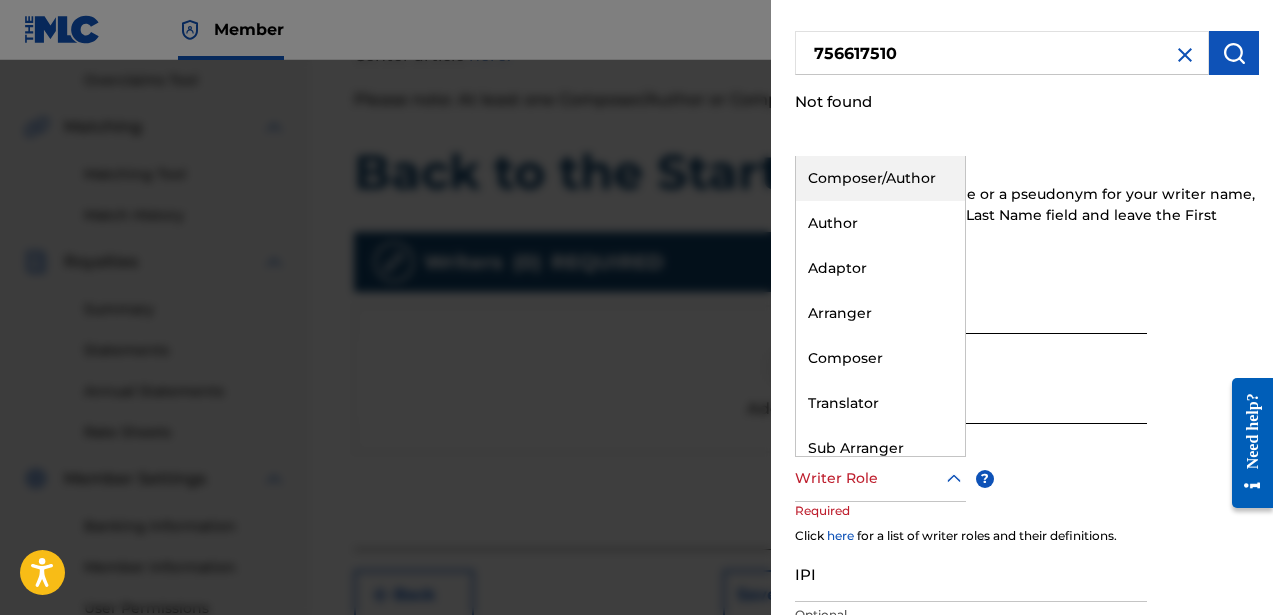 click on "Composer/Author" at bounding box center [880, 178] 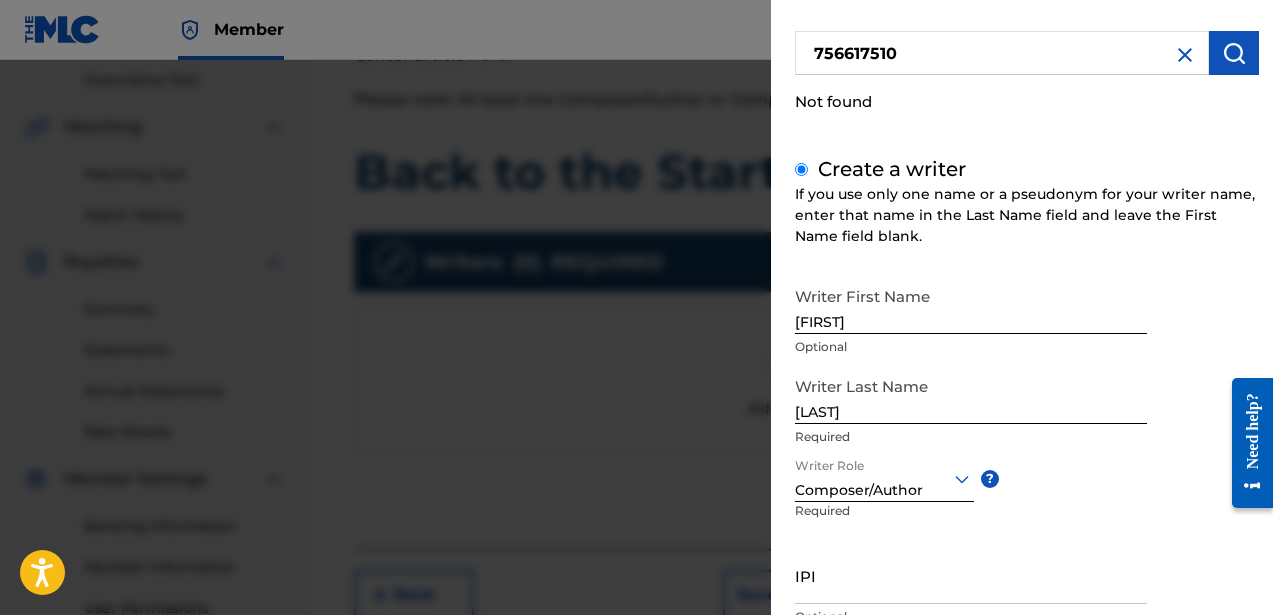click on "Composer/Author" at bounding box center [884, 490] 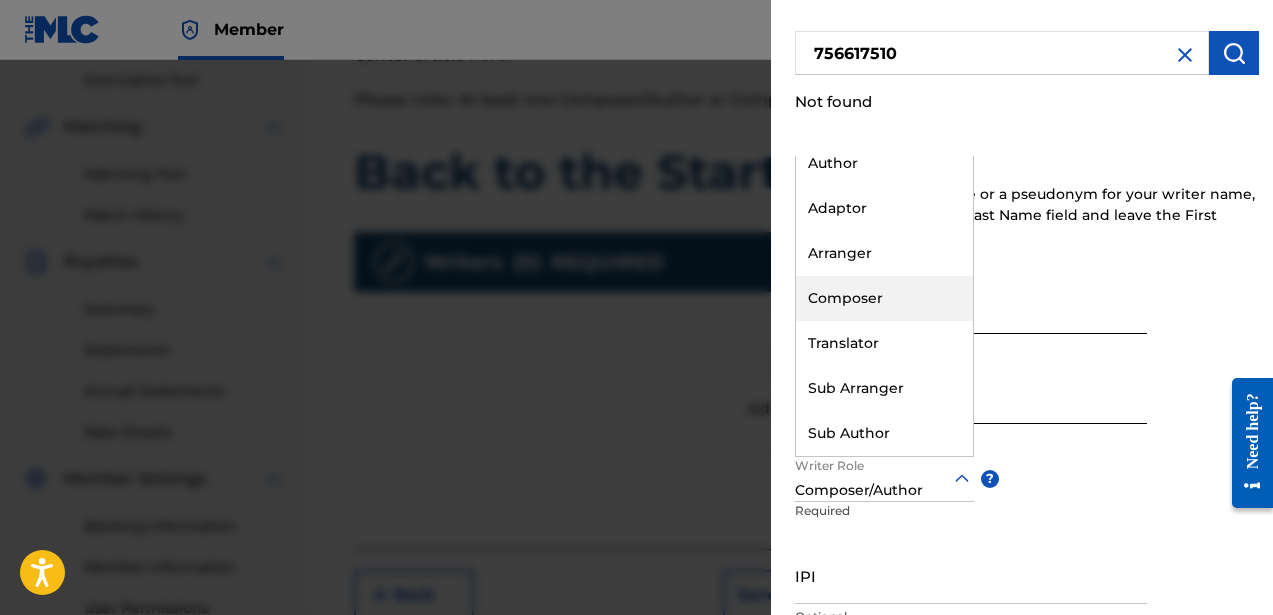 scroll, scrollTop: 0, scrollLeft: 0, axis: both 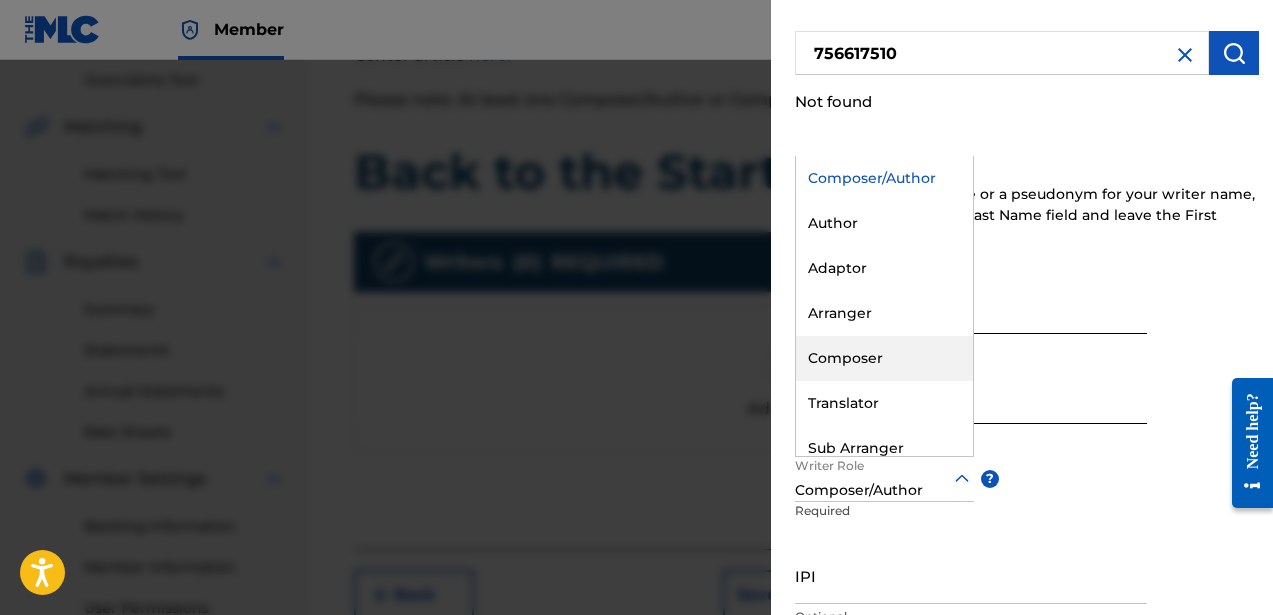 click on "Writer First Name   [FIRST] Optional Writer Last Name   [LAST] Required Writer Role option Composer/Author, selected. Composer, 5 of 8. 8 results available. Use Up and Down to choose options, press Enter to select the currently focused option, press Escape to exit the menu, press Tab to select the option and exit the menu. Composer/Author Composer/Author Author Adaptor Arranger Composer Translator Sub Arranger Sub Author ? Required IPI   Optional Save & Add Another Writer Continue" at bounding box center [1027, 497] 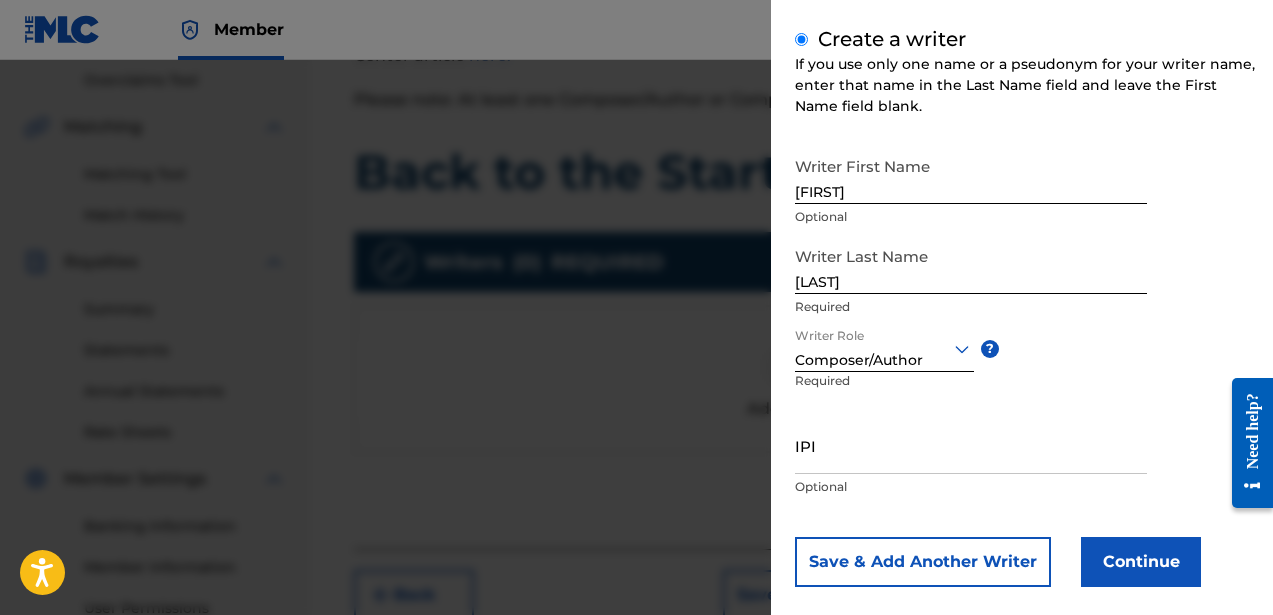scroll, scrollTop: 301, scrollLeft: 0, axis: vertical 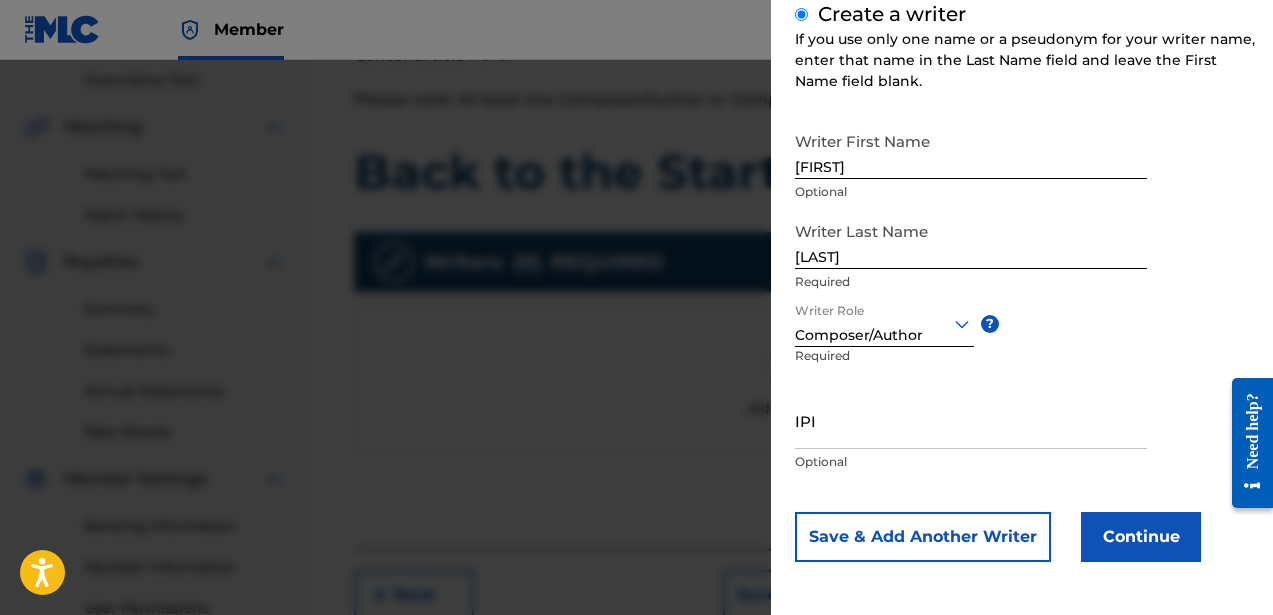 click on "IPI" at bounding box center [971, 420] 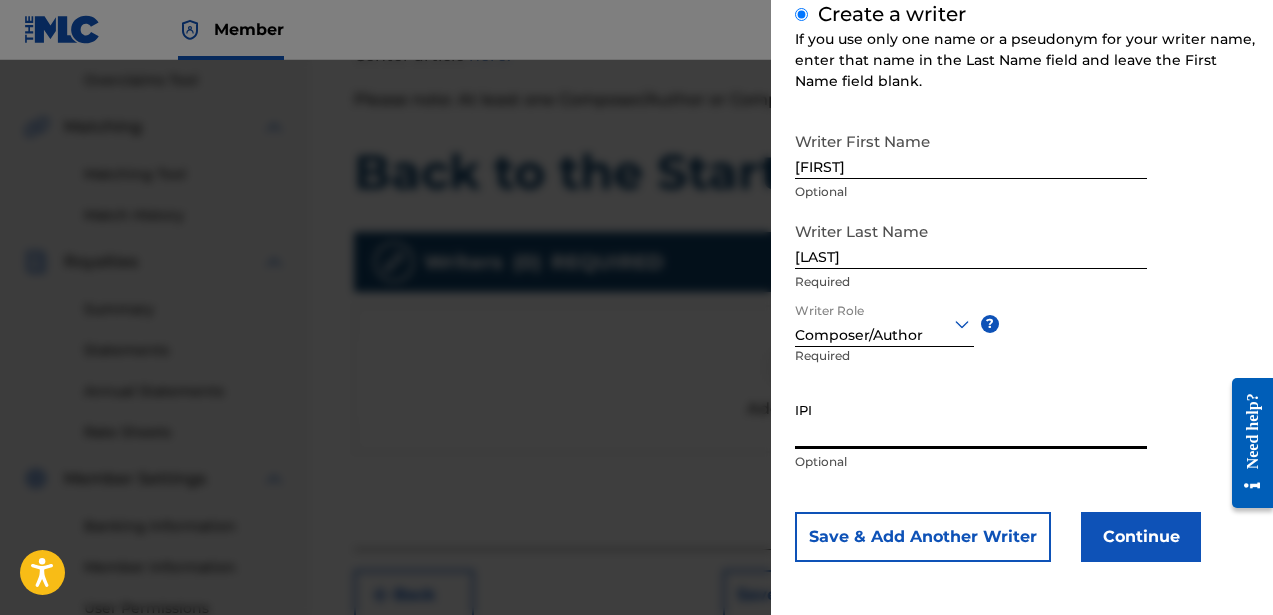 paste on "756617510" 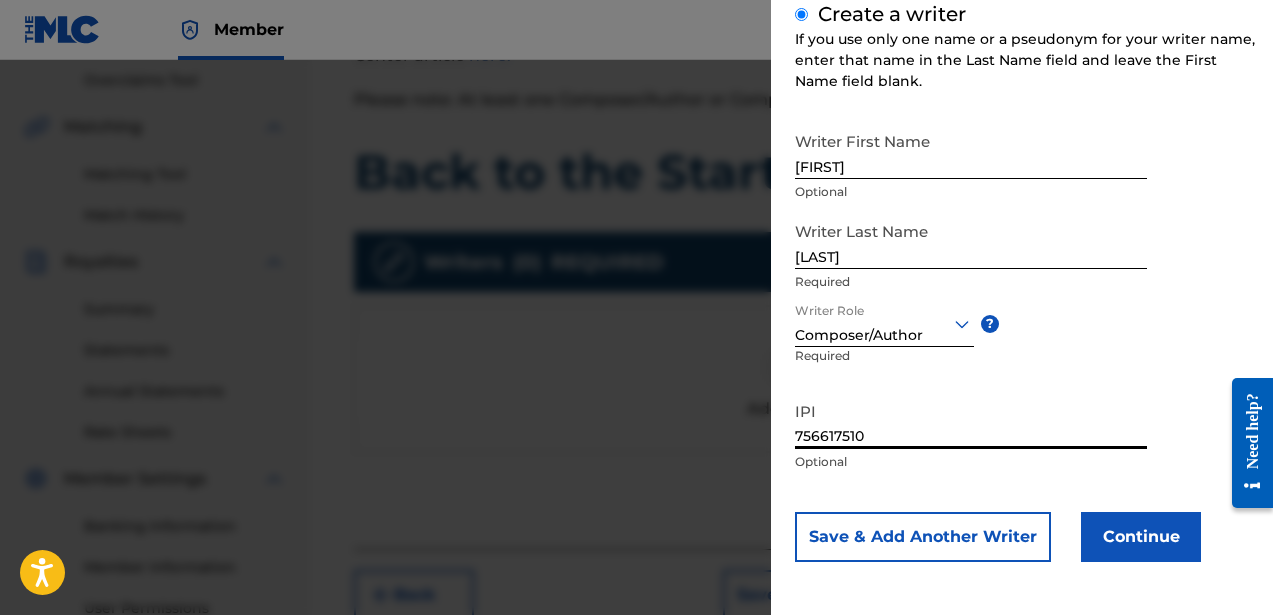 type on "756617510" 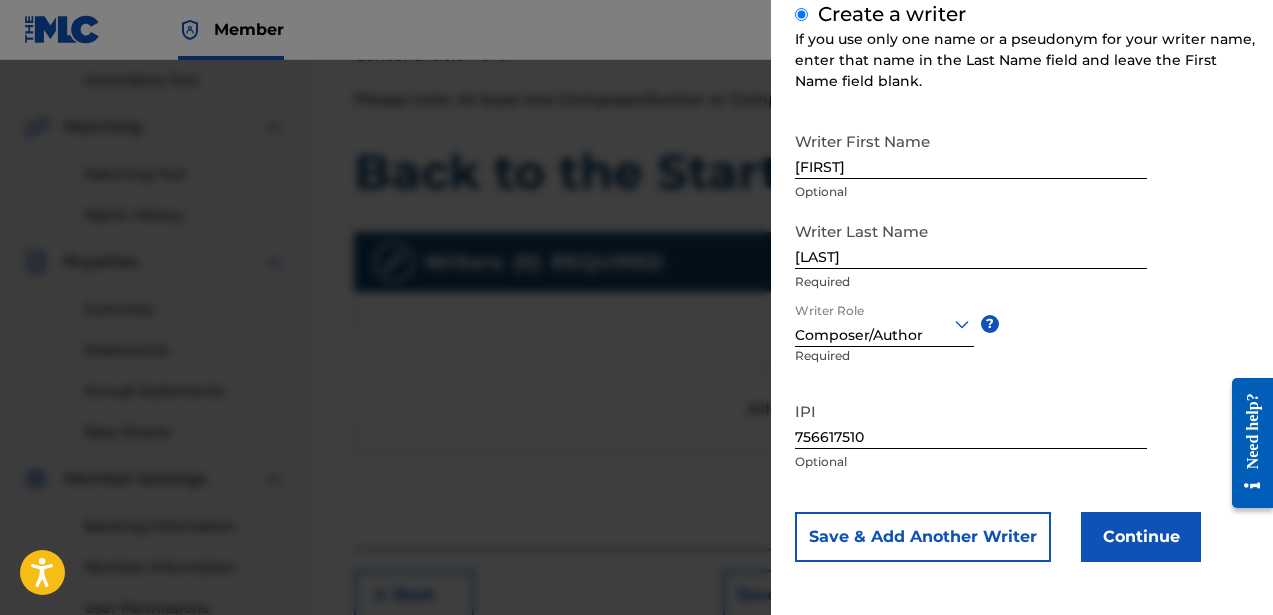 click on "Continue" at bounding box center [1141, 537] 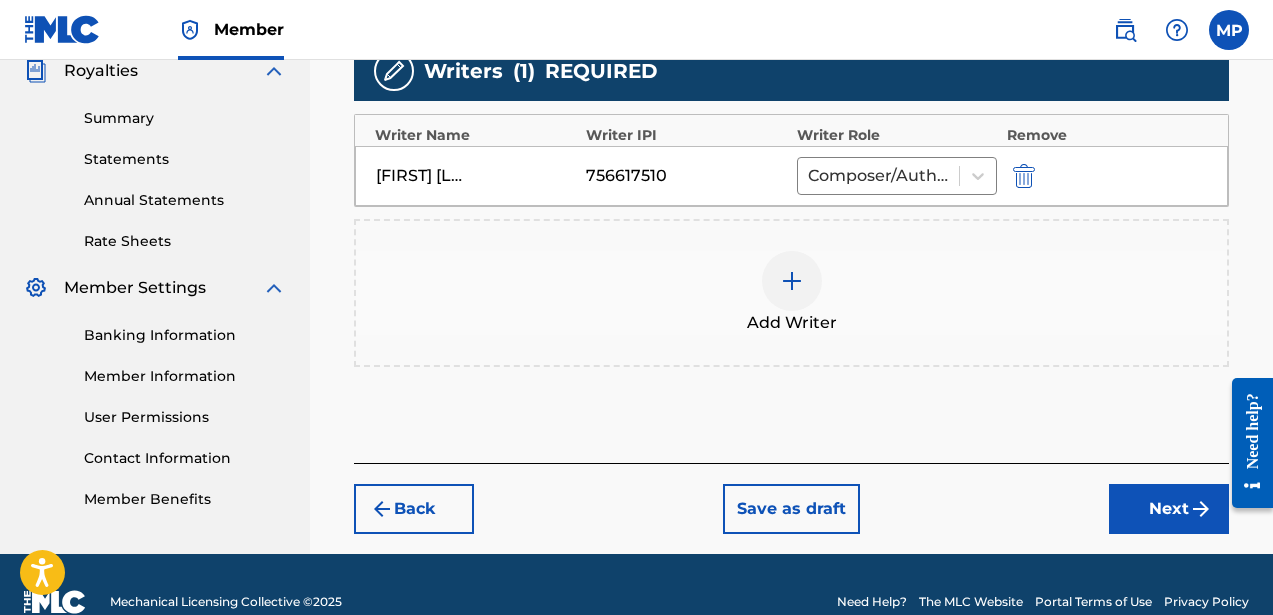 click on "Next" at bounding box center (1169, 509) 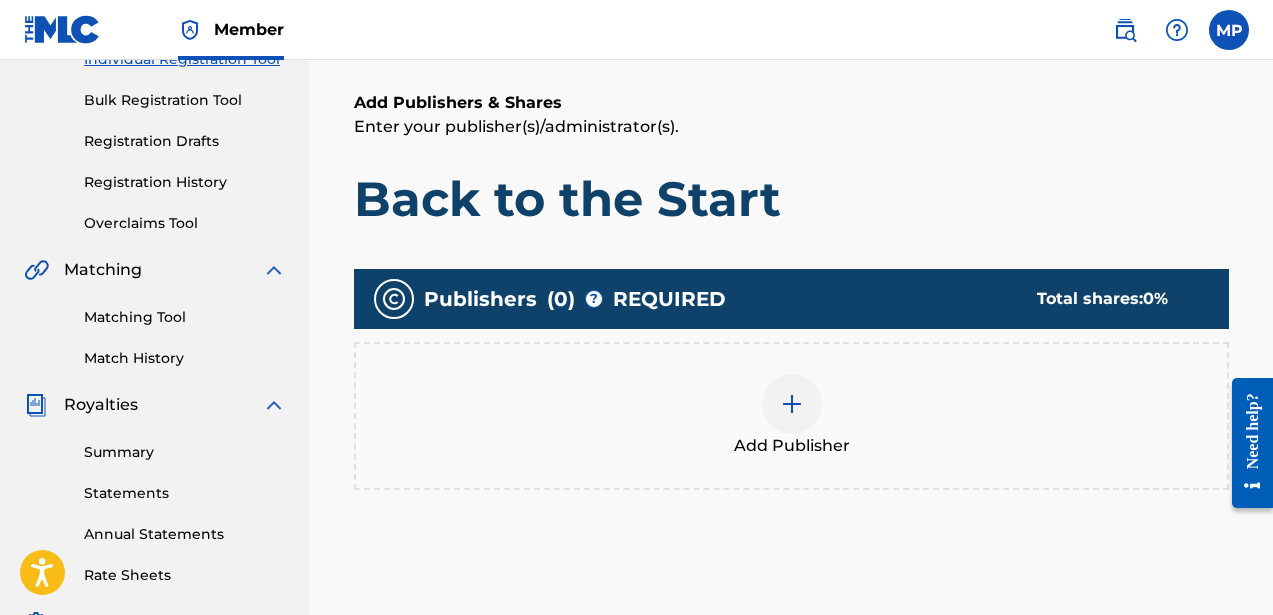 scroll, scrollTop: 278, scrollLeft: 0, axis: vertical 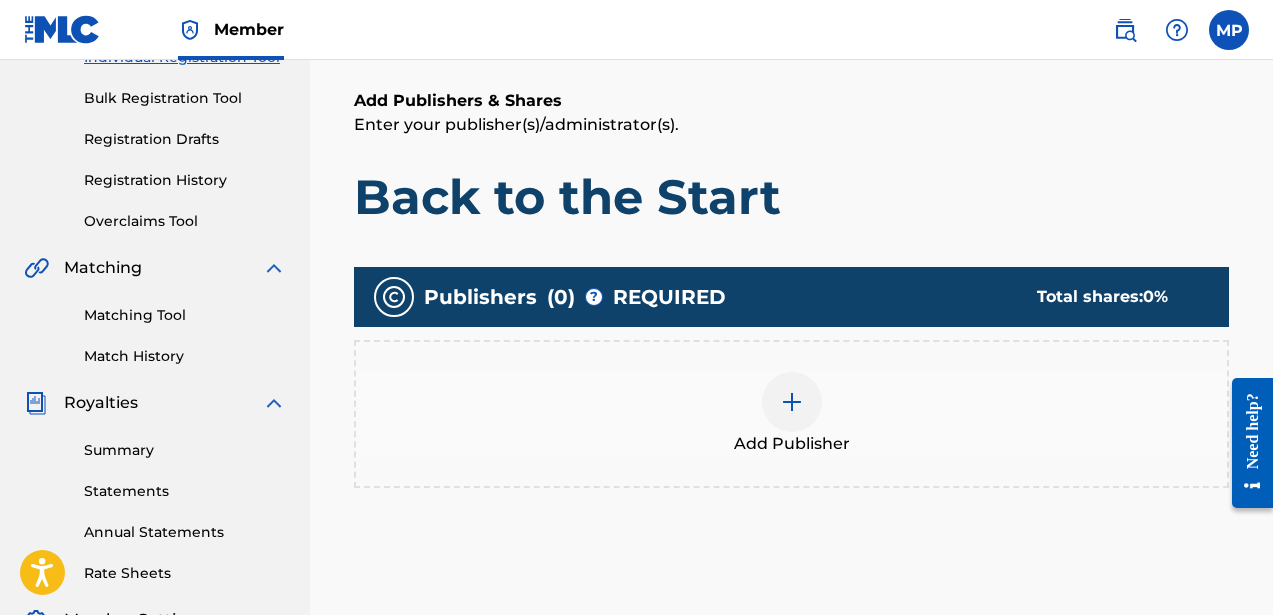 click at bounding box center [792, 402] 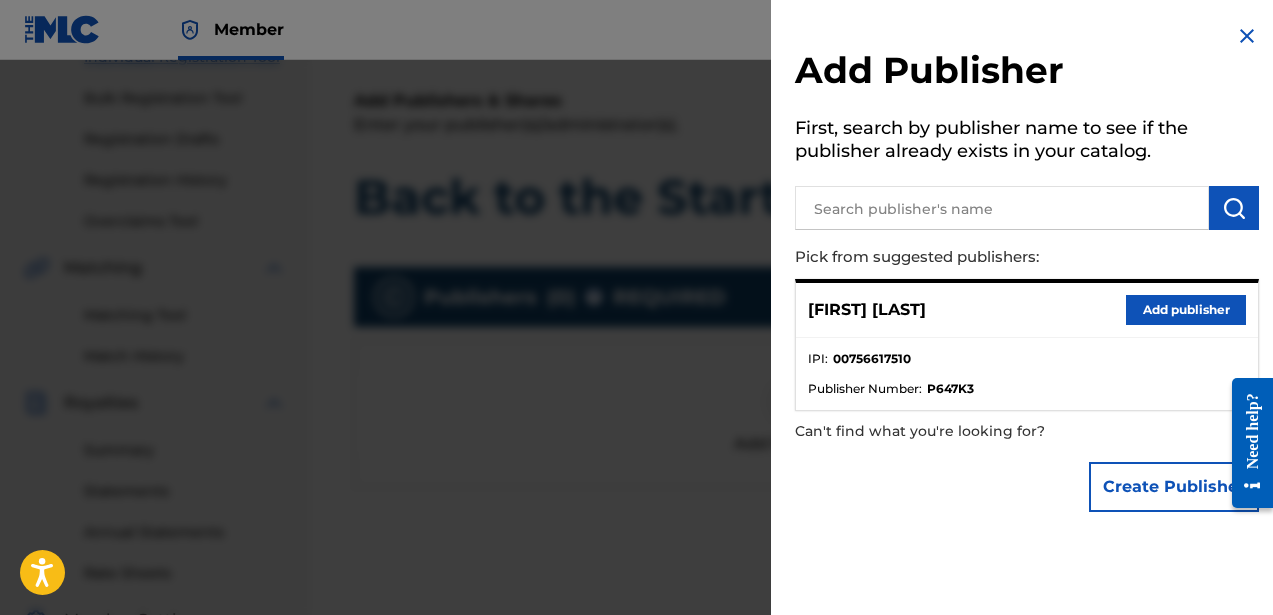 click on "Add publisher" at bounding box center [1186, 310] 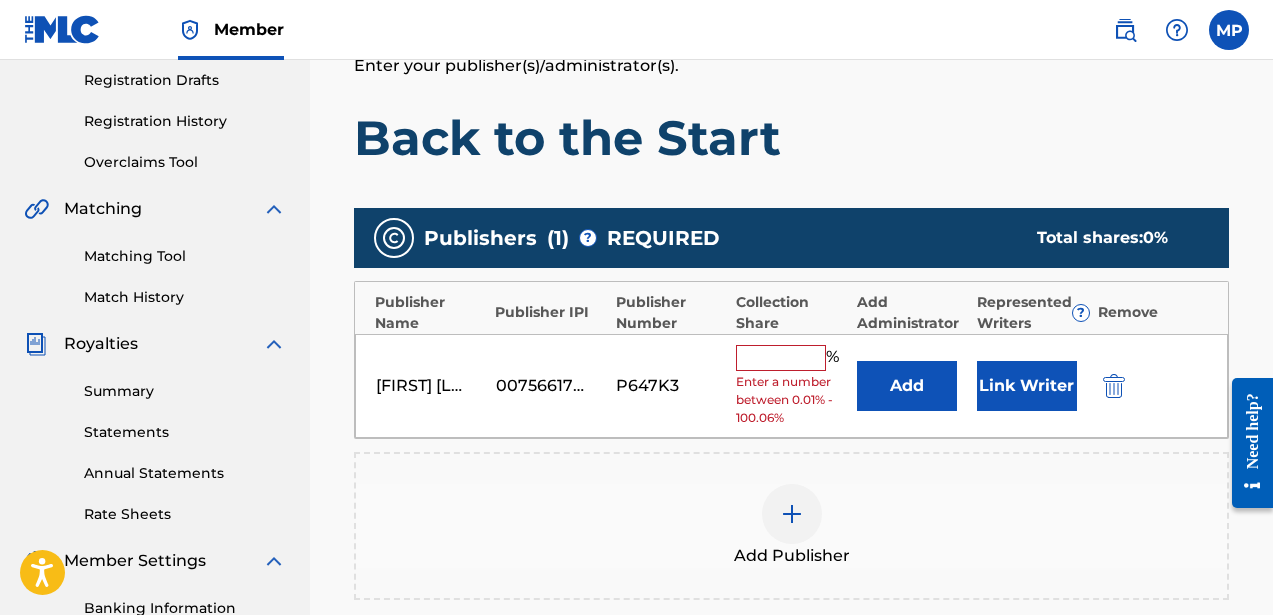 scroll, scrollTop: 356, scrollLeft: 0, axis: vertical 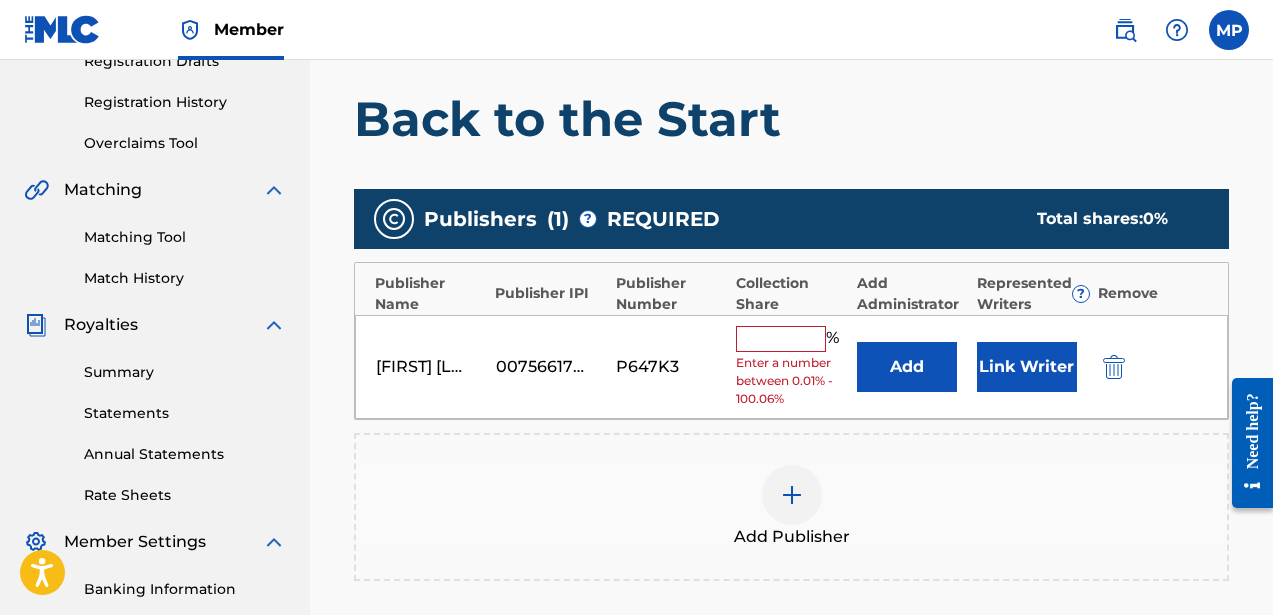 click at bounding box center [781, 339] 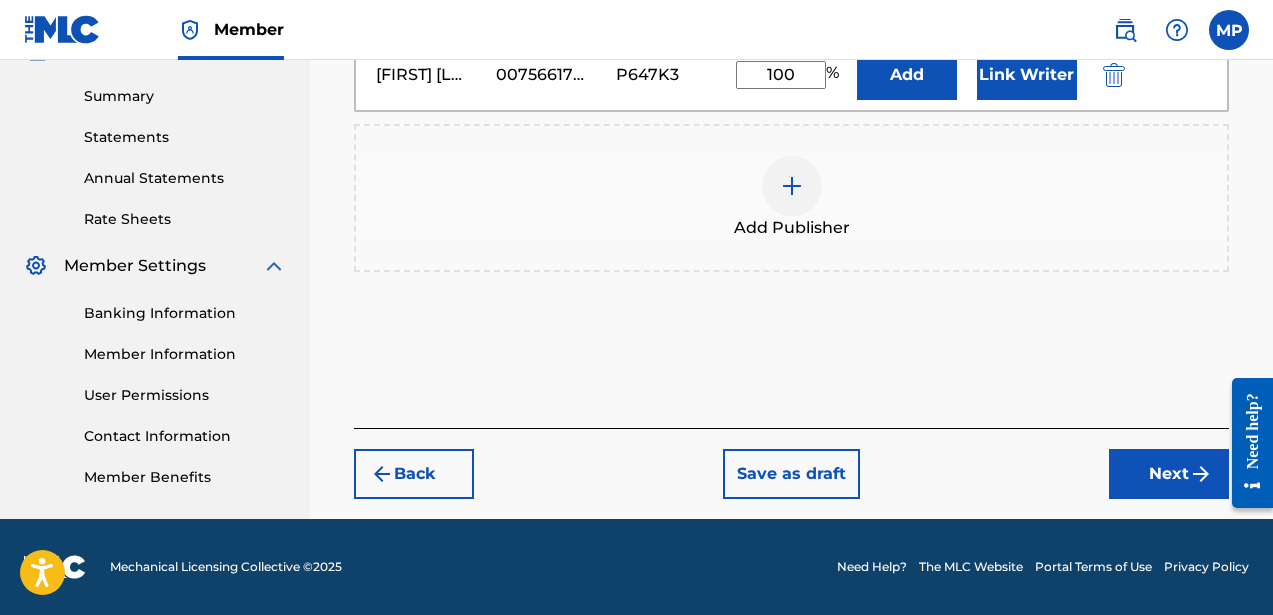 type on "100" 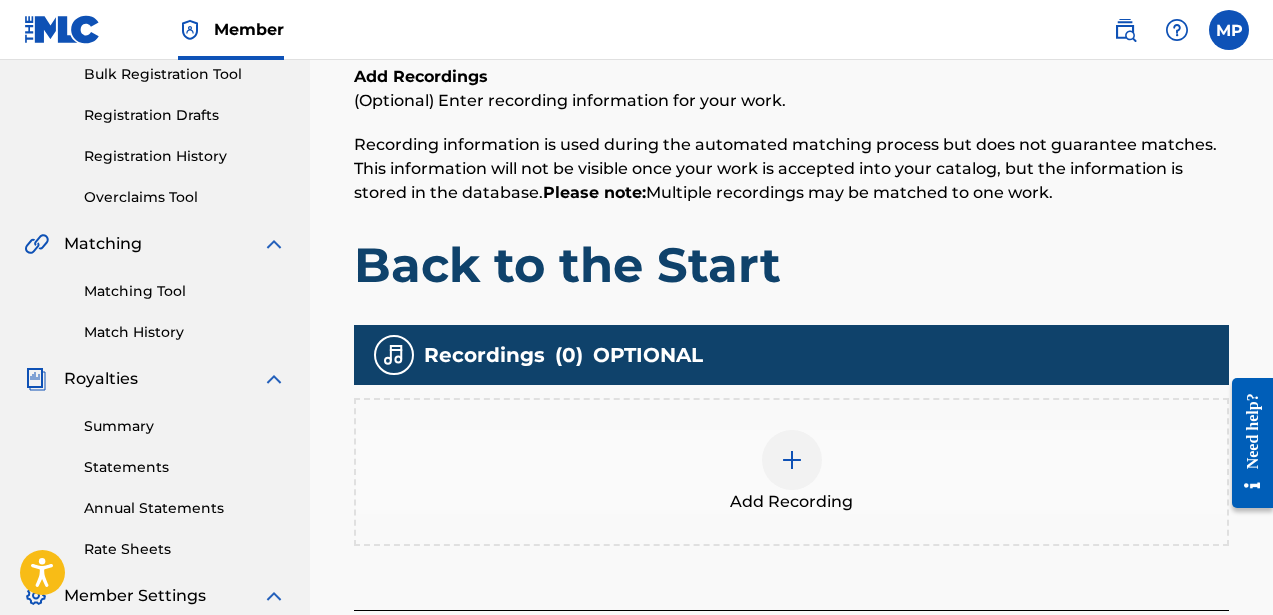 scroll, scrollTop: 308, scrollLeft: 0, axis: vertical 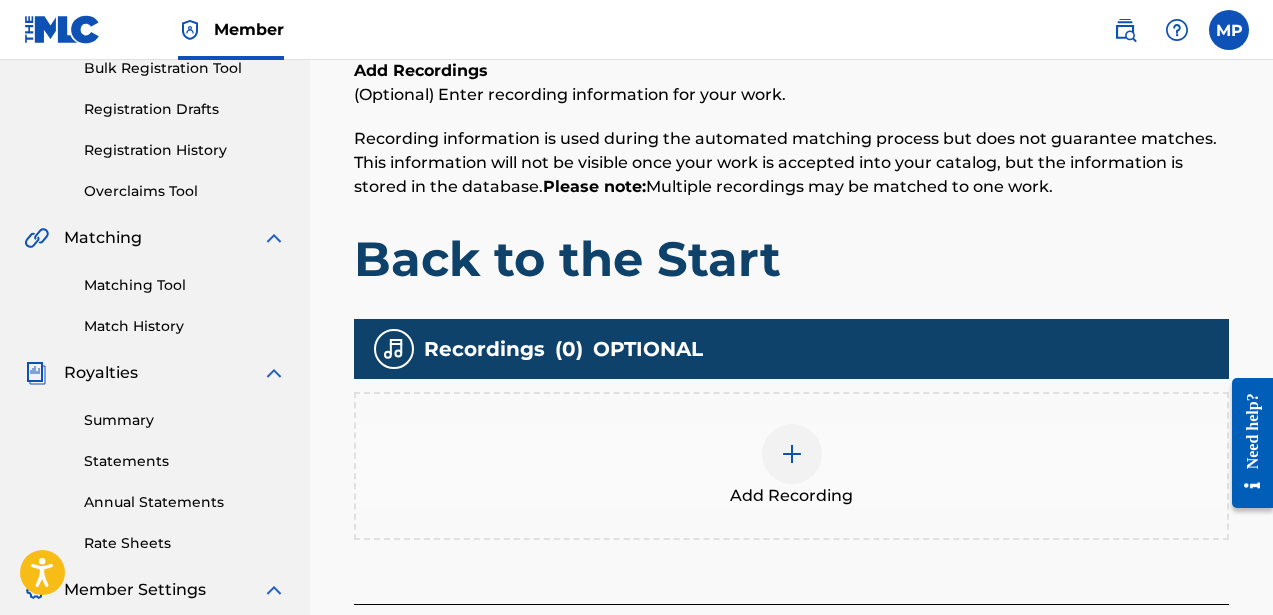 click at bounding box center (792, 454) 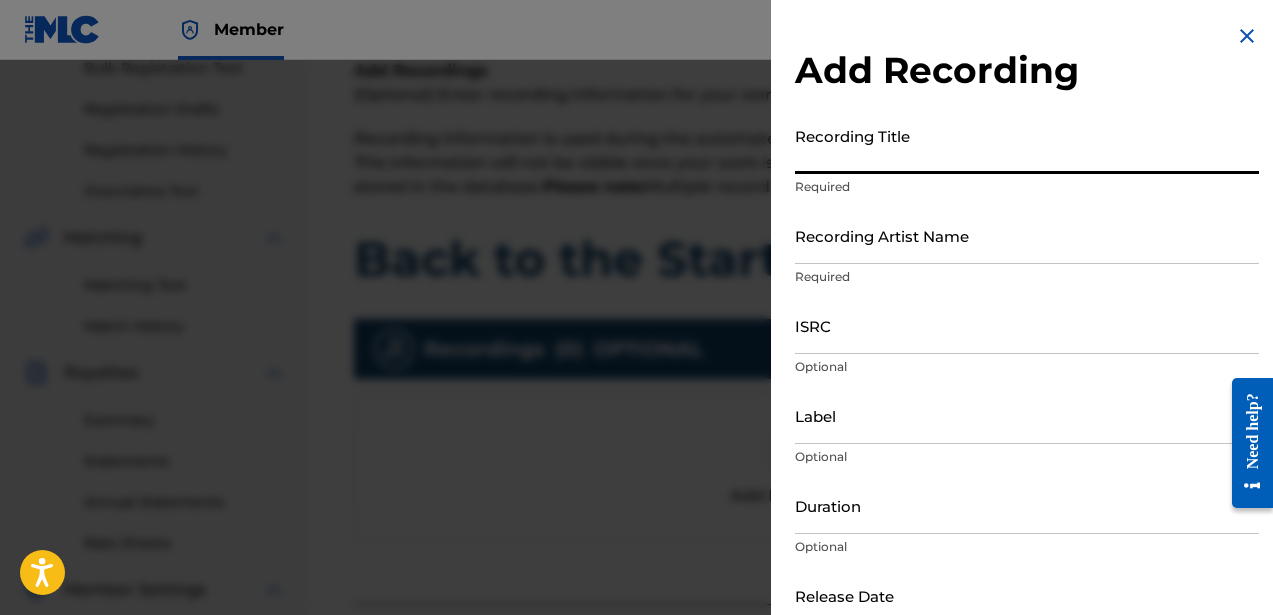 click on "Recording Title" at bounding box center [1027, 145] 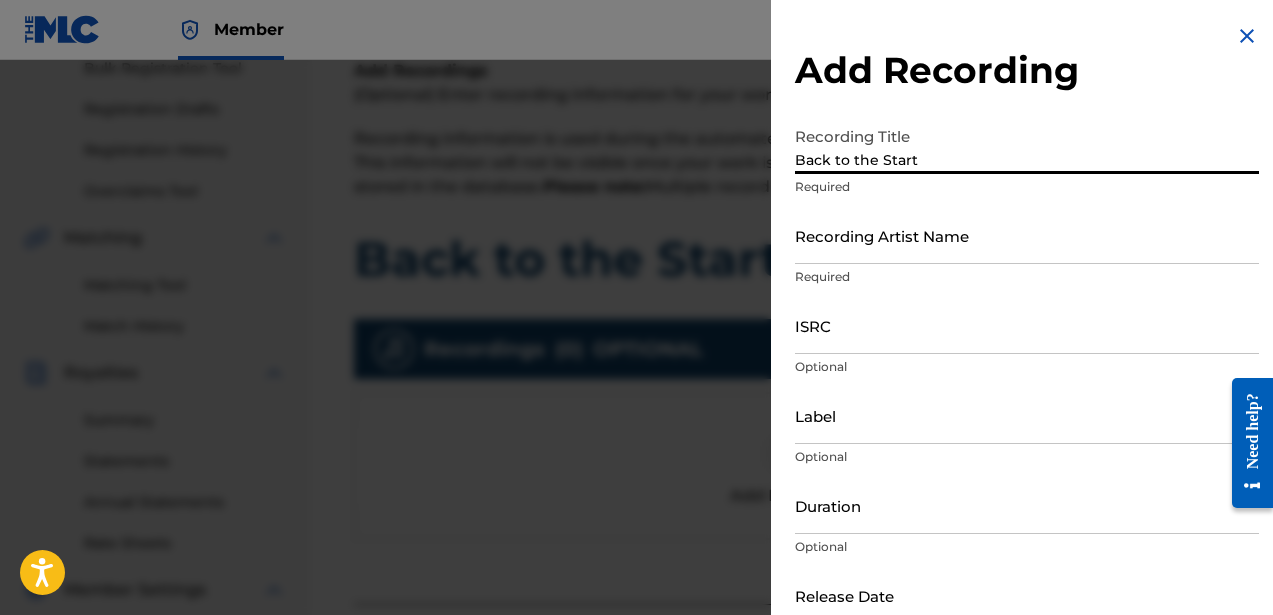 type on "Back to the Start" 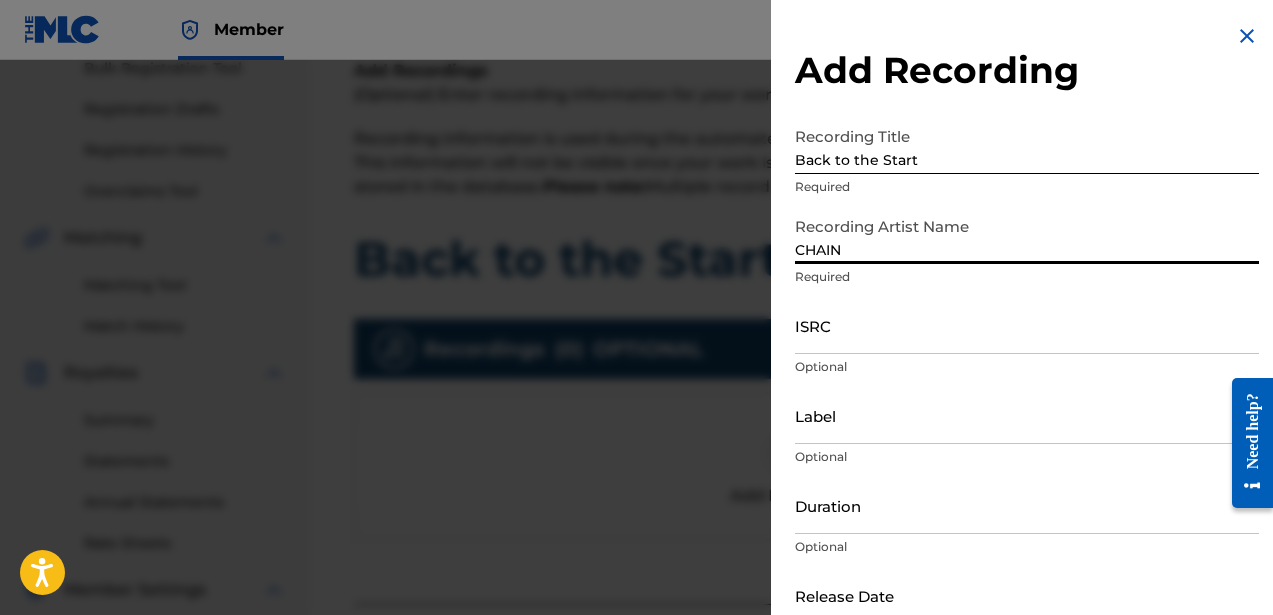 type on "CHAIN" 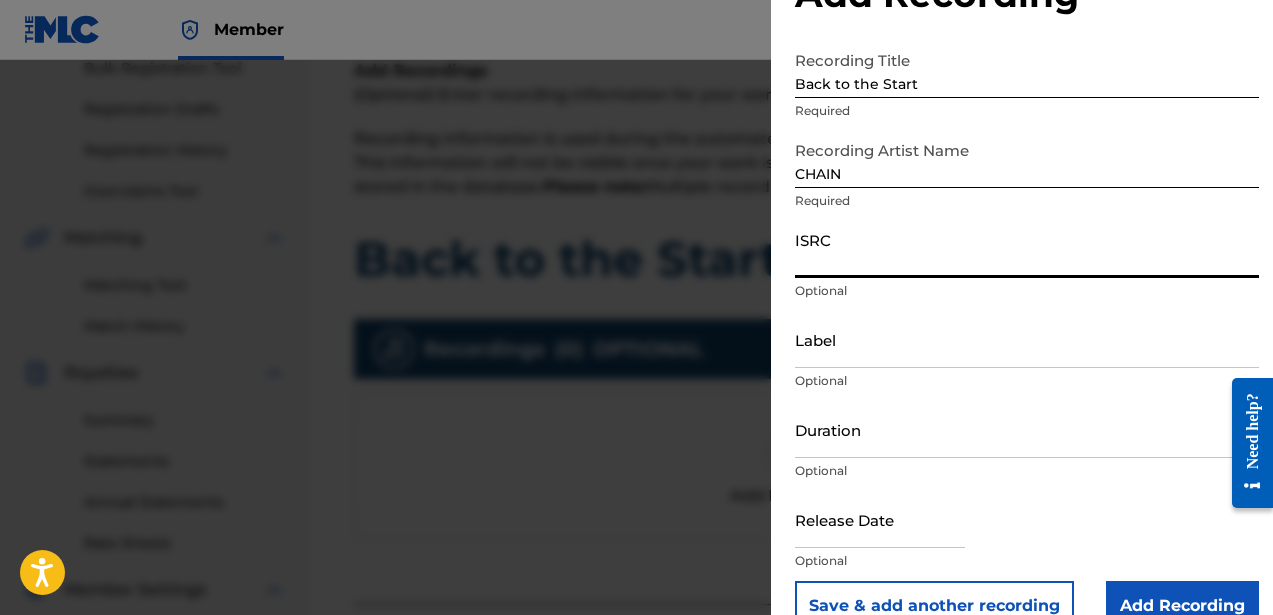scroll, scrollTop: 96, scrollLeft: 0, axis: vertical 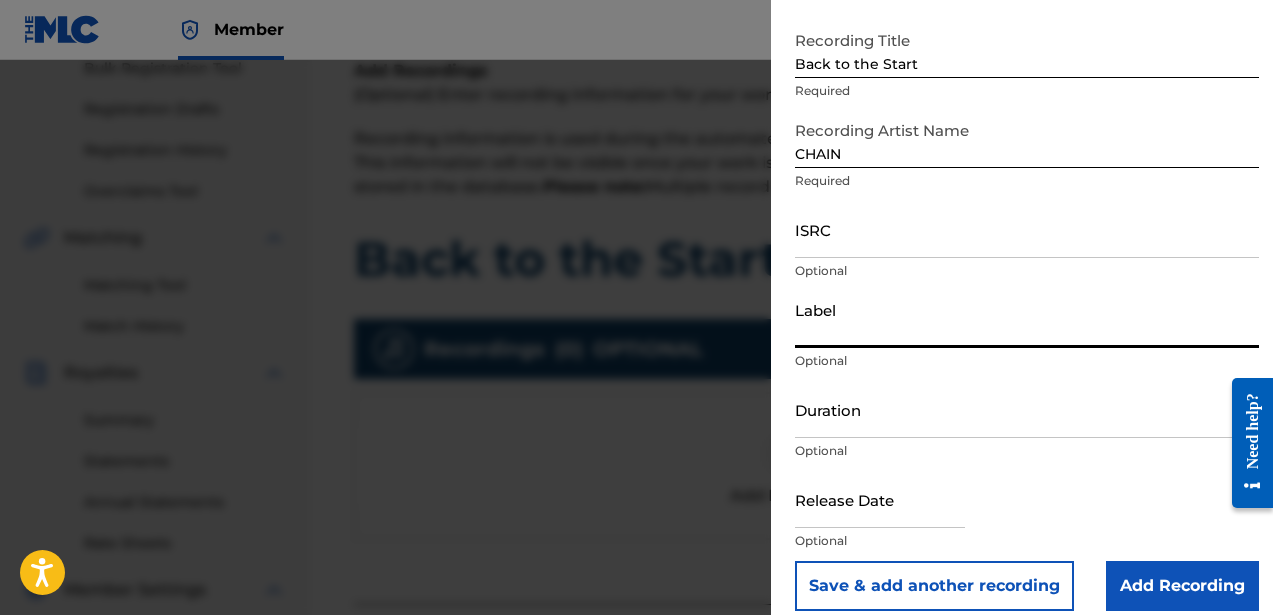 click on "Label" at bounding box center (1027, 319) 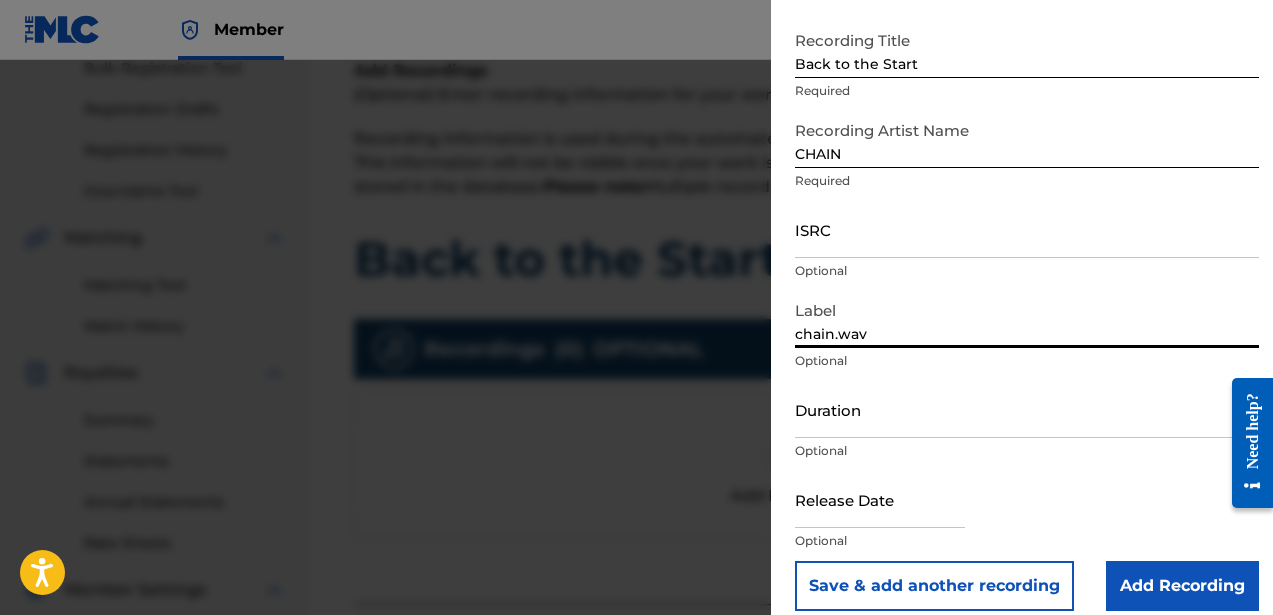 type on "chain.wav" 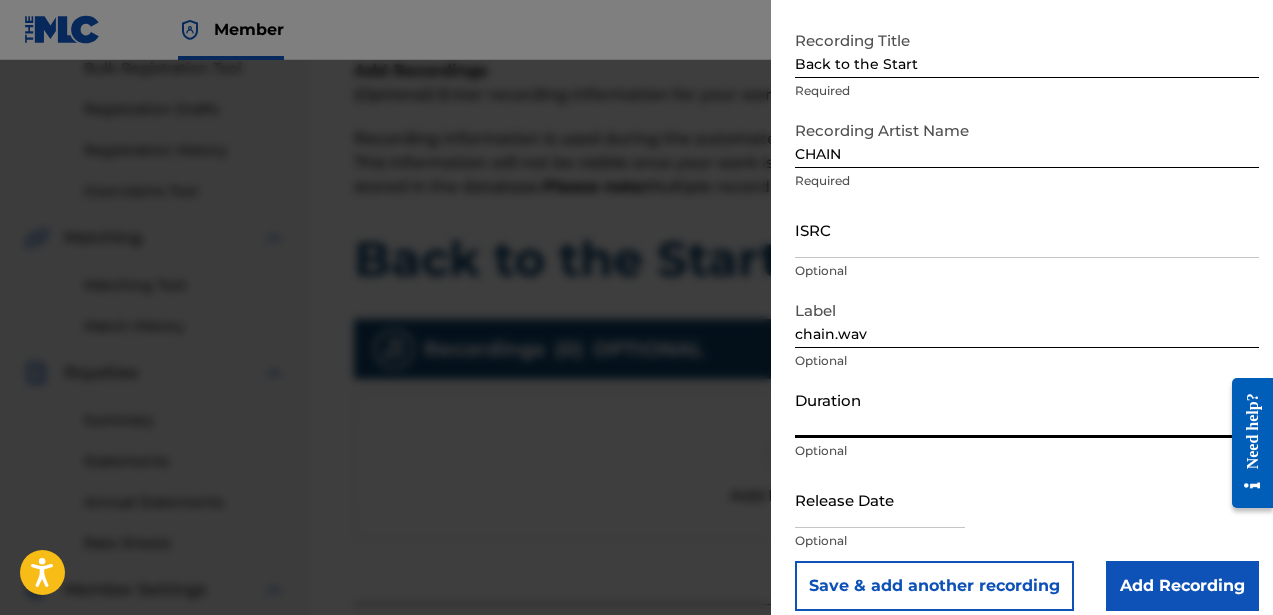click on "Duration" at bounding box center (1027, 409) 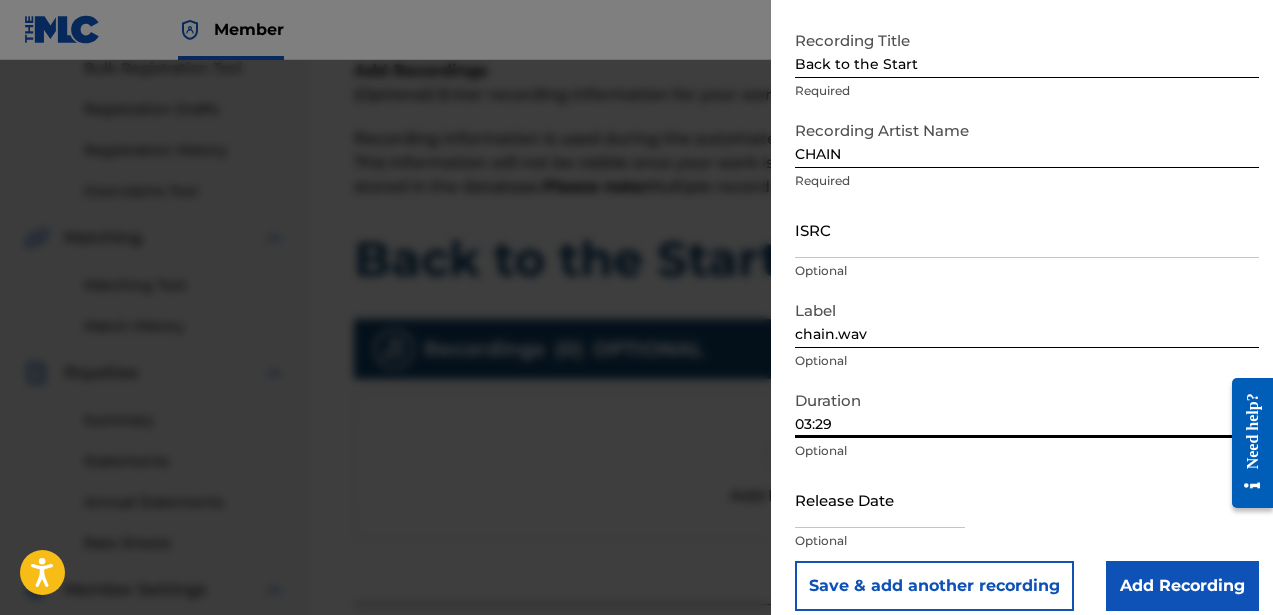 scroll, scrollTop: 116, scrollLeft: 0, axis: vertical 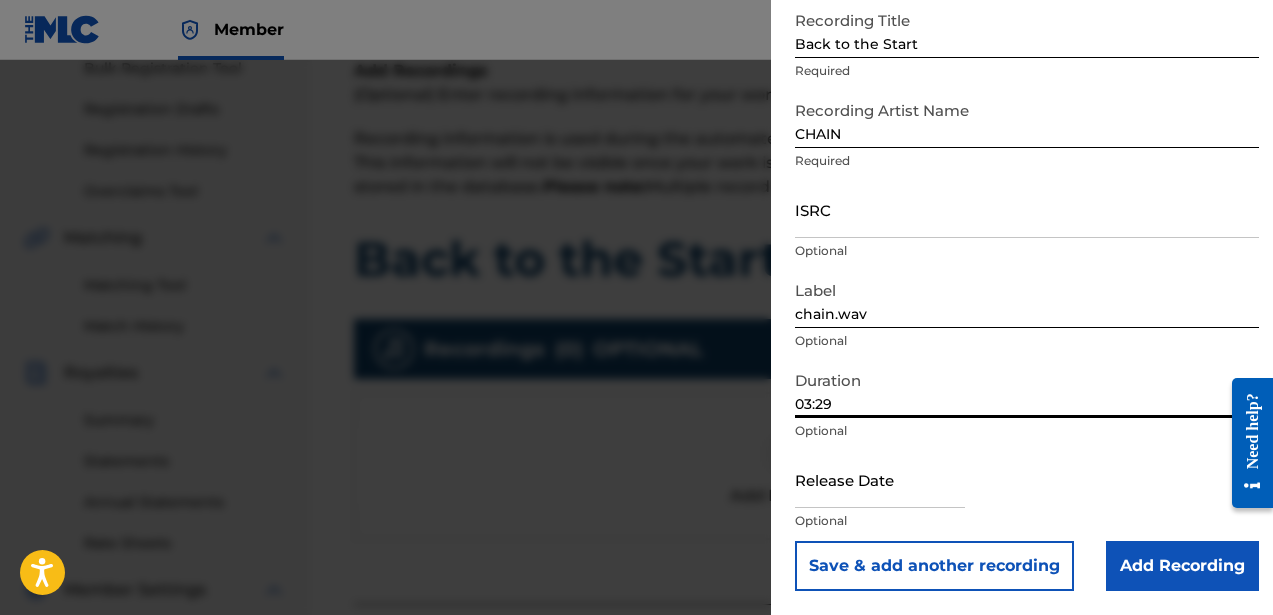 type on "03:29" 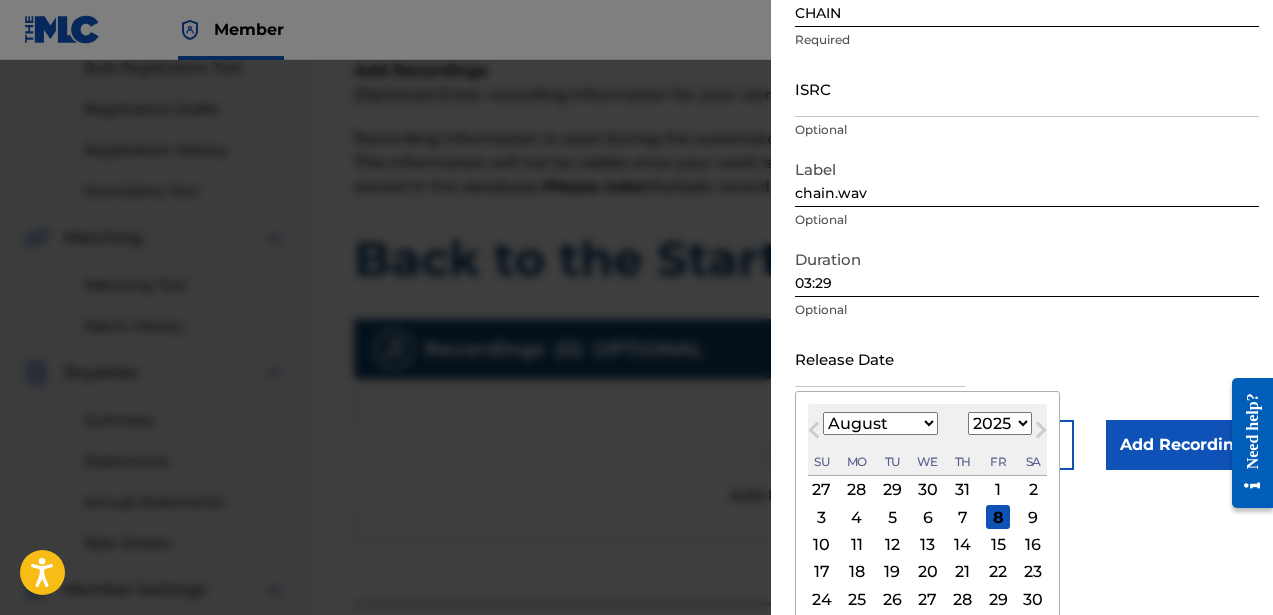 scroll, scrollTop: 268, scrollLeft: 0, axis: vertical 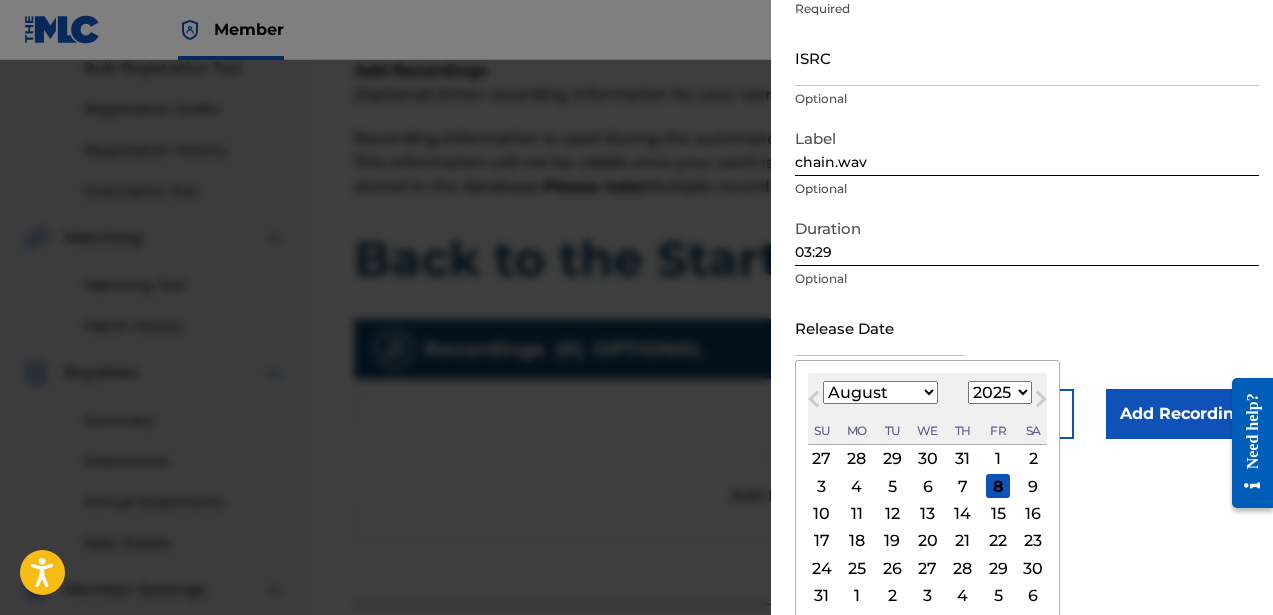 click on "January February March April May June July August September October November December" at bounding box center (880, 392) 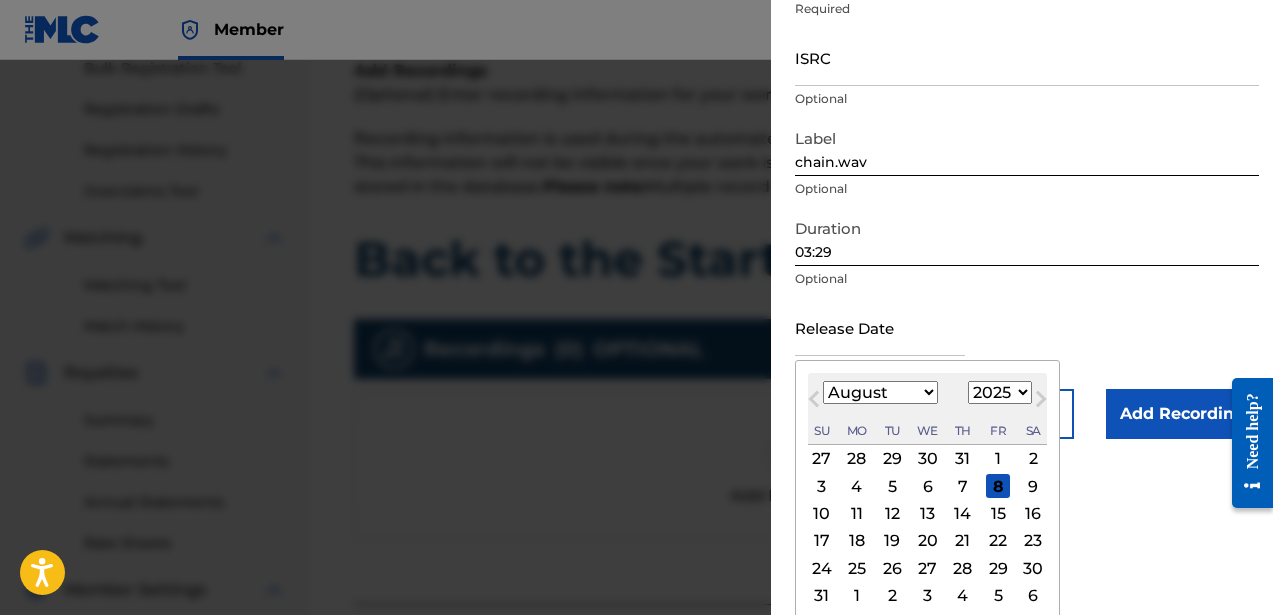 select on "6" 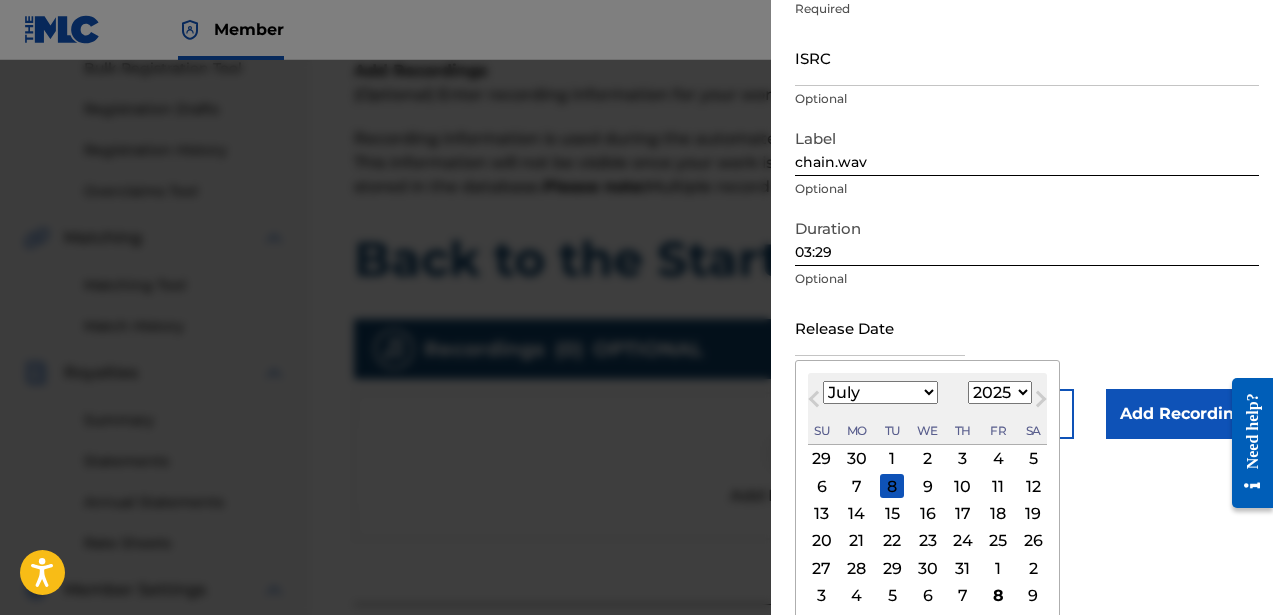 click on "25" at bounding box center (998, 541) 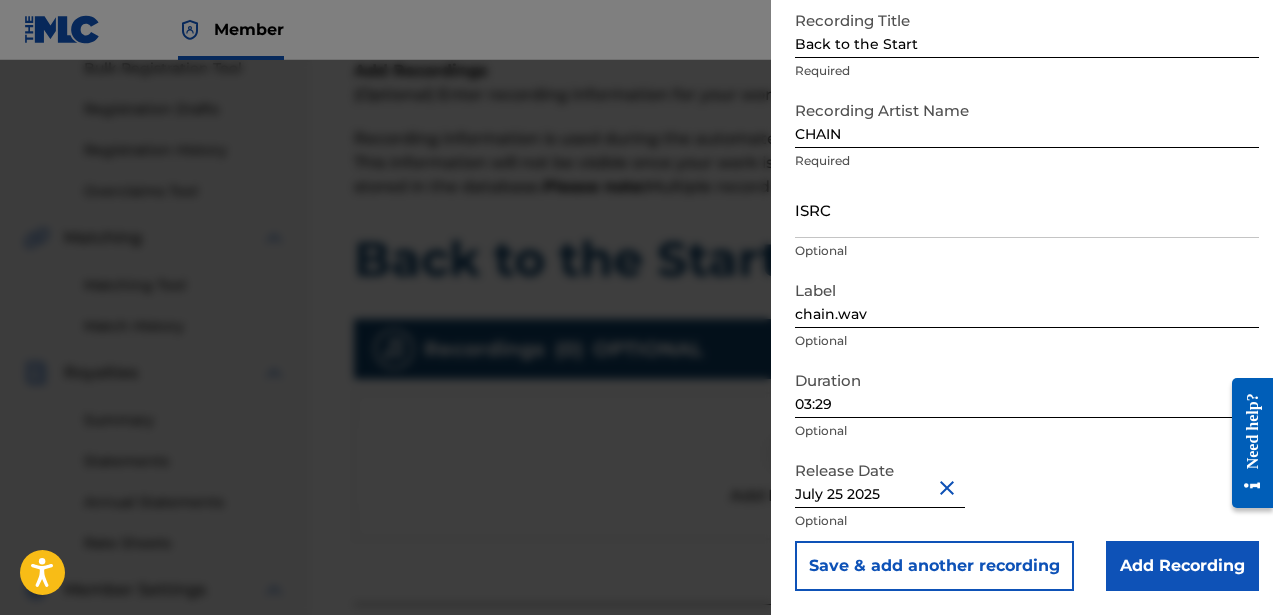 scroll, scrollTop: 116, scrollLeft: 0, axis: vertical 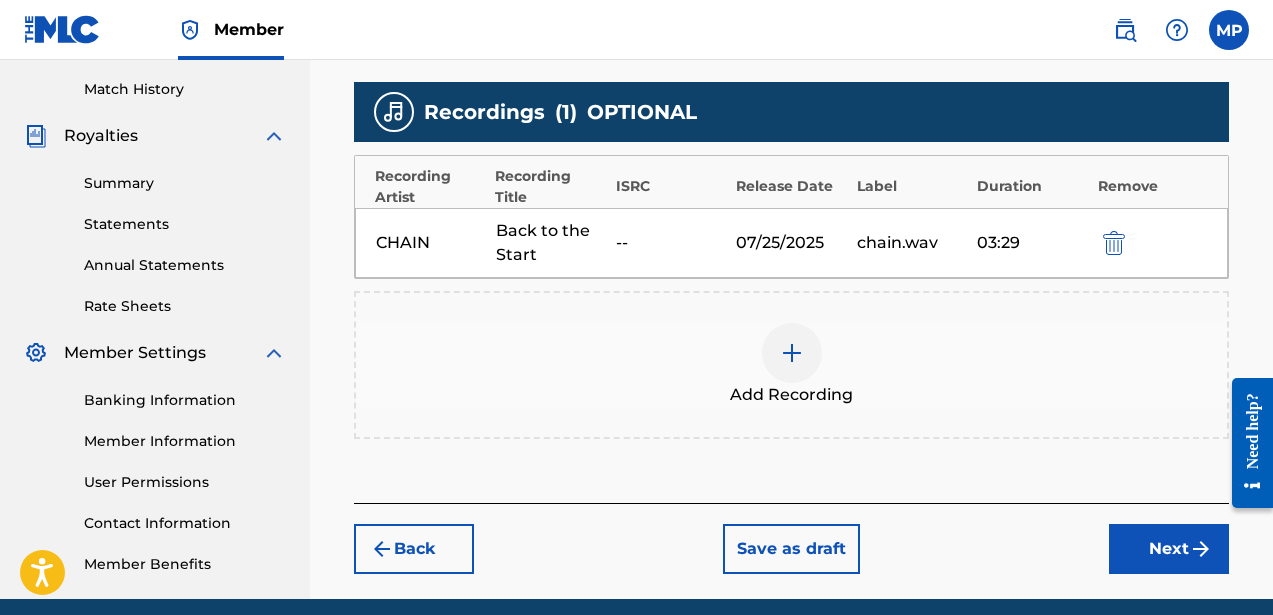 click on "Next" at bounding box center (1169, 549) 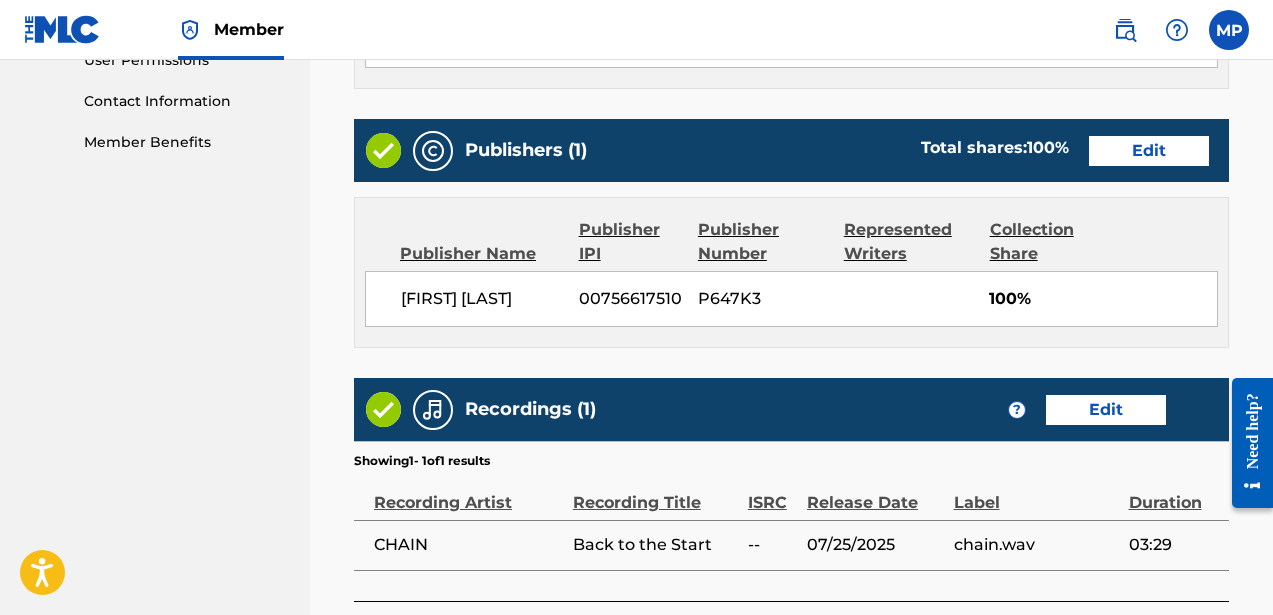 scroll, scrollTop: 1138, scrollLeft: 0, axis: vertical 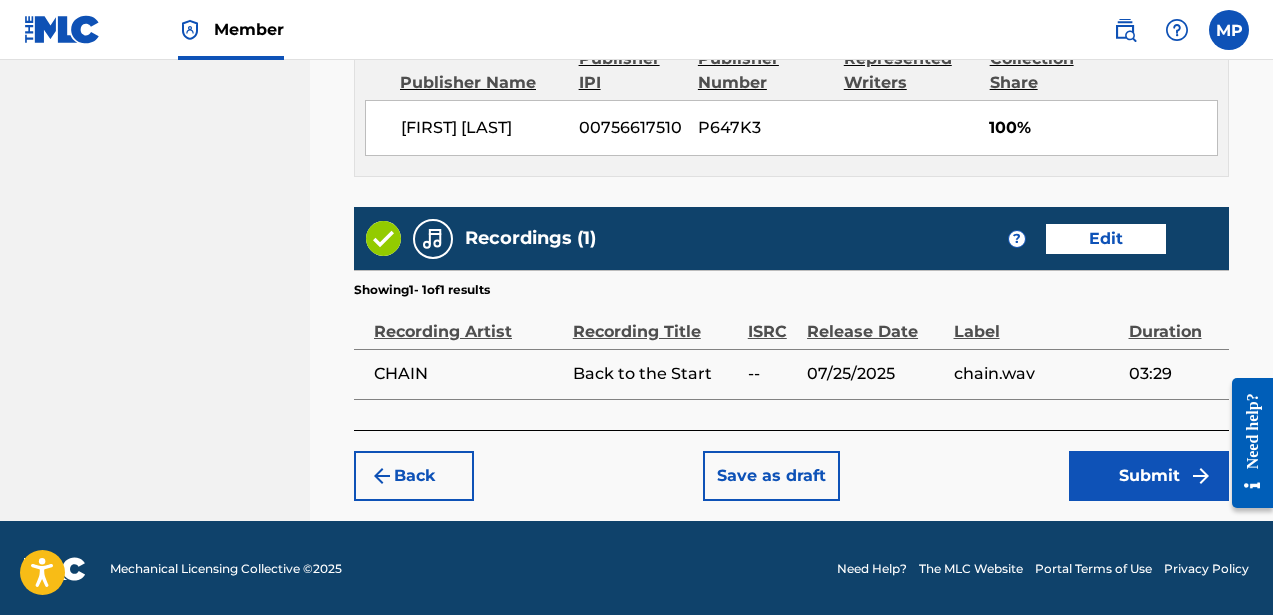 click on "ISRC" at bounding box center (772, 321) 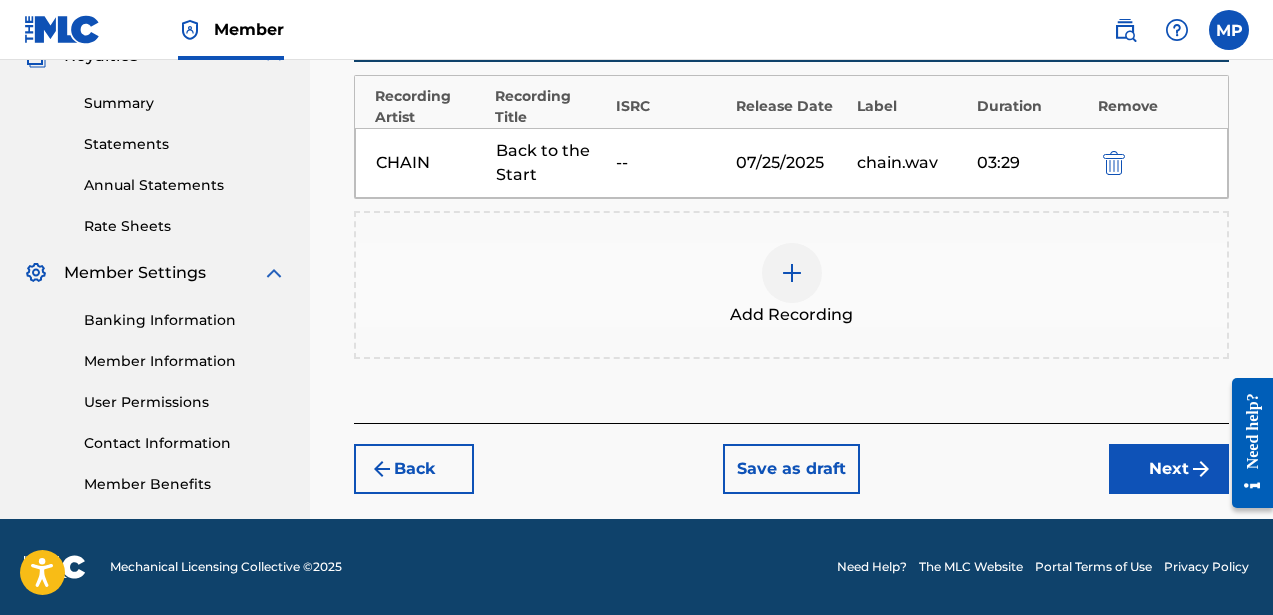 click on "Back" at bounding box center [414, 469] 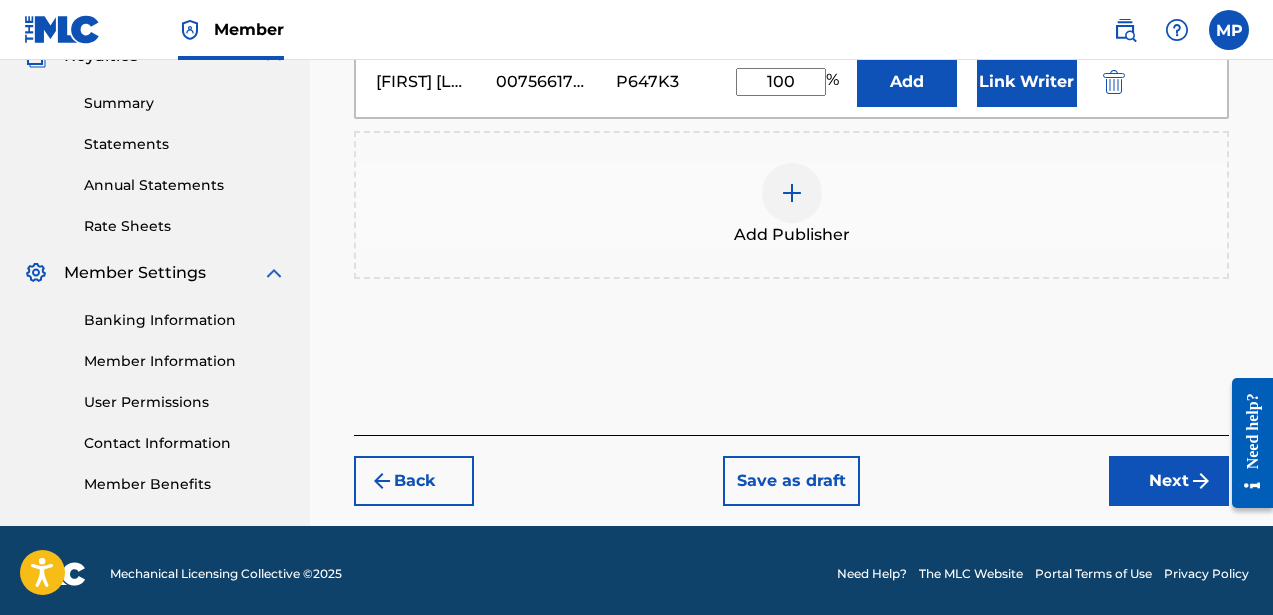 click on "Back" at bounding box center [414, 481] 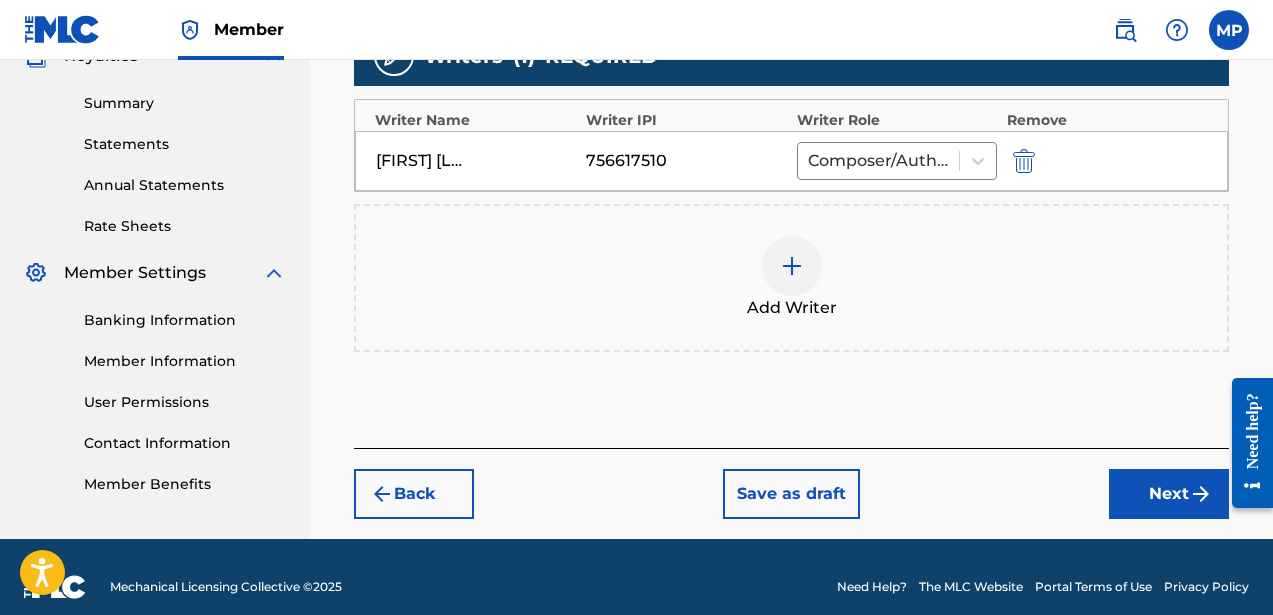 click on "Back Save as draft Next" at bounding box center (791, 483) 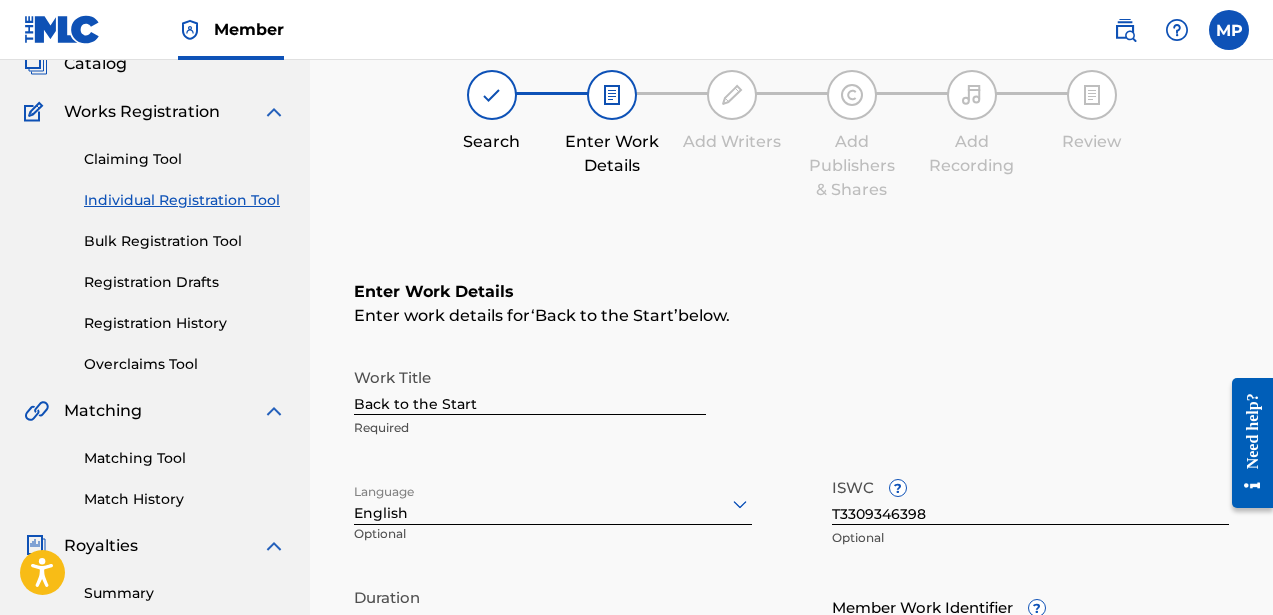 scroll, scrollTop: 136, scrollLeft: 0, axis: vertical 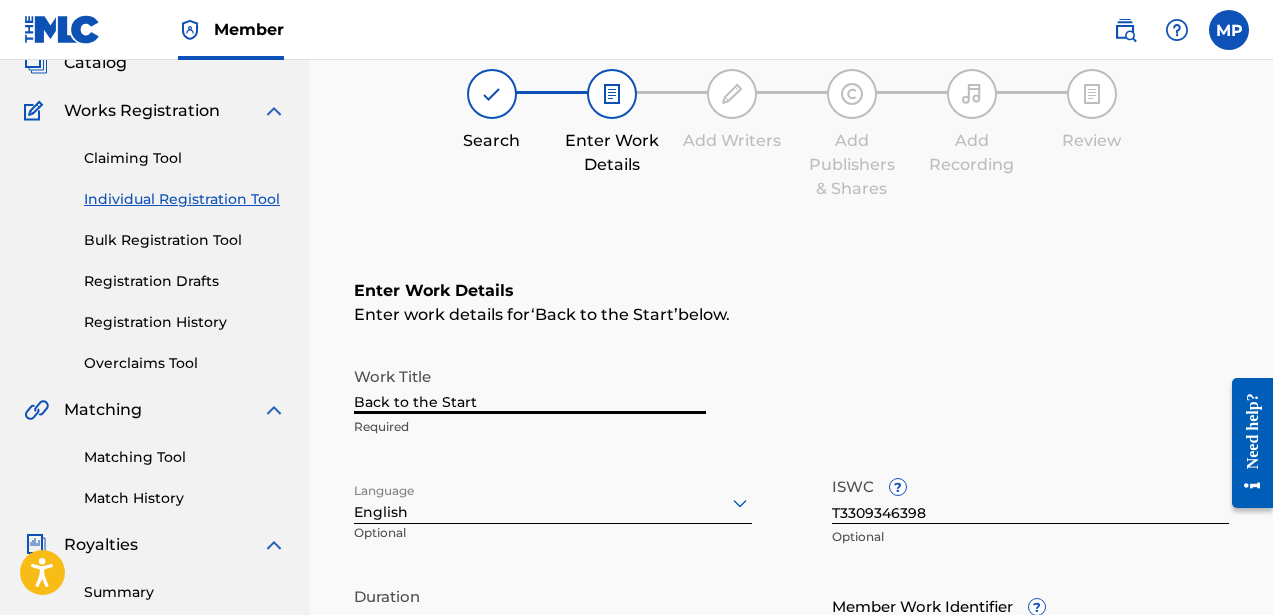click on "Back to the Start" at bounding box center (530, 385) 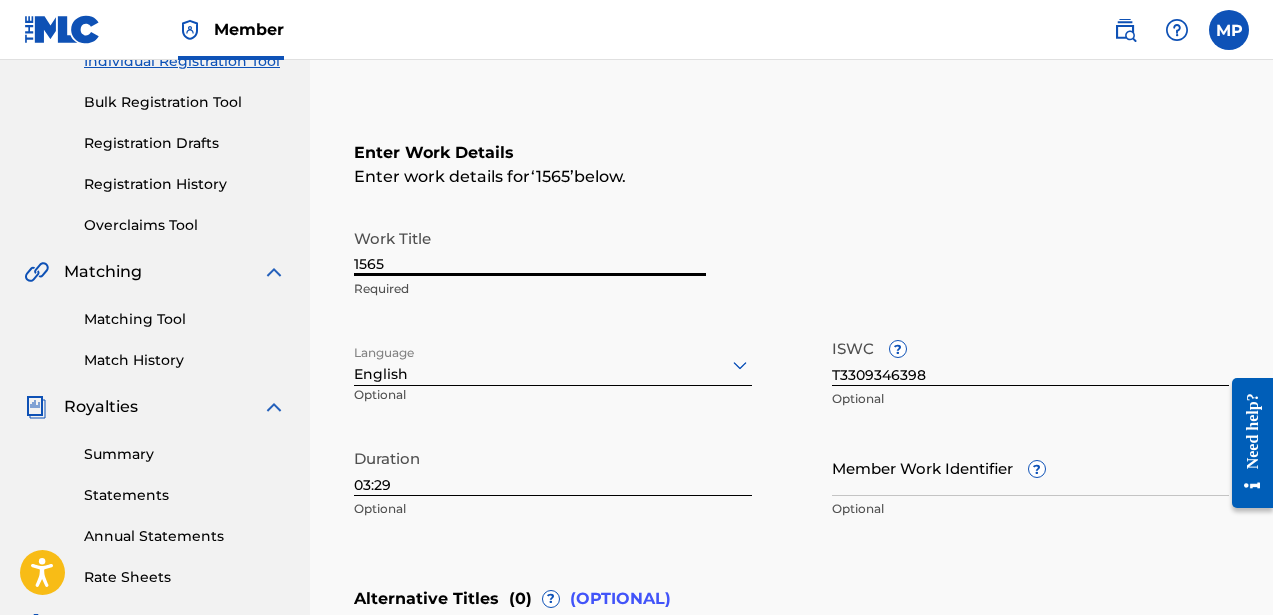 scroll, scrollTop: 354, scrollLeft: 0, axis: vertical 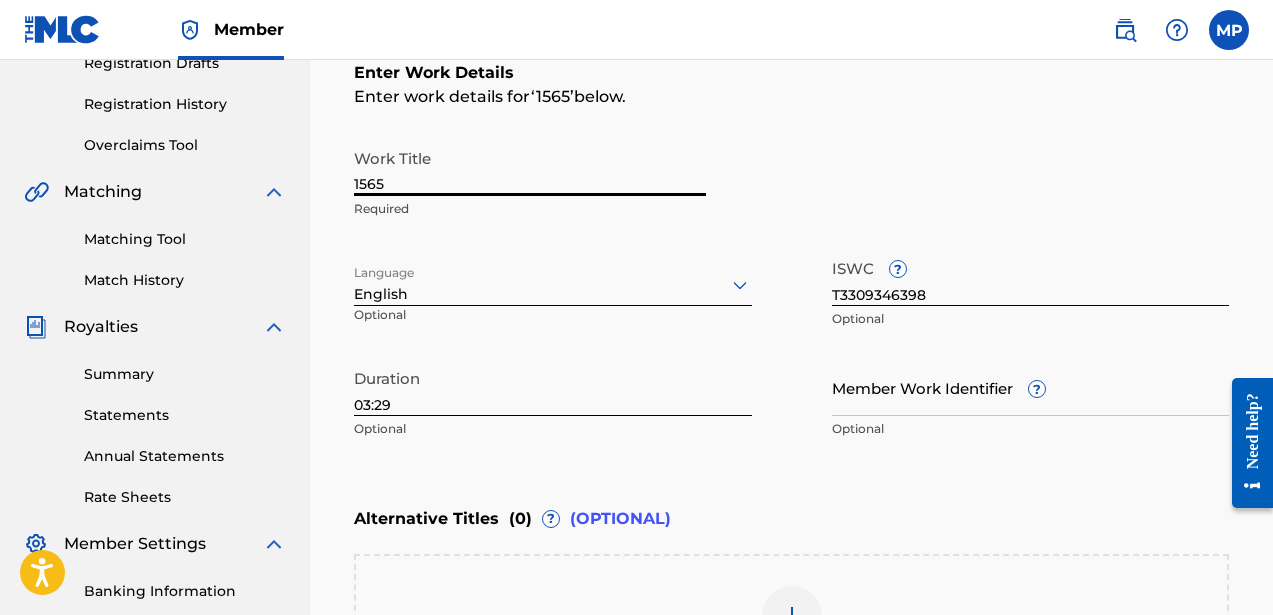 type on "1565" 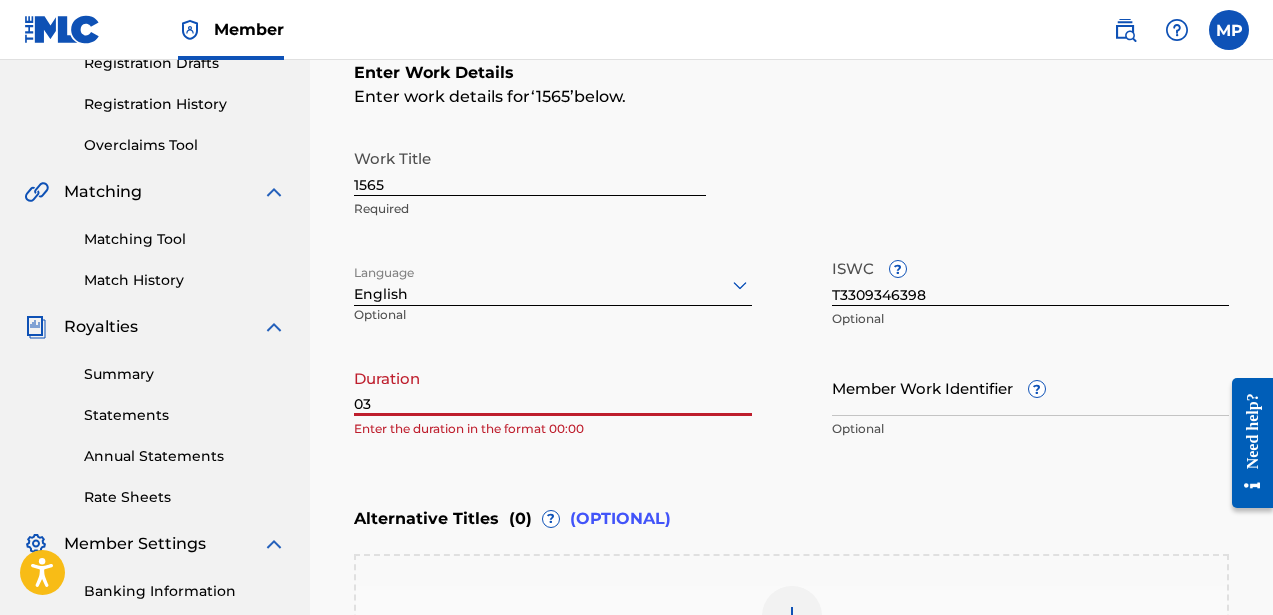type on "0" 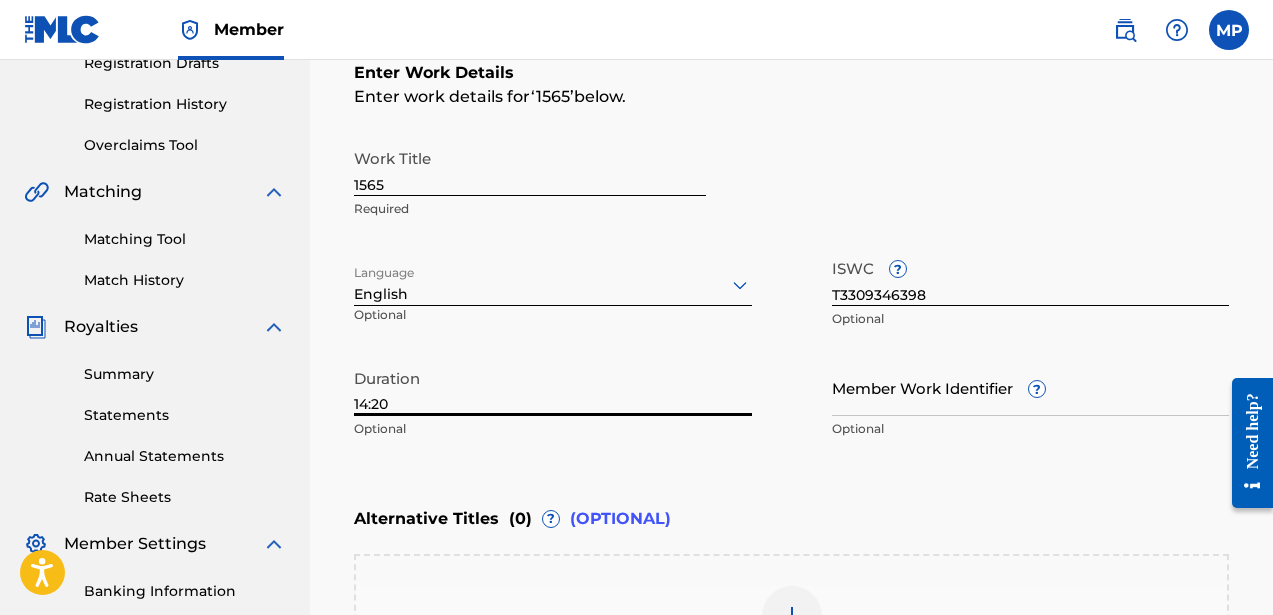 type on "14:20" 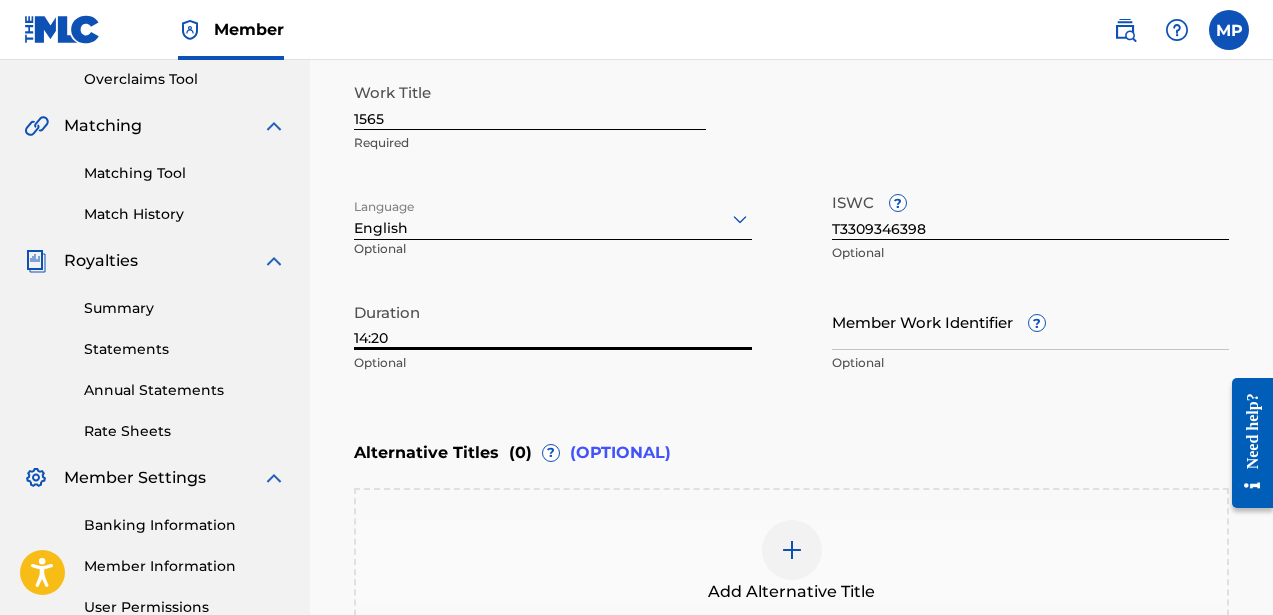 scroll, scrollTop: 467, scrollLeft: 0, axis: vertical 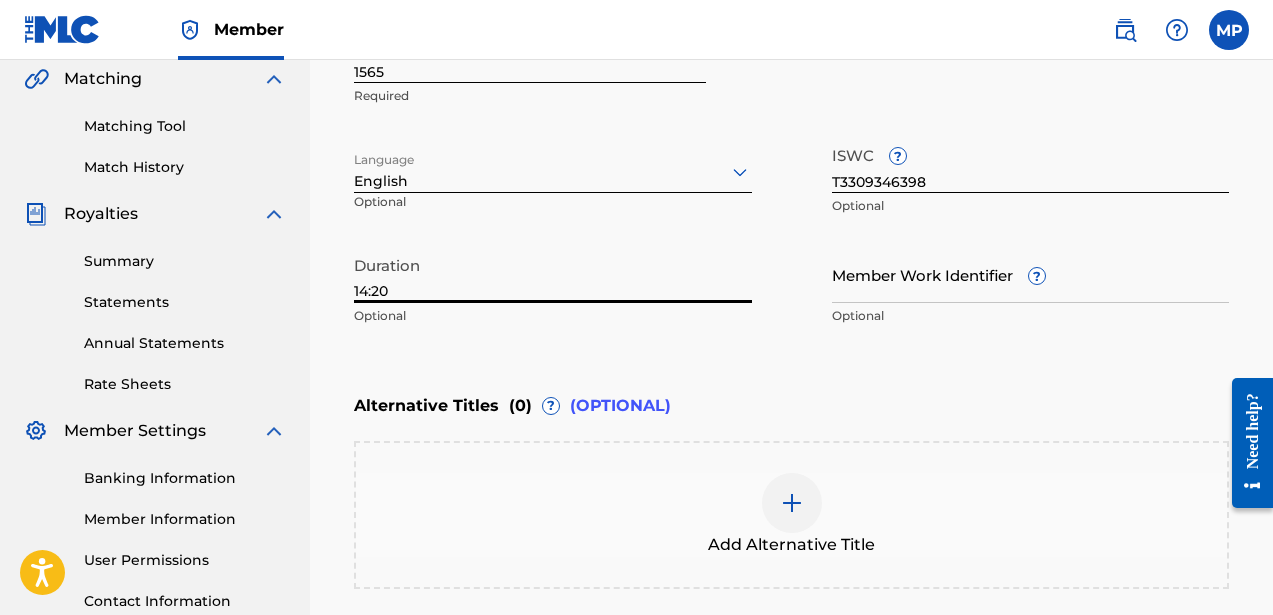 click on "T3309346398" at bounding box center (1031, 164) 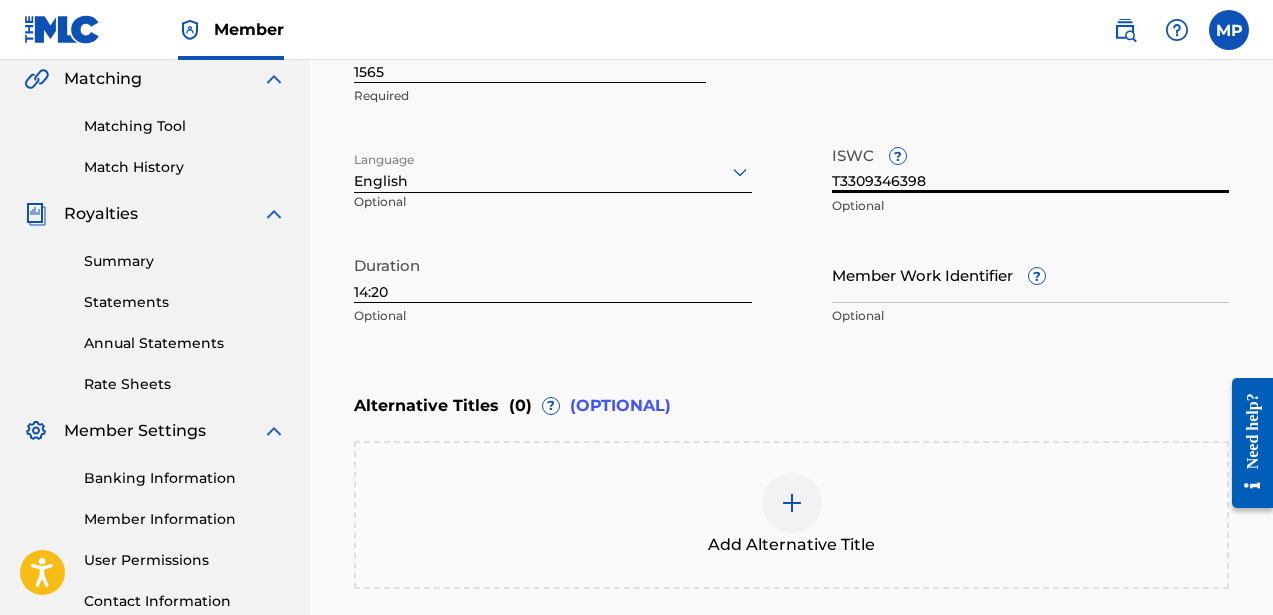 click on "T3309346398" at bounding box center [1031, 164] 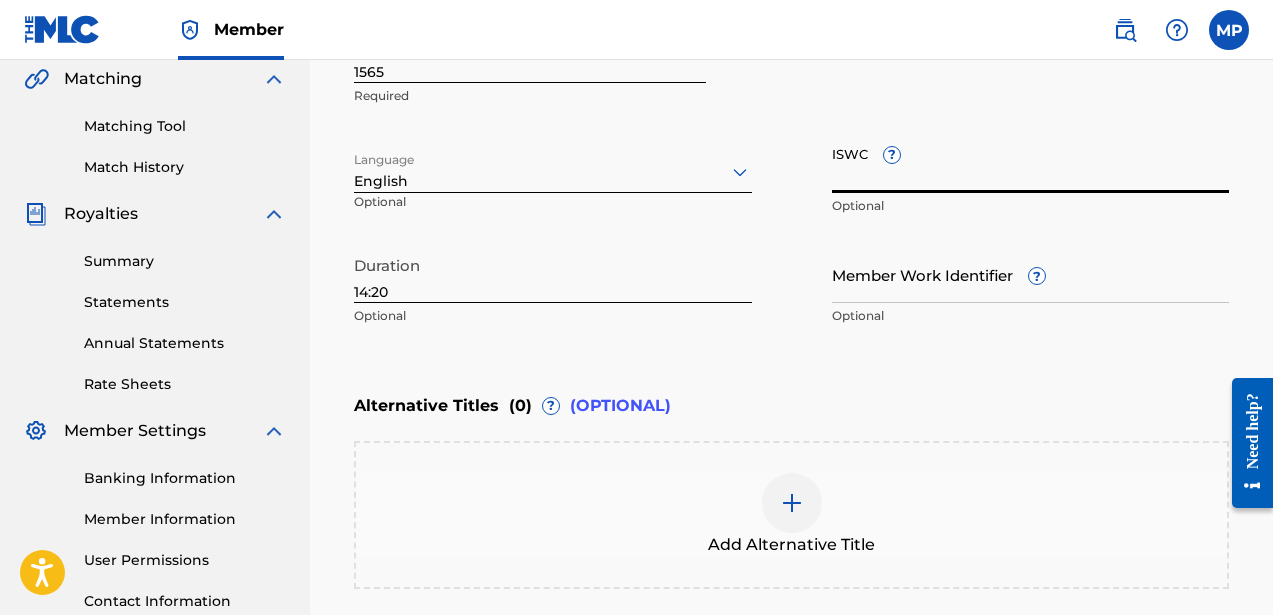 type 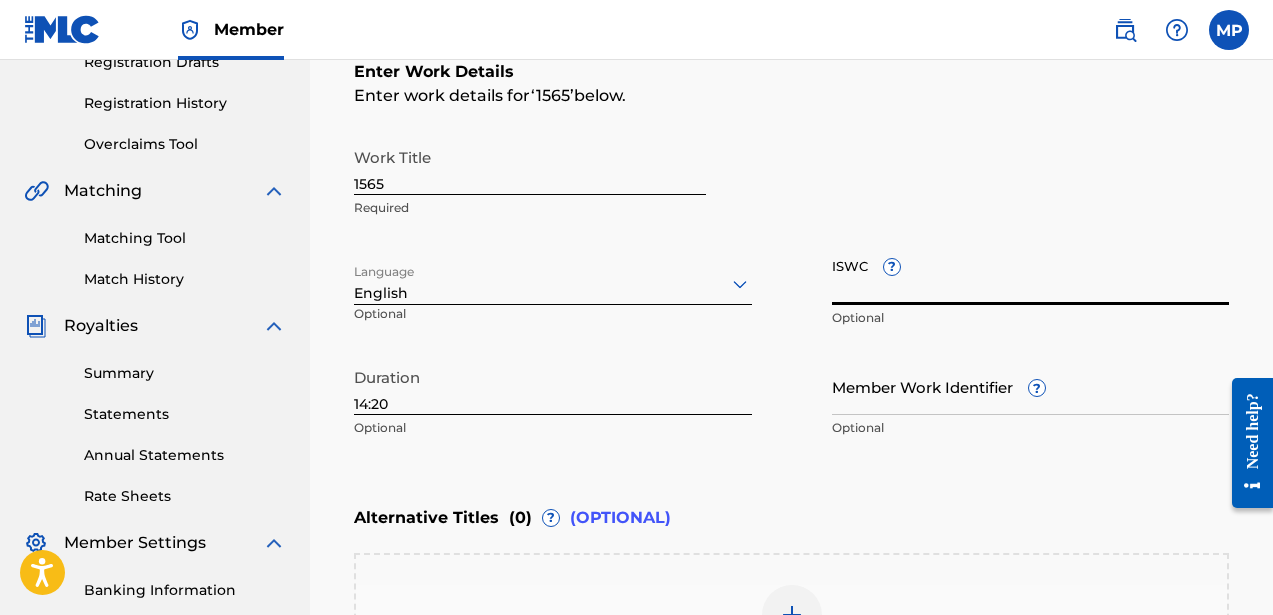 scroll, scrollTop: 328, scrollLeft: 0, axis: vertical 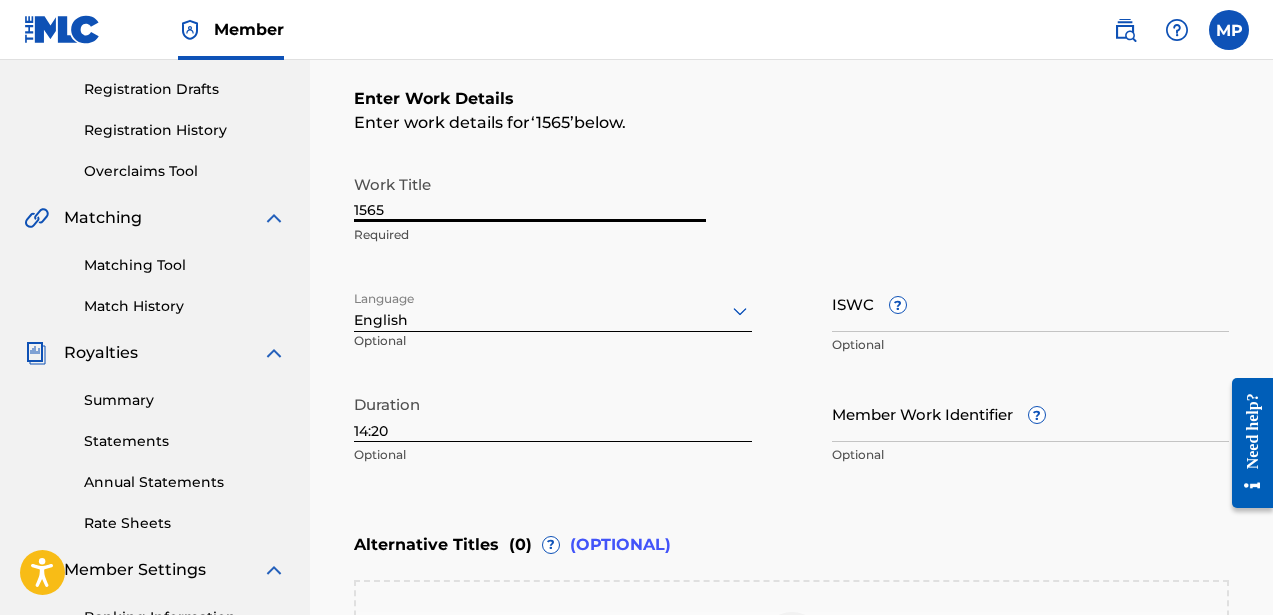click on "1565" at bounding box center [530, 193] 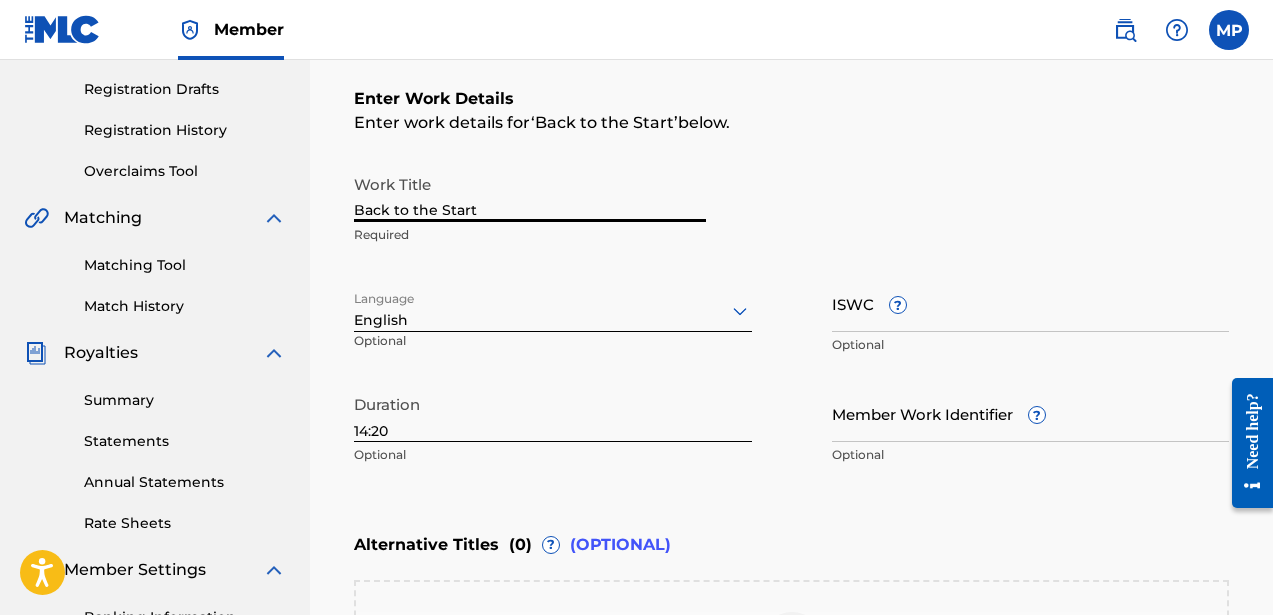 type on "Back to the Start" 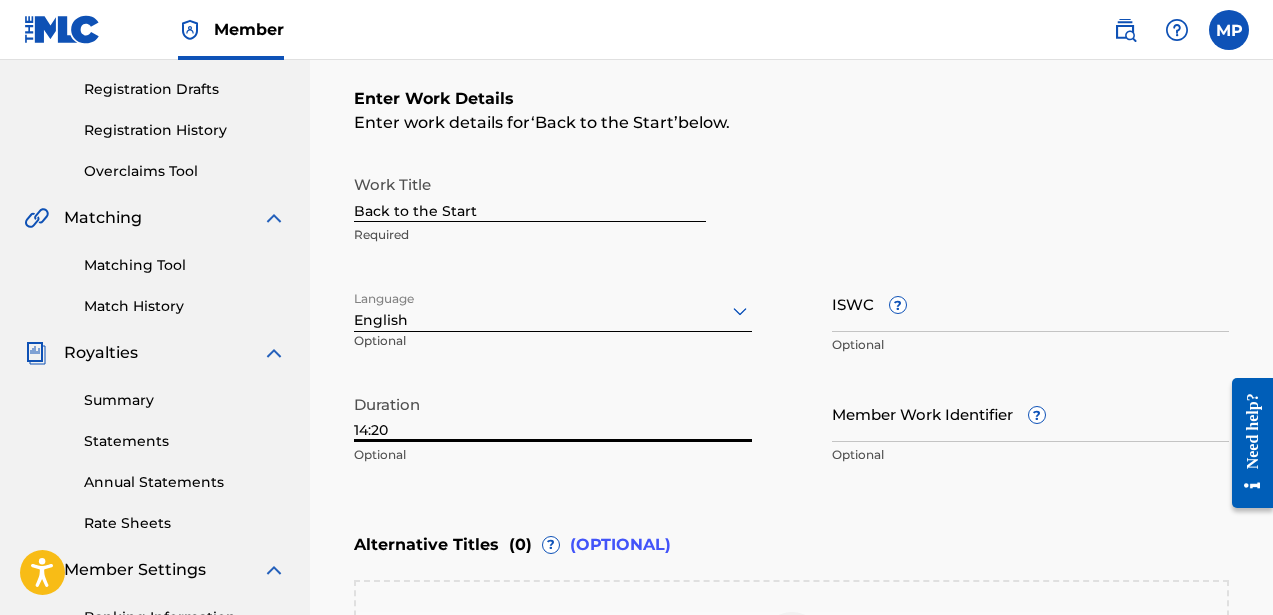 drag, startPoint x: 408, startPoint y: 437, endPoint x: 314, endPoint y: 431, distance: 94.19129 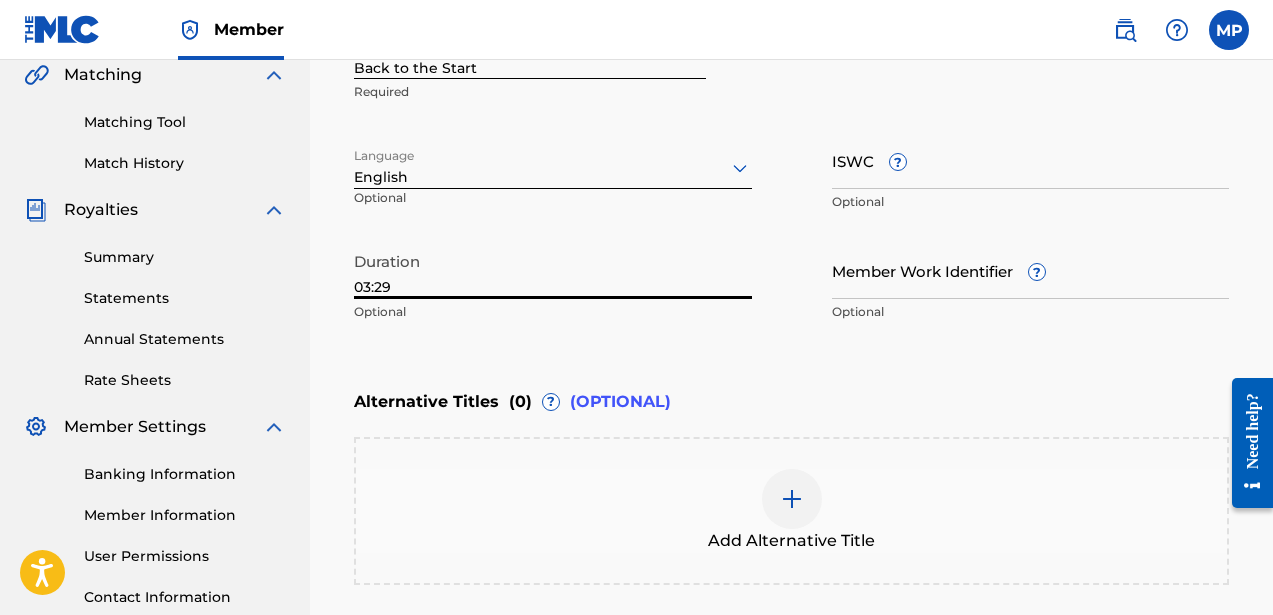 scroll, scrollTop: 508, scrollLeft: 0, axis: vertical 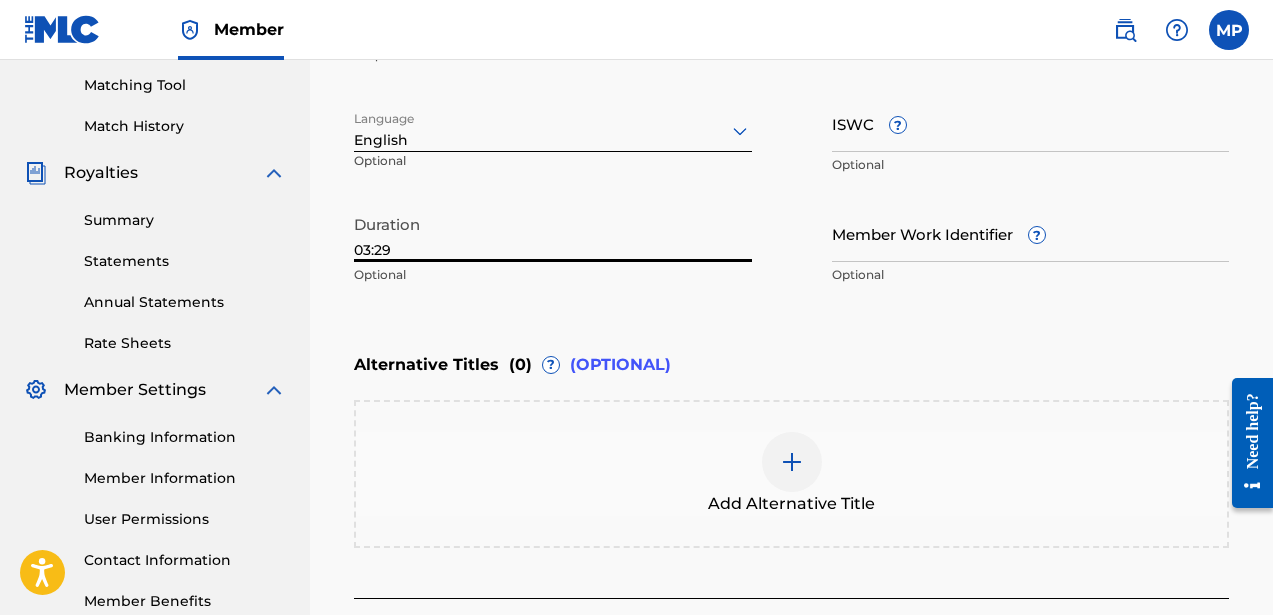 type on "03:29" 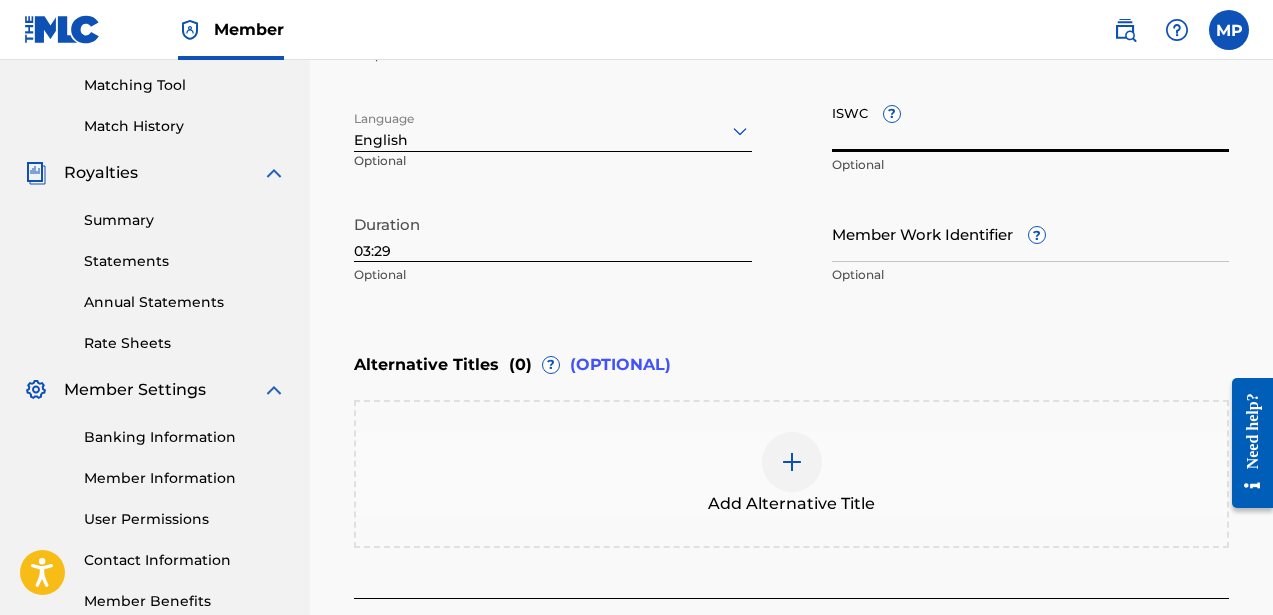 click on "ISWC   ?" at bounding box center [1031, 123] 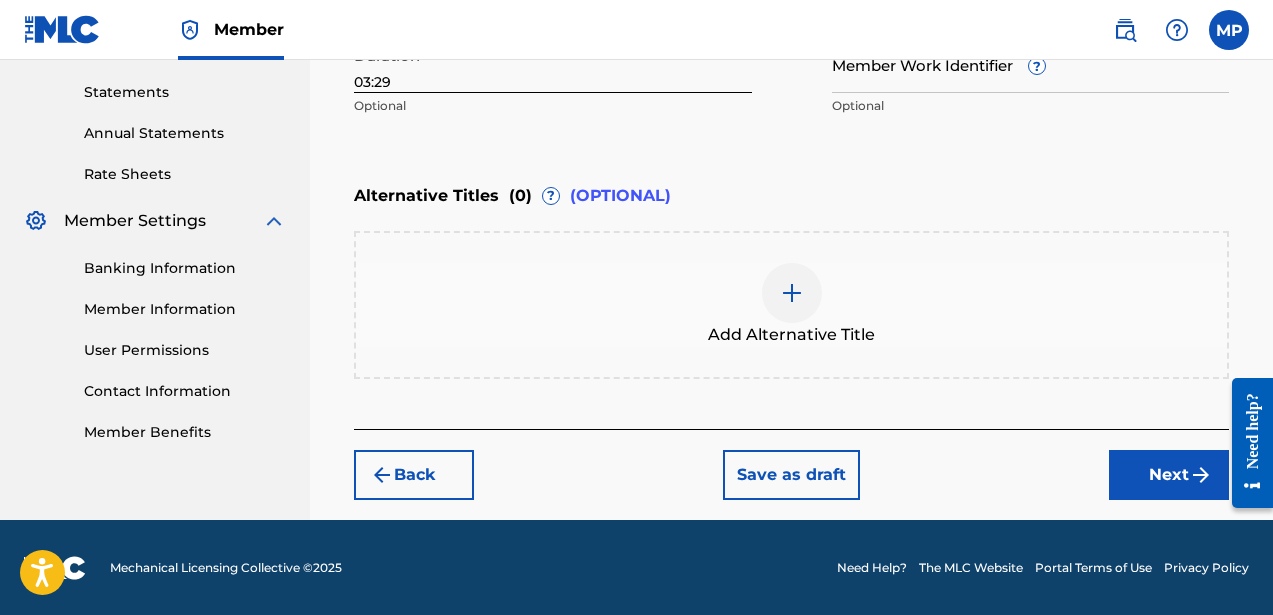 type on "T3309346398" 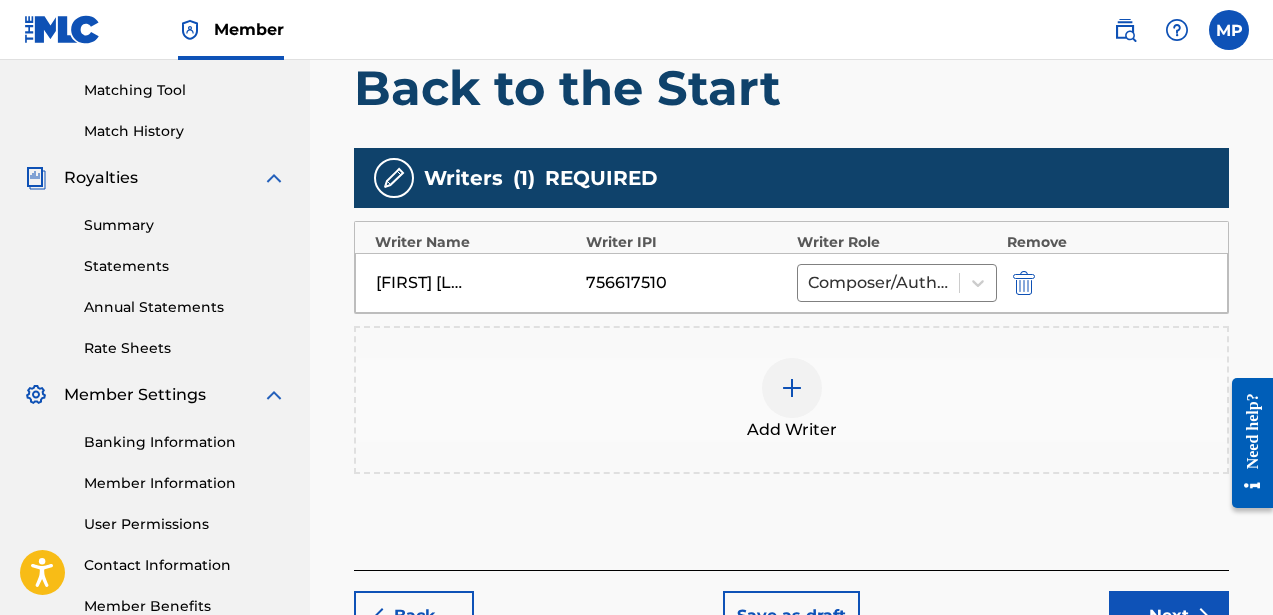 scroll, scrollTop: 545, scrollLeft: 0, axis: vertical 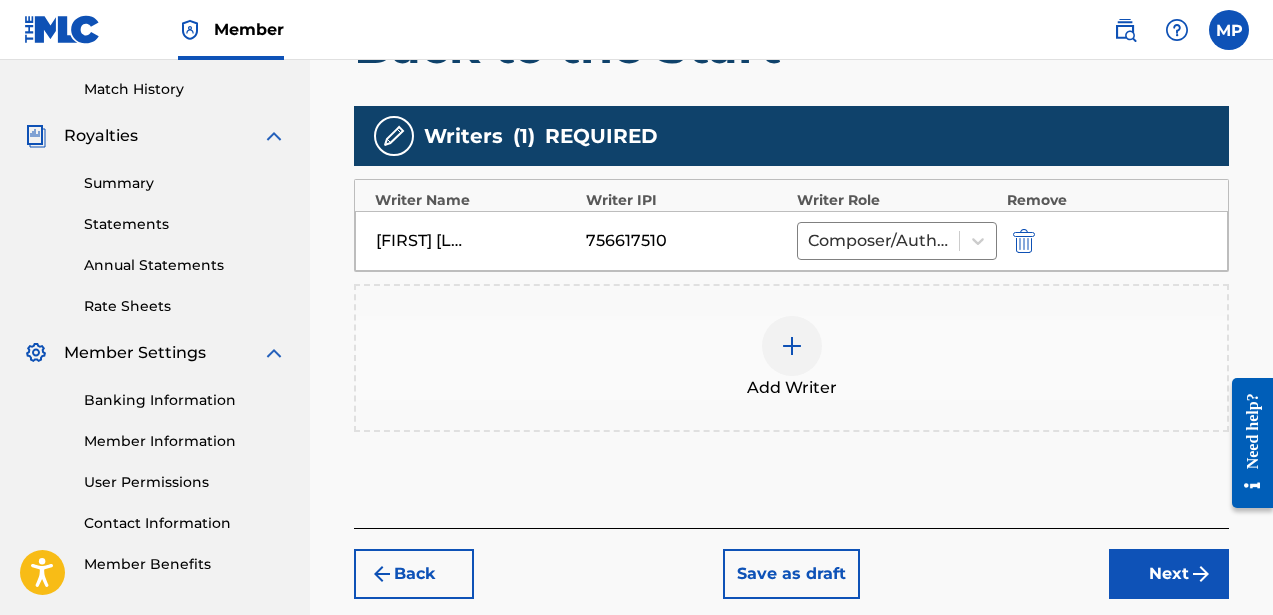 click on "Next" at bounding box center [1169, 574] 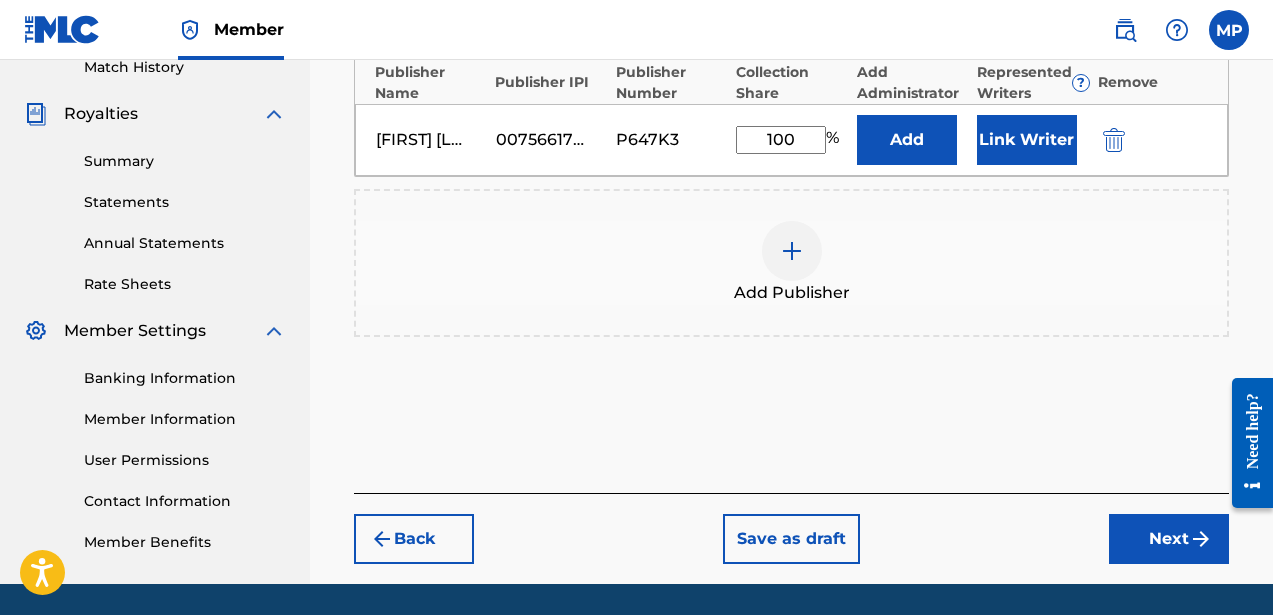 click on "Next" at bounding box center (1169, 539) 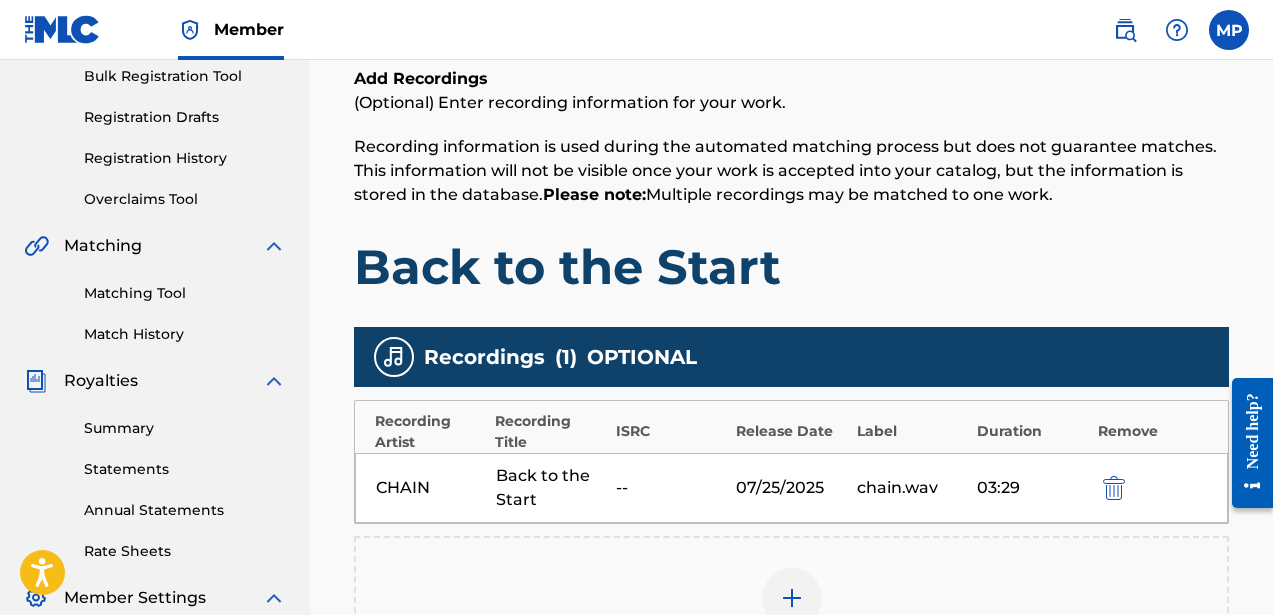 scroll, scrollTop: 445, scrollLeft: 0, axis: vertical 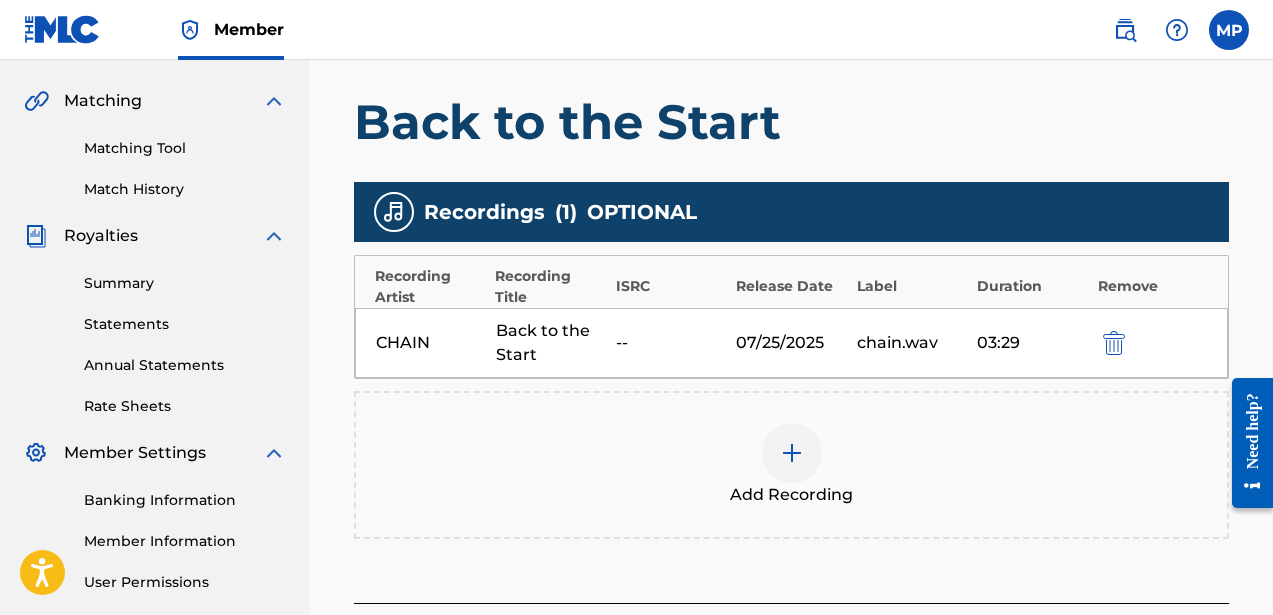 click at bounding box center (1114, 343) 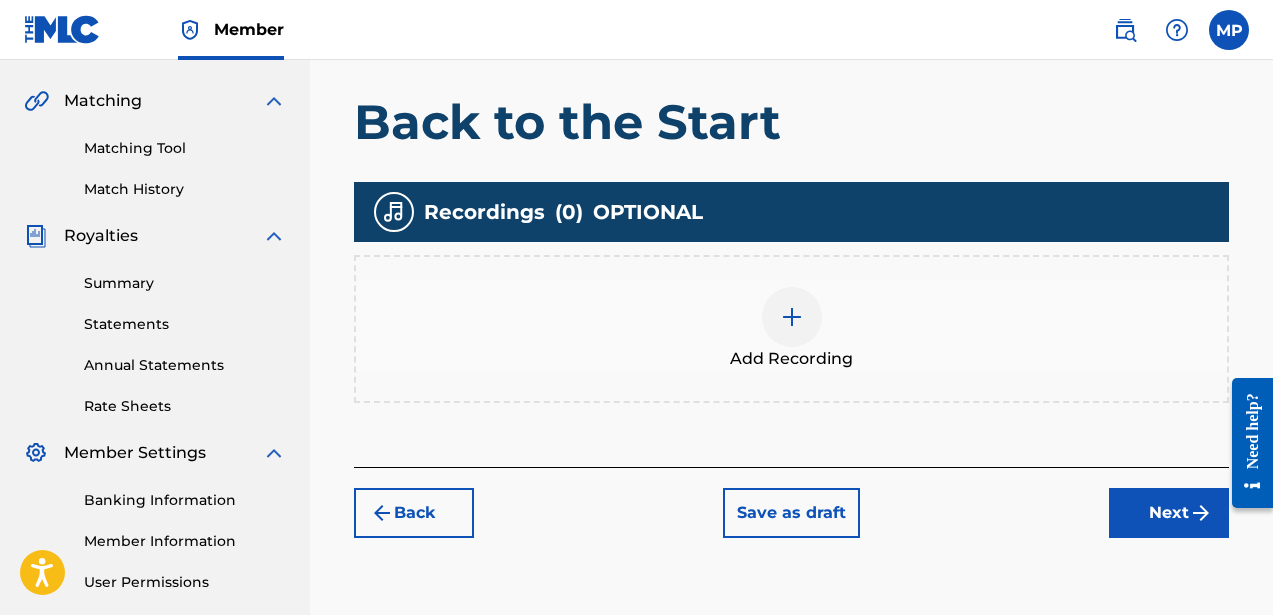 click at bounding box center (792, 317) 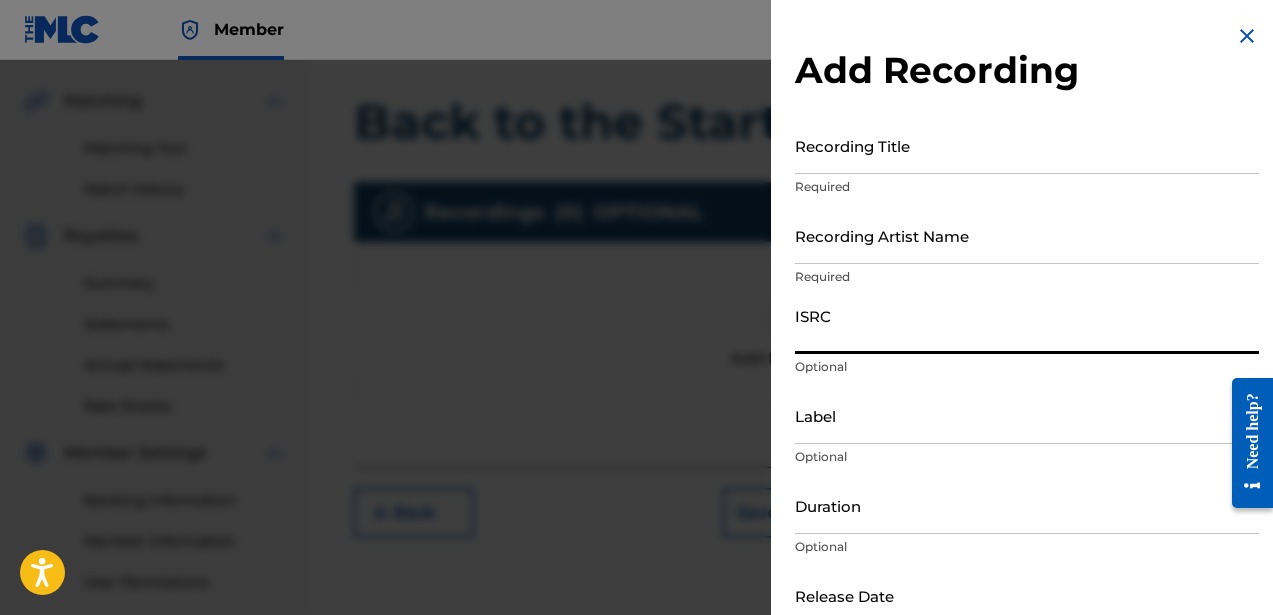 click on "ISRC" at bounding box center [1027, 325] 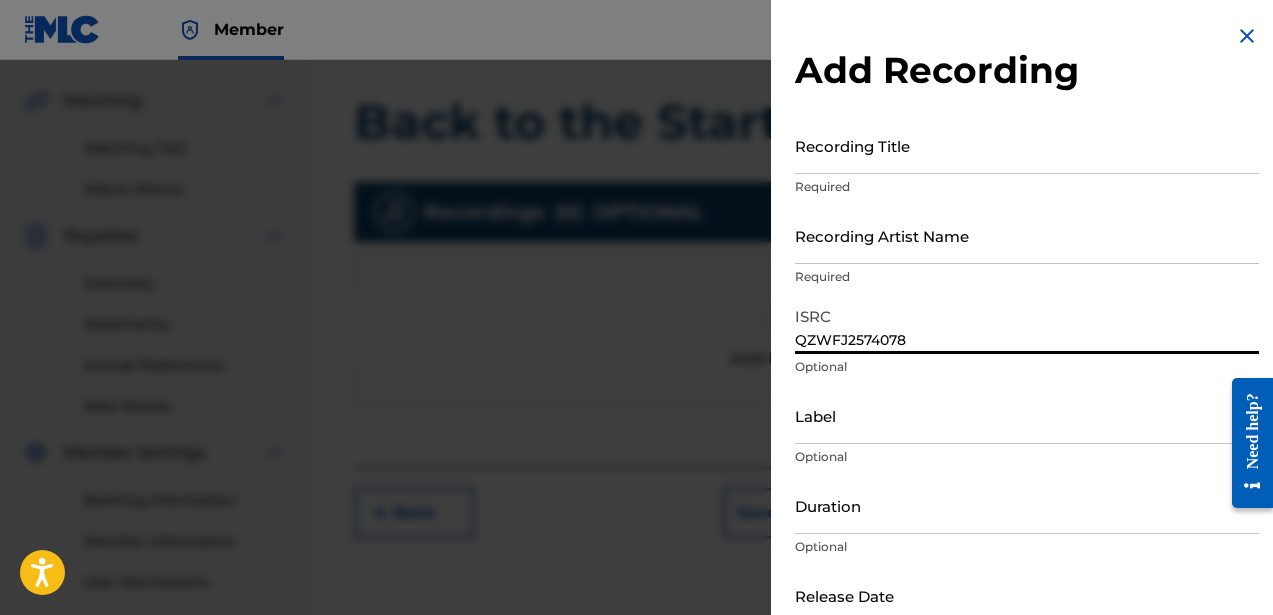 type on "QZWFJ2574078" 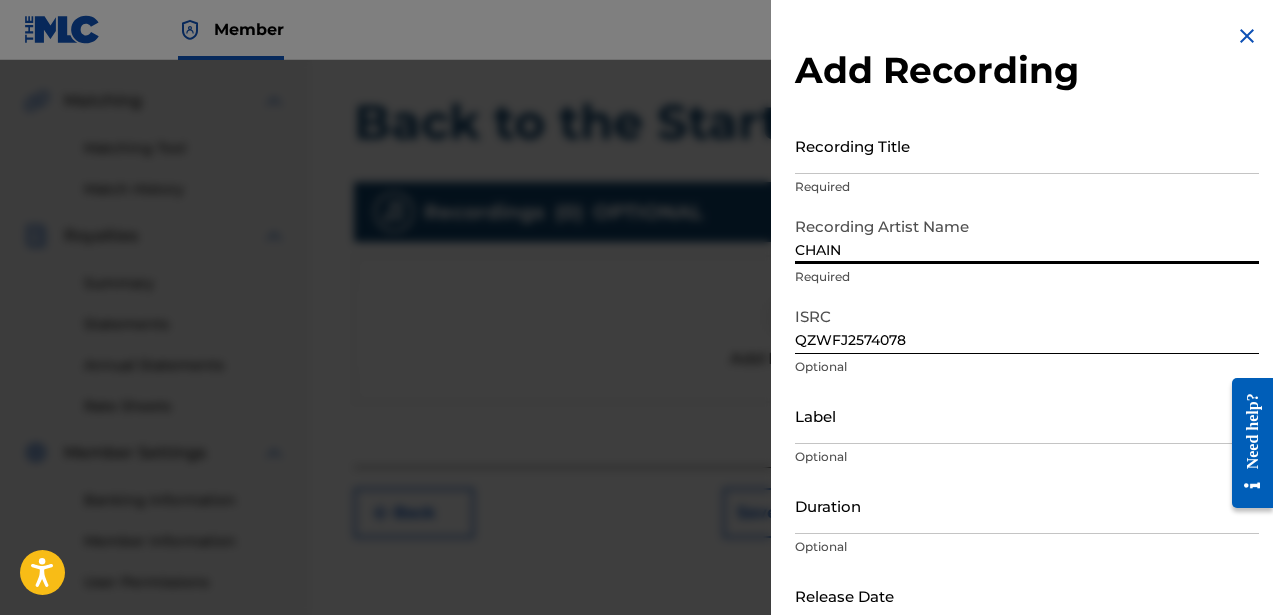 type on "CHAIN" 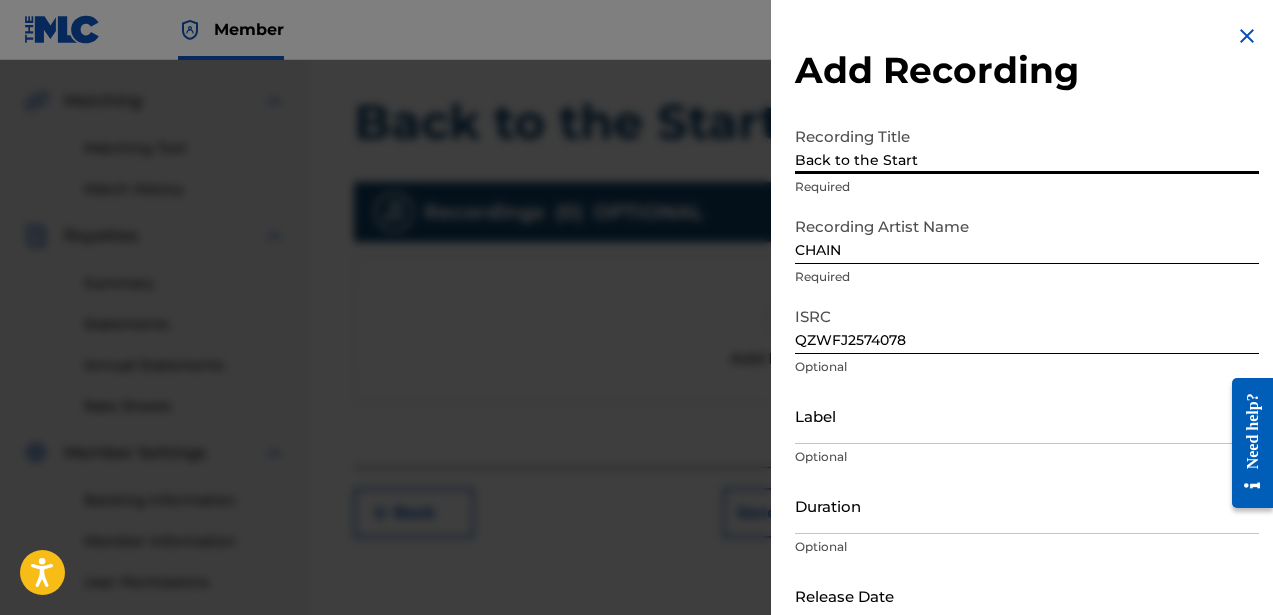 type on "Back to the Start" 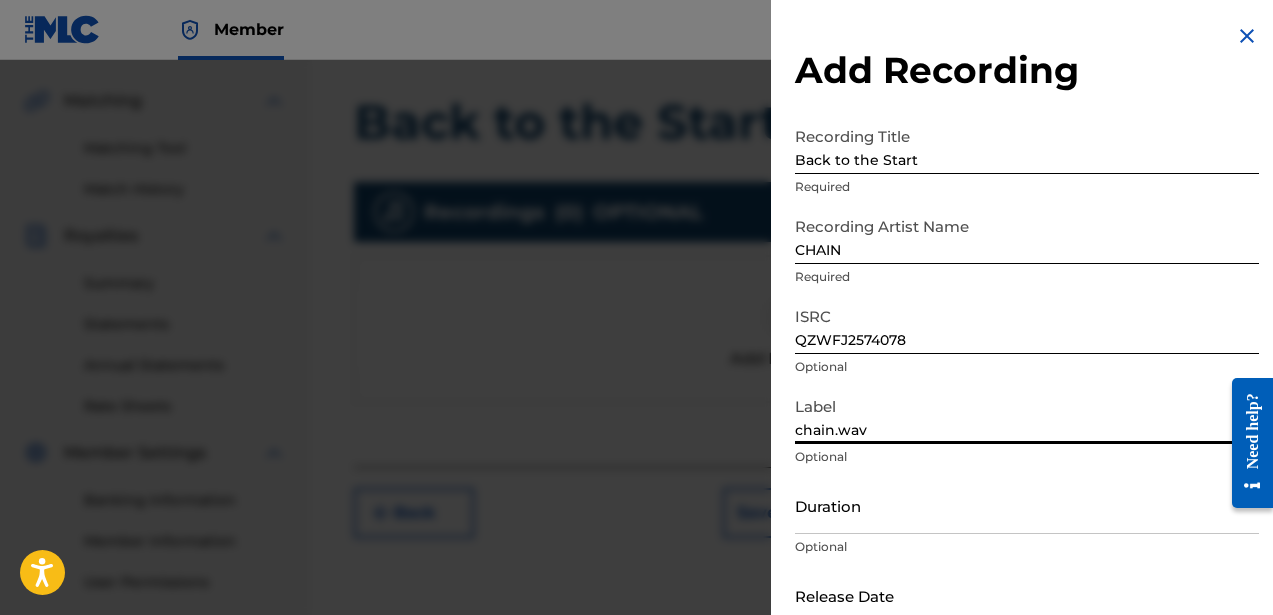 scroll, scrollTop: 75, scrollLeft: 0, axis: vertical 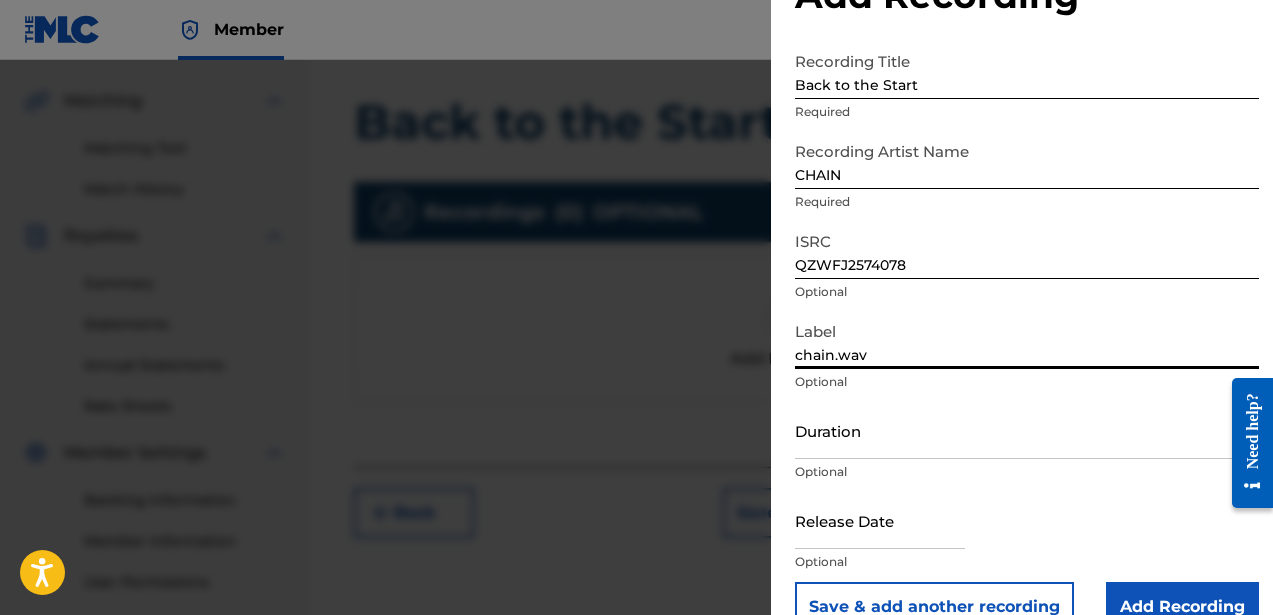 type on "chain.wav" 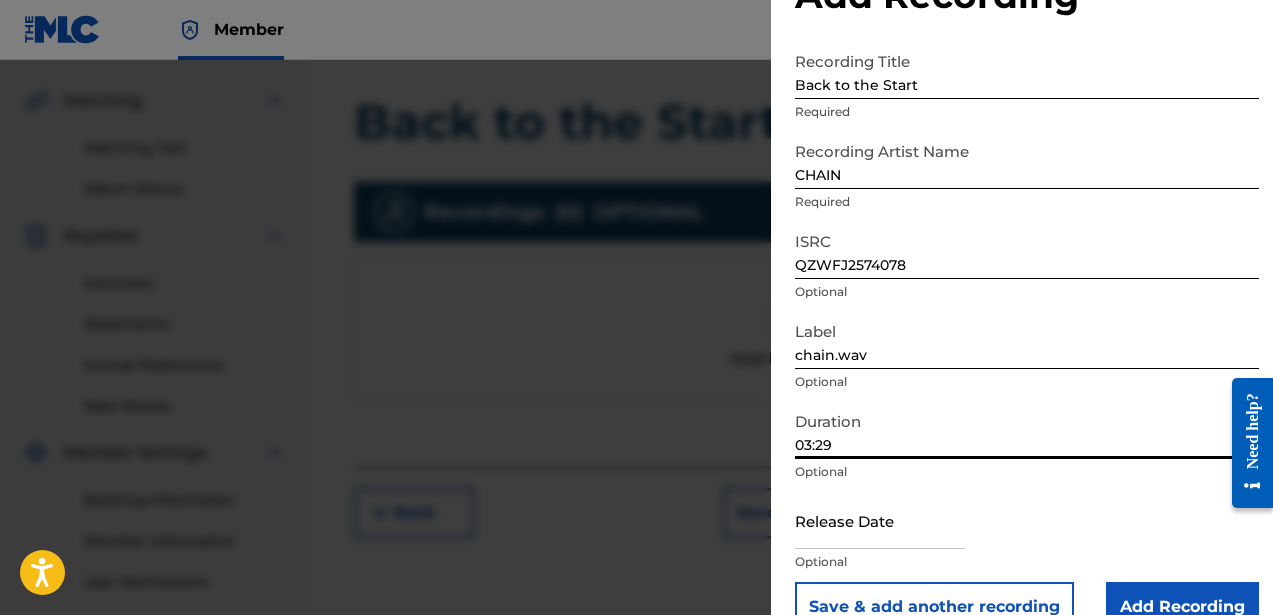 scroll, scrollTop: 116, scrollLeft: 0, axis: vertical 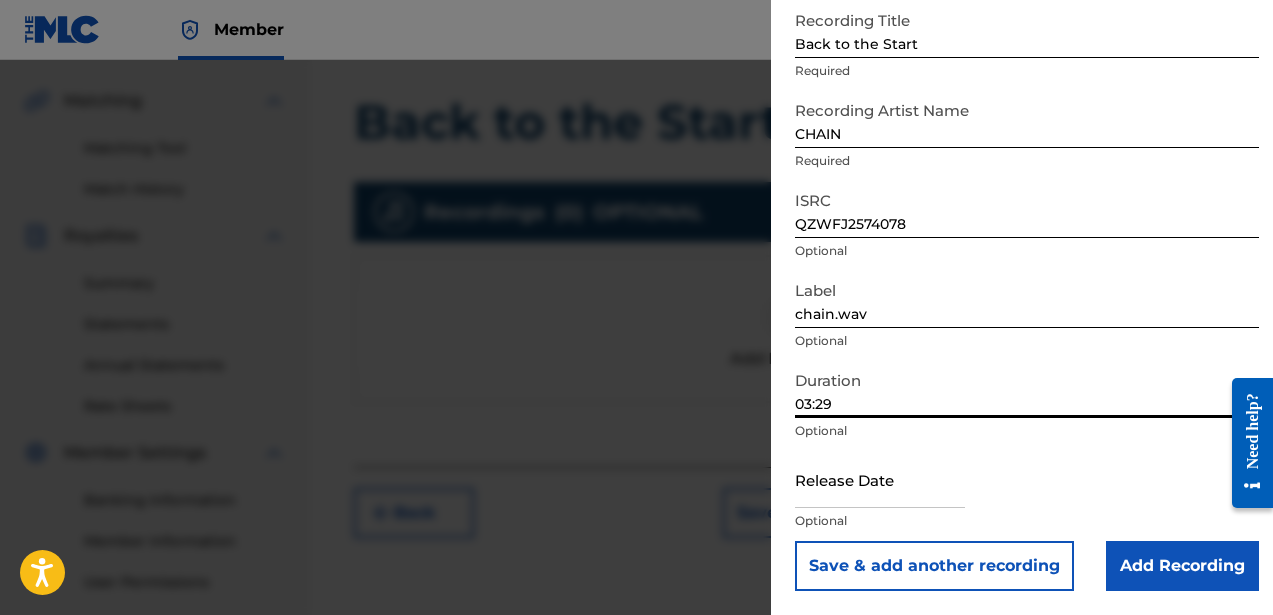 type on "03:29" 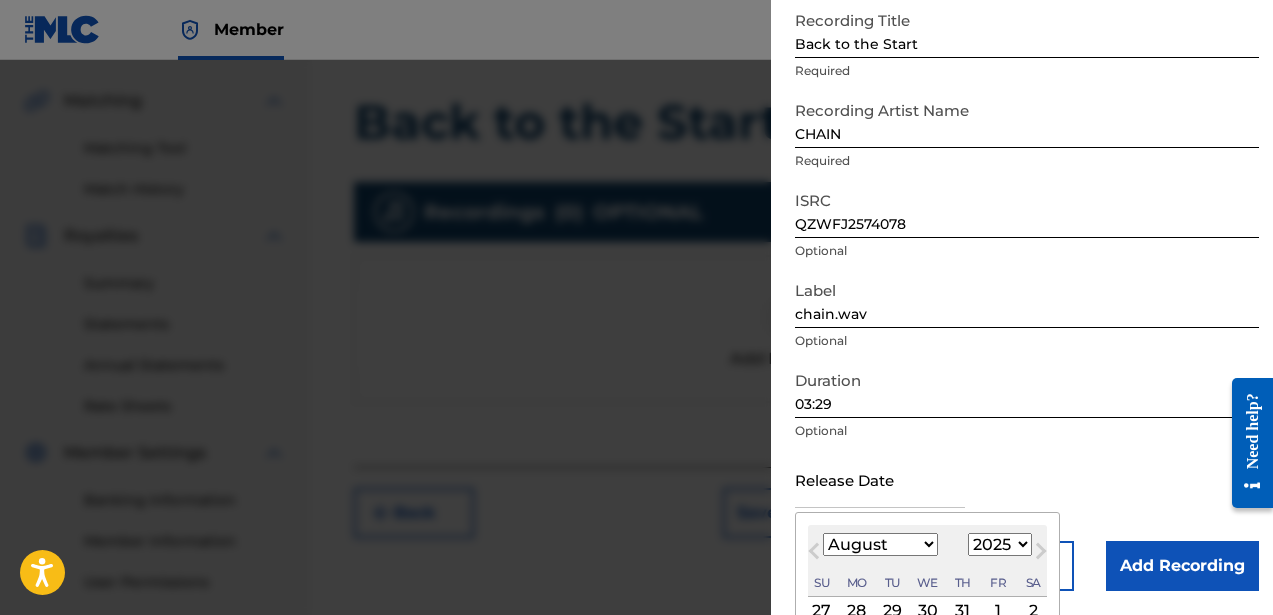 click on "January February March April May June July August September October November December" at bounding box center (880, 544) 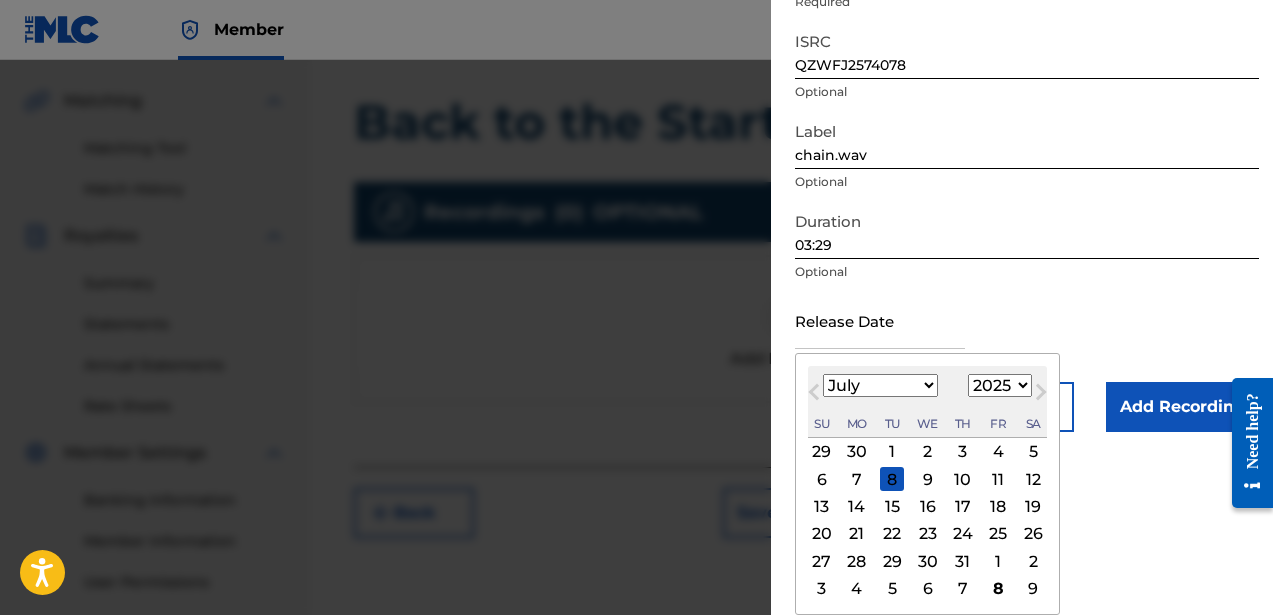 click on "25" at bounding box center (998, 534) 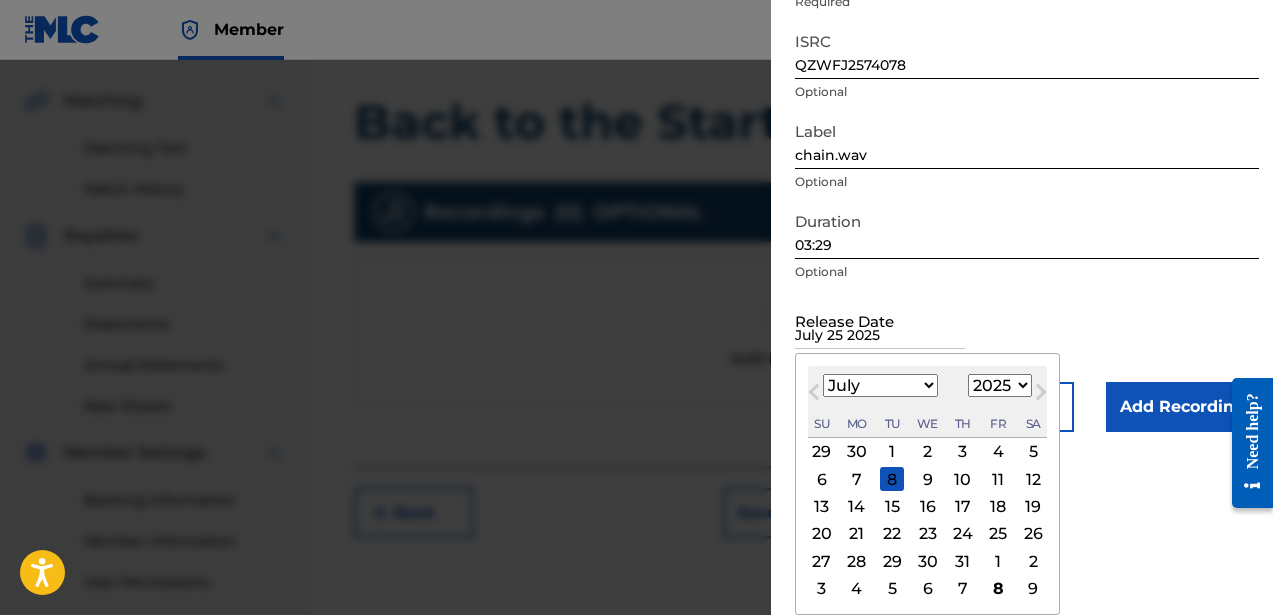 scroll, scrollTop: 116, scrollLeft: 0, axis: vertical 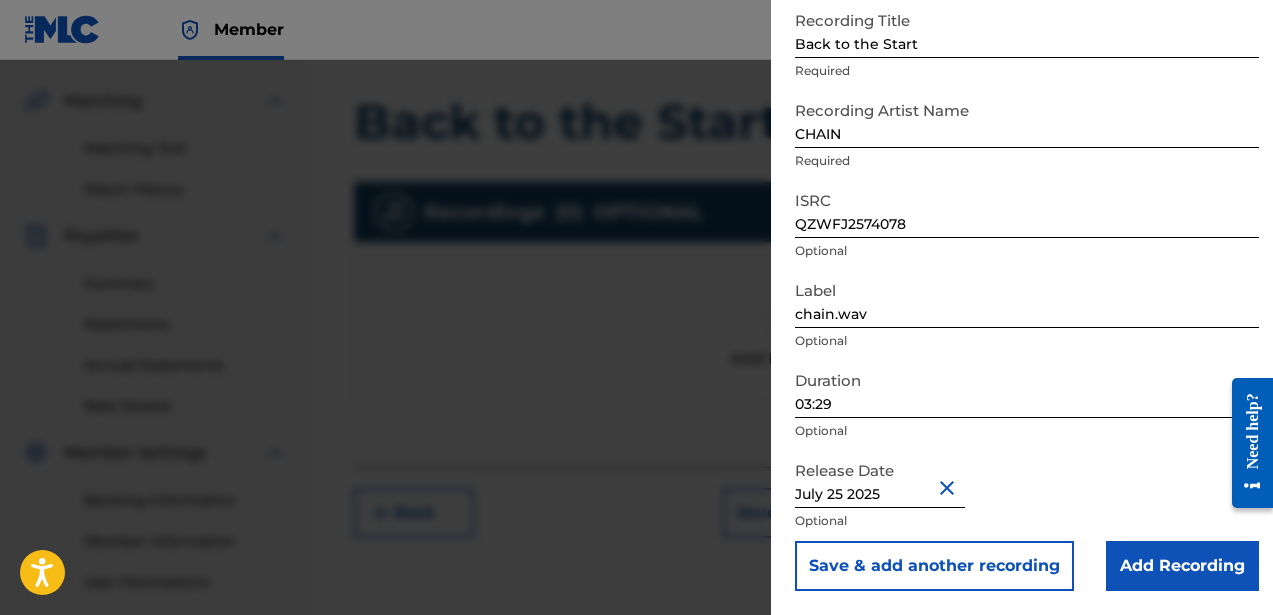 click on "Add Recording" at bounding box center [1182, 566] 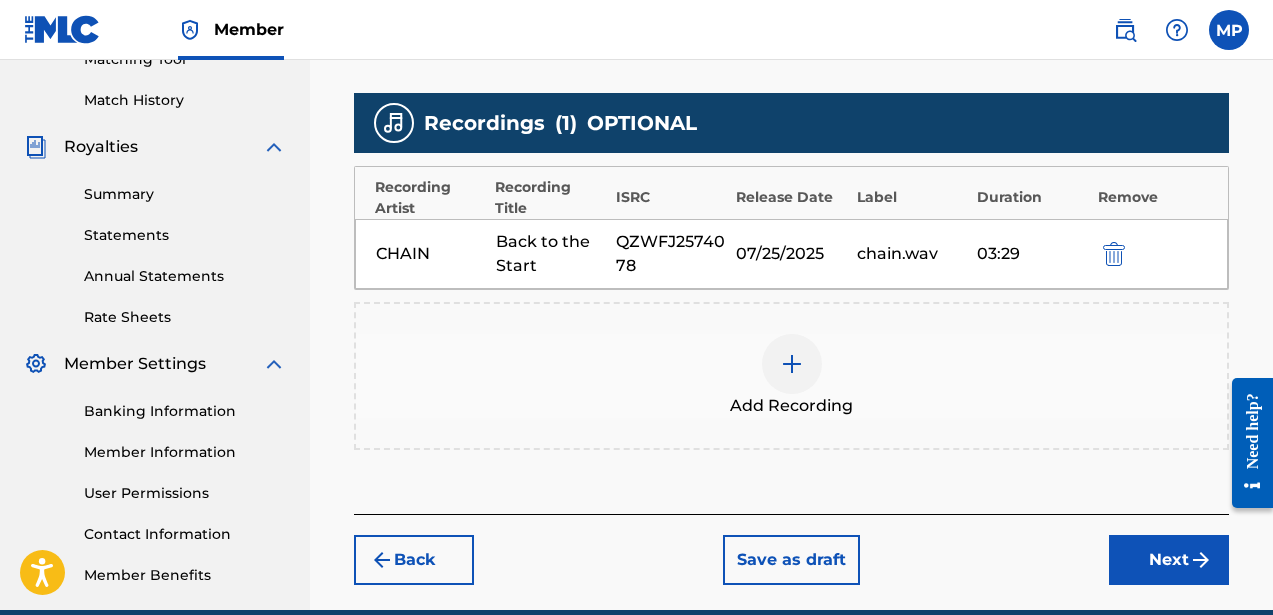 click on "Next" at bounding box center (1169, 560) 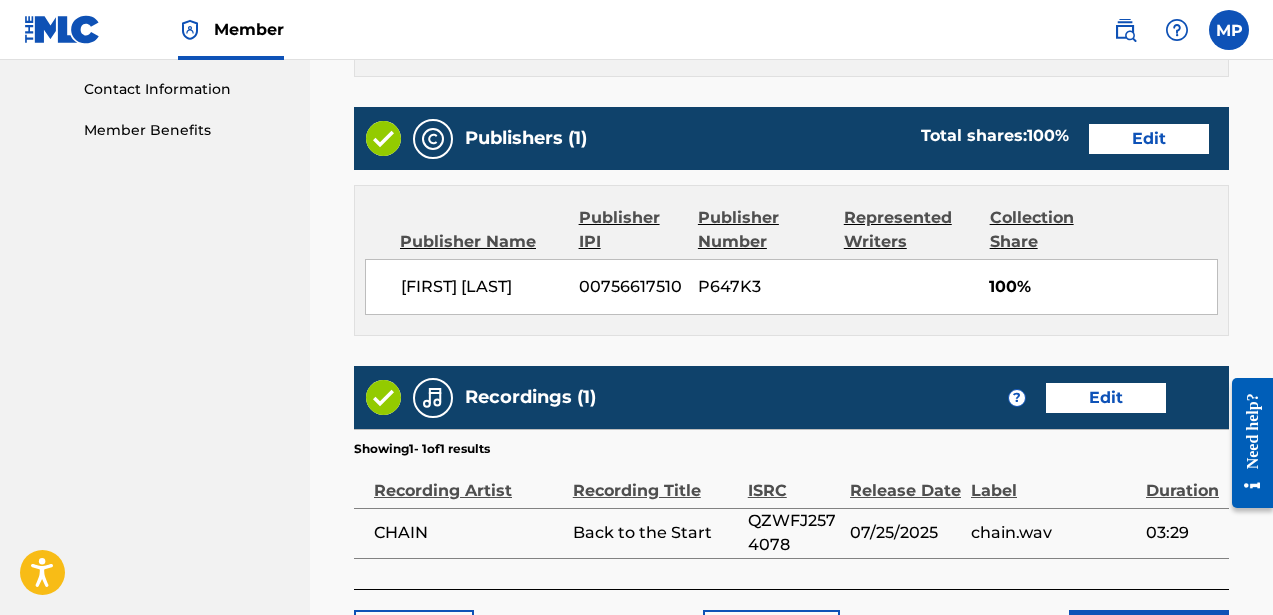 scroll, scrollTop: 1138, scrollLeft: 0, axis: vertical 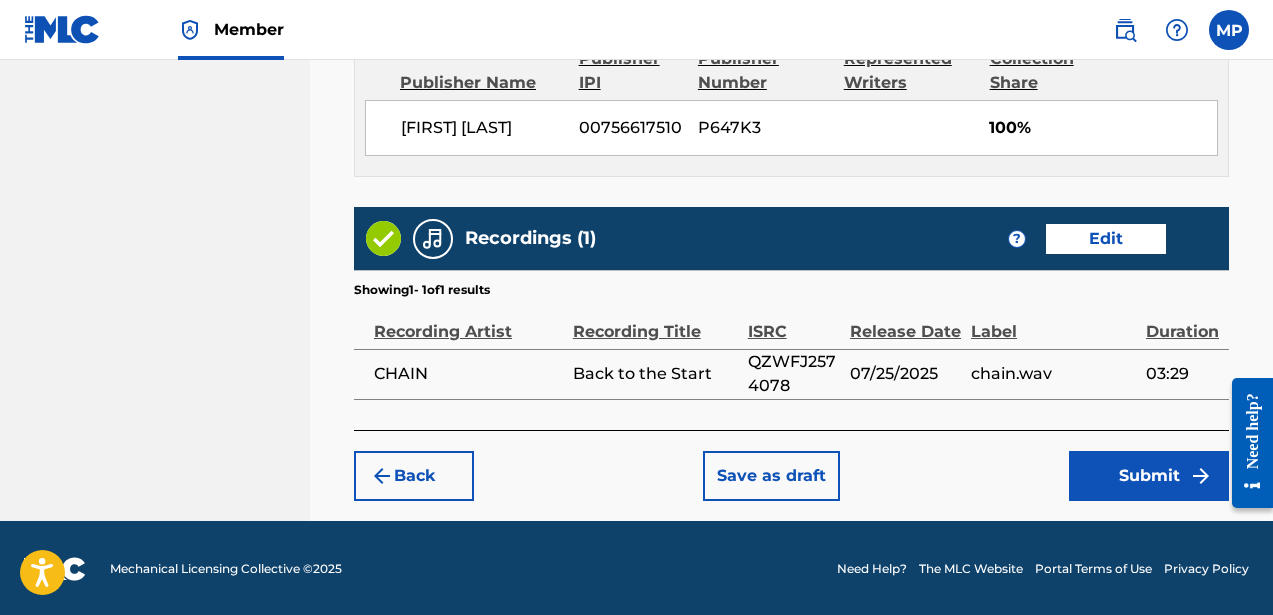 click on "Submit" at bounding box center [1149, 476] 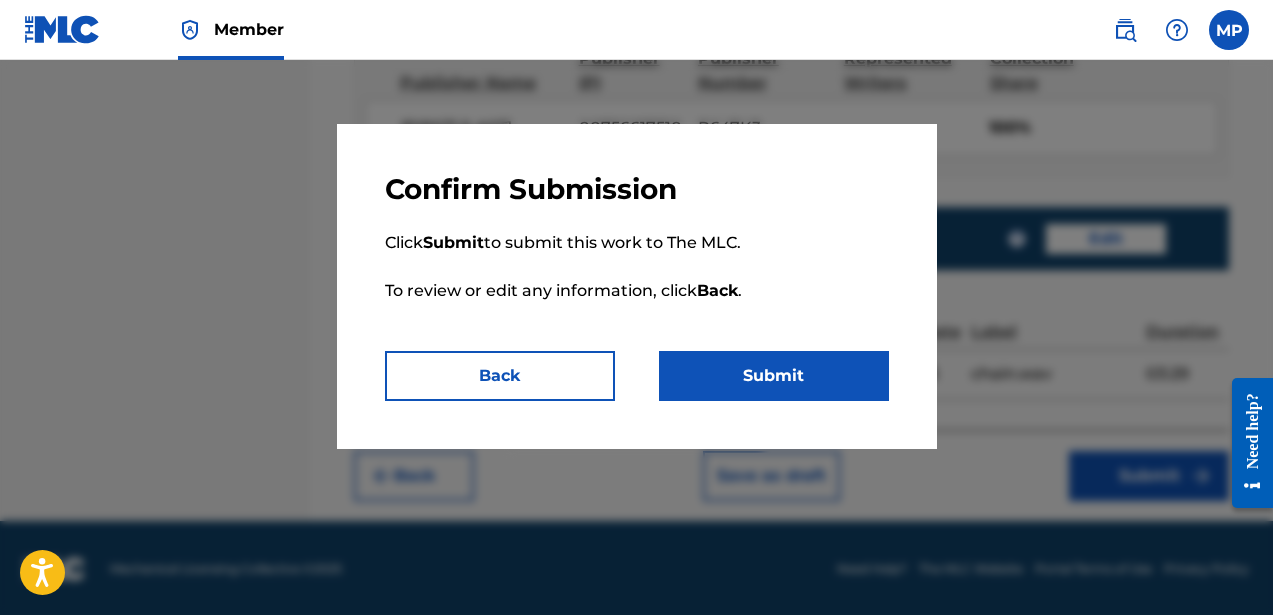 click on "Submit" at bounding box center (774, 376) 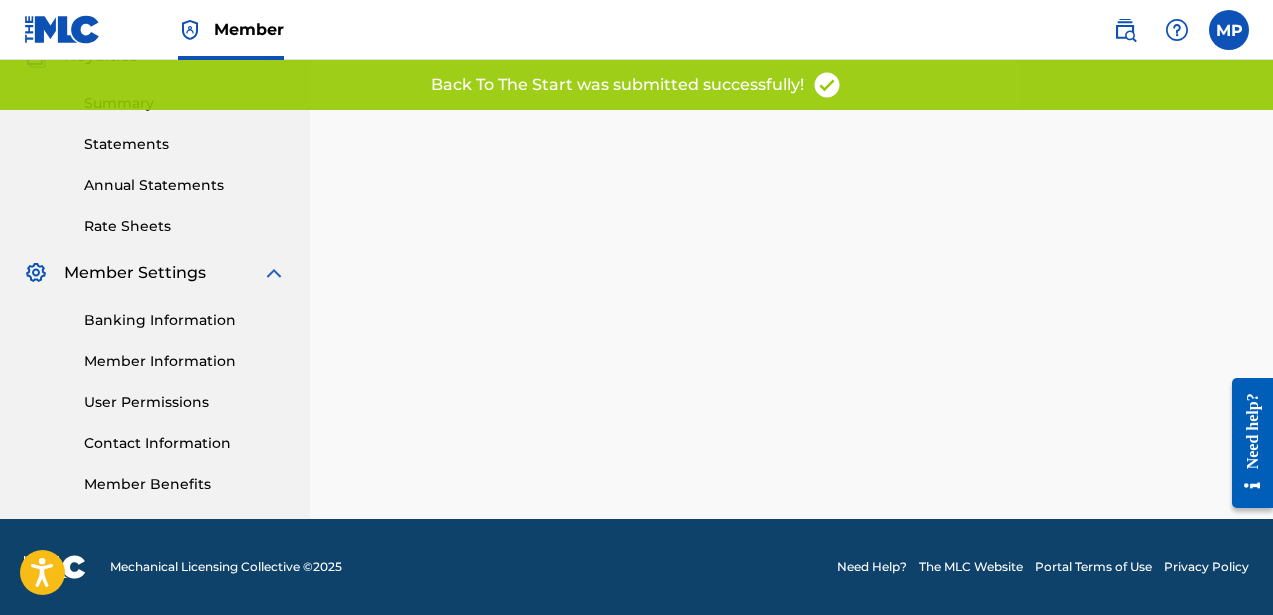 scroll, scrollTop: 0, scrollLeft: 0, axis: both 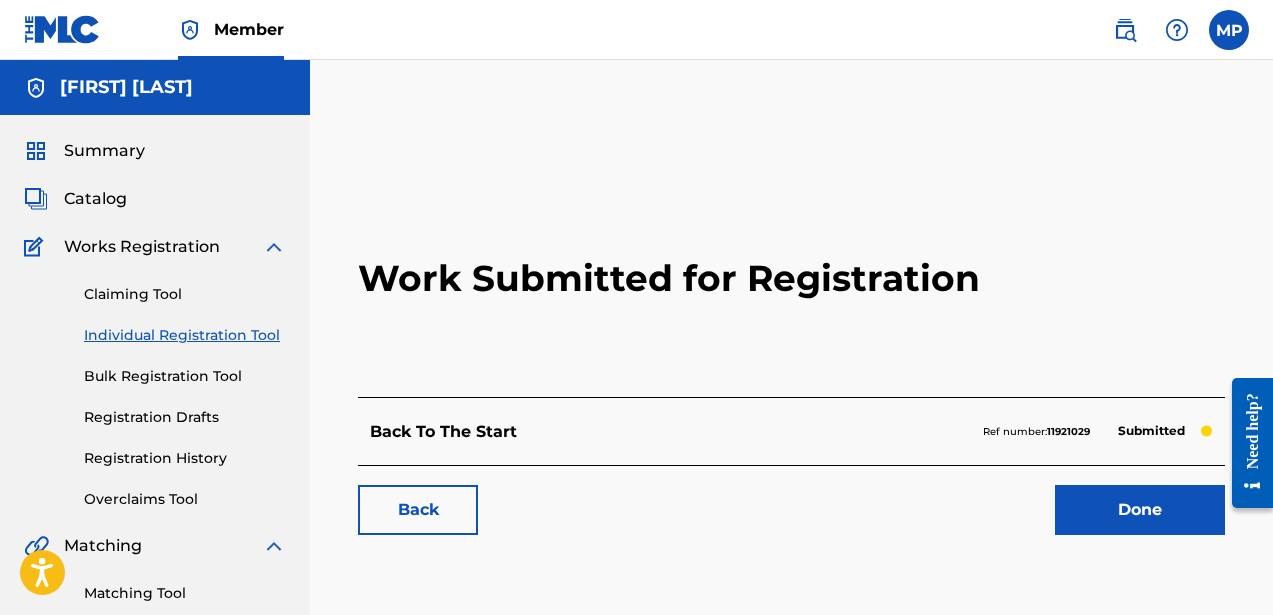 click on "Done" at bounding box center (1140, 510) 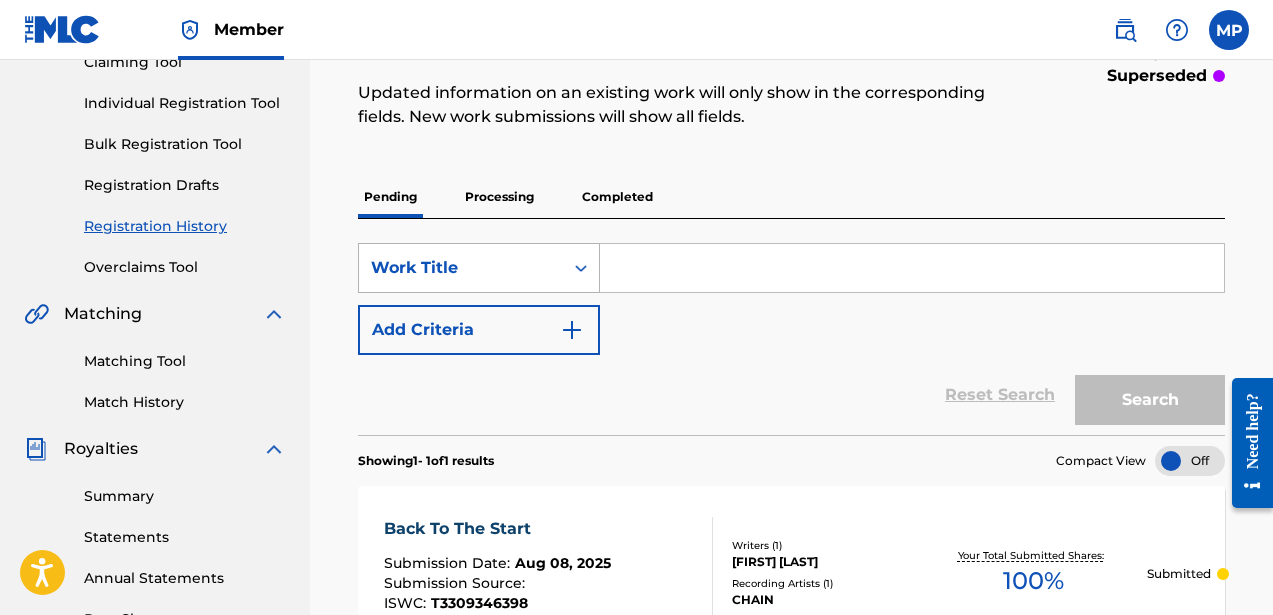scroll, scrollTop: 180, scrollLeft: 0, axis: vertical 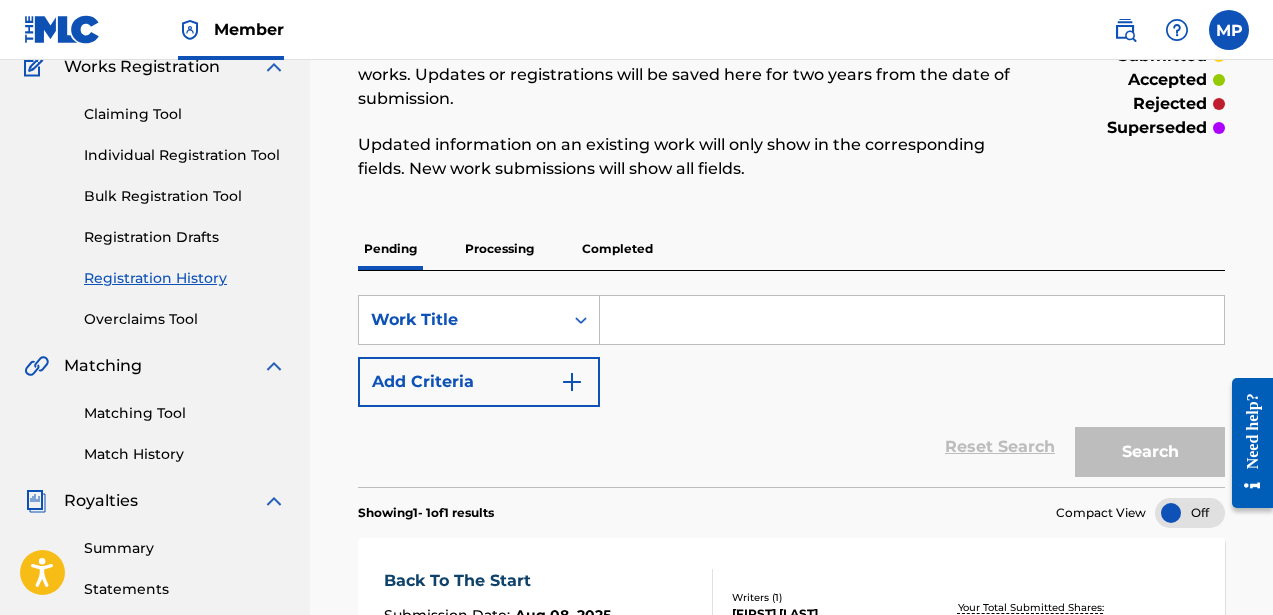 click on "Individual Registration Tool" at bounding box center [185, 155] 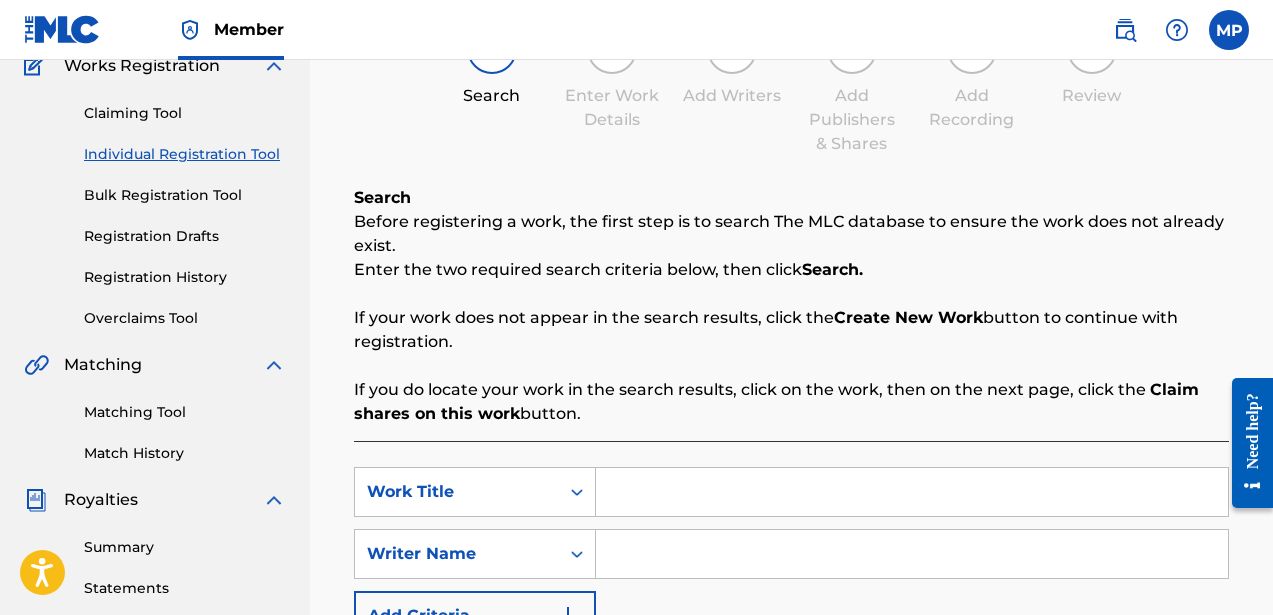 scroll, scrollTop: 294, scrollLeft: 0, axis: vertical 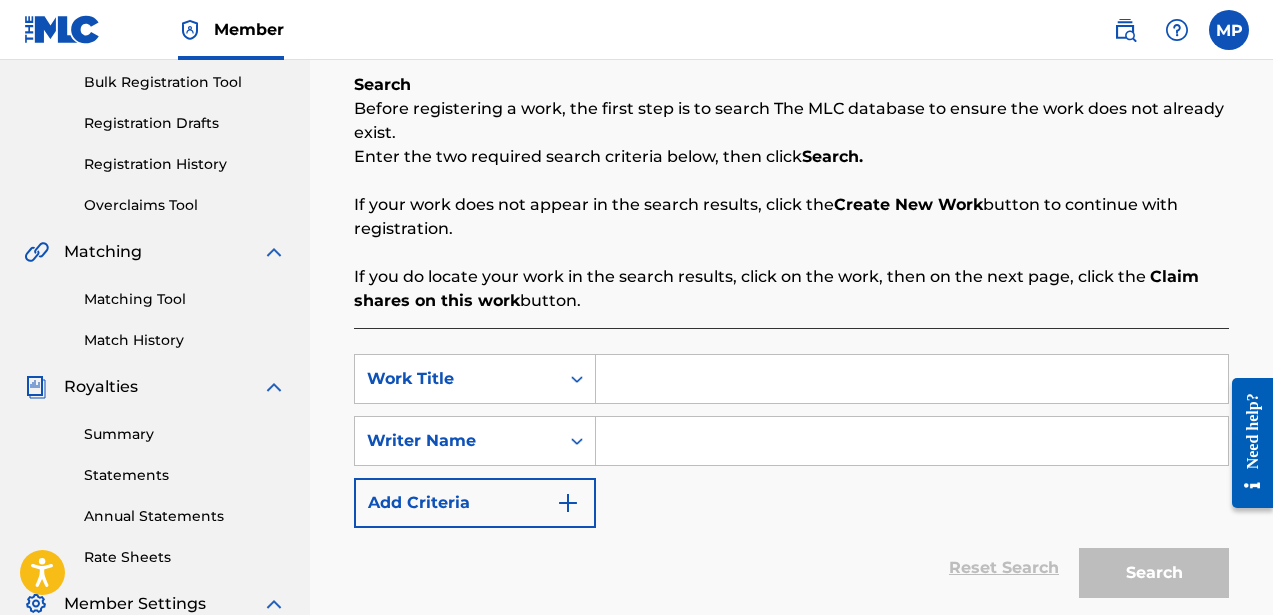 click at bounding box center [912, 379] 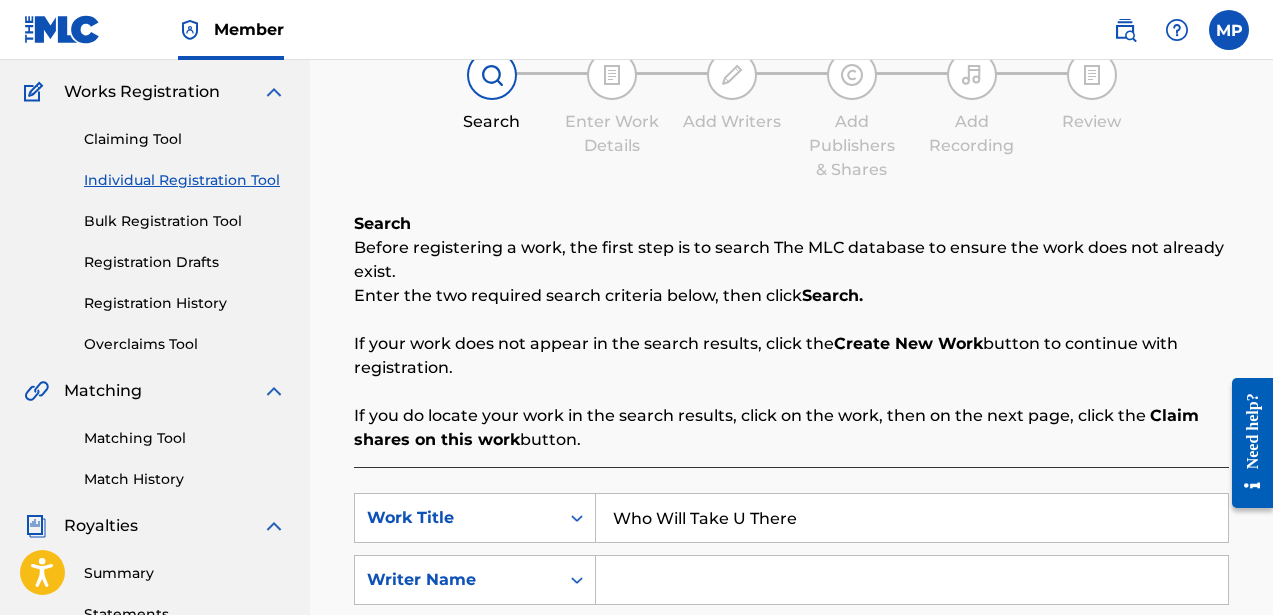 scroll, scrollTop: 153, scrollLeft: 0, axis: vertical 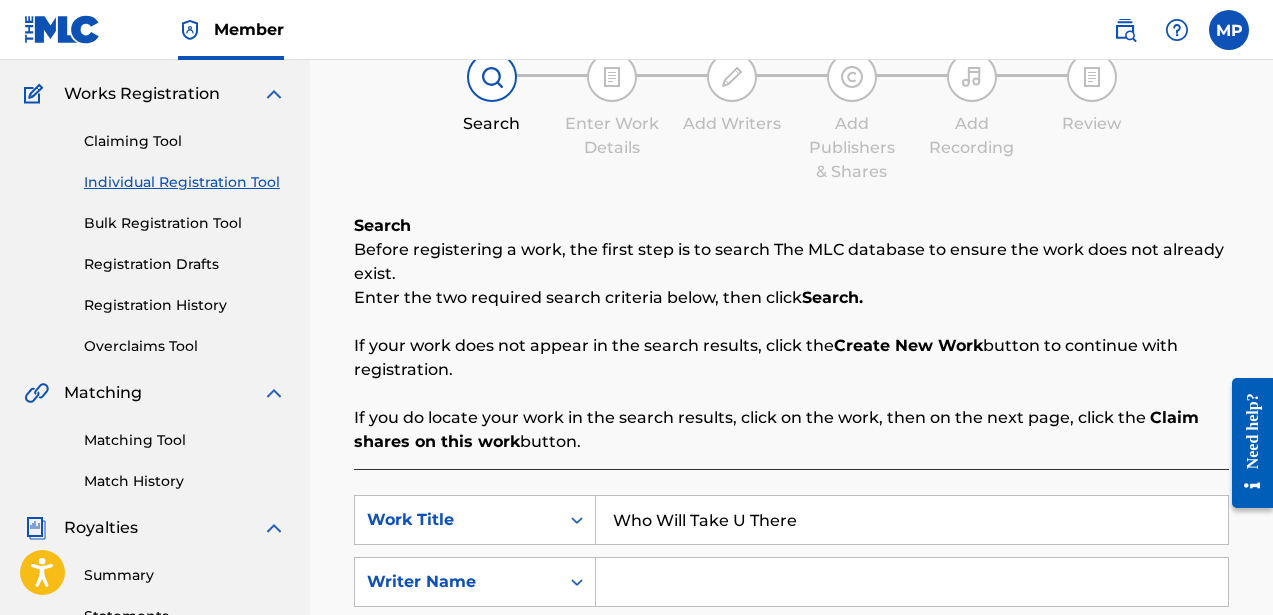 type on "Who Will Take U There" 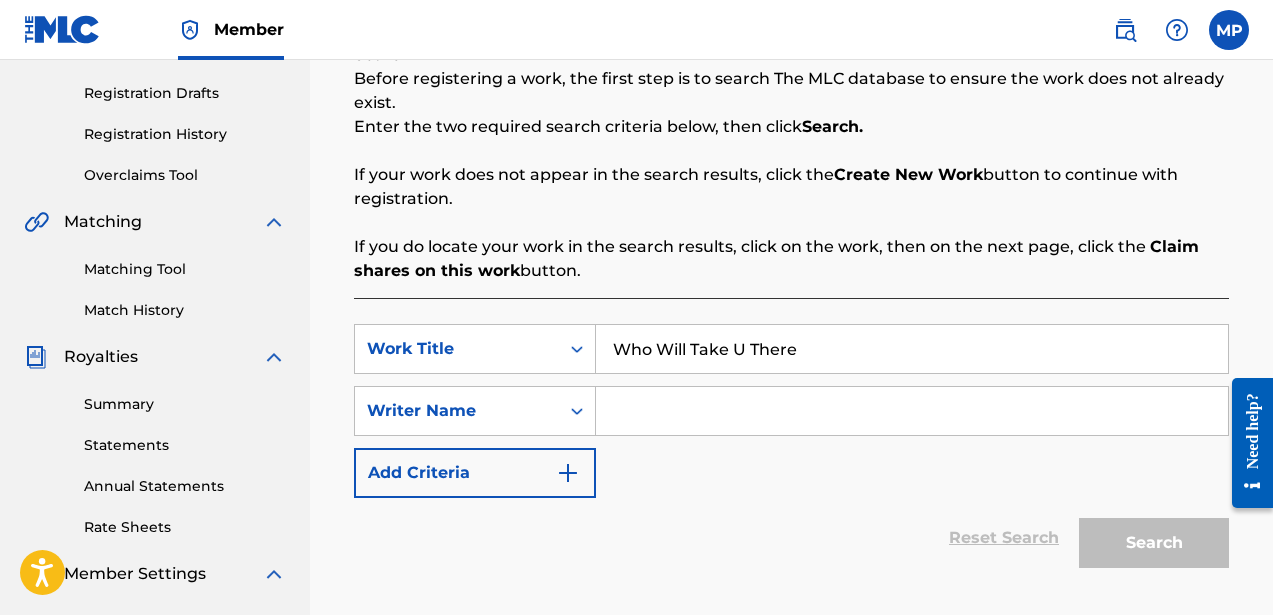 scroll, scrollTop: 328, scrollLeft: 0, axis: vertical 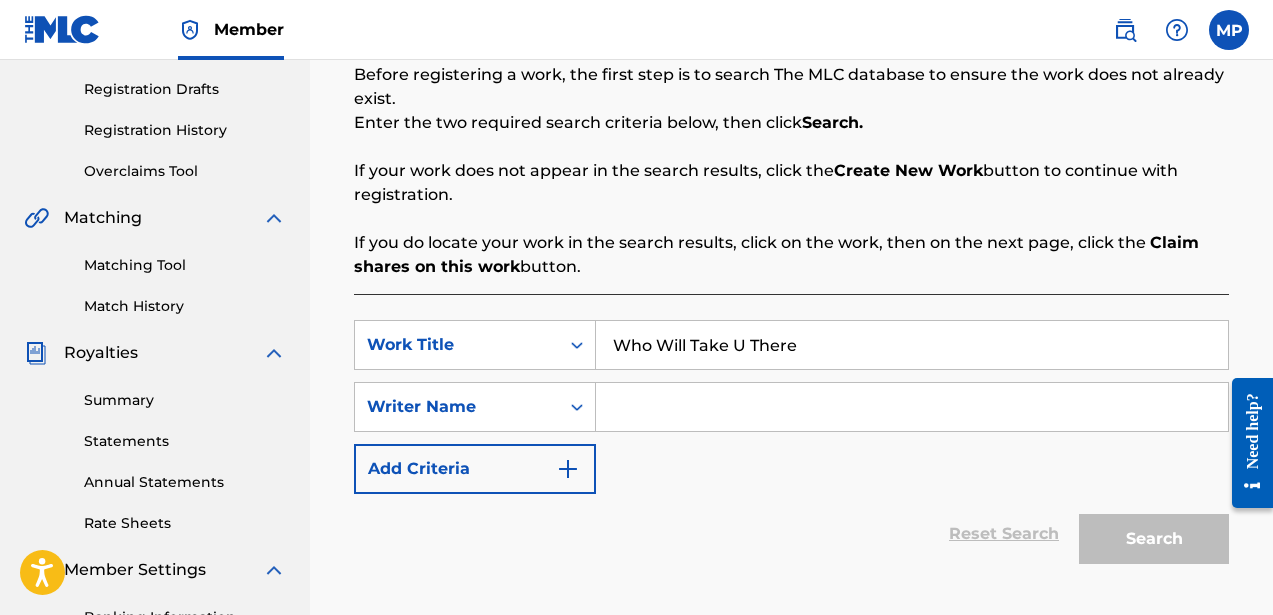 click on "Add Criteria" at bounding box center (475, 469) 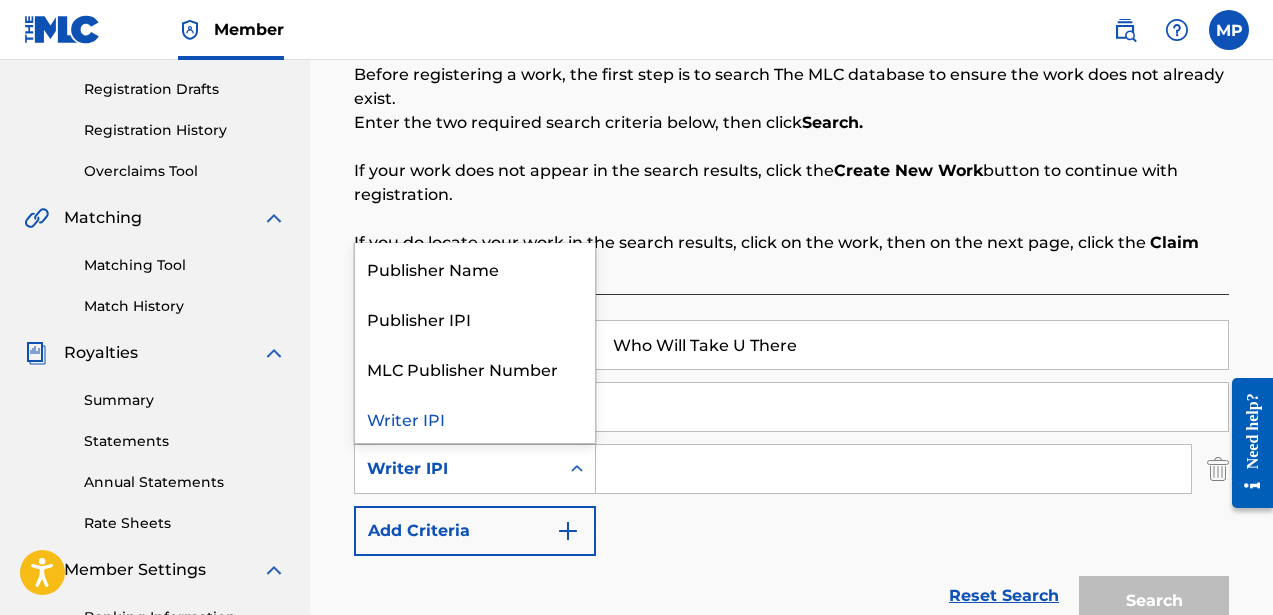 click on "Writer IPI" at bounding box center [457, 469] 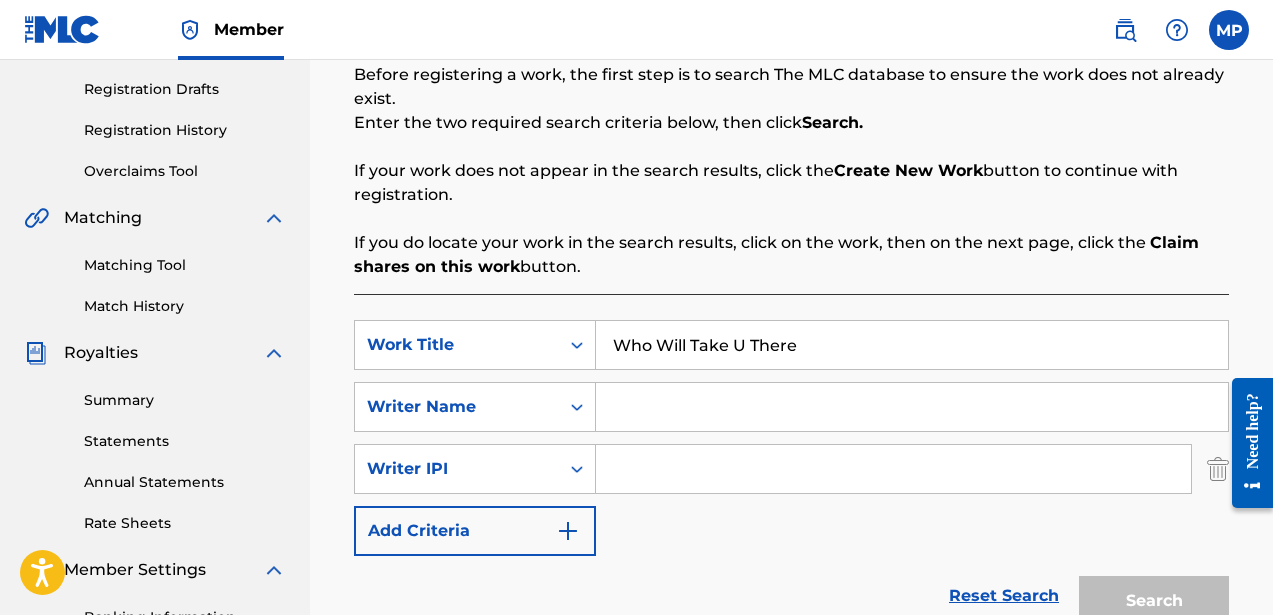 click at bounding box center (893, 469) 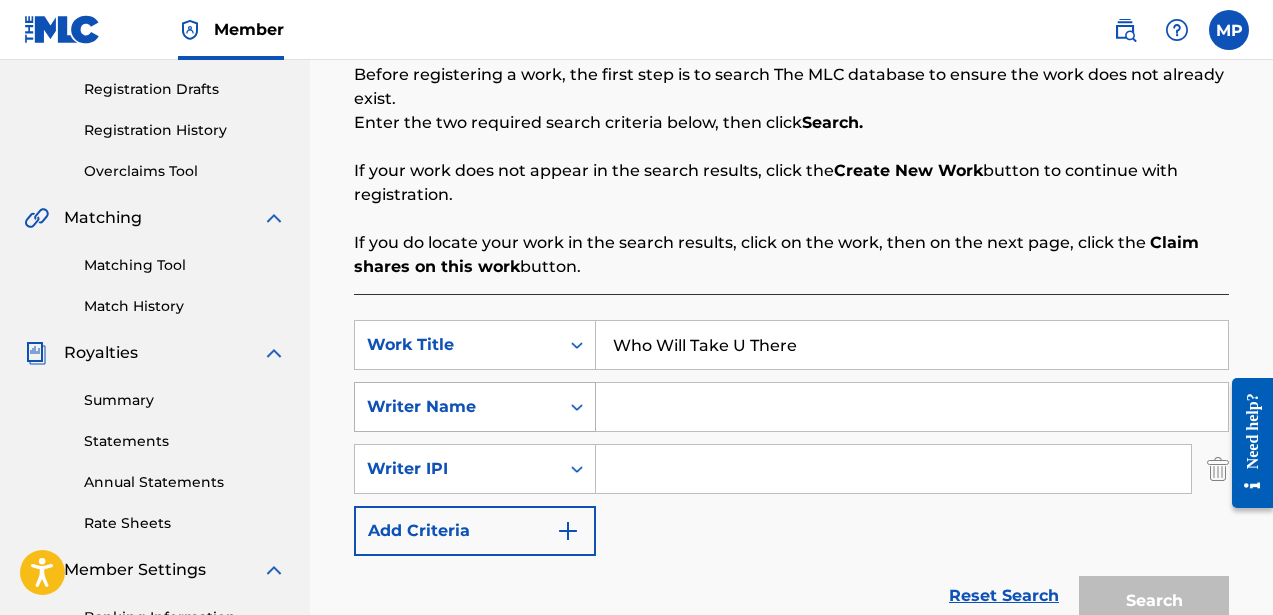 click on "Writer Name" at bounding box center (457, 407) 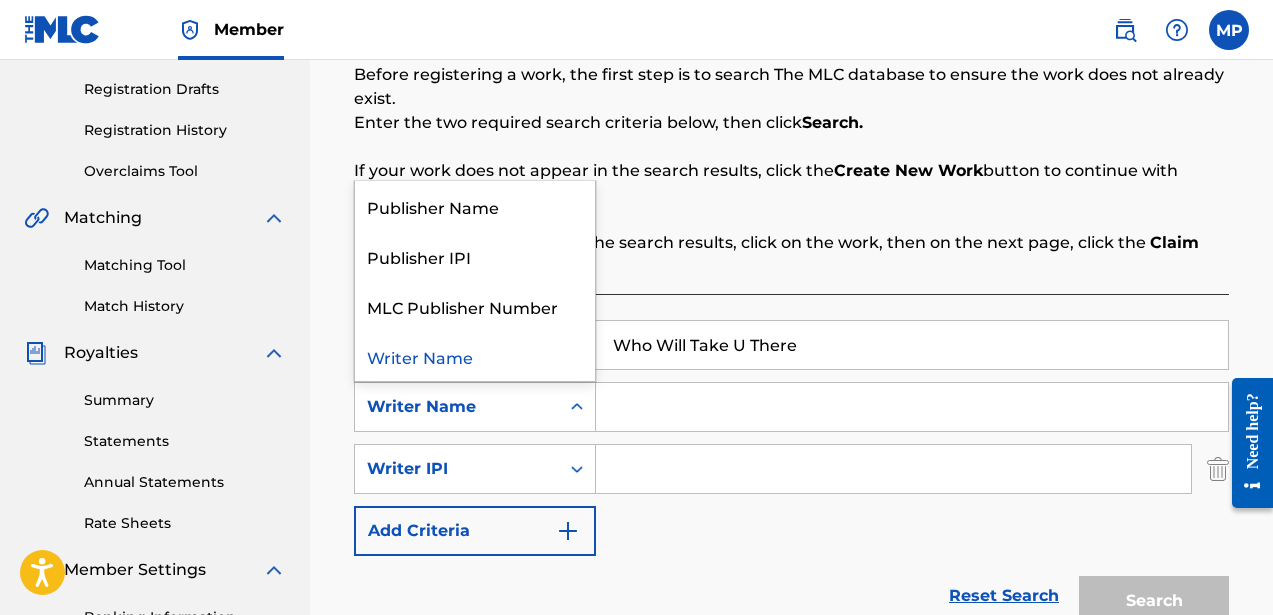 click on "Writer Name" at bounding box center [475, 356] 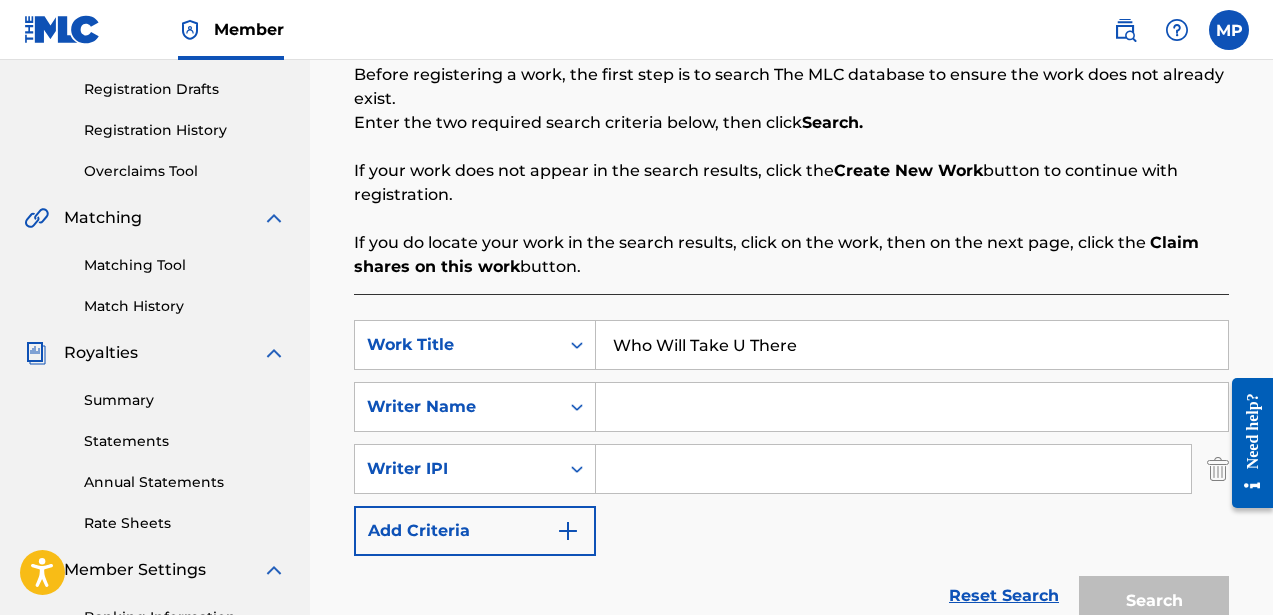 click at bounding box center (912, 407) 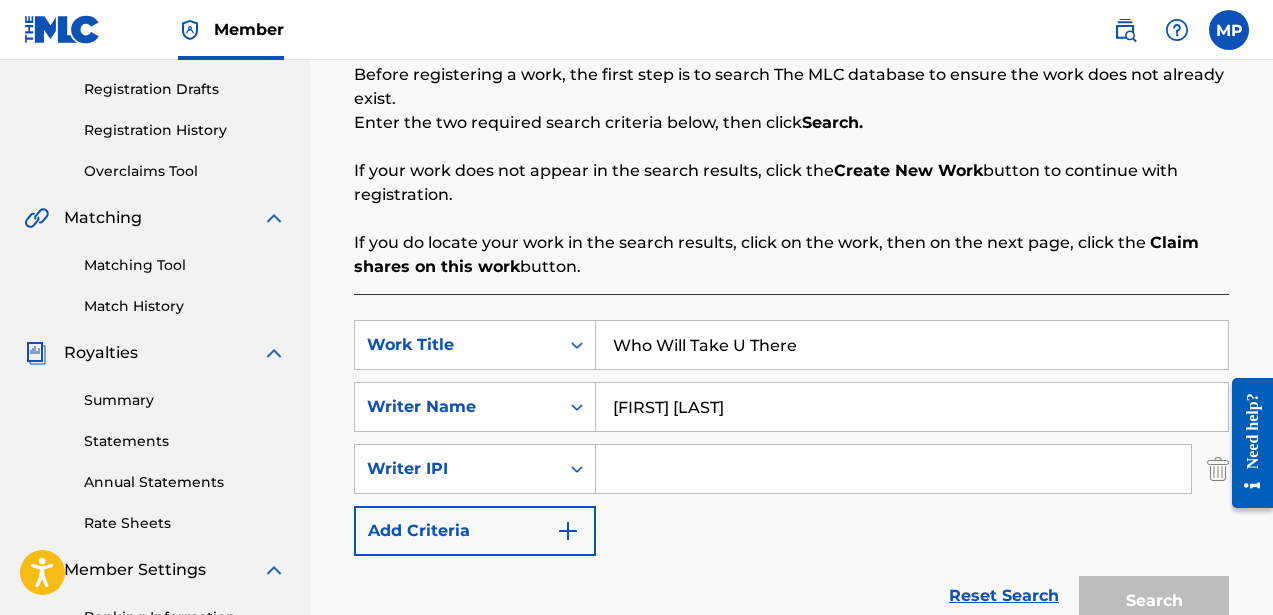 type on "[FIRST] [LAST]" 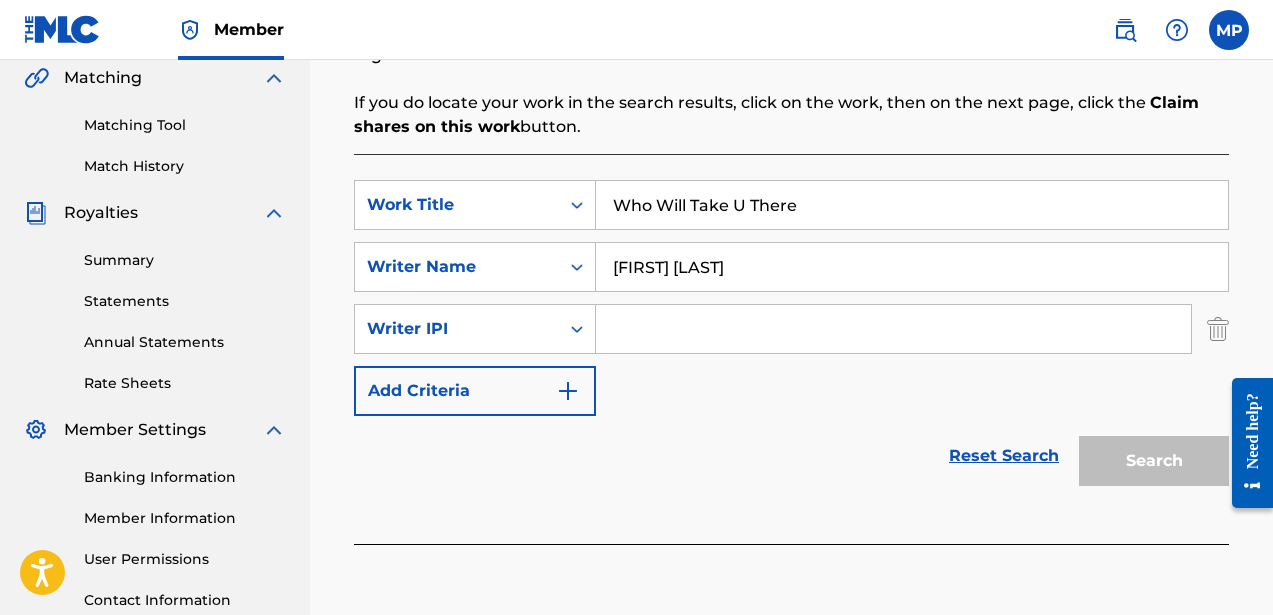 scroll, scrollTop: 528, scrollLeft: 0, axis: vertical 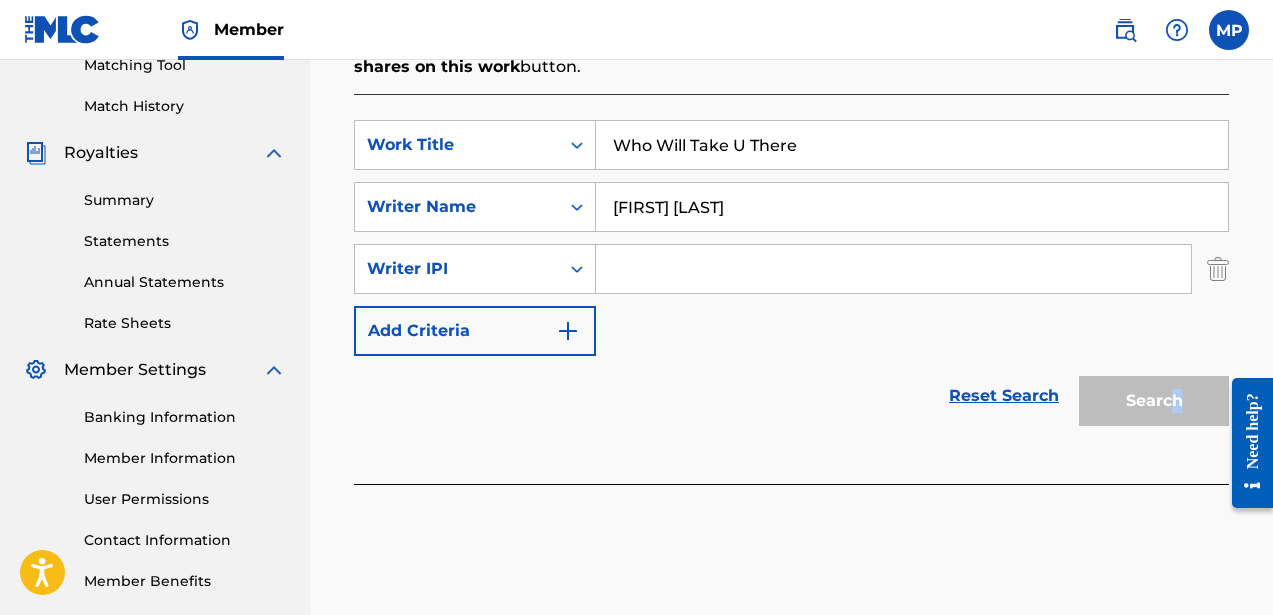 click on "Search" at bounding box center [1149, 396] 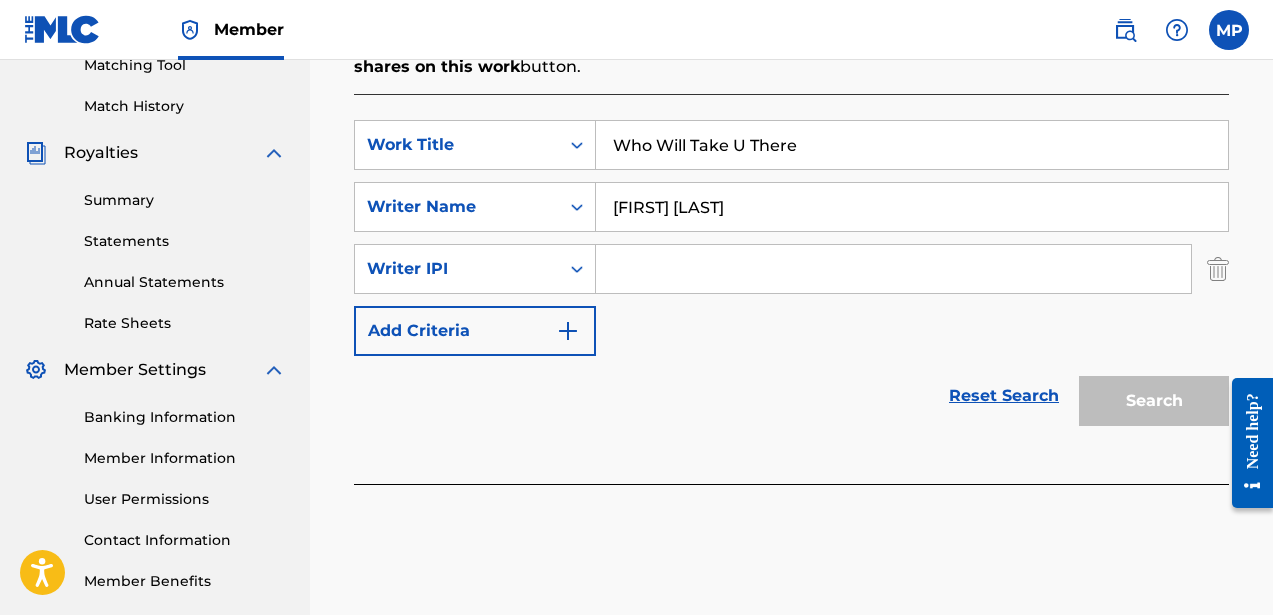 click at bounding box center [893, 269] 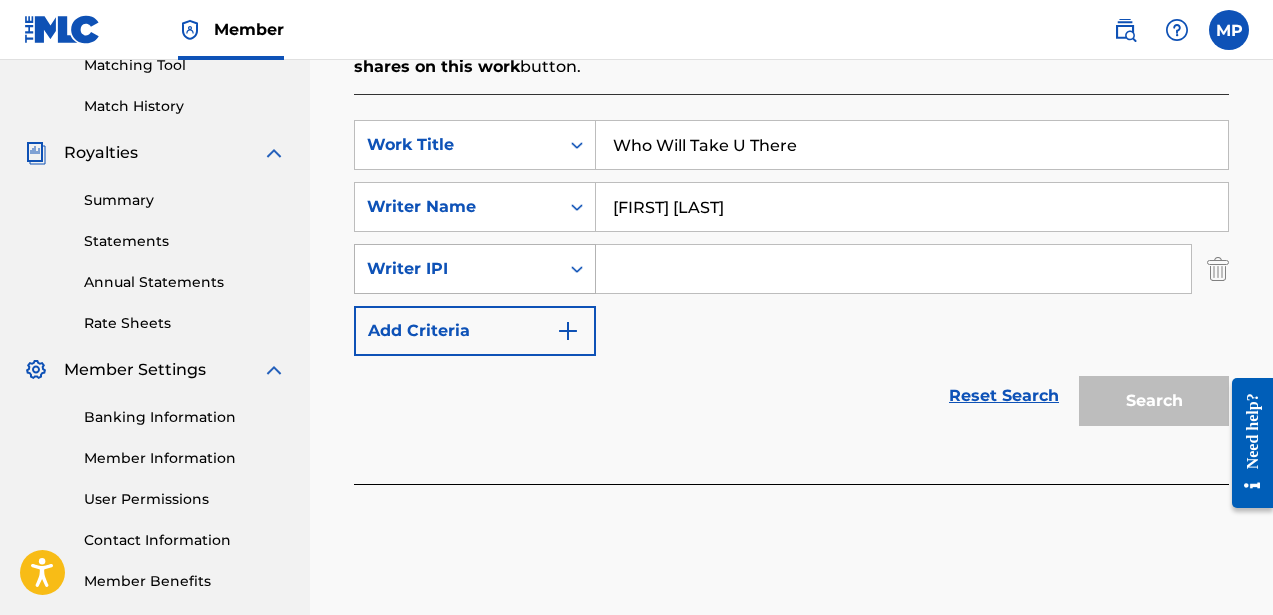 click on "Writer IPI" at bounding box center (457, 269) 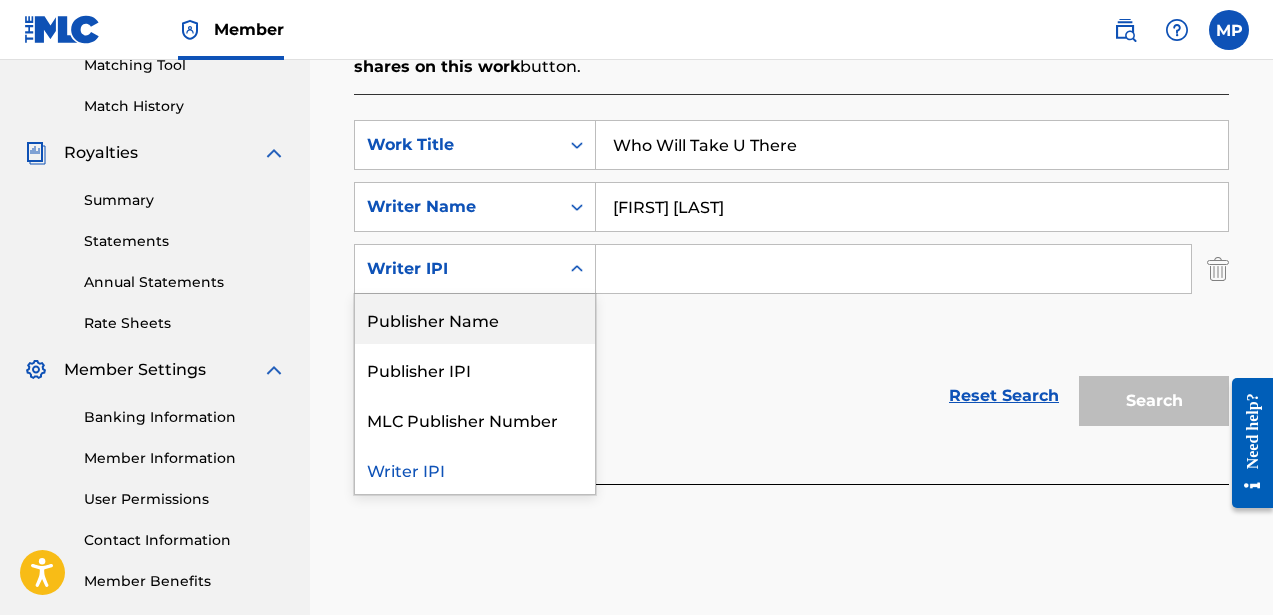 click on "Publisher Name" at bounding box center [475, 319] 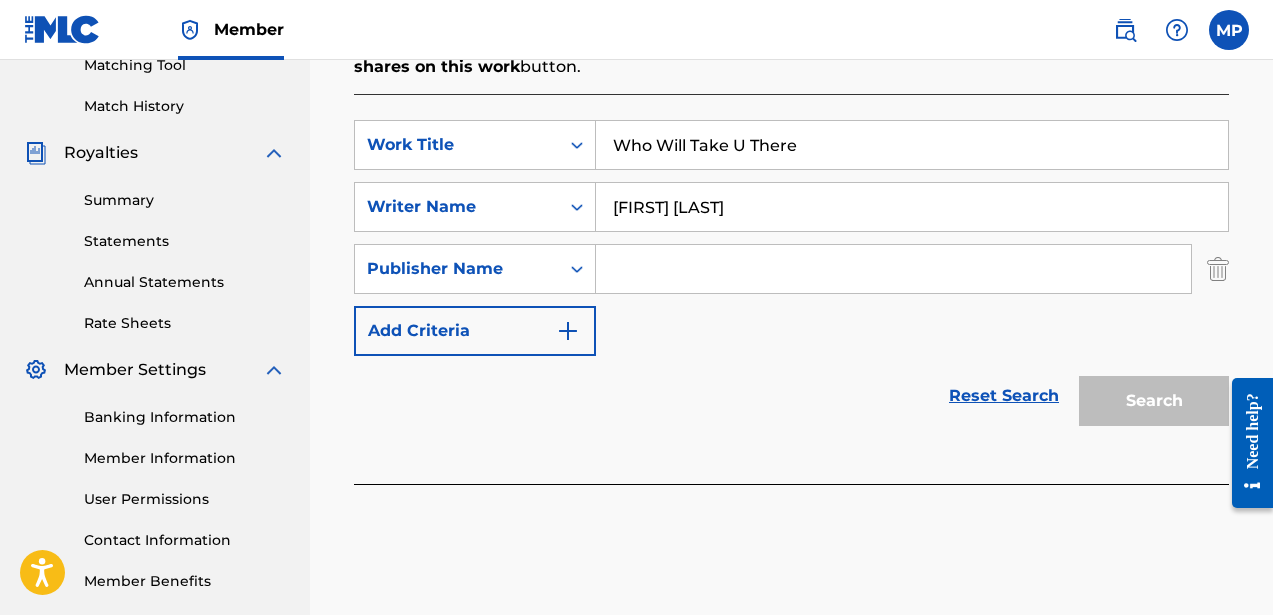 click on "SearchWithCriteriab6cc5ed6-78ac-4a99-a7d0-221424e255ef Work Title Who Will Take U There SearchWithCriteria579b8a5a-ae8f-4dde-ae7b-e629278efedf Writer Name [FIRST] [LAST] SearchWithCriteriadbde4247-5ee1-467b-9965-edb93aefec7b Publisher Name Add Criteria" at bounding box center (791, 238) 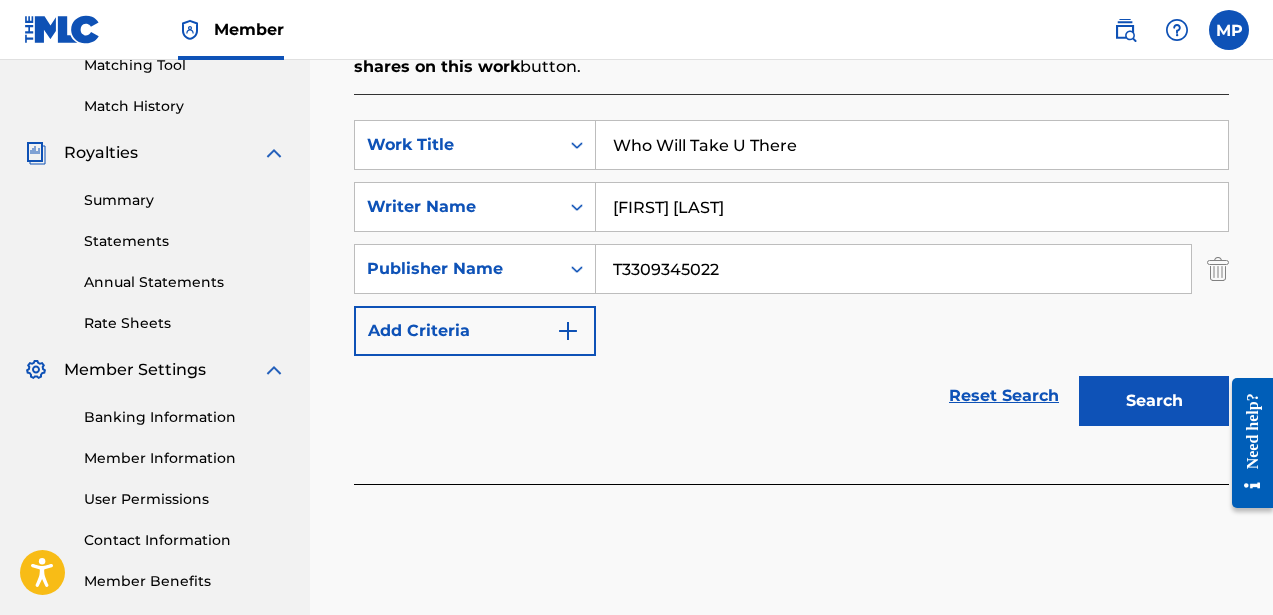 type on "T3309345022" 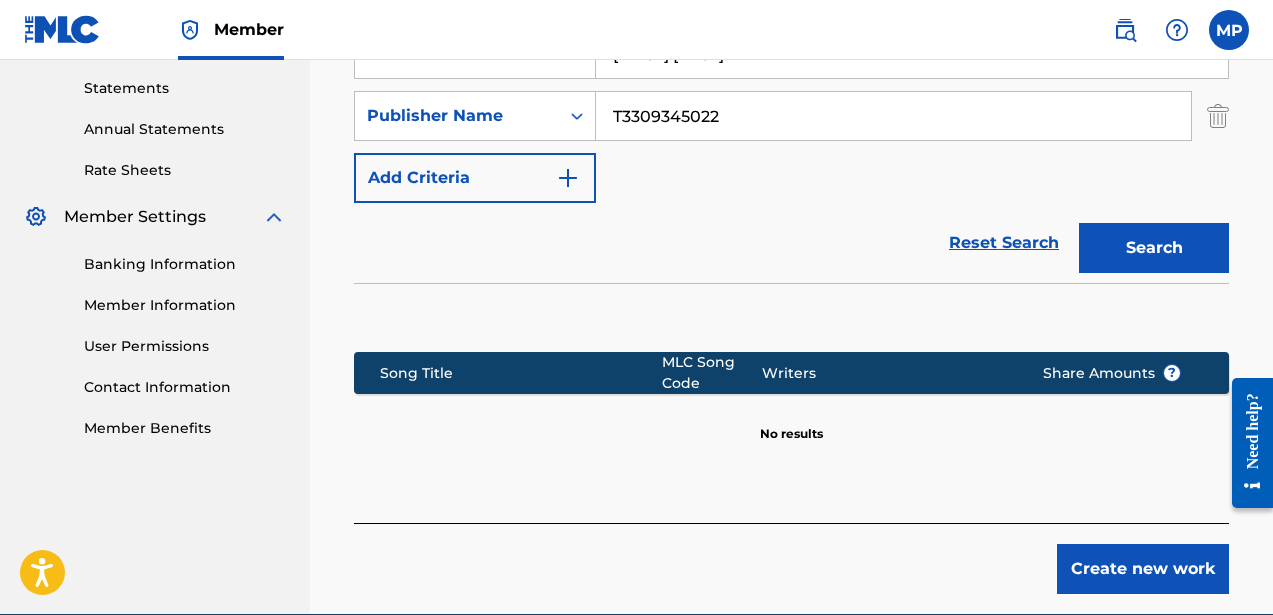 click on "Create new work" at bounding box center [1143, 569] 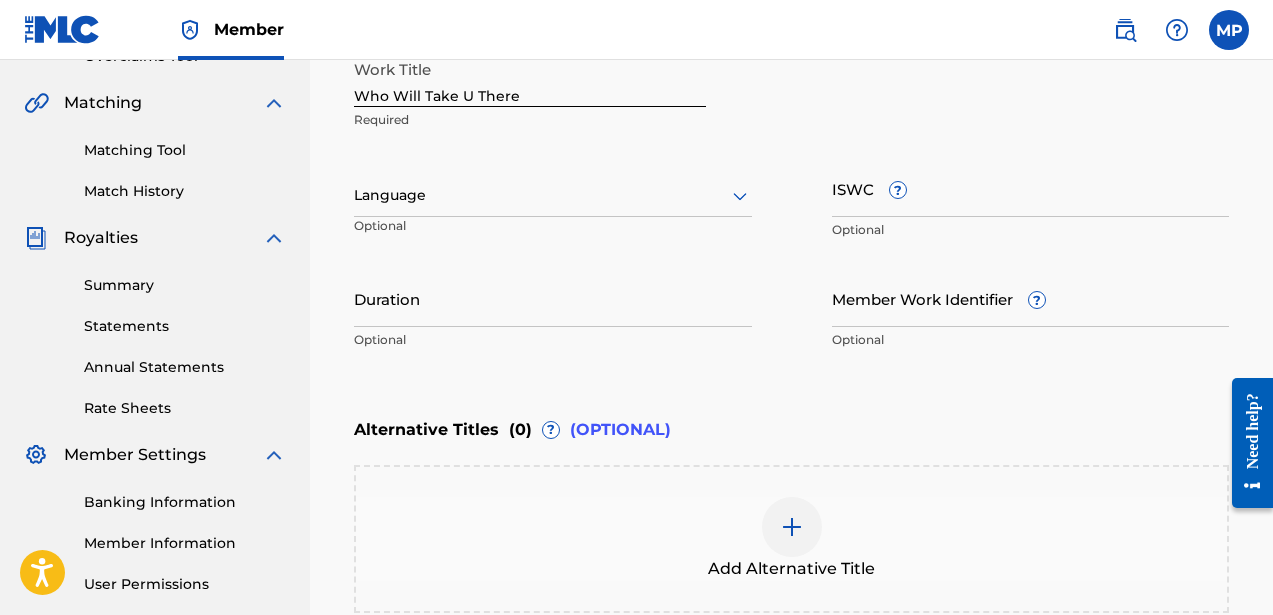 scroll, scrollTop: 439, scrollLeft: 0, axis: vertical 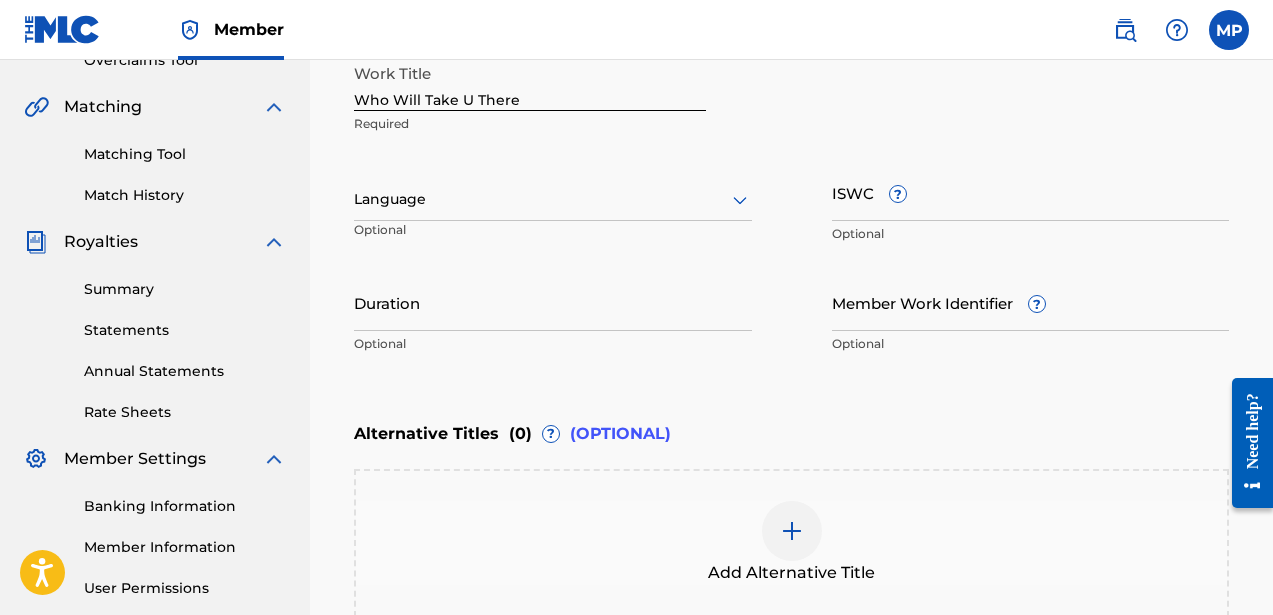 click at bounding box center [553, 199] 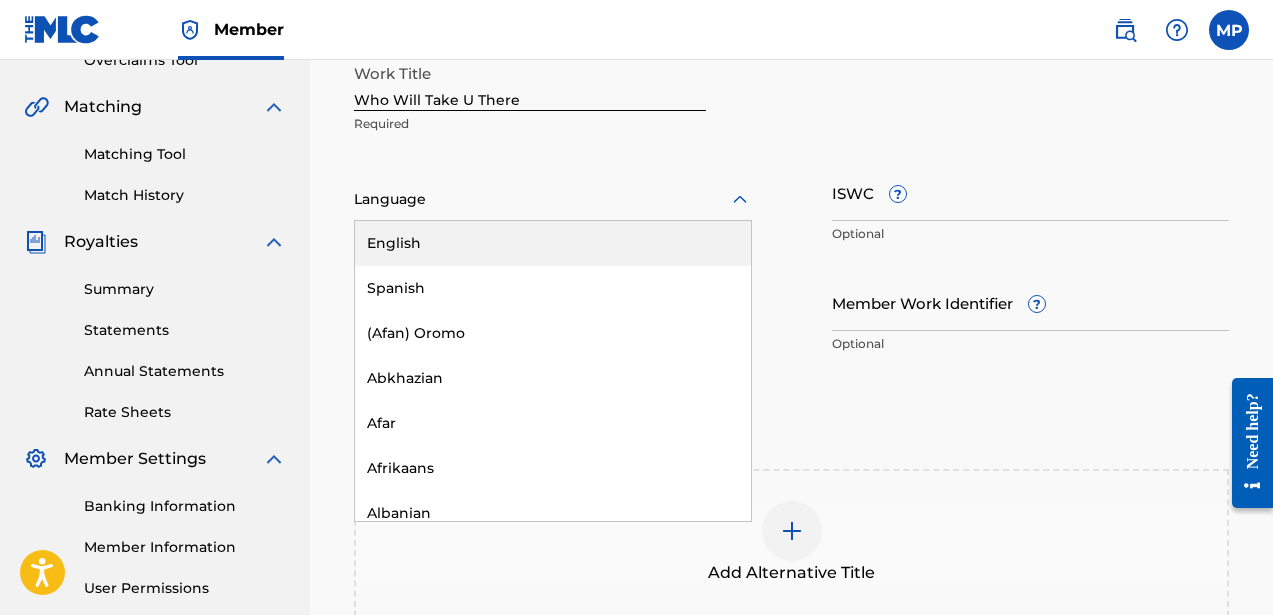 click on "English" at bounding box center [553, 243] 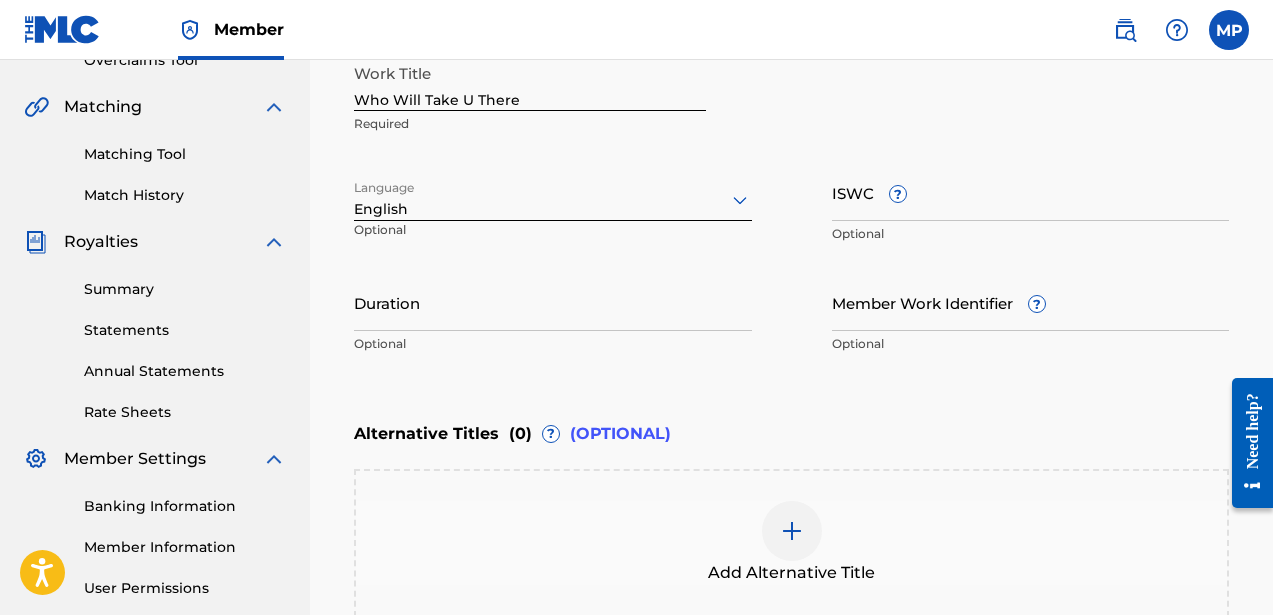 click on "ISWC   ?" at bounding box center (1031, 192) 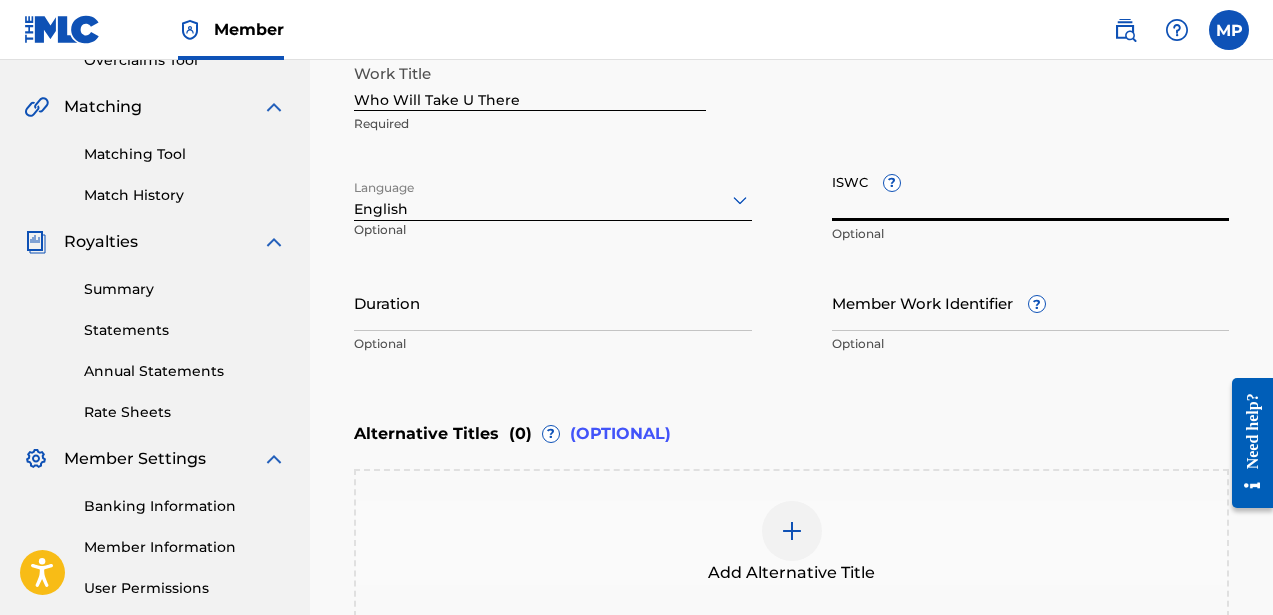 paste on "T3309345022" 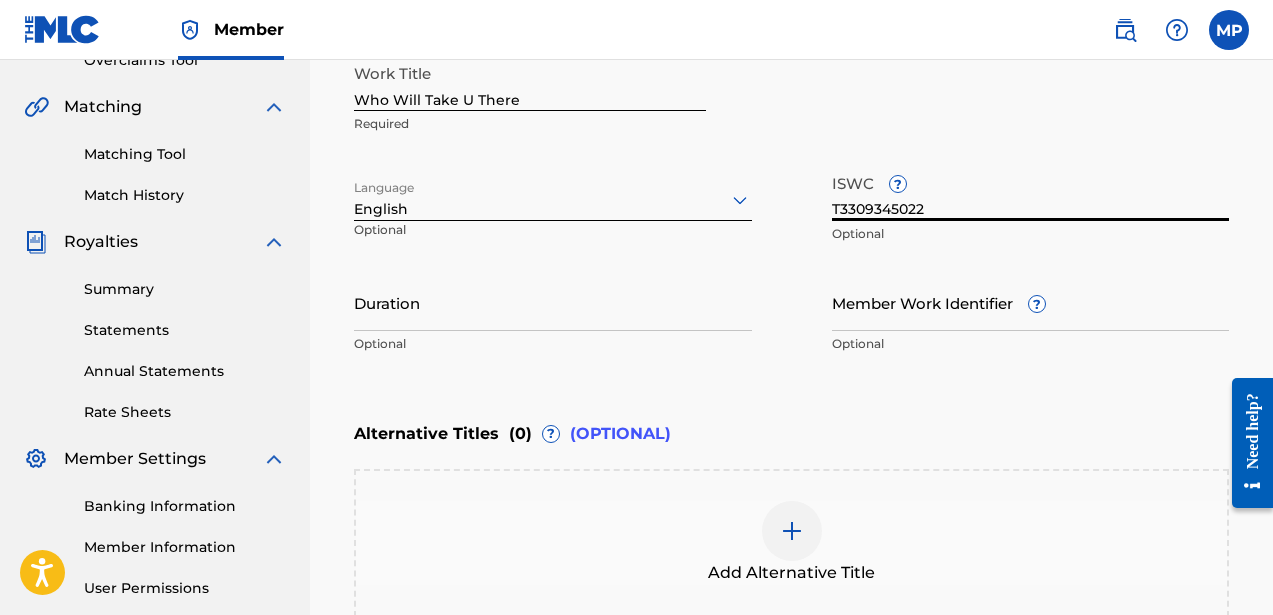 type on "T3309345022" 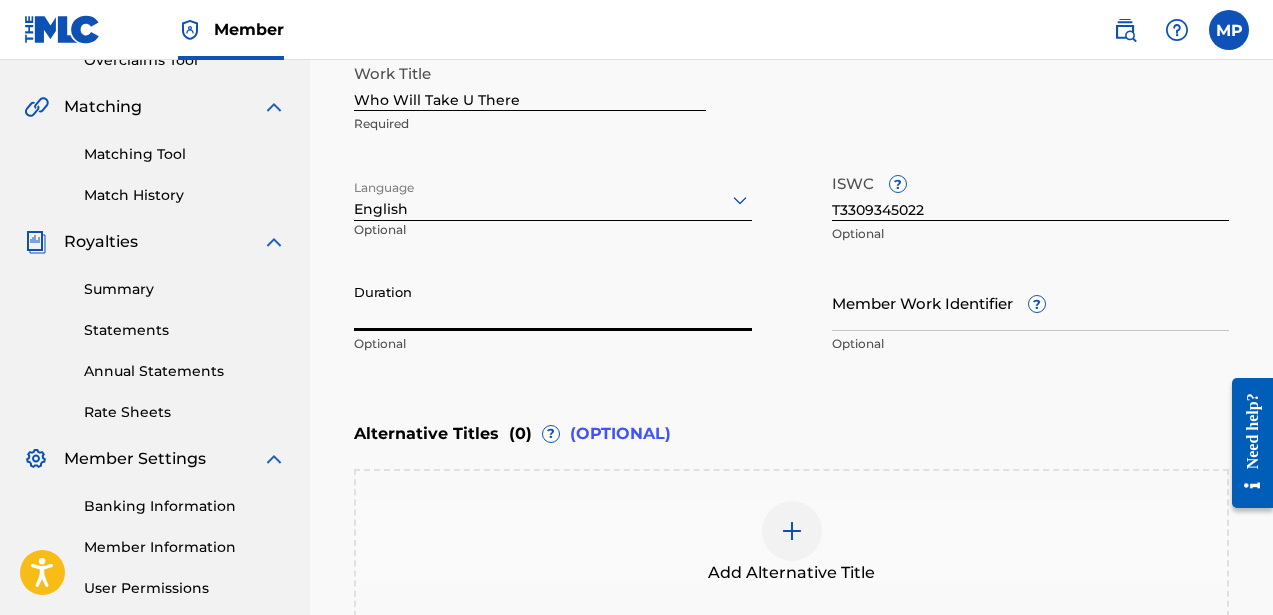 click on "Duration" at bounding box center (553, 302) 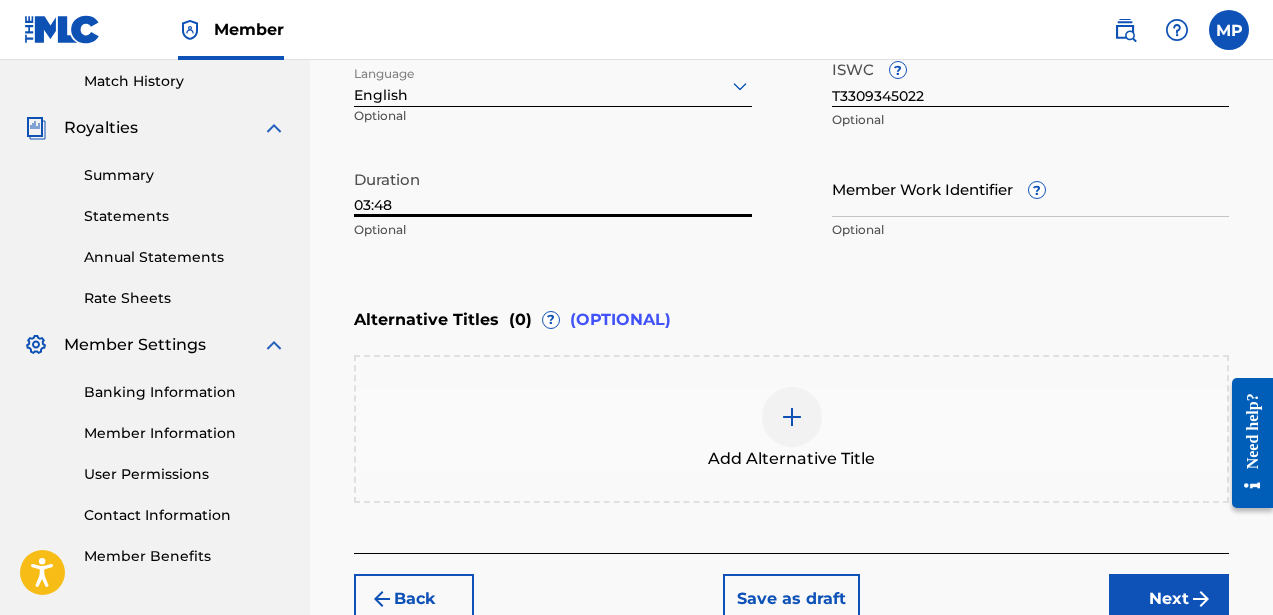 scroll, scrollTop: 556, scrollLeft: 0, axis: vertical 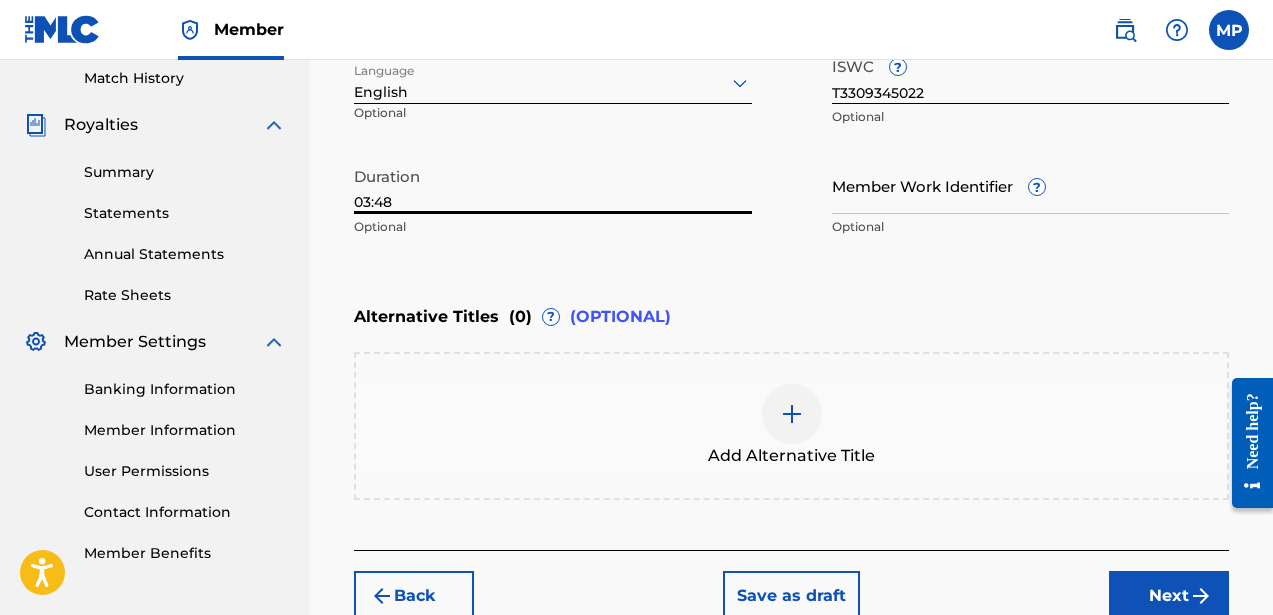 type on "03:48" 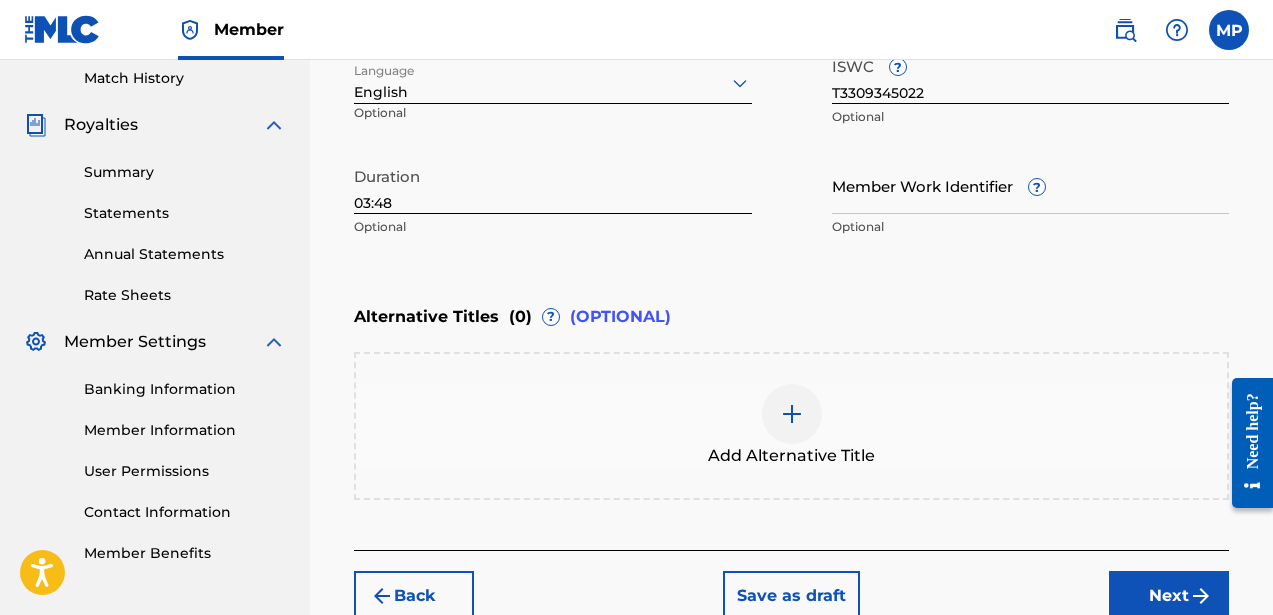 click on "Next" at bounding box center (1169, 596) 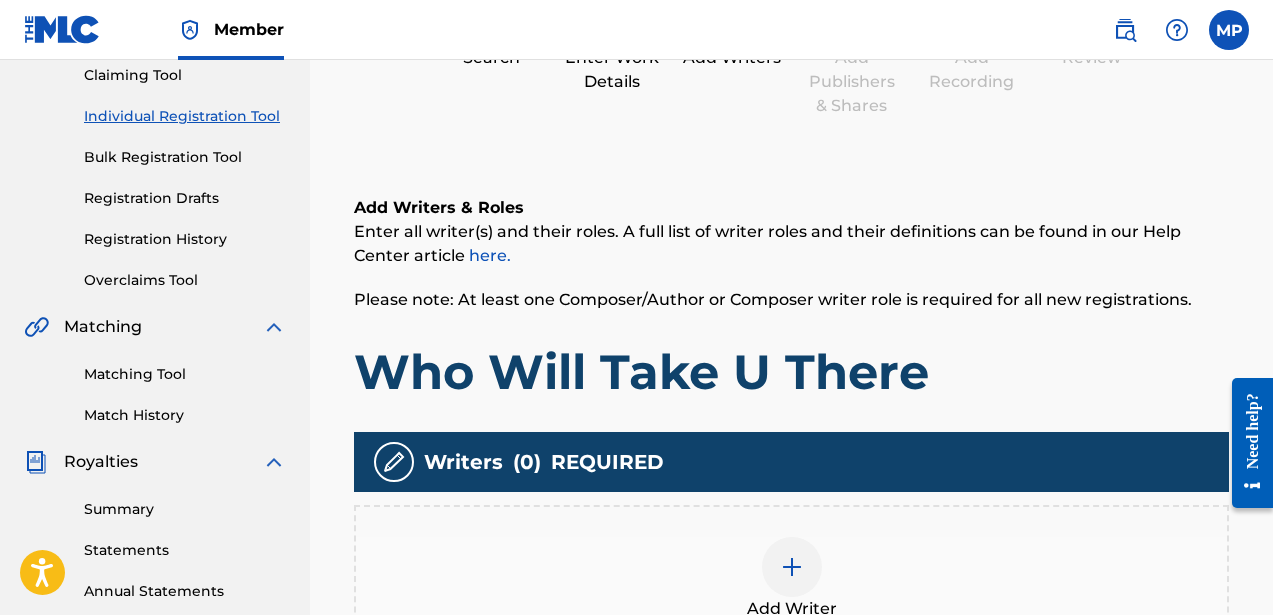 scroll, scrollTop: 545, scrollLeft: 0, axis: vertical 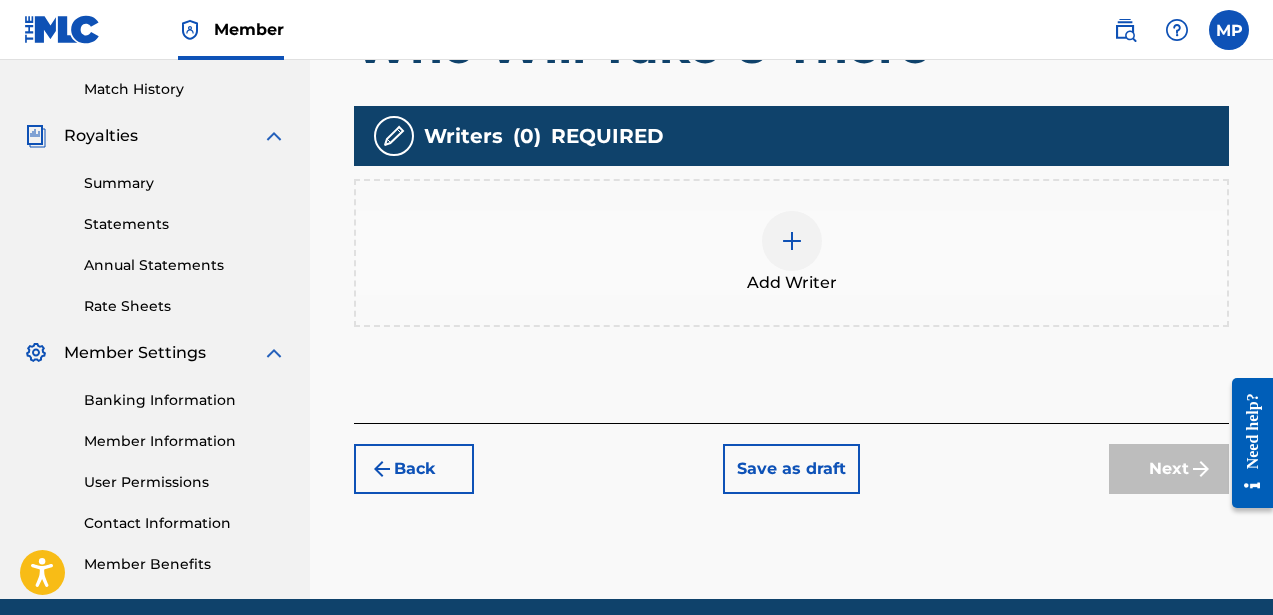 click at bounding box center (792, 241) 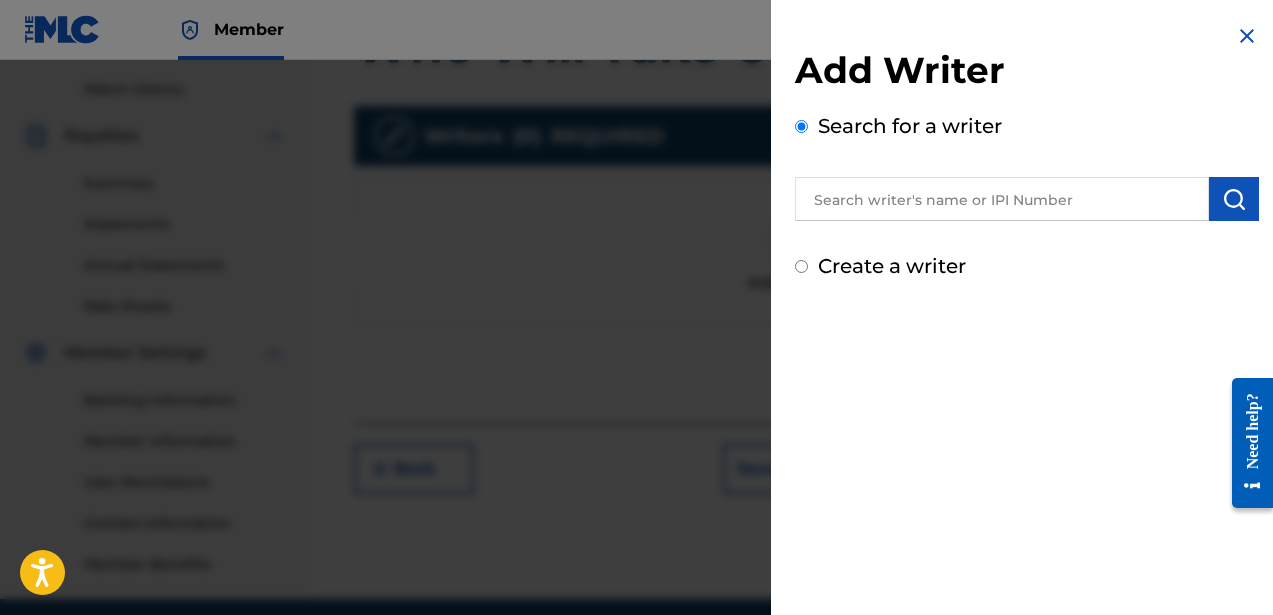 click at bounding box center [1002, 199] 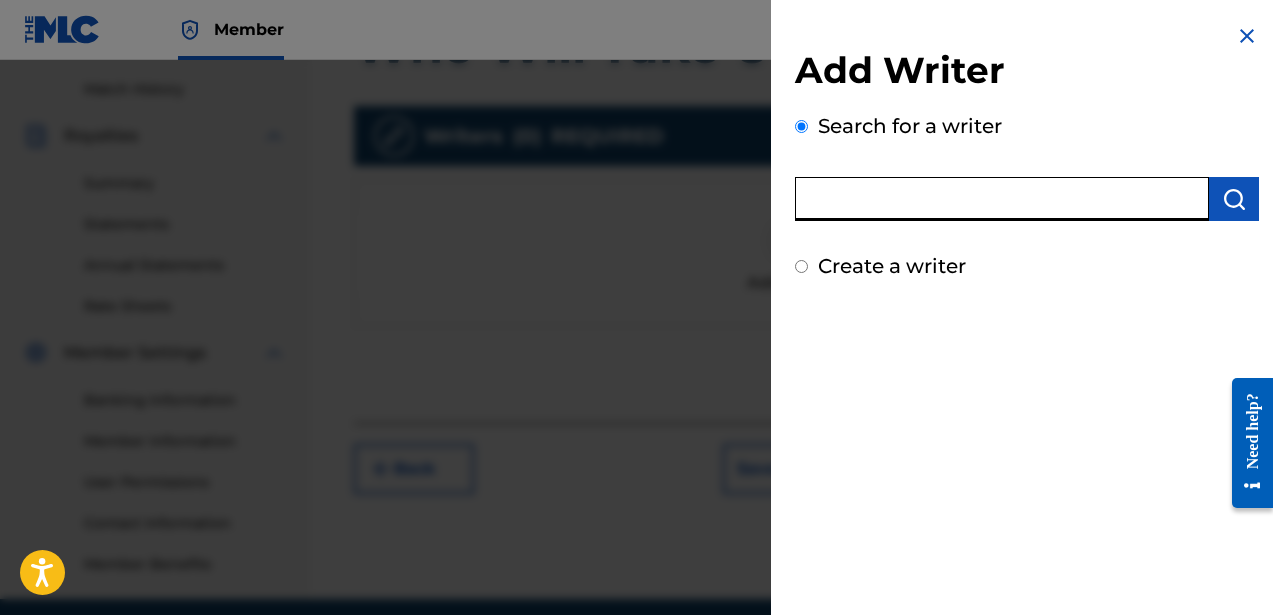 type on "[FIRST] [LAST]" 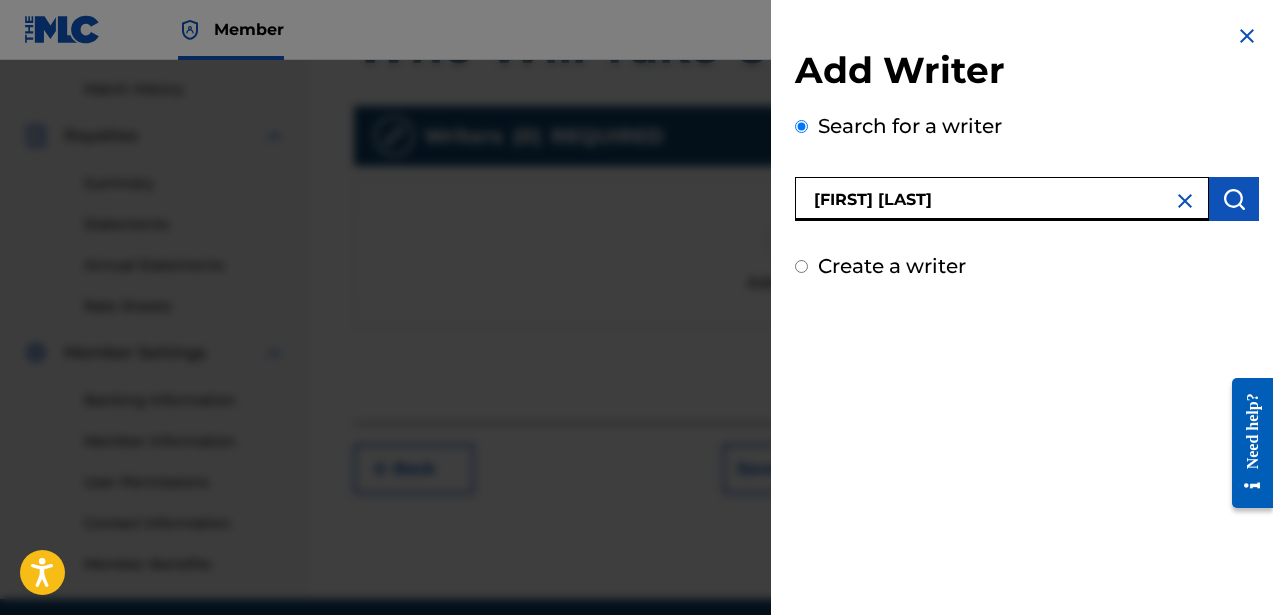 click at bounding box center [1234, 199] 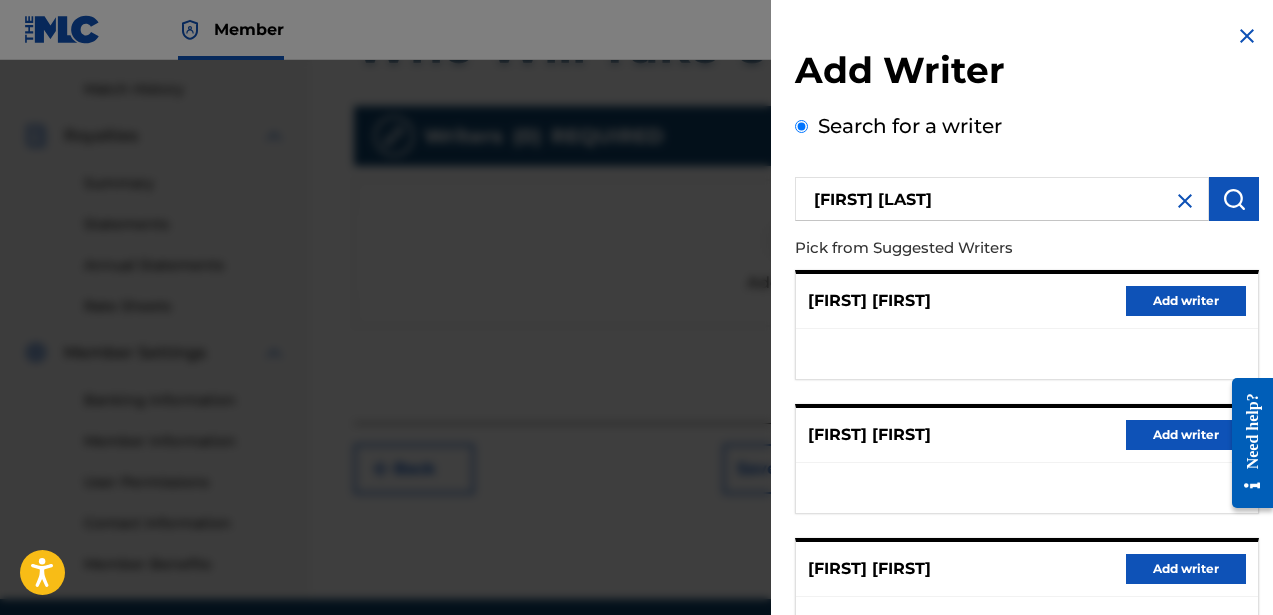 click at bounding box center [1185, 201] 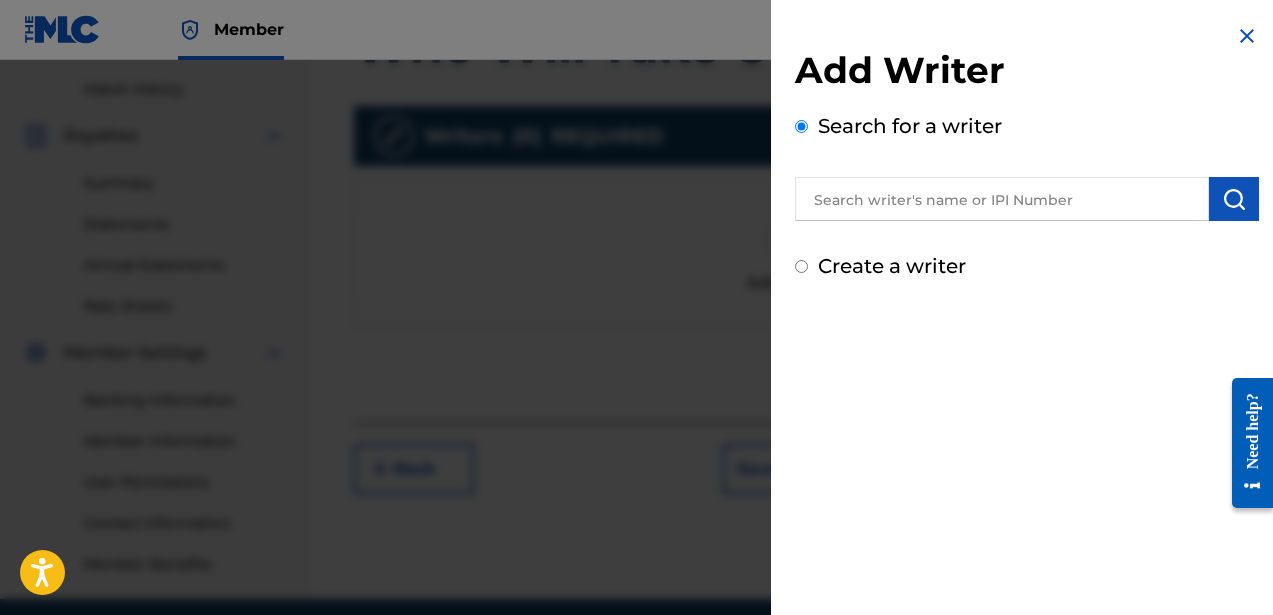 click on "Create a writer" at bounding box center (892, 266) 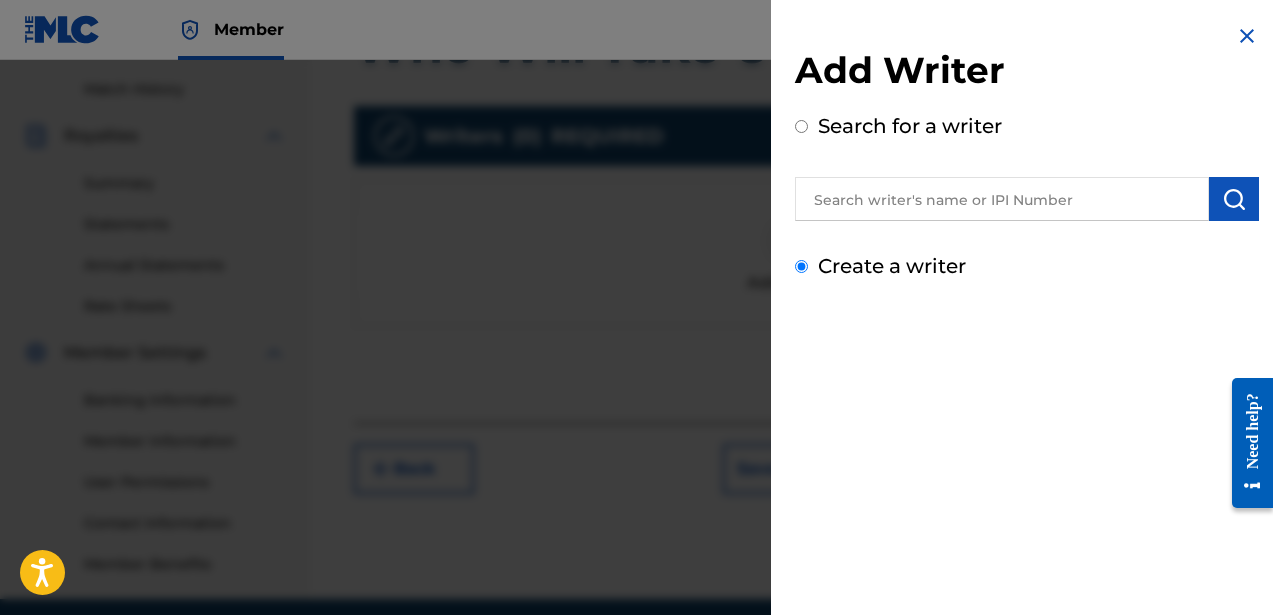 click on "Create a writer" at bounding box center (801, 266) 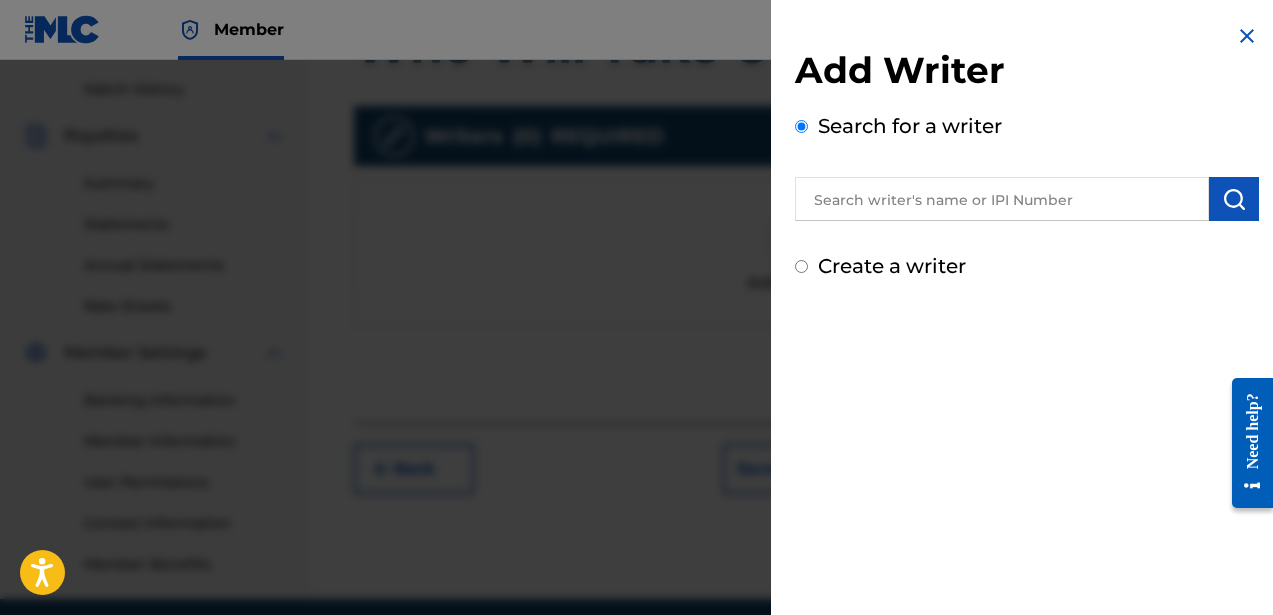 radio on "false" 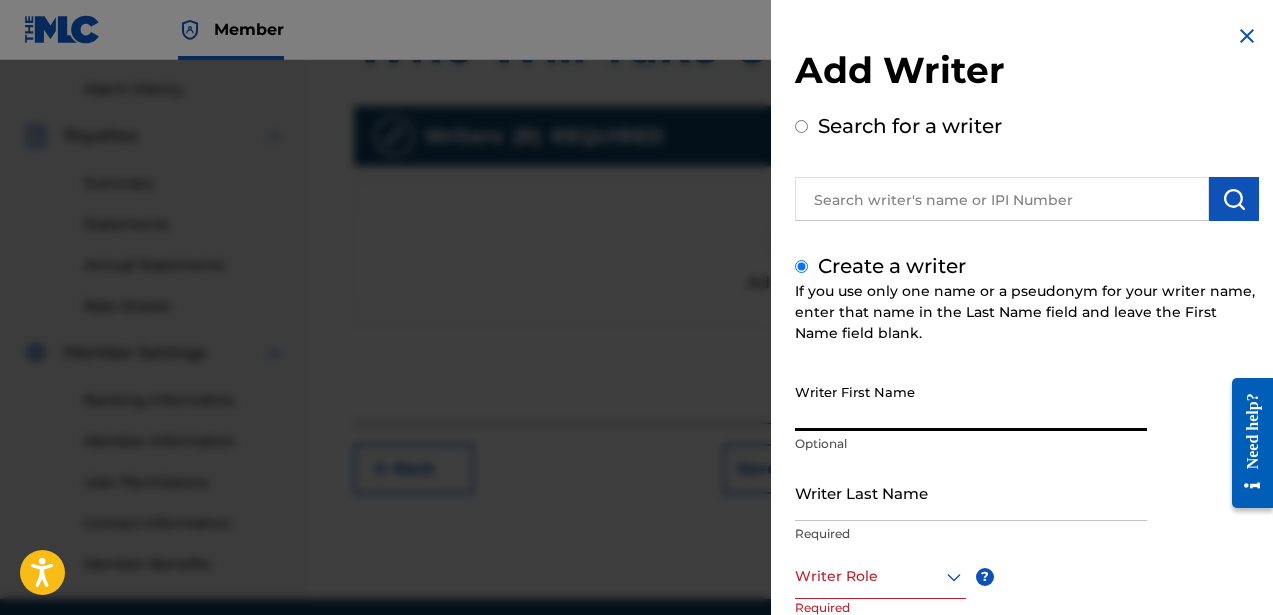 click on "Writer First Name" at bounding box center (971, 402) 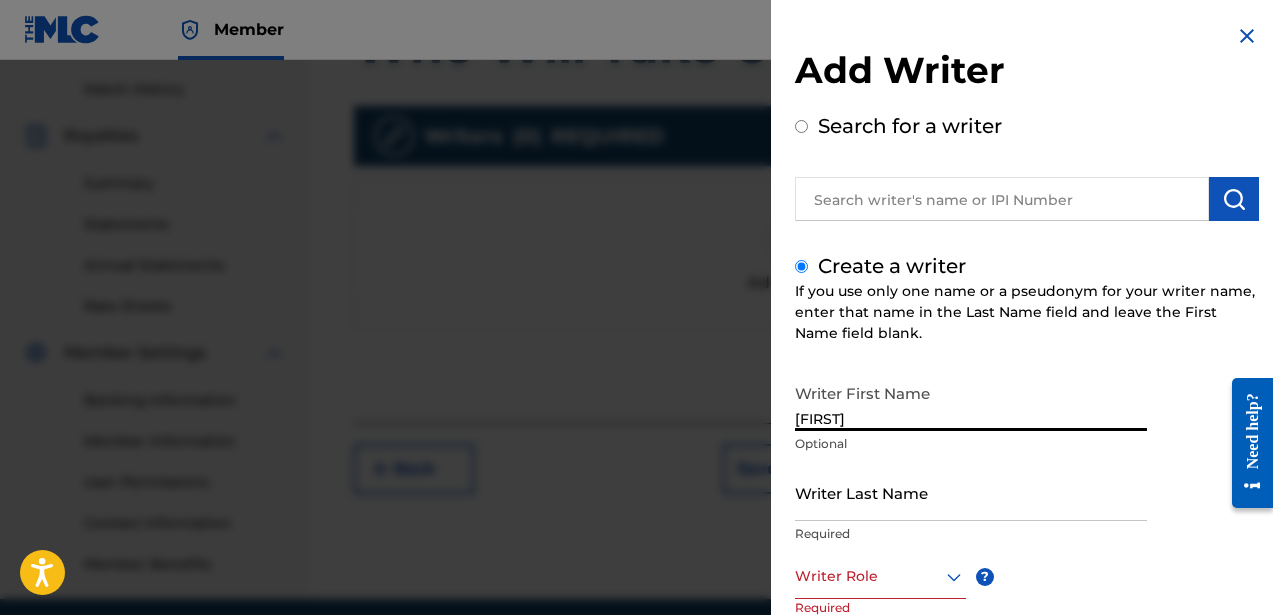 type on "[FIRST]" 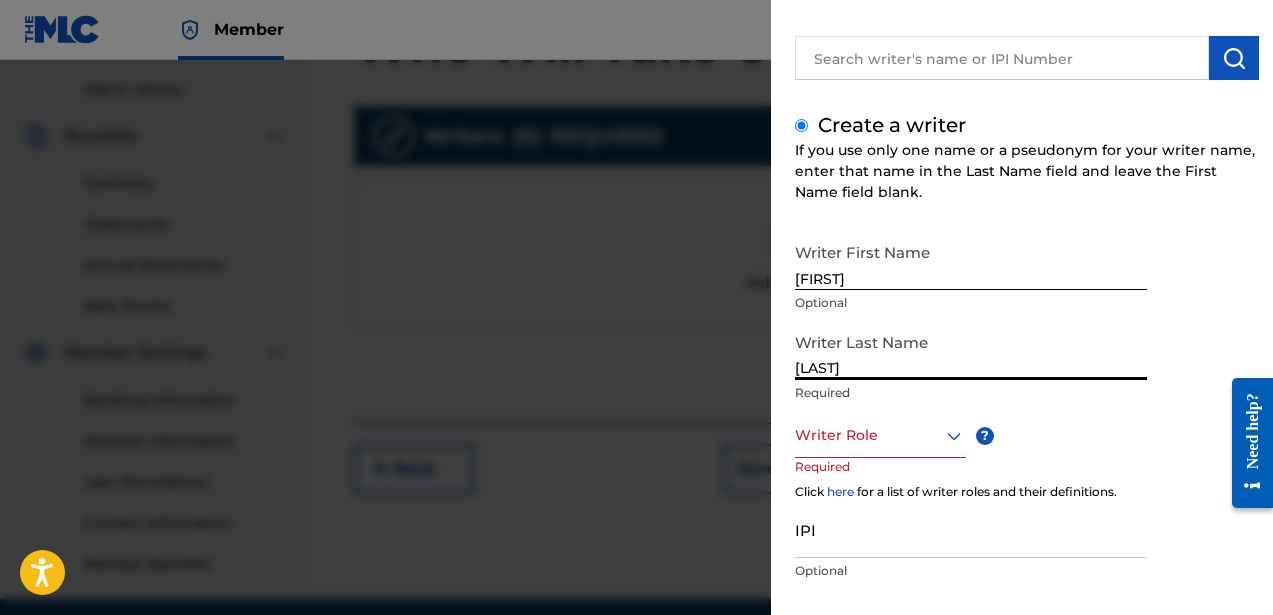 scroll, scrollTop: 217, scrollLeft: 0, axis: vertical 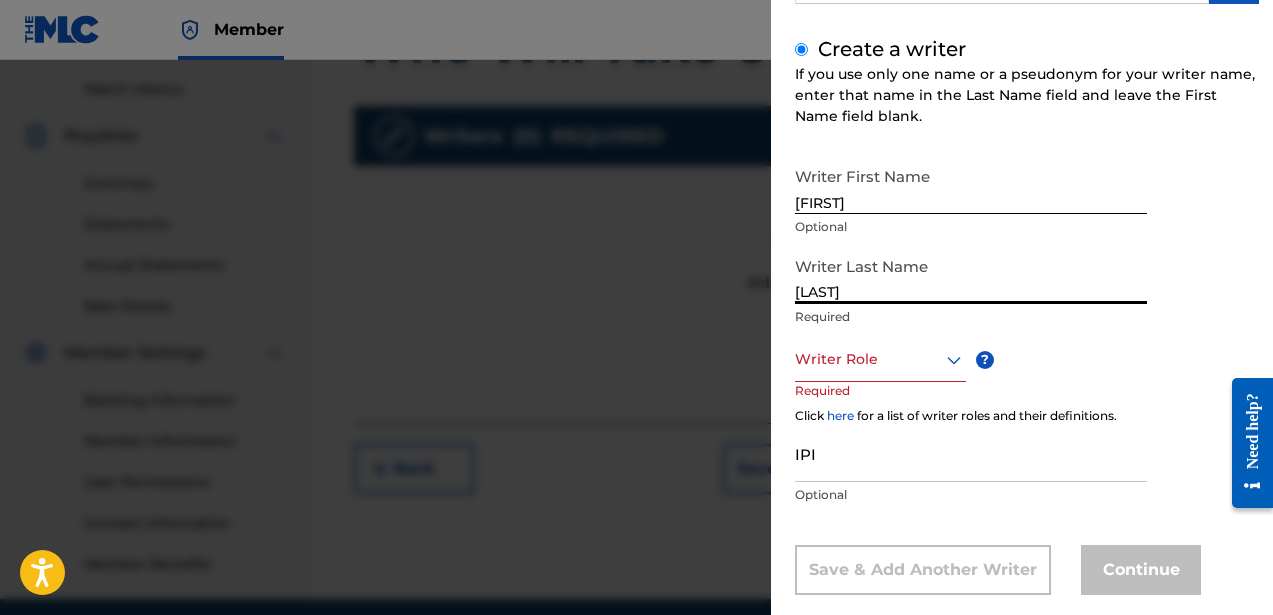 type on "[LAST]" 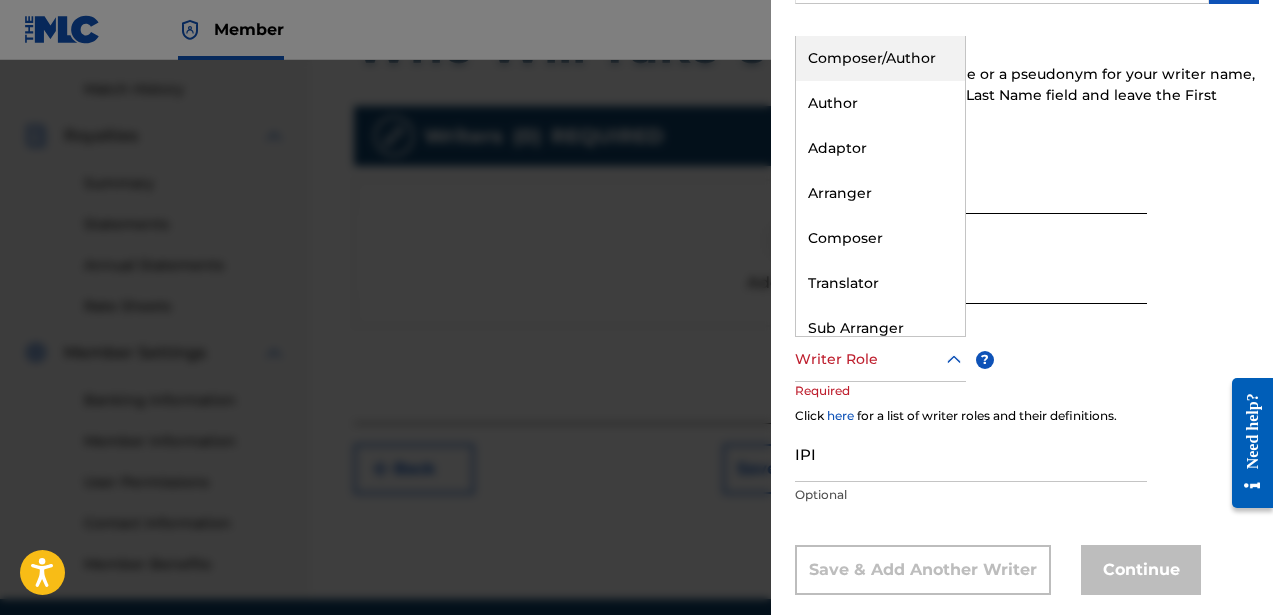 click on "Composer/Author" at bounding box center [880, 58] 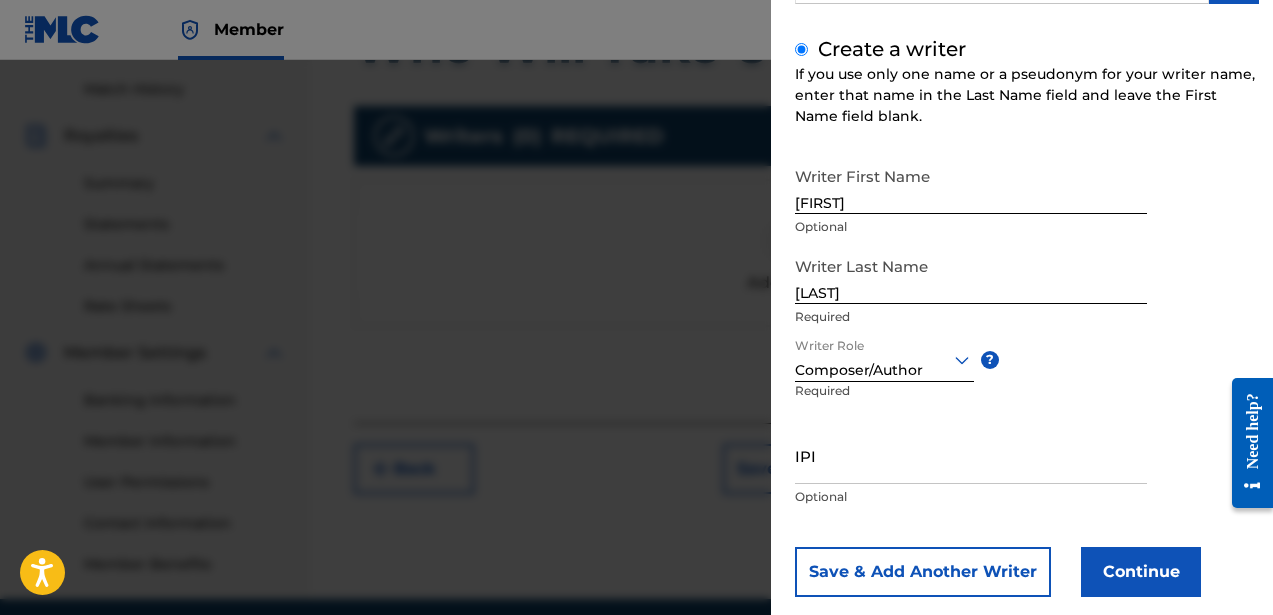 click on "IPI" at bounding box center [971, 455] 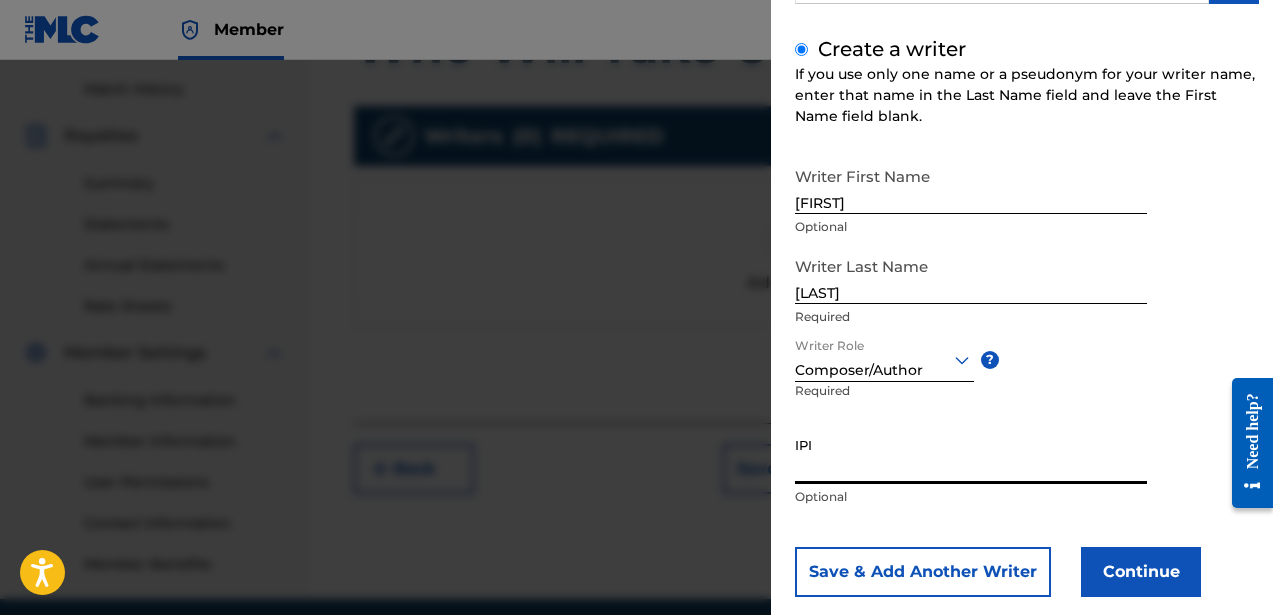 paste on "756617510" 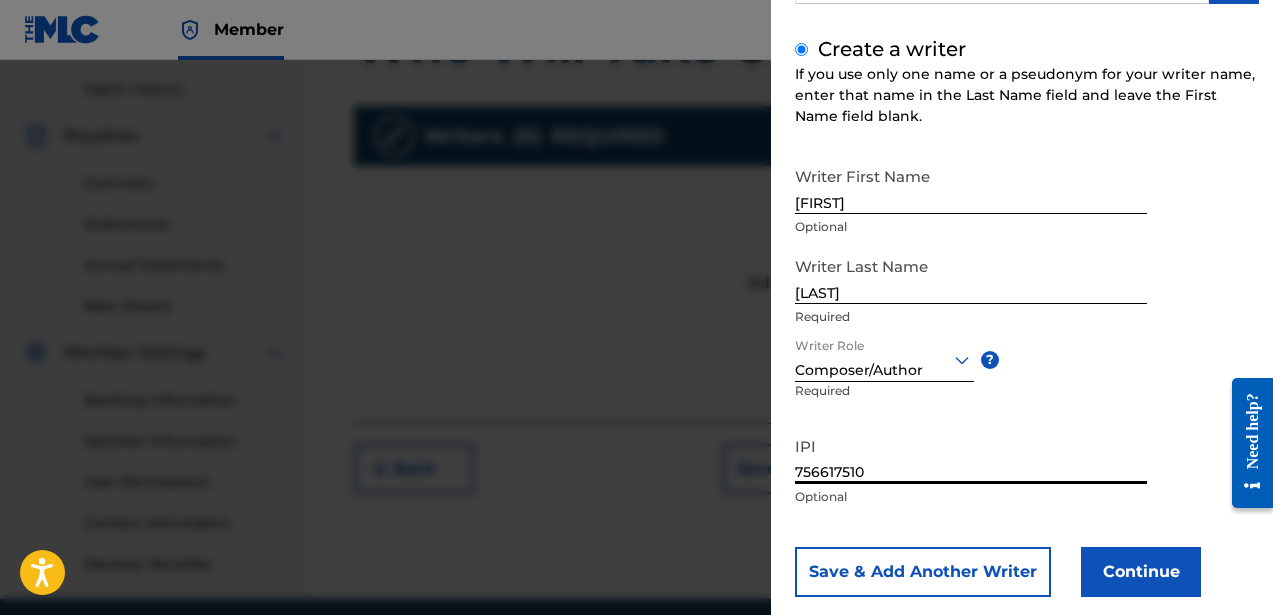 scroll, scrollTop: 253, scrollLeft: 0, axis: vertical 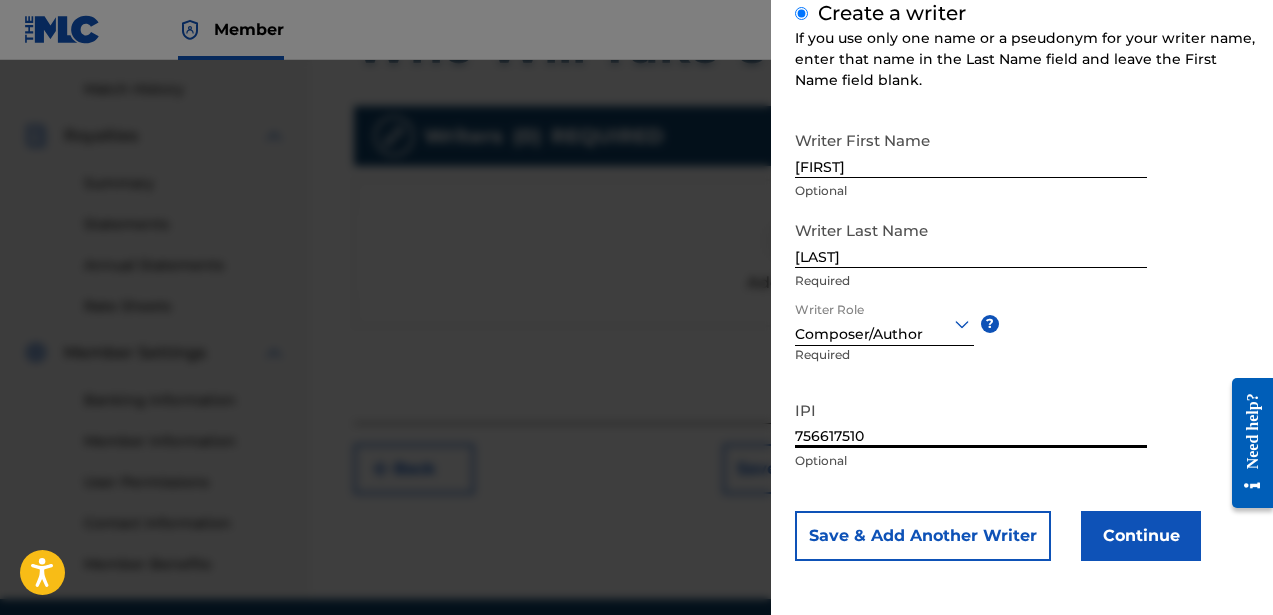 type on "756617510" 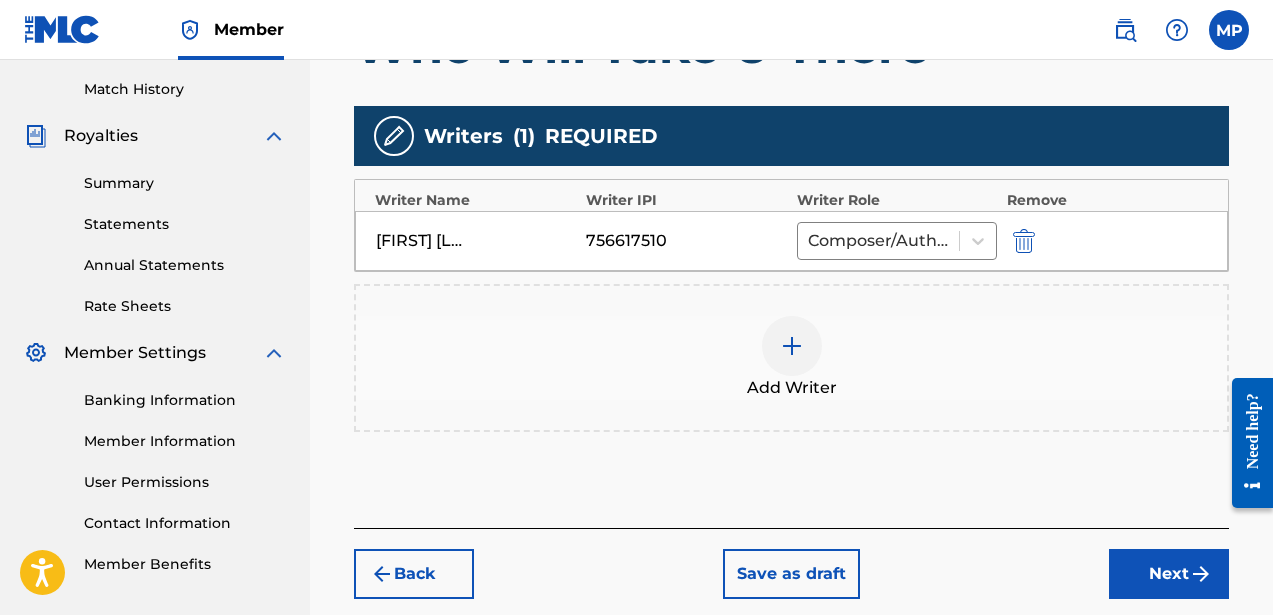 click on "Next" at bounding box center (1169, 574) 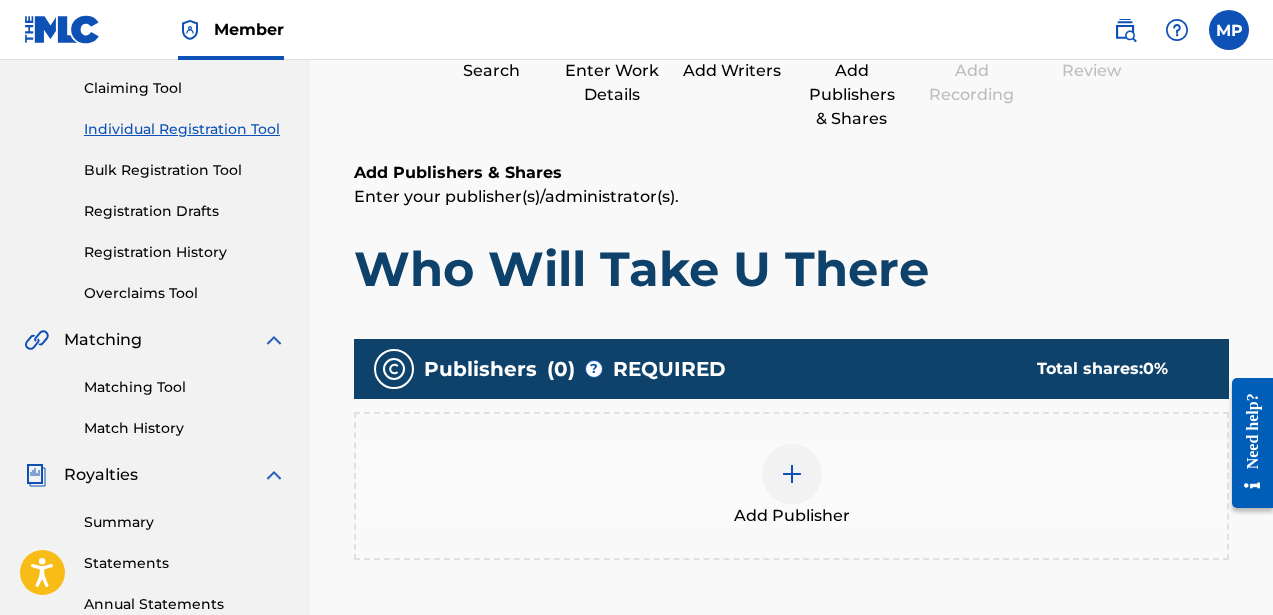 scroll, scrollTop: 308, scrollLeft: 0, axis: vertical 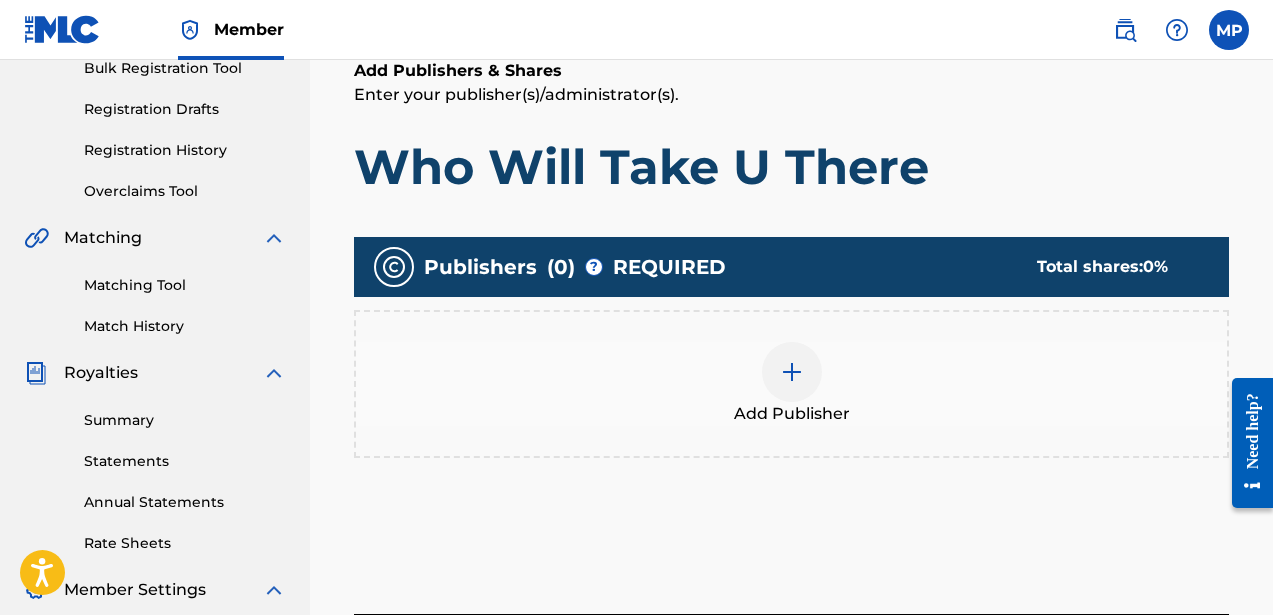 click on "Add Publisher" at bounding box center [791, 384] 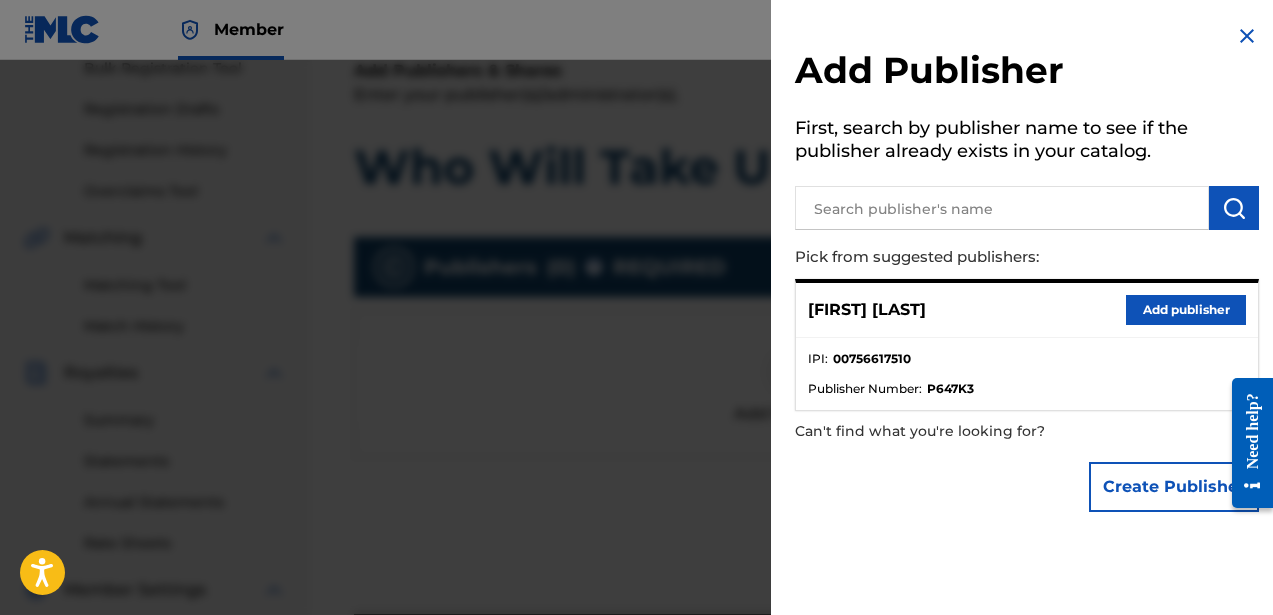 click on "Add publisher" at bounding box center [1186, 310] 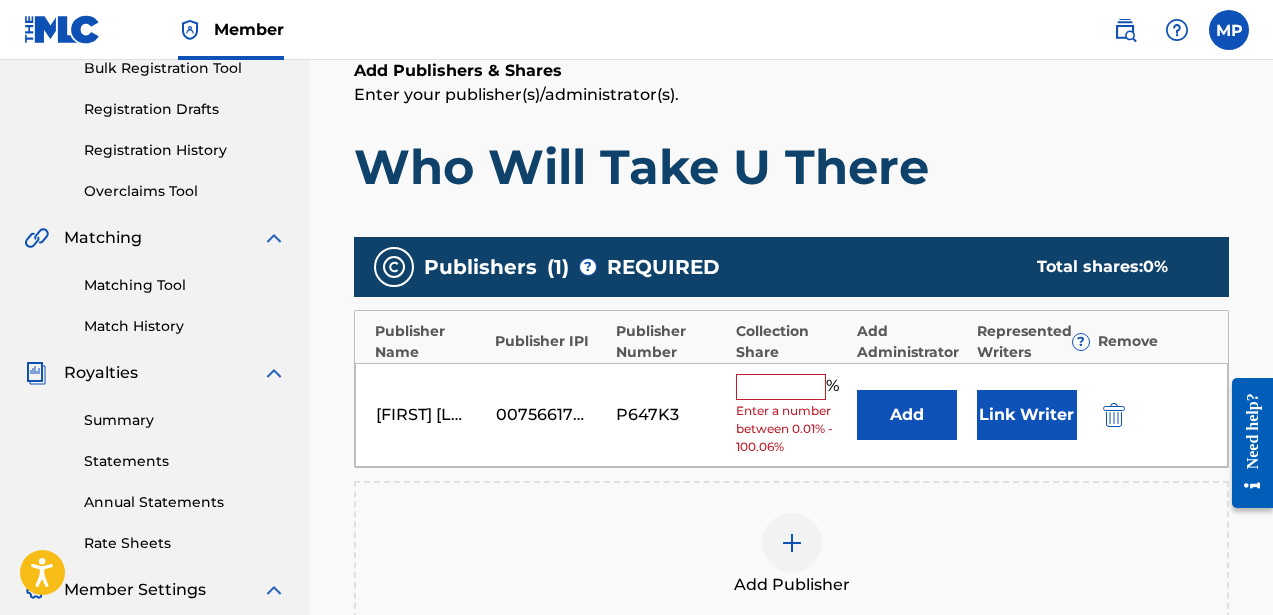 click at bounding box center (781, 387) 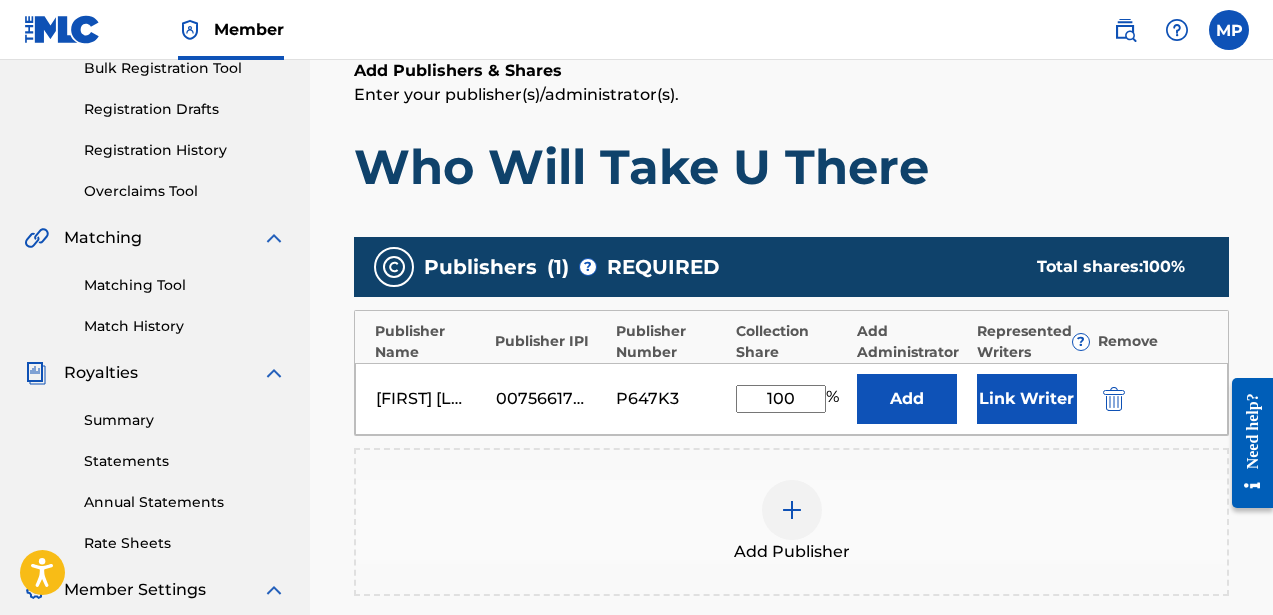 type on "100" 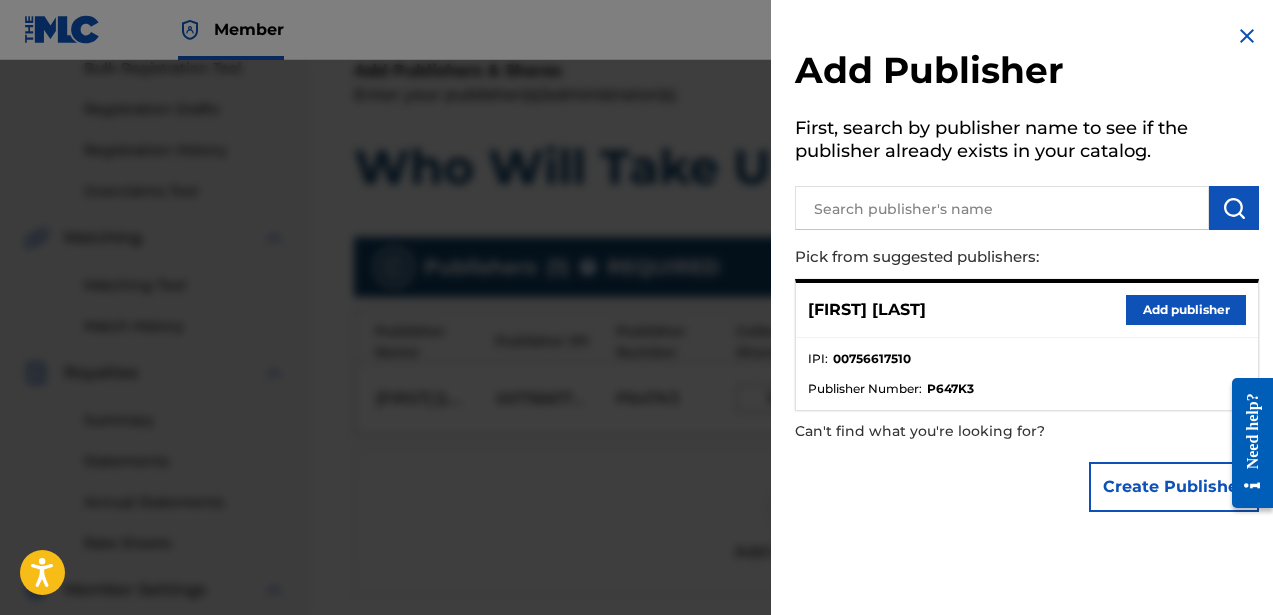 click at bounding box center [1247, 36] 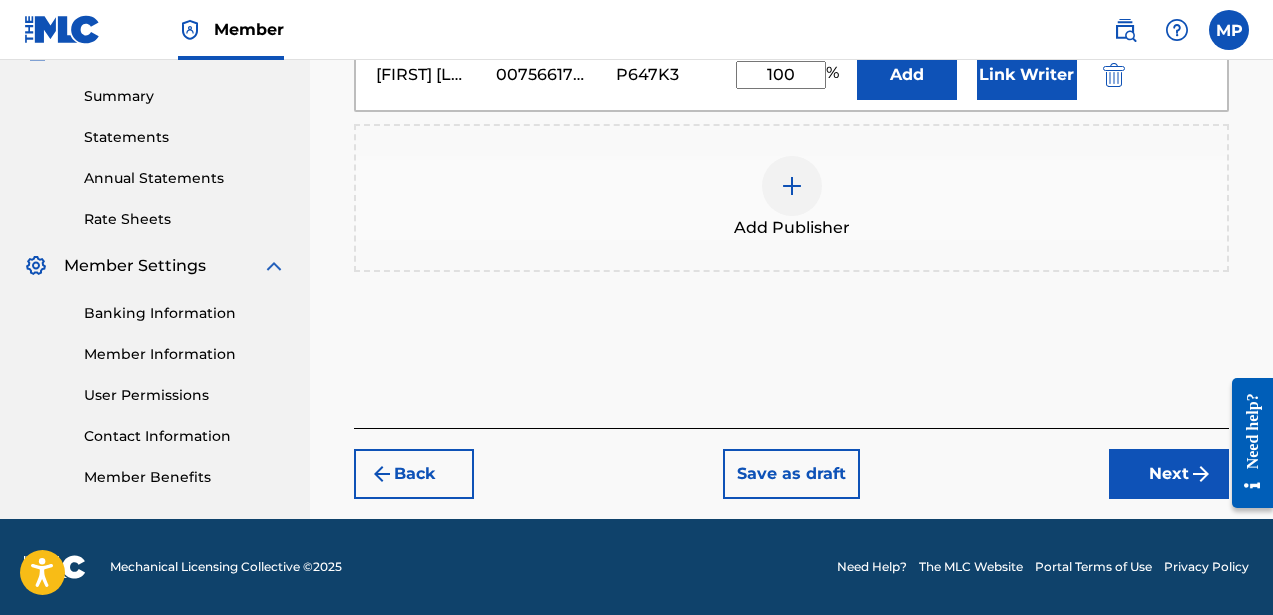 click on "Next" at bounding box center (1169, 474) 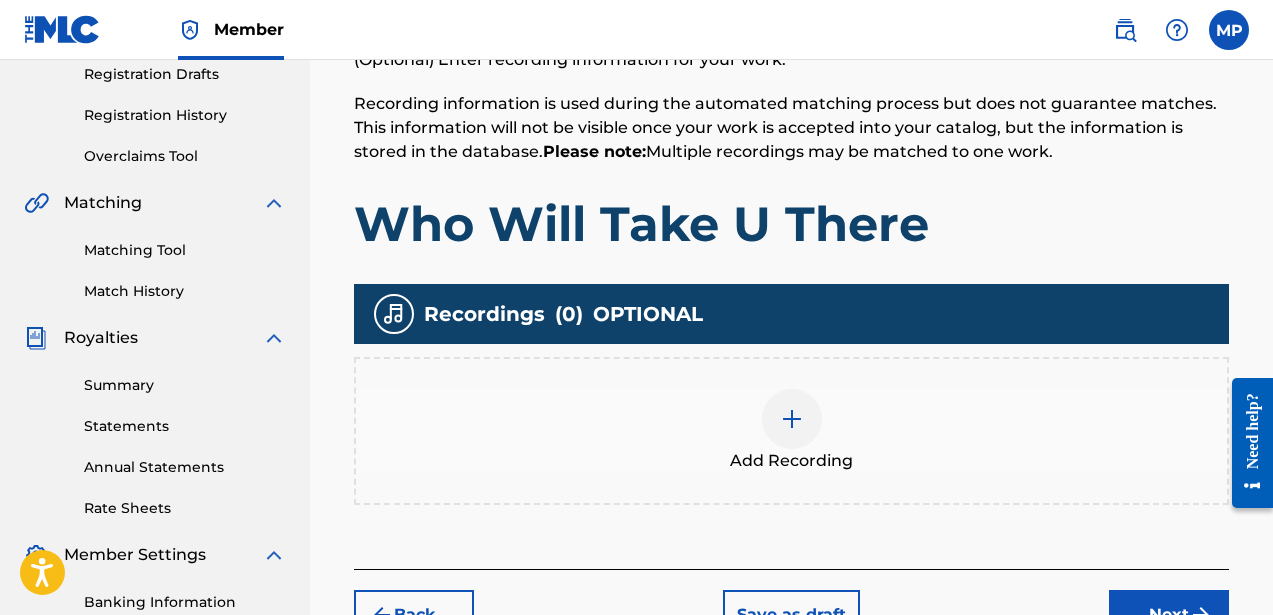 scroll, scrollTop: 529, scrollLeft: 0, axis: vertical 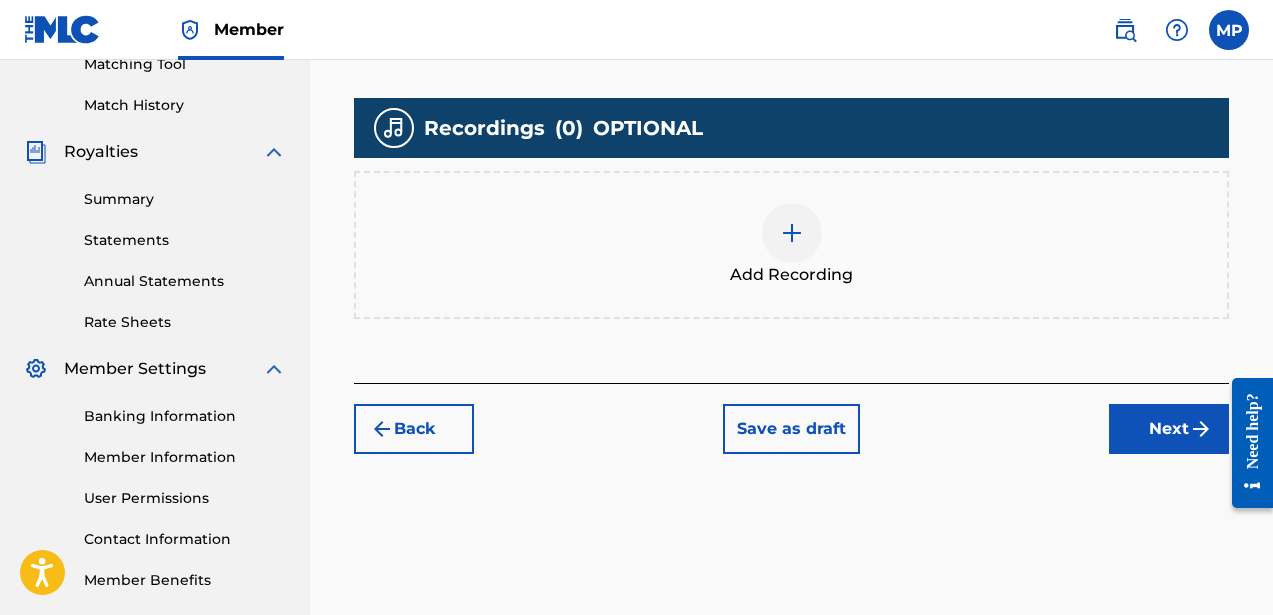 click at bounding box center [792, 233] 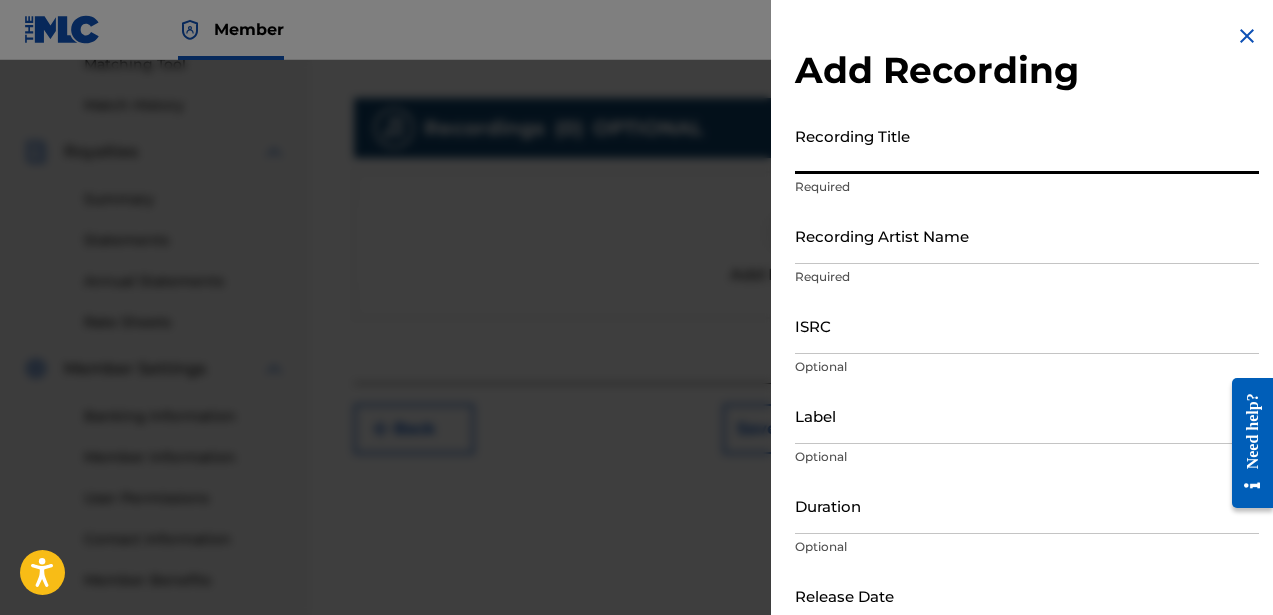 click on "Recording Title" at bounding box center [1027, 145] 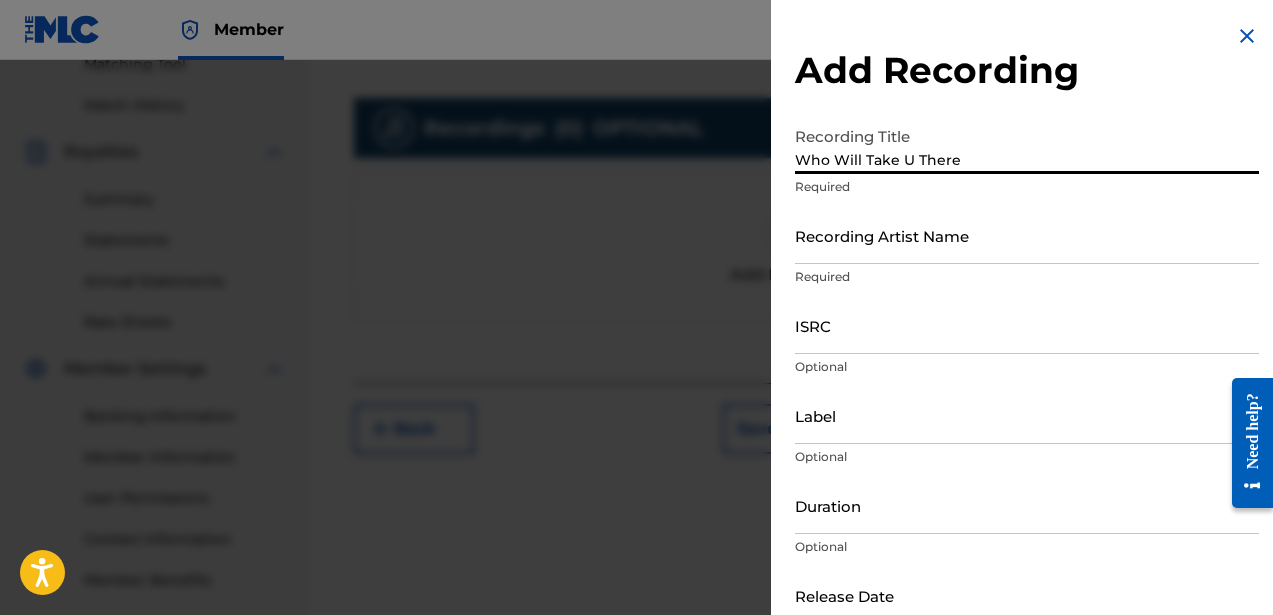 type on "Who Will Take U There" 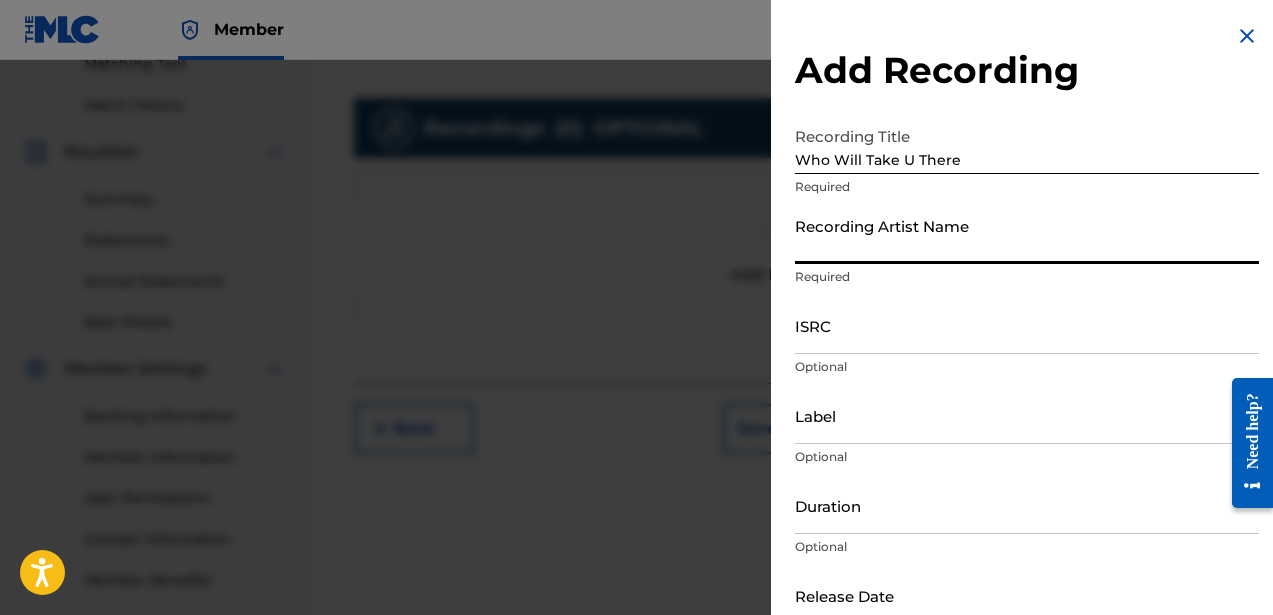 click on "Recording Artist Name" at bounding box center (1027, 235) 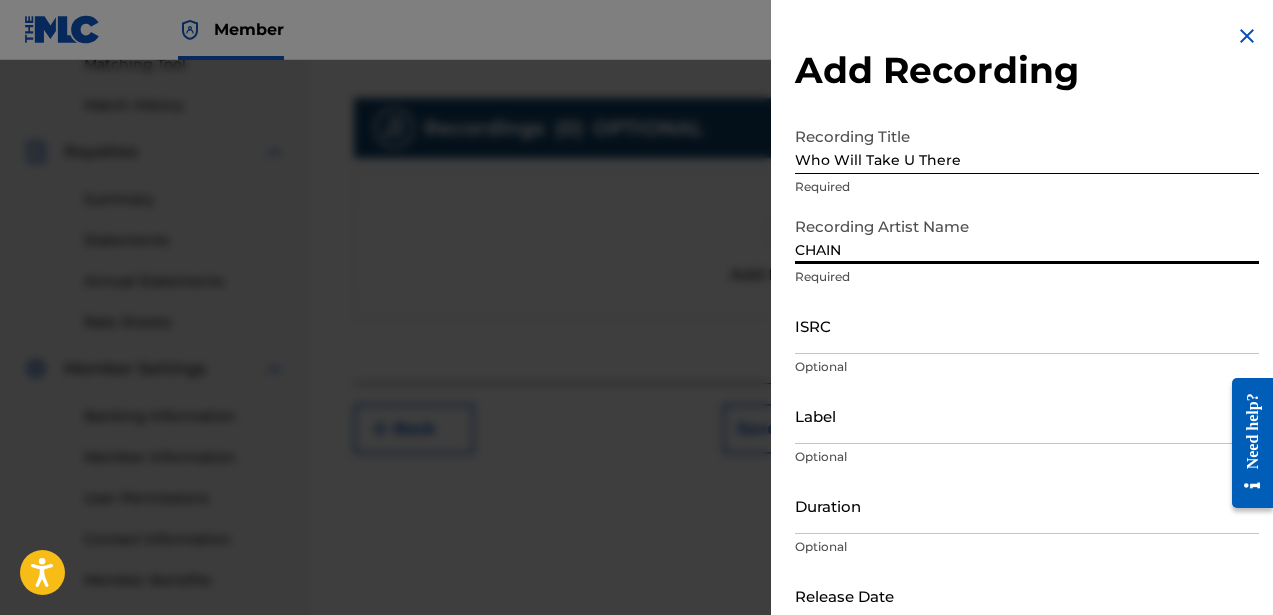 type on "CHAIN" 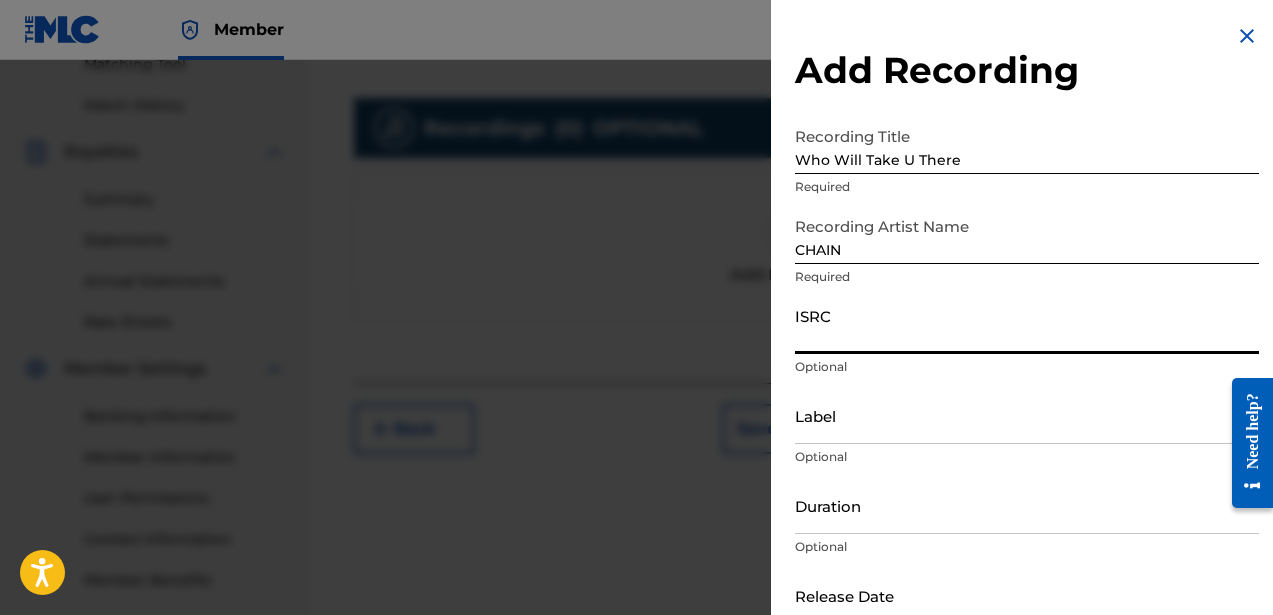 paste on "QZWFJ2574079" 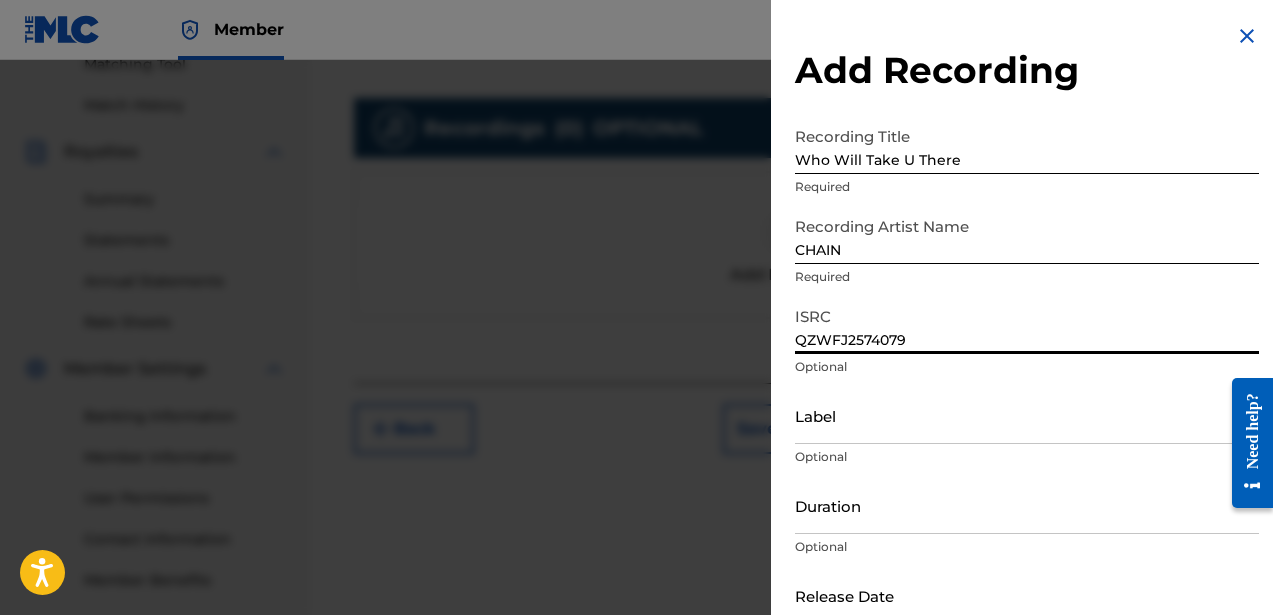 type on "QZWFJ2574079" 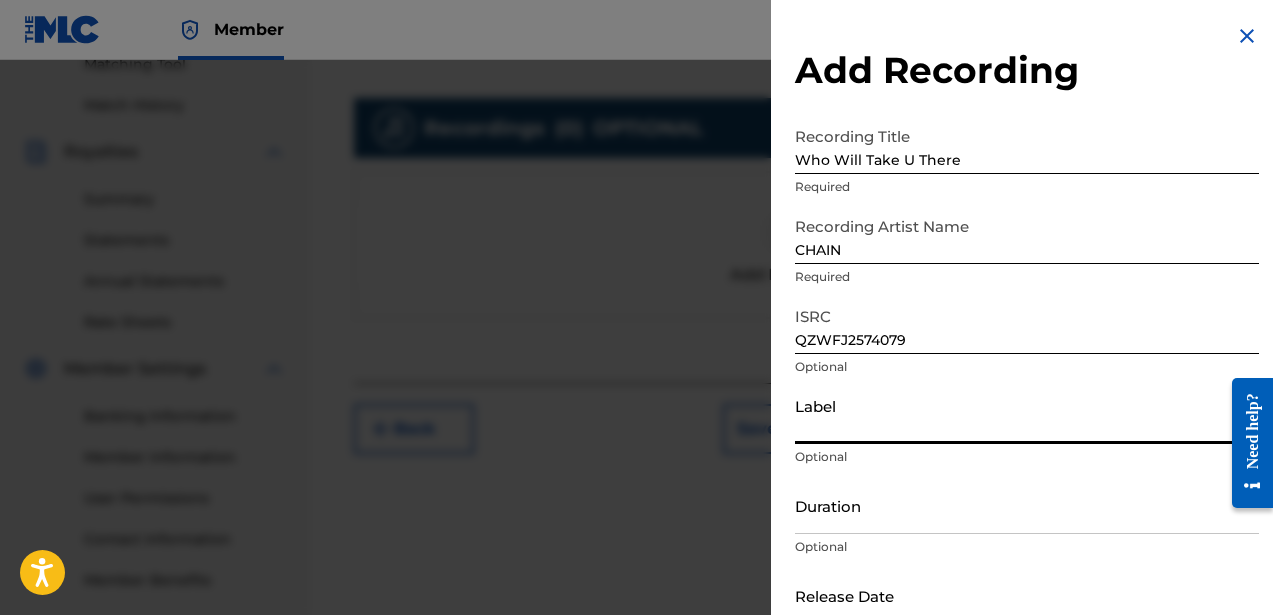 type on "chain.wav" 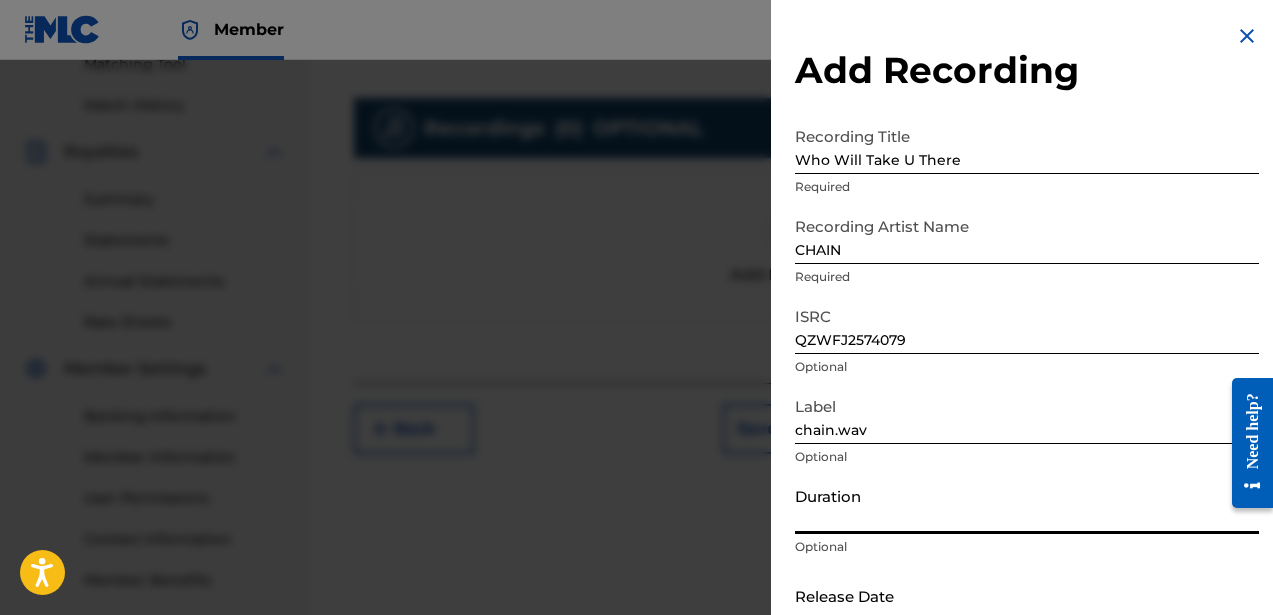 click on "Duration" at bounding box center [1027, 505] 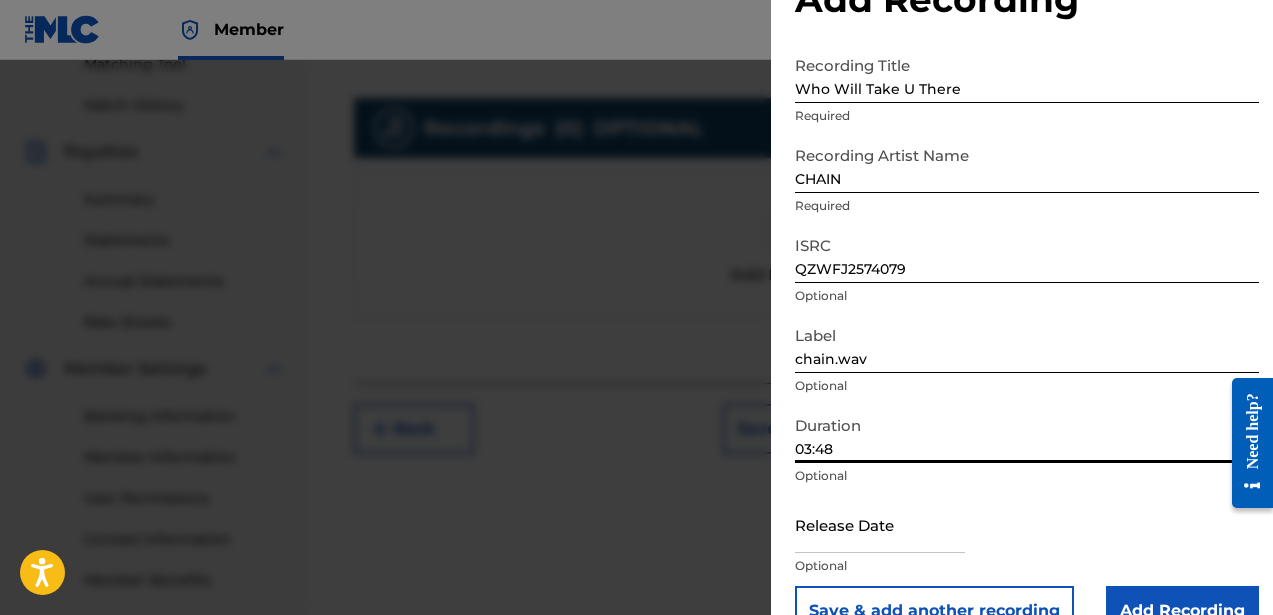 scroll, scrollTop: 116, scrollLeft: 0, axis: vertical 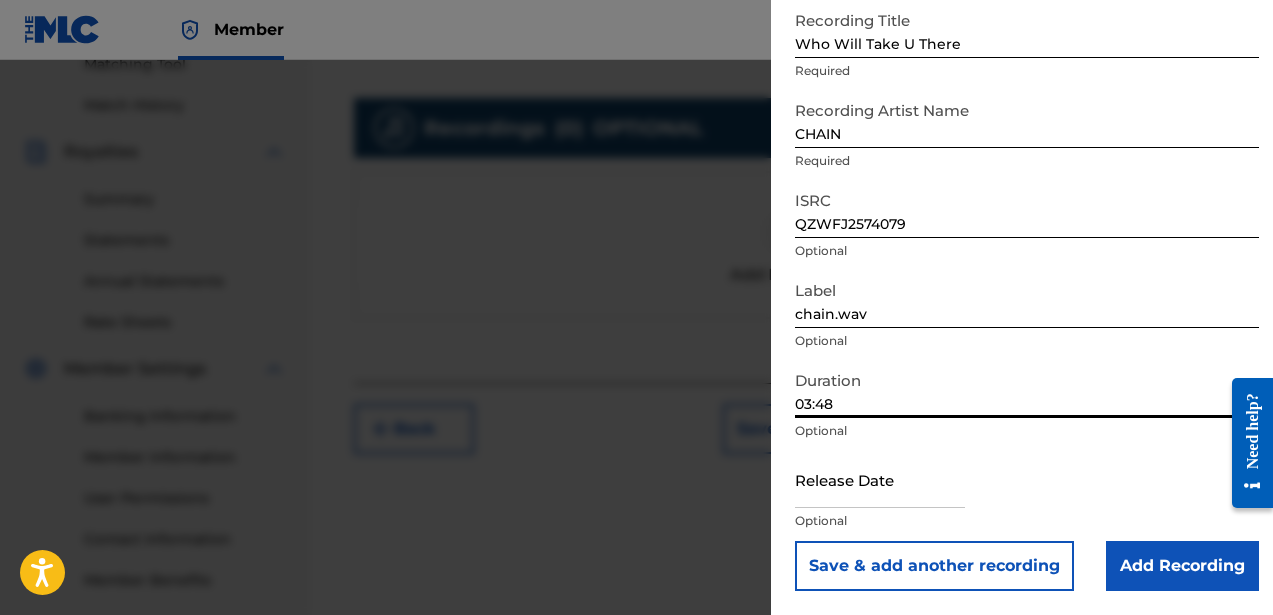 type on "03:48" 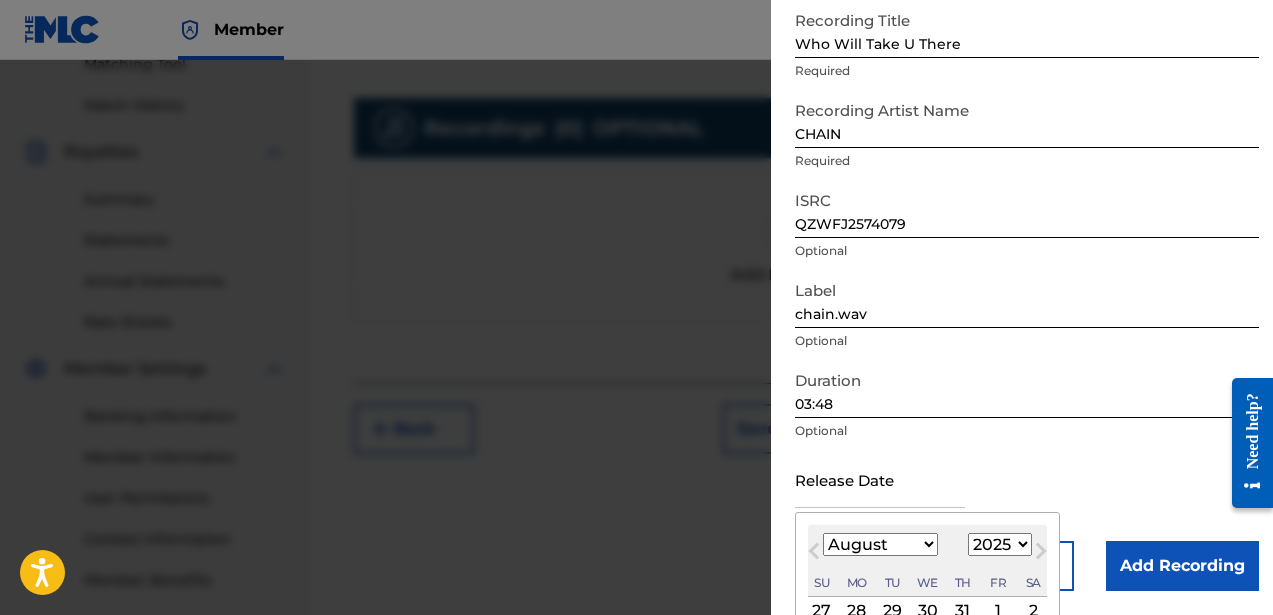 type on "July 25 2025" 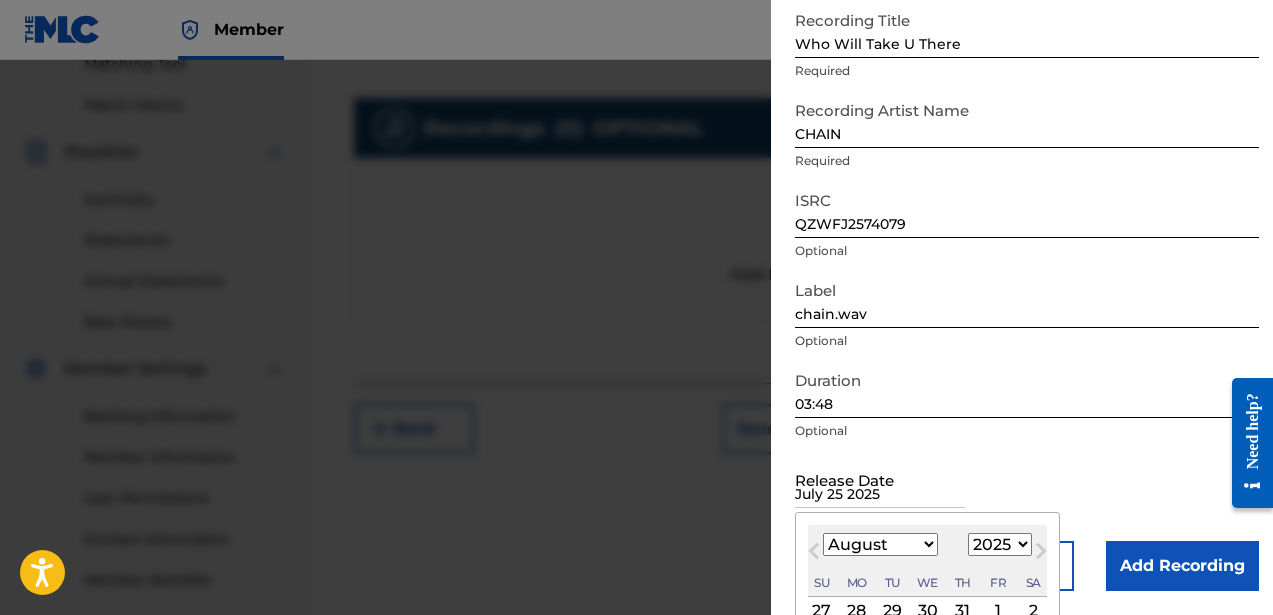select on "6" 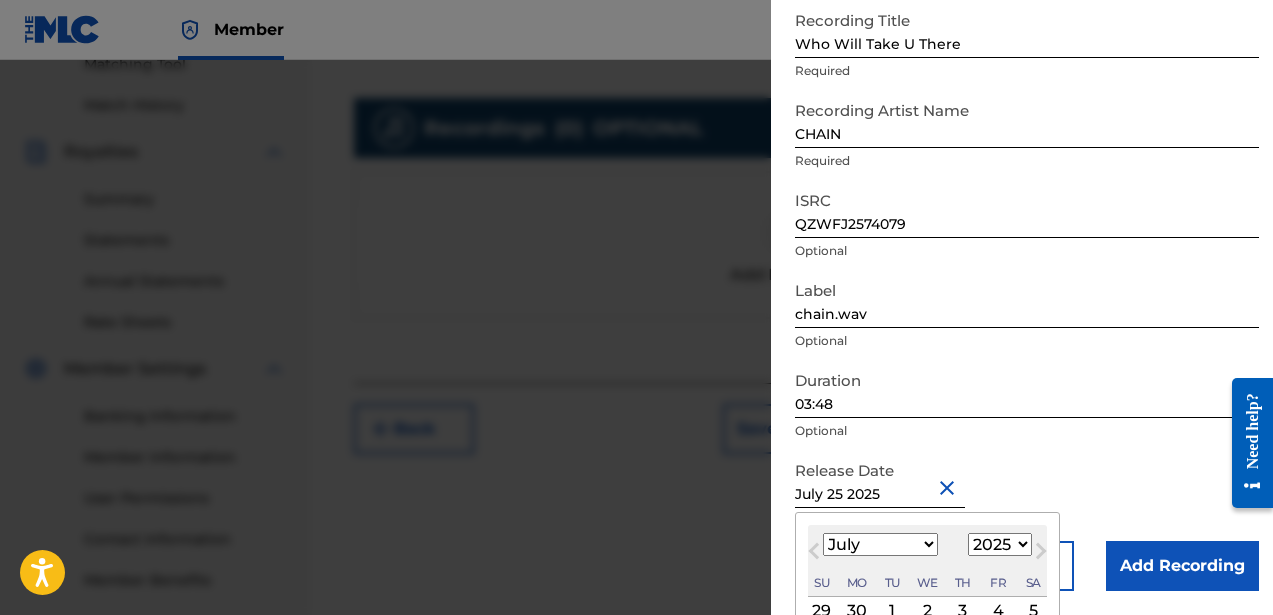 click on "Optional" at bounding box center (1027, 431) 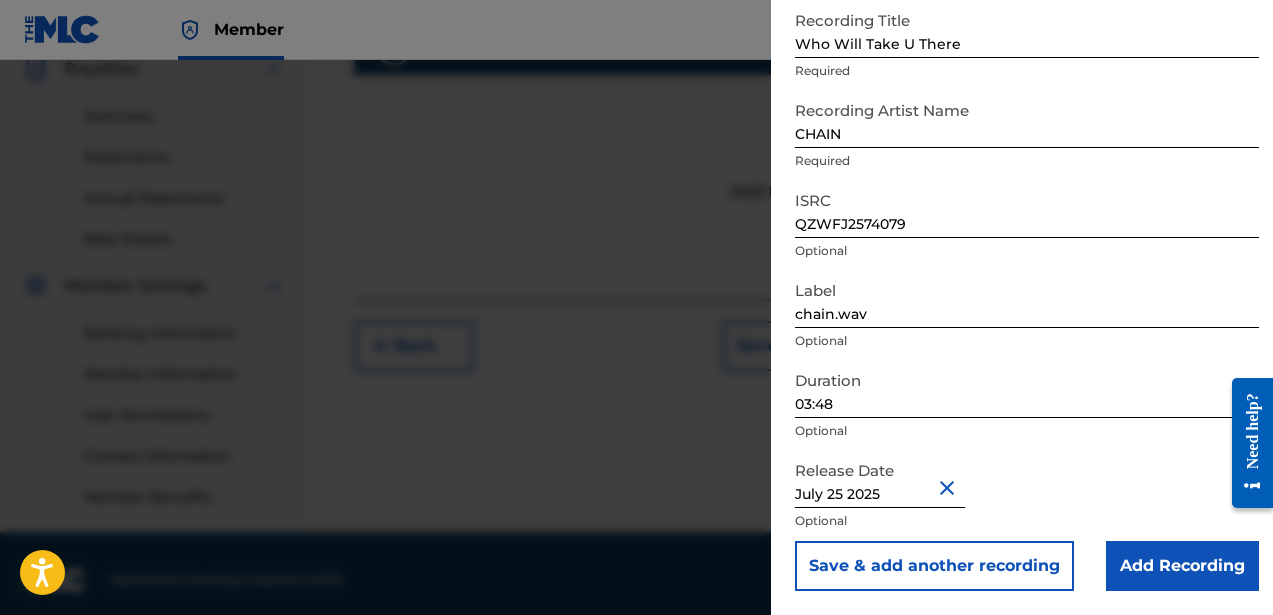scroll, scrollTop: 625, scrollLeft: 0, axis: vertical 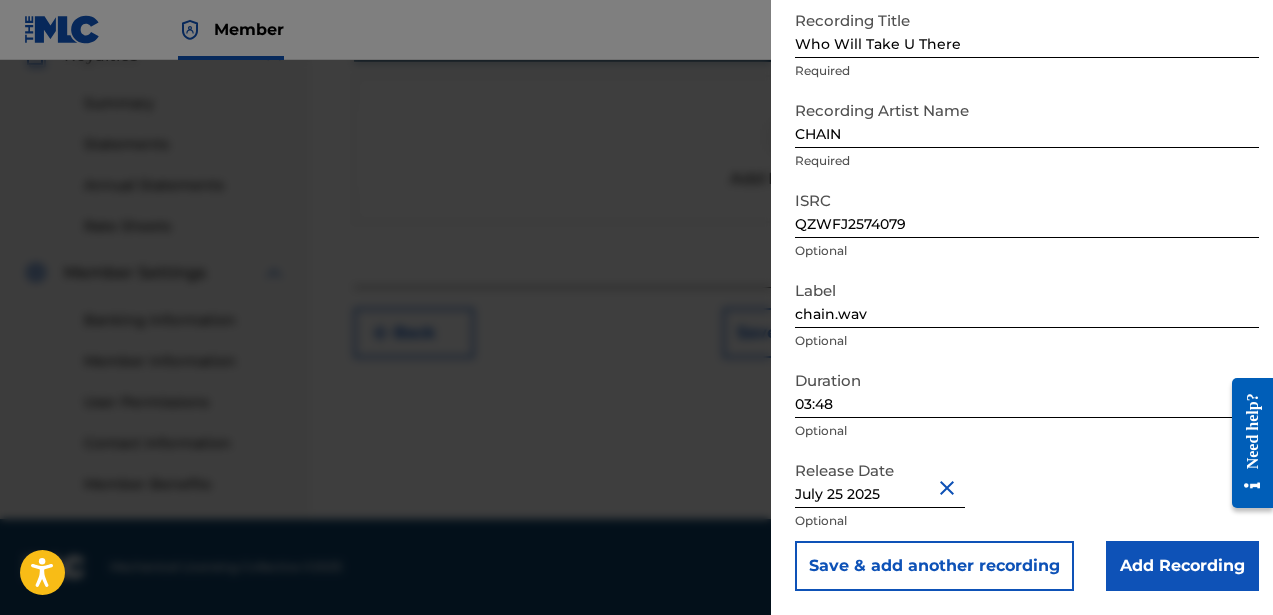 click on "Add Recording" at bounding box center (1182, 566) 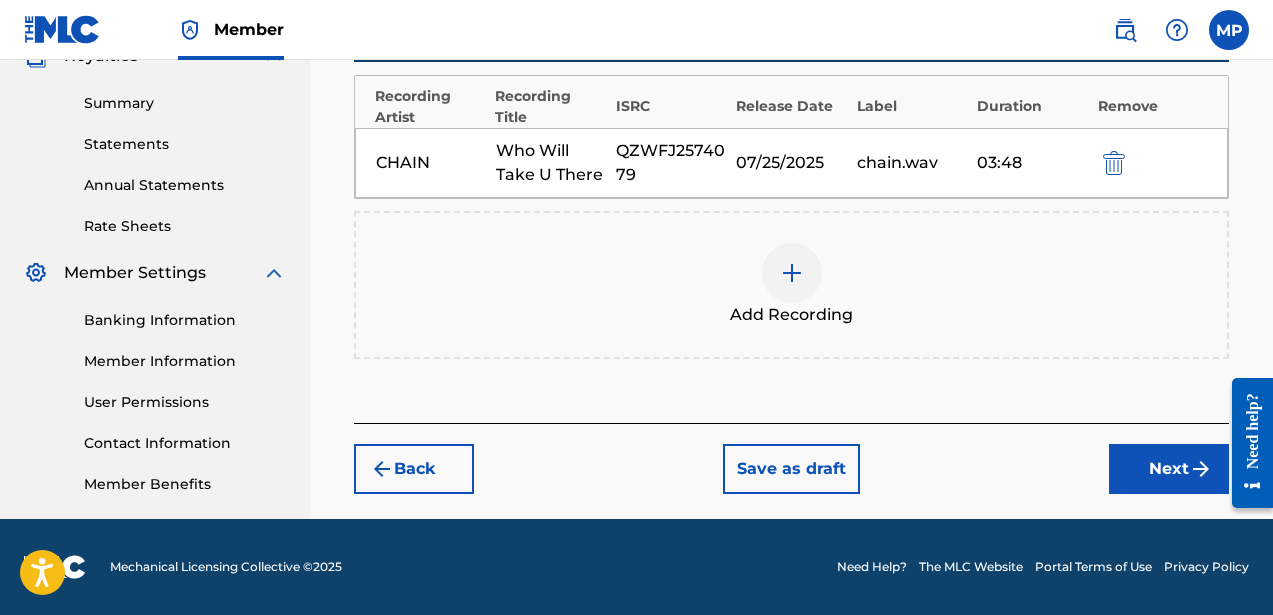 click on "Next" at bounding box center [1169, 469] 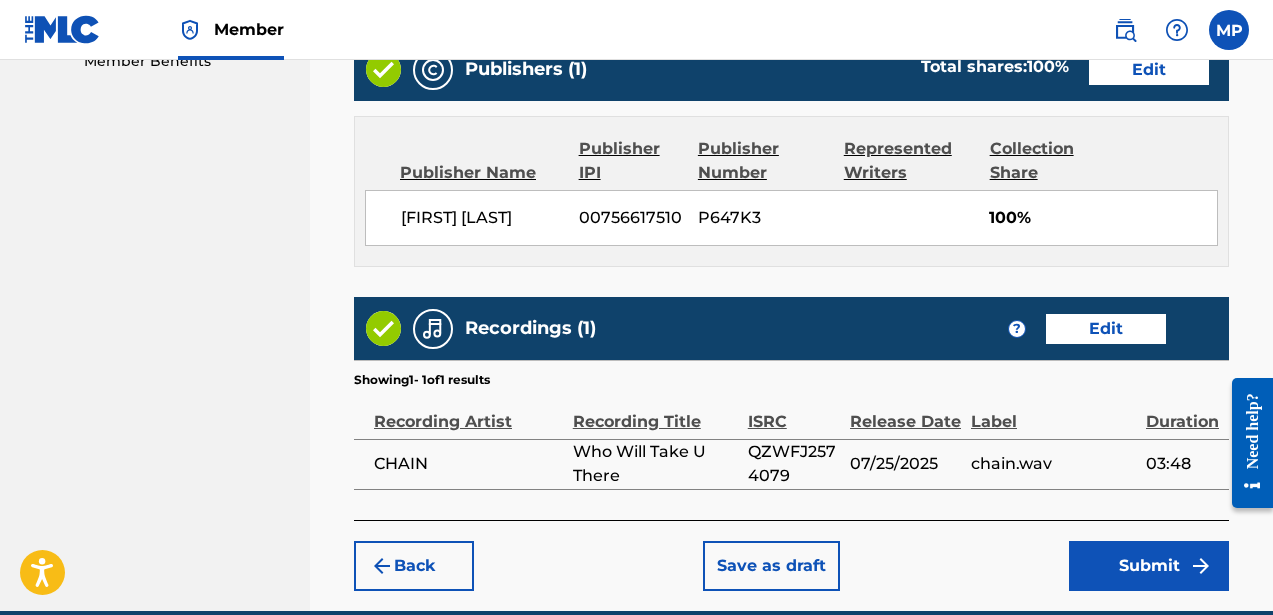 scroll, scrollTop: 1138, scrollLeft: 0, axis: vertical 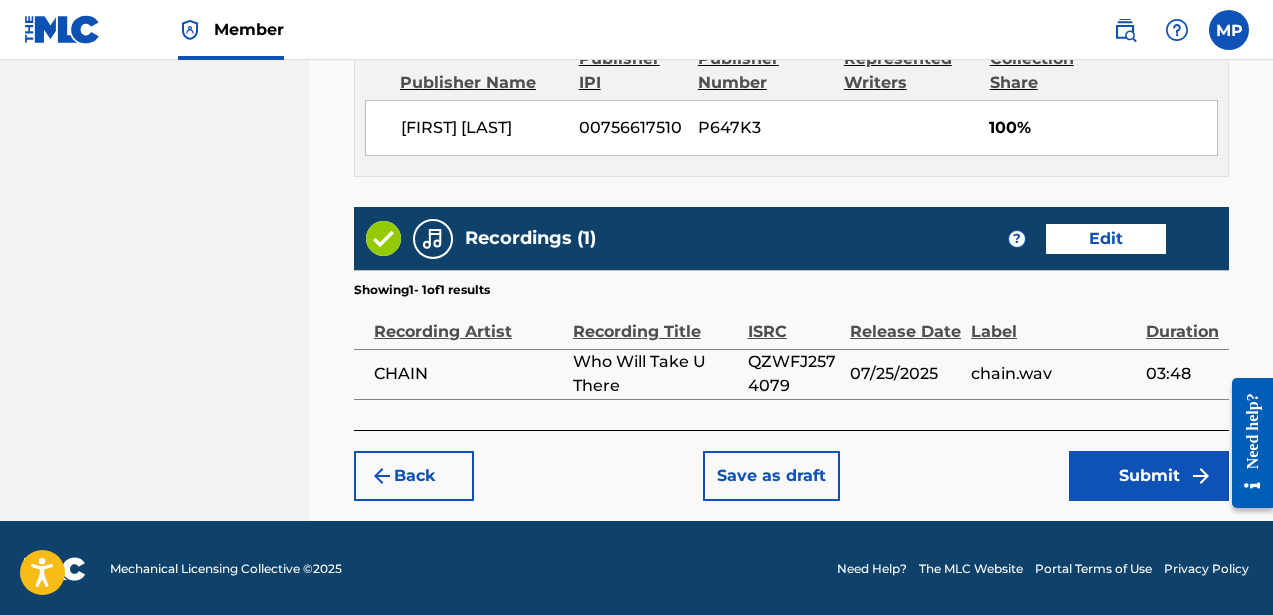 click on "Submit" at bounding box center [1149, 476] 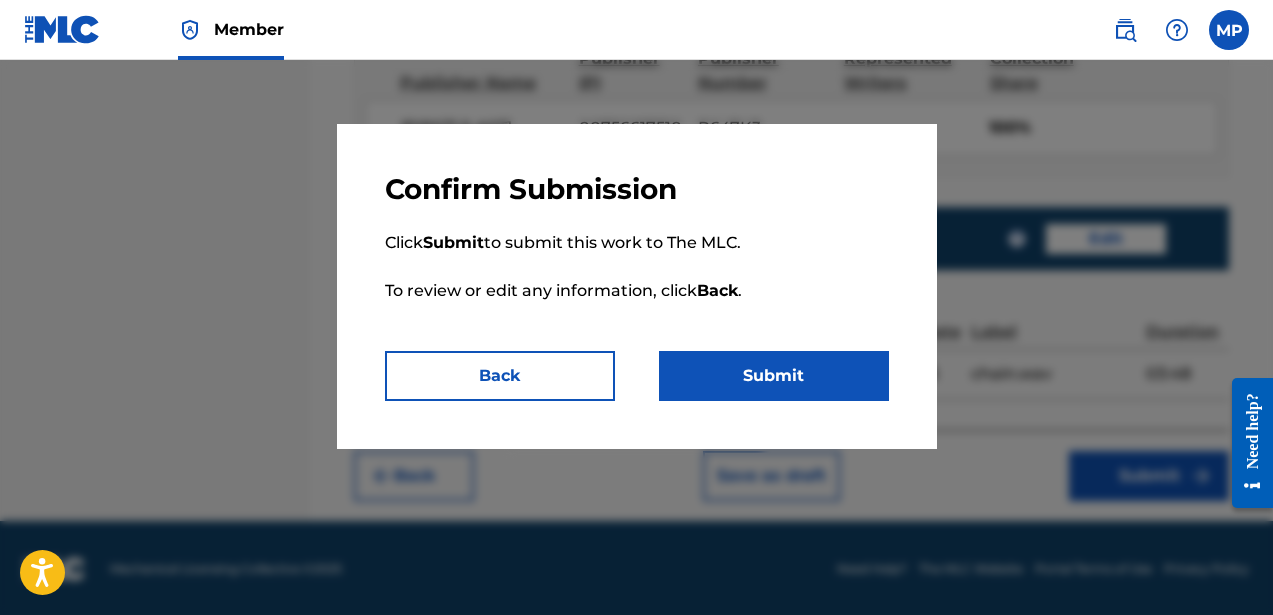 click on "Submit" at bounding box center [774, 376] 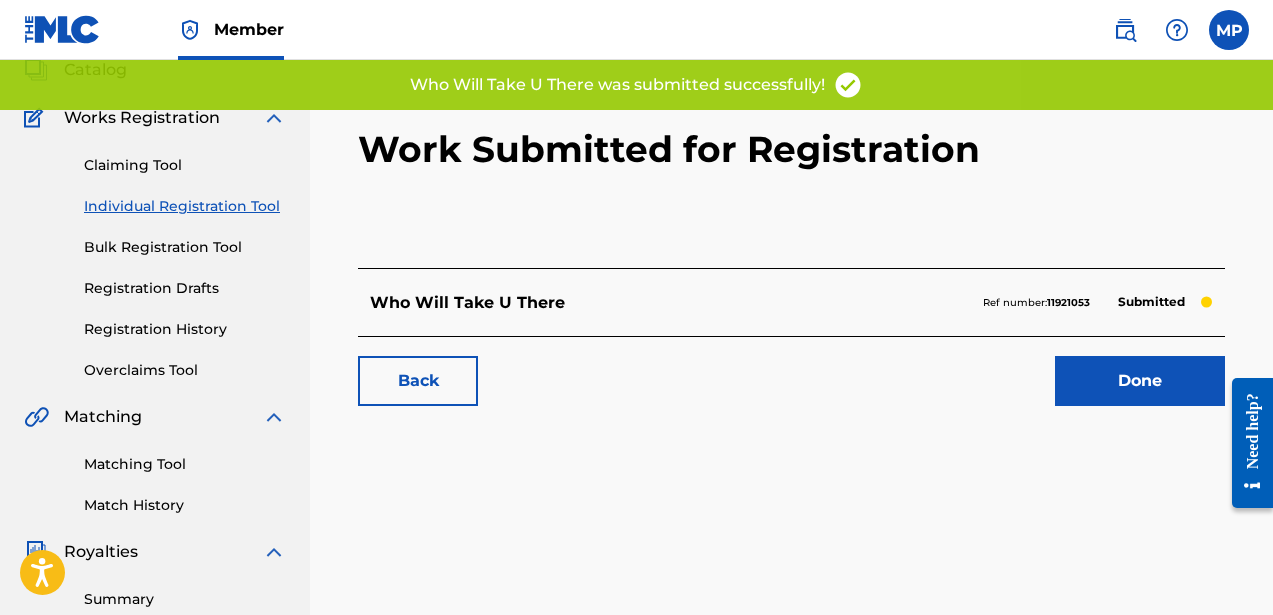 scroll, scrollTop: 137, scrollLeft: 0, axis: vertical 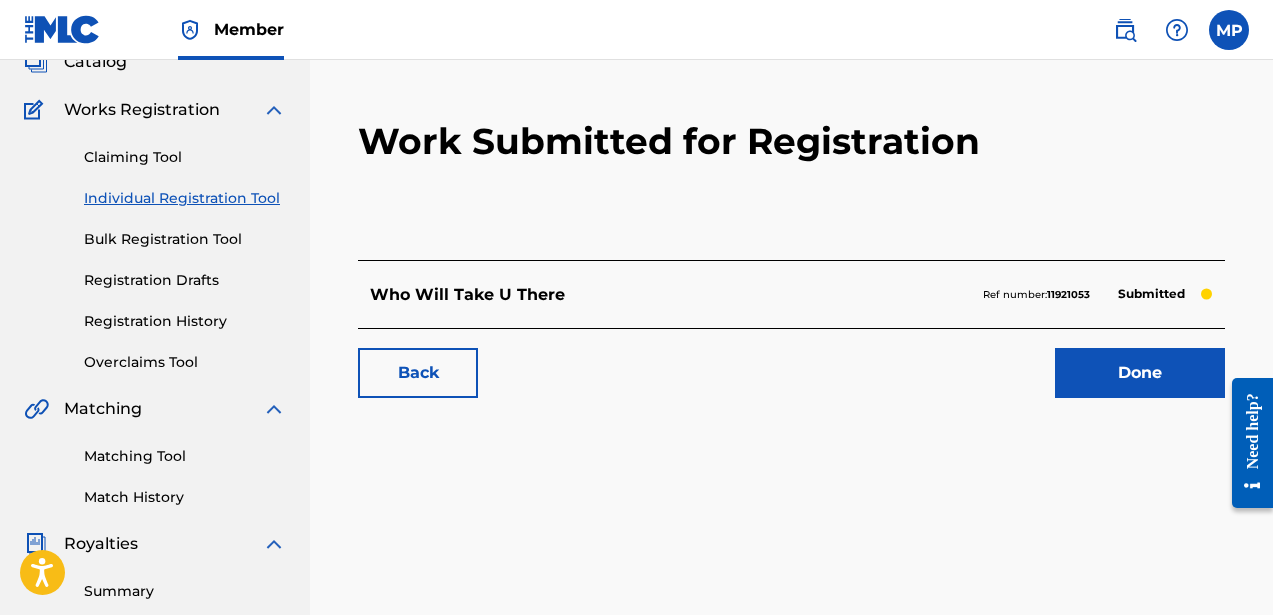 click on "Done" at bounding box center (1140, 373) 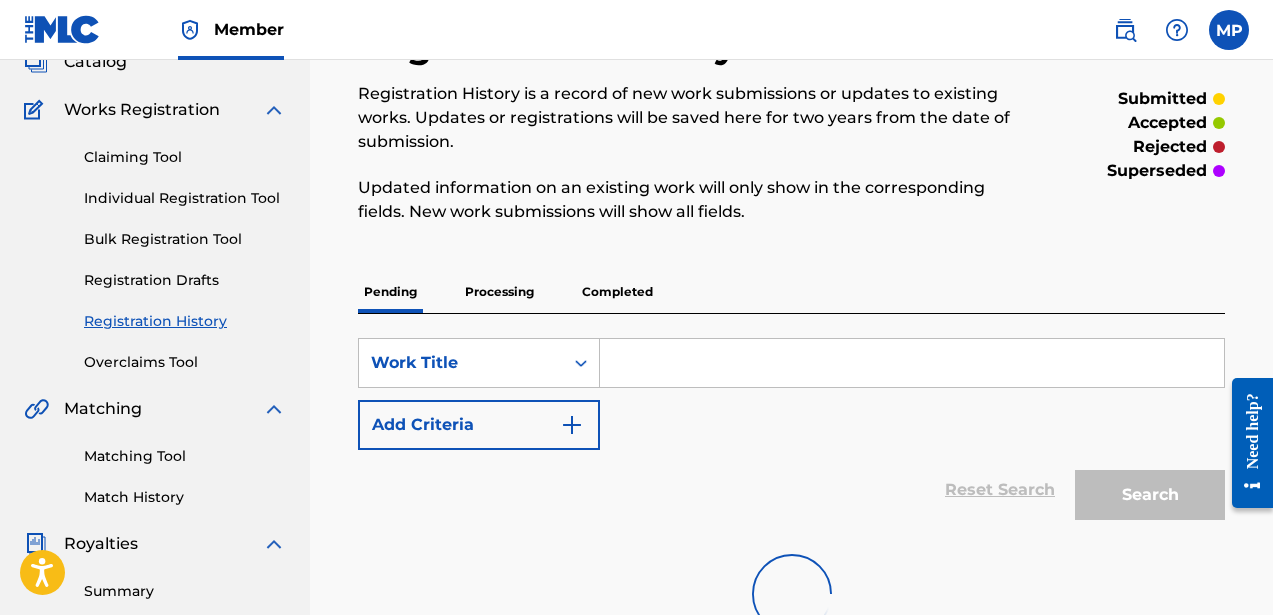 scroll, scrollTop: 0, scrollLeft: 0, axis: both 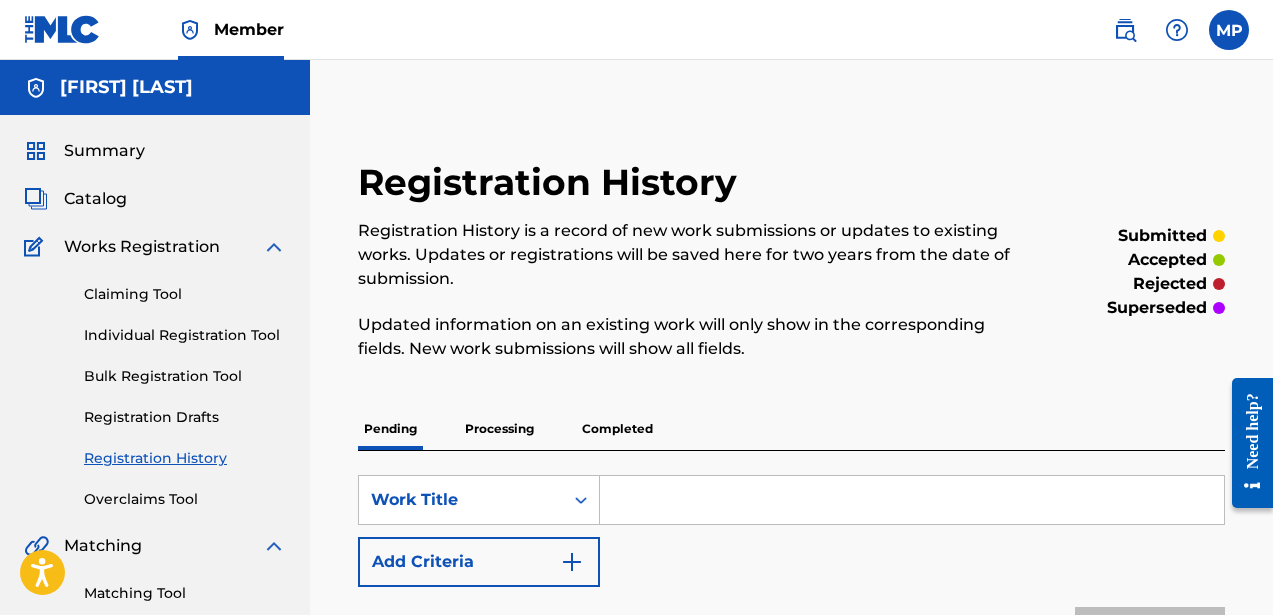 click on "Individual Registration Tool" at bounding box center (185, 335) 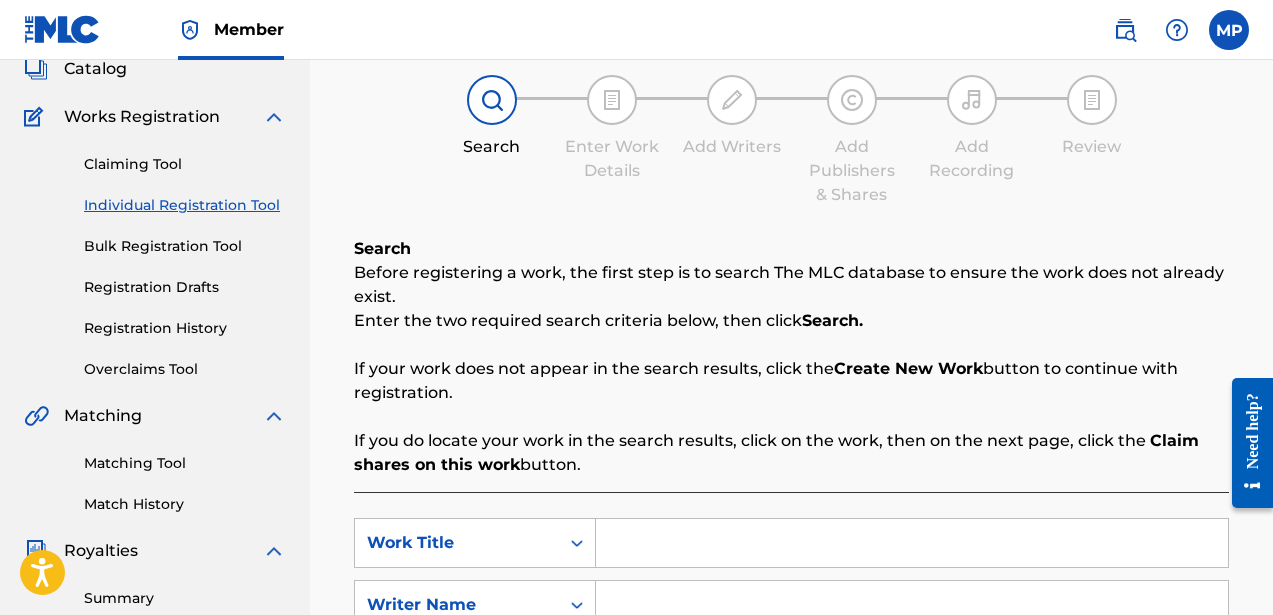 scroll, scrollTop: 38, scrollLeft: 0, axis: vertical 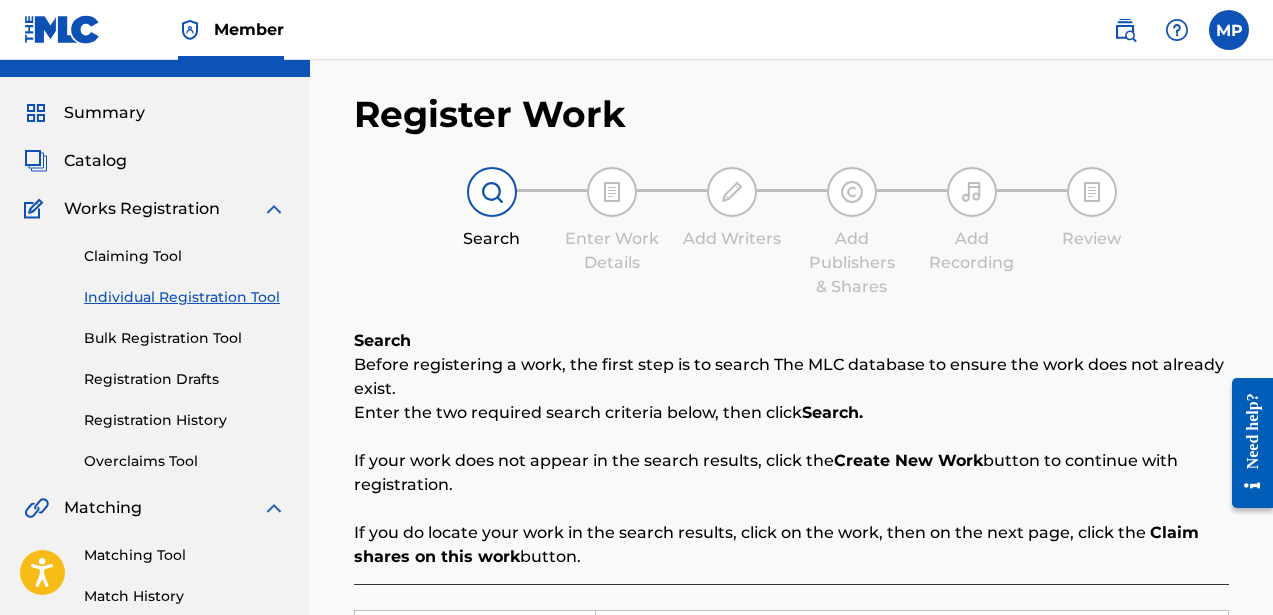 click on "Bulk Registration Tool" at bounding box center (185, 338) 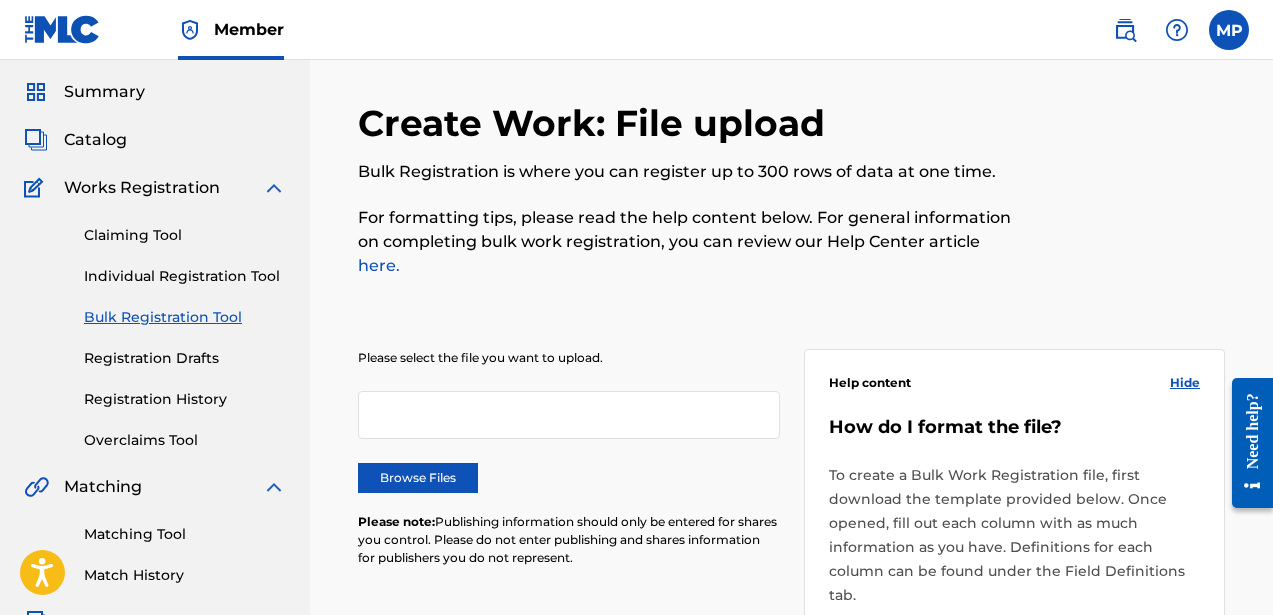 scroll, scrollTop: 0, scrollLeft: 0, axis: both 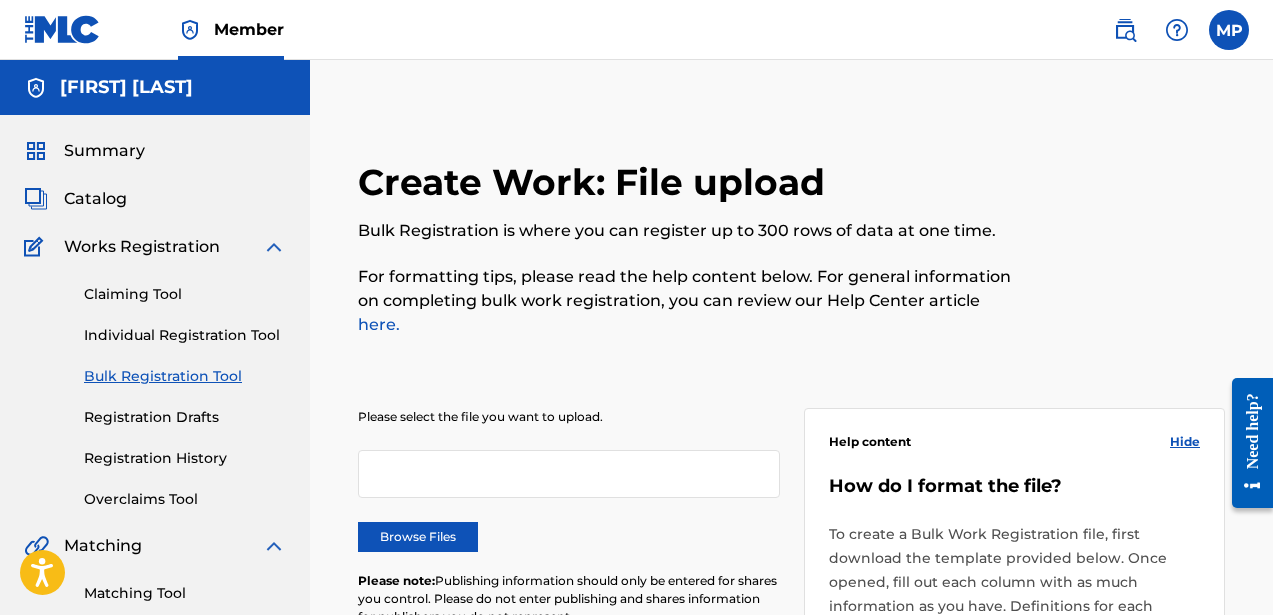 click on "Claiming Tool Individual Registration Tool Bulk Registration Tool Registration Drafts Registration History Overclaims Tool" at bounding box center [155, 384] 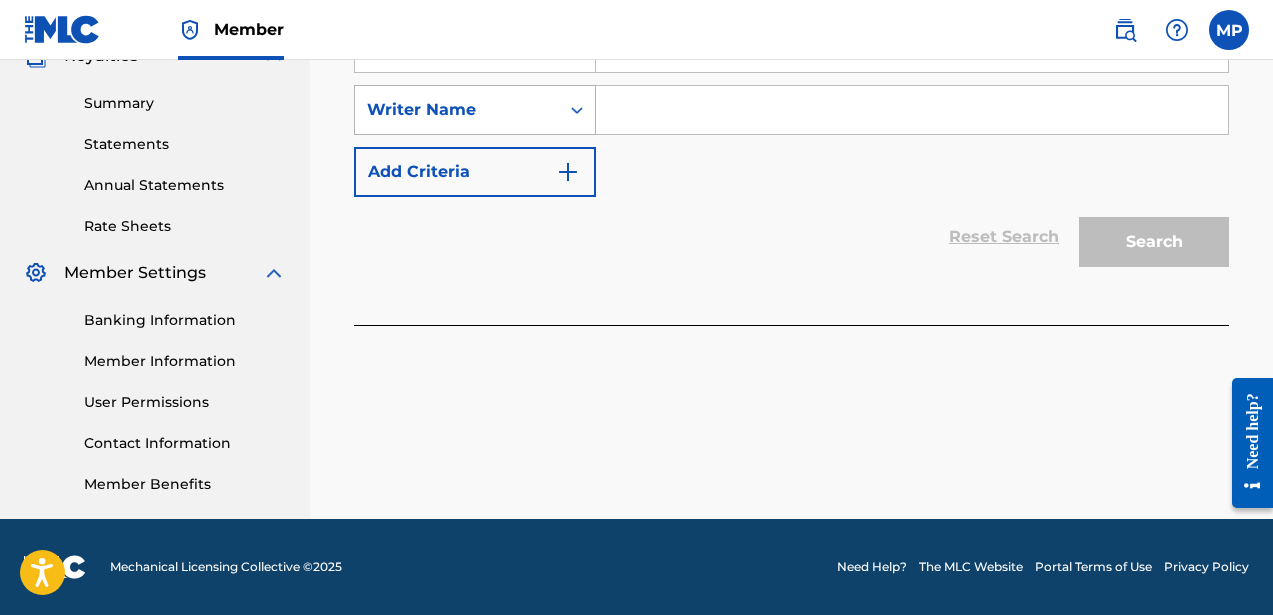 scroll, scrollTop: 544, scrollLeft: 0, axis: vertical 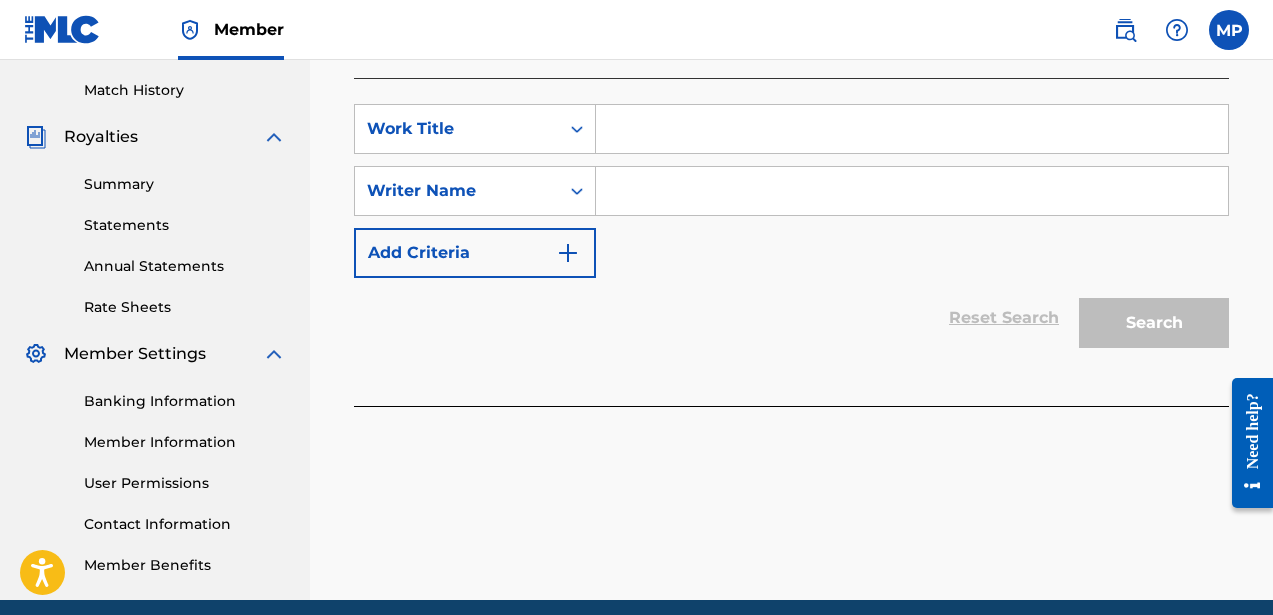 click at bounding box center (912, 129) 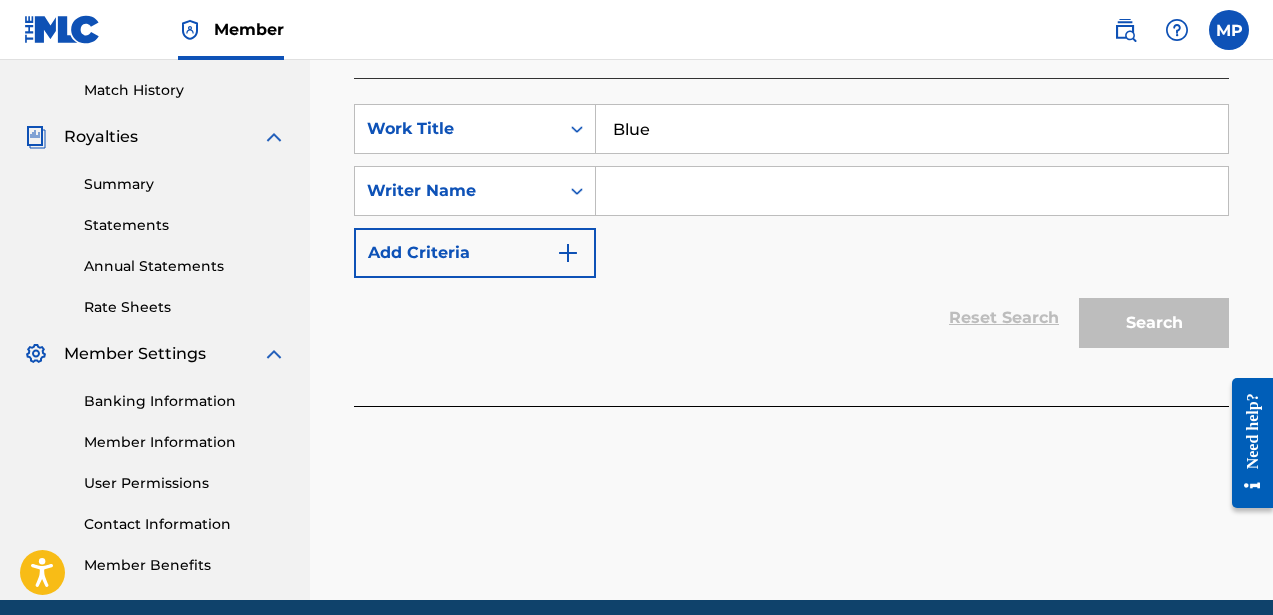 type on "Blue" 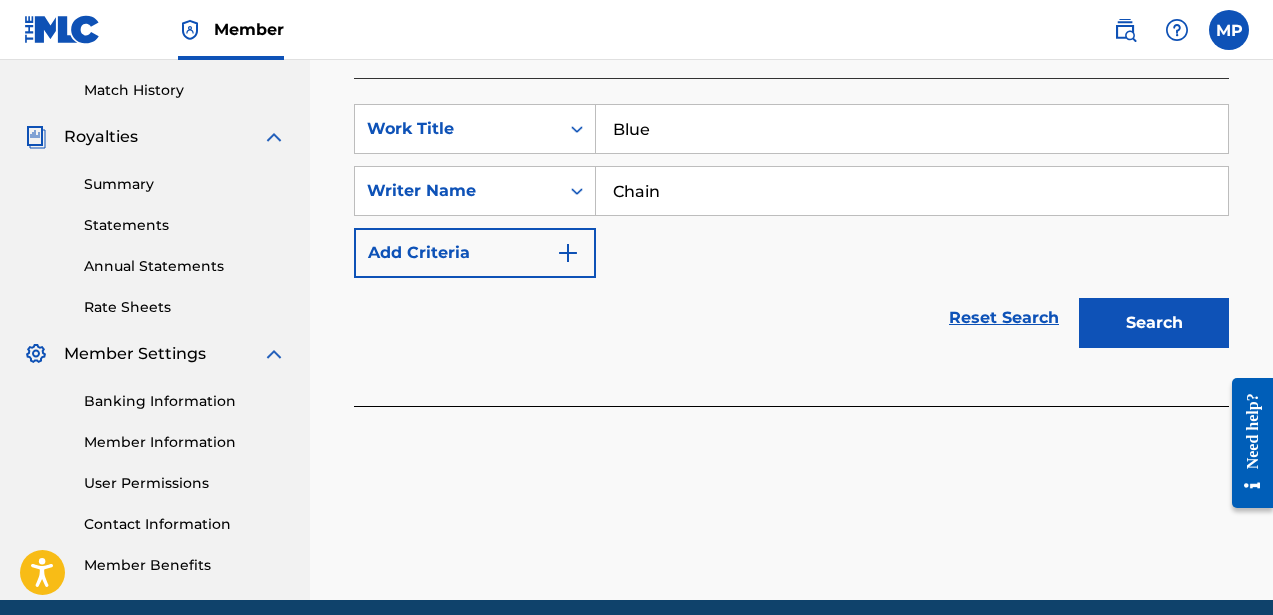type on "Chain" 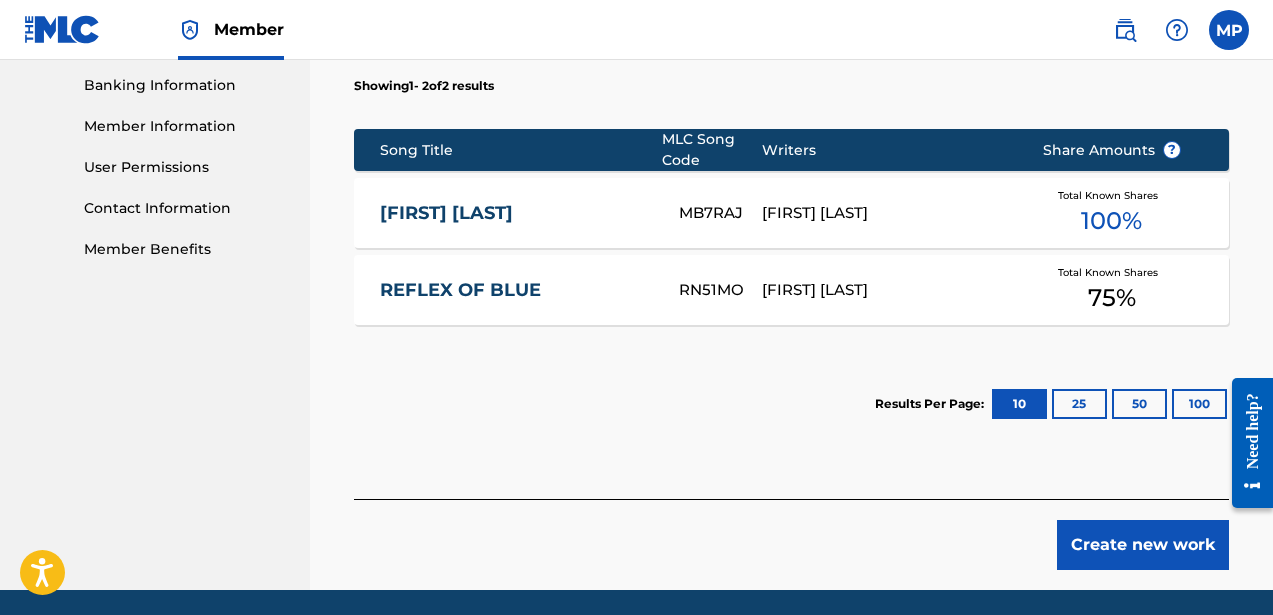 scroll, scrollTop: 861, scrollLeft: 0, axis: vertical 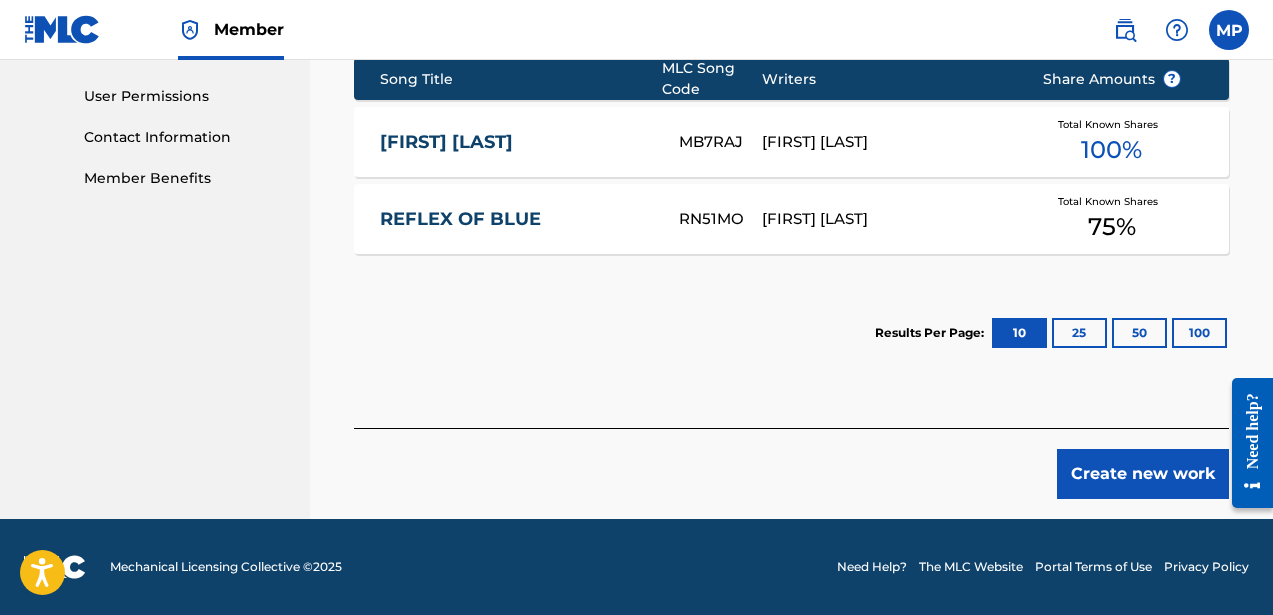 click on "Create new work" at bounding box center [1143, 474] 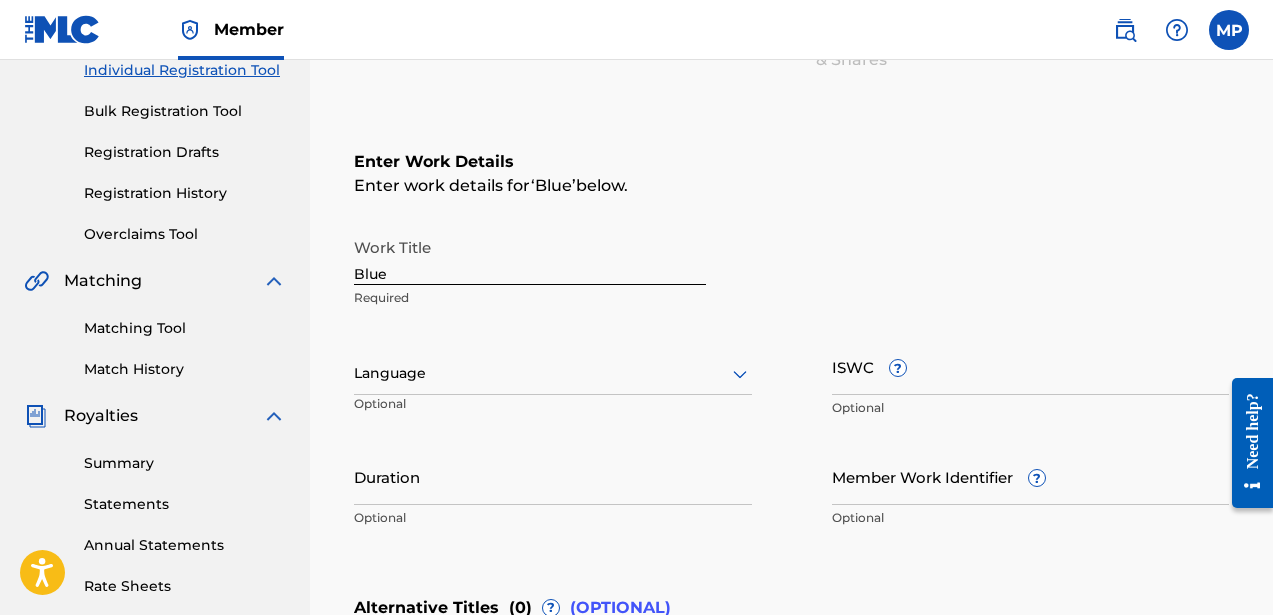 scroll, scrollTop: 276, scrollLeft: 0, axis: vertical 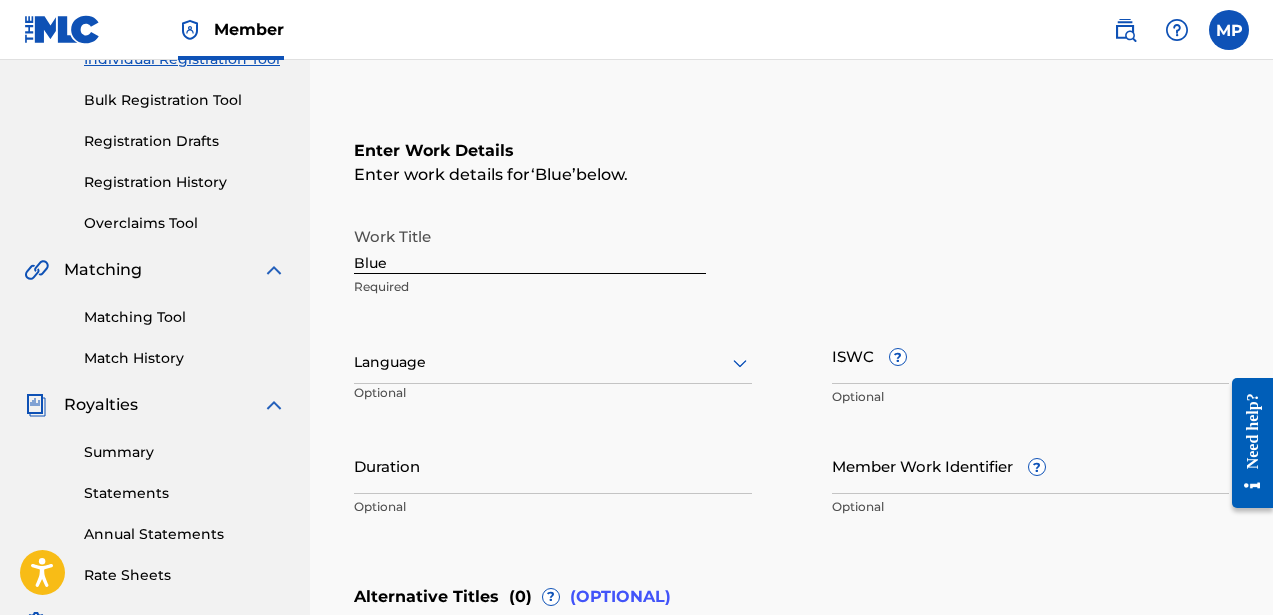 click at bounding box center [553, 362] 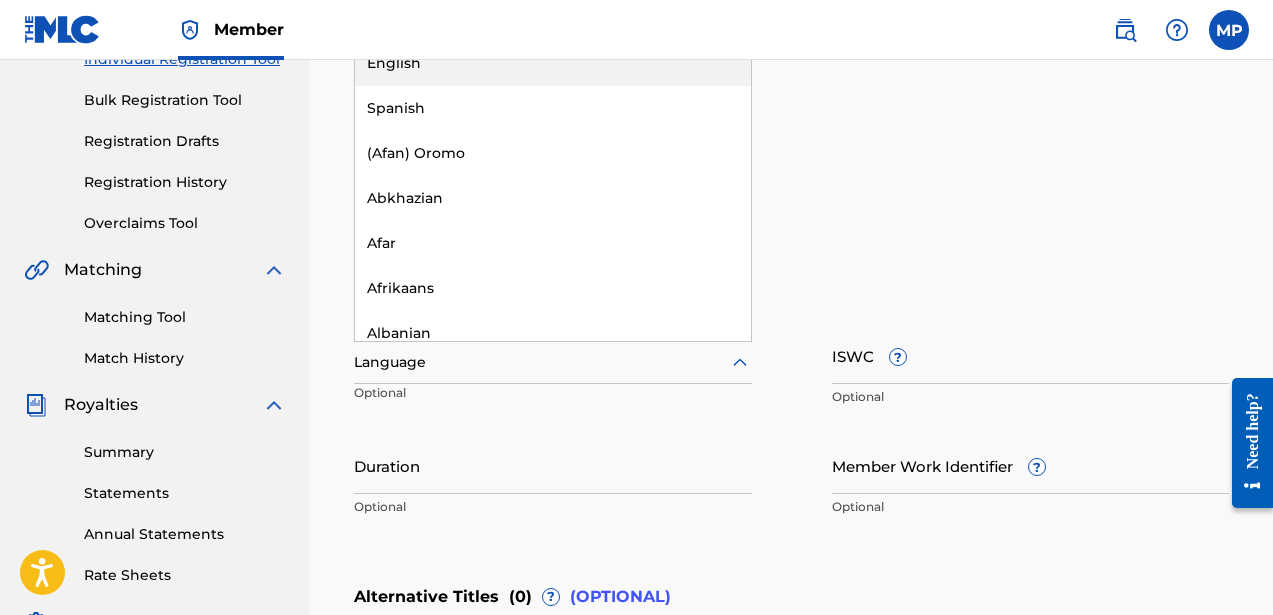 click on "English" at bounding box center [553, 63] 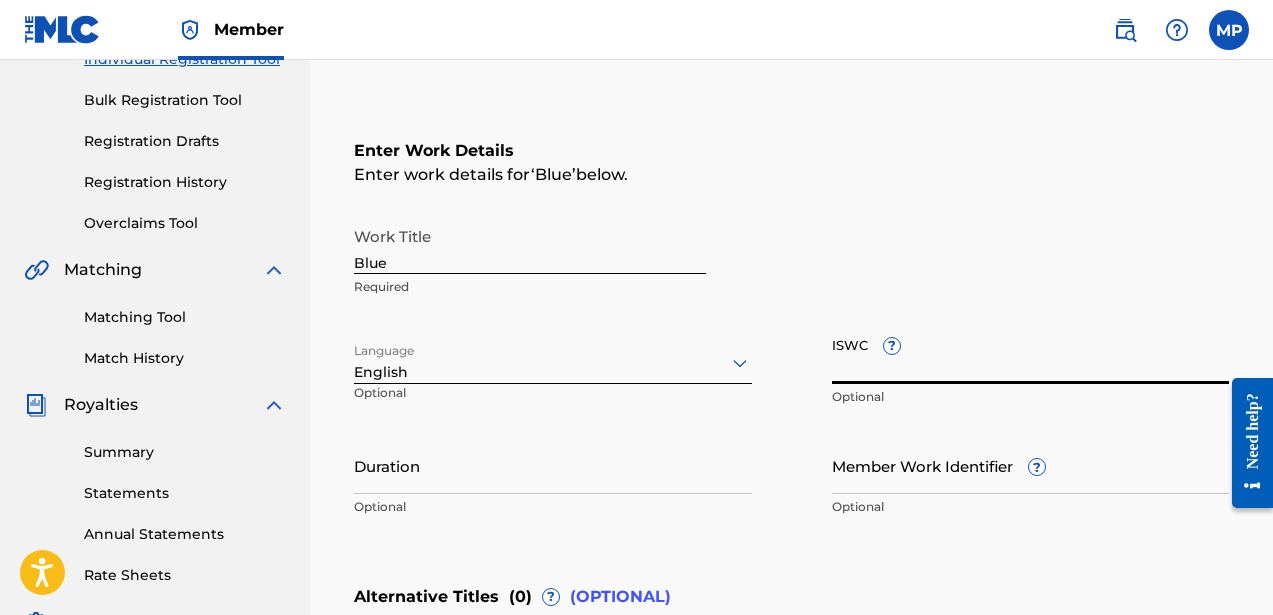 click on "ISWC   ?" at bounding box center [1031, 355] 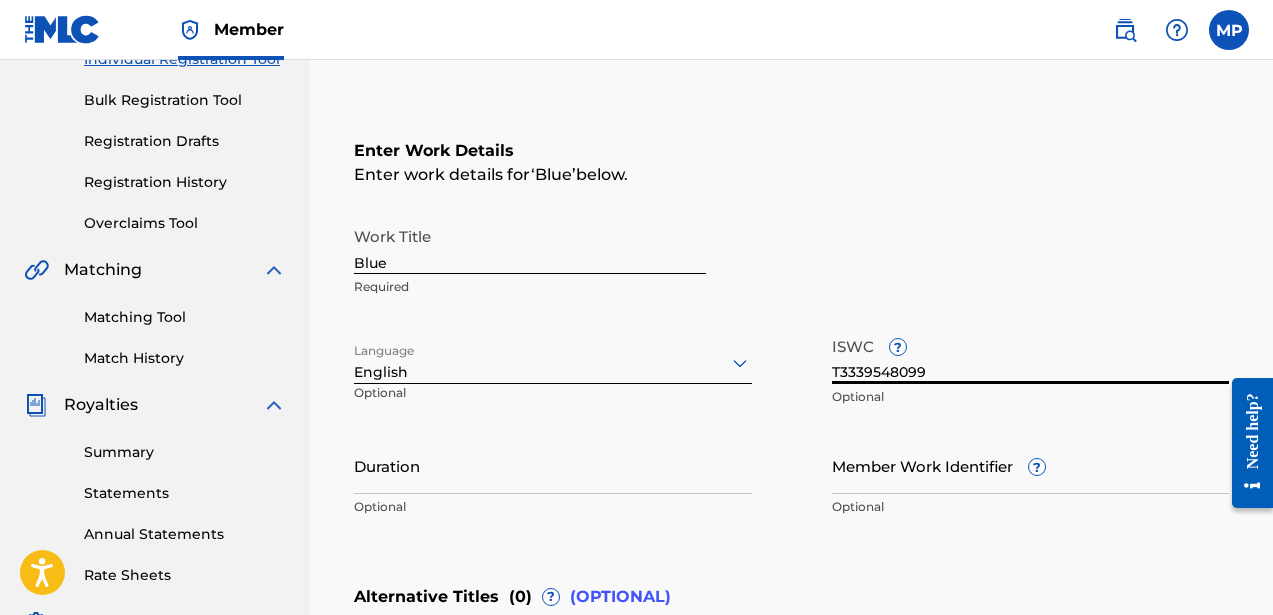 scroll, scrollTop: 400, scrollLeft: 0, axis: vertical 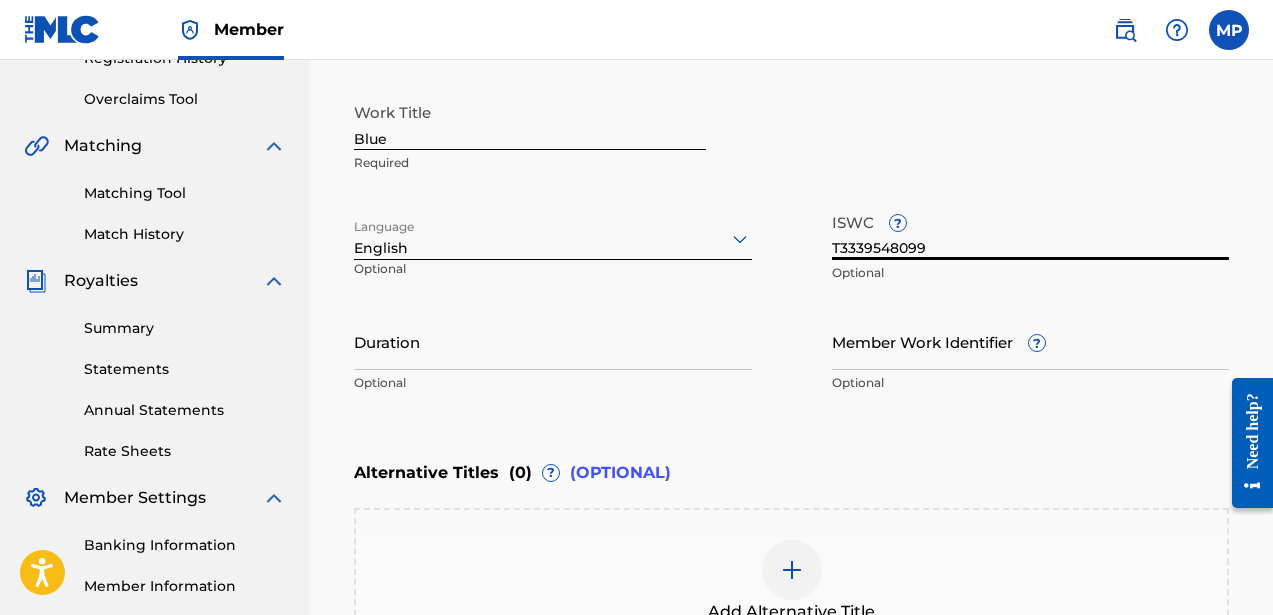 type on "T3339548099" 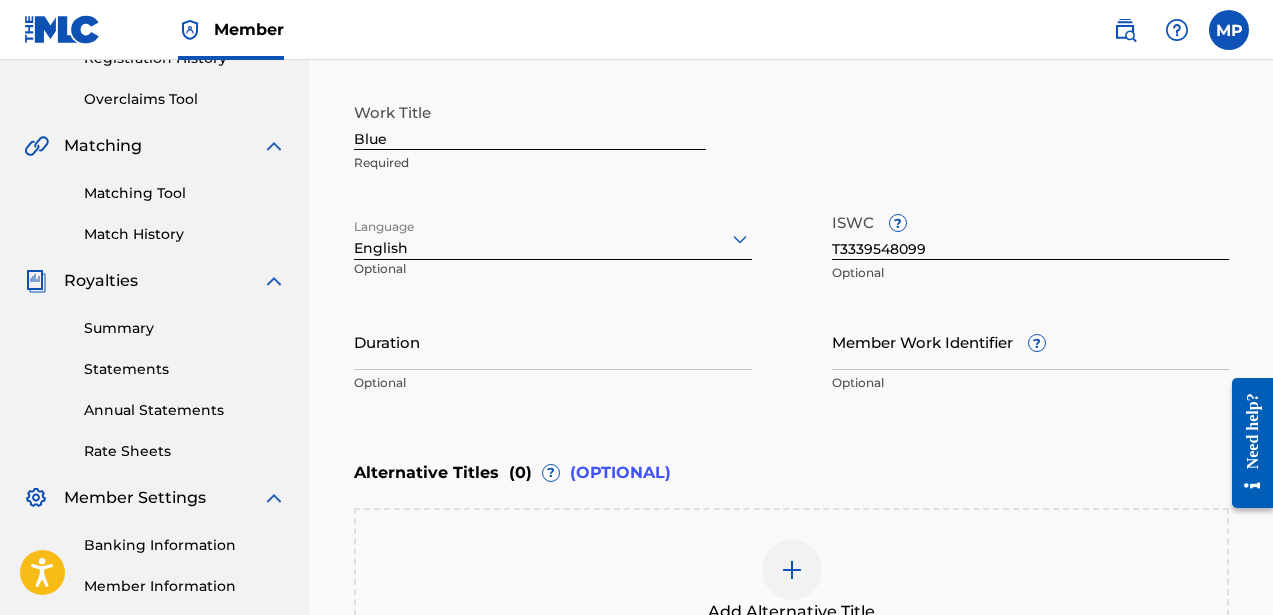 click on "Duration   Optional" at bounding box center (553, 358) 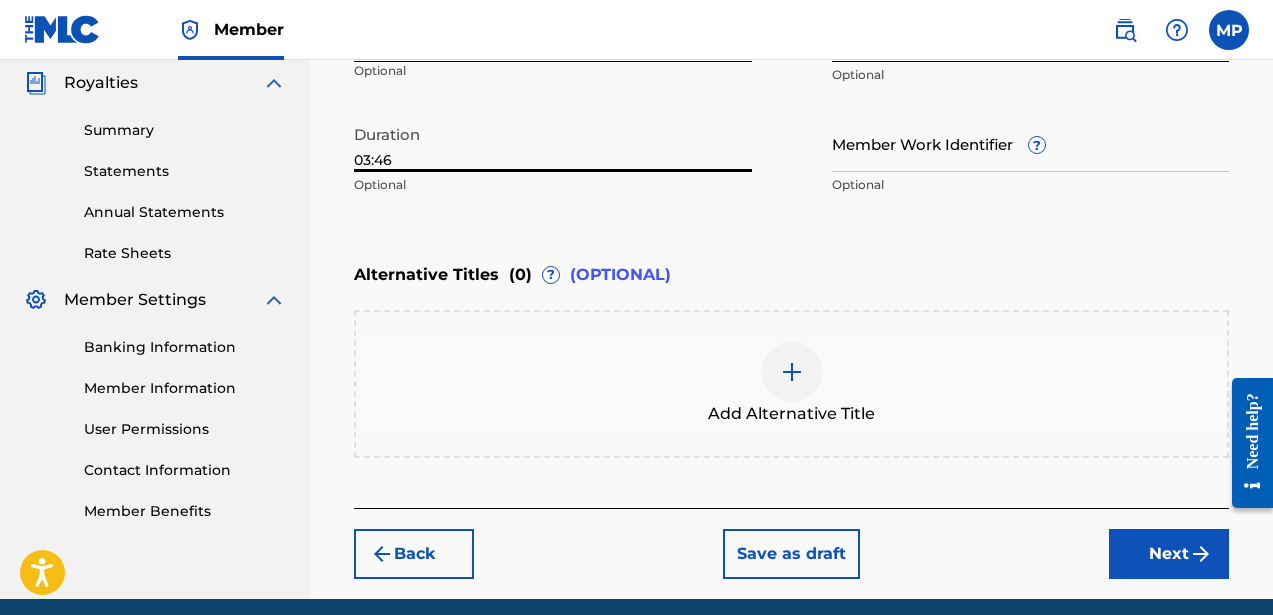 type on "03:46" 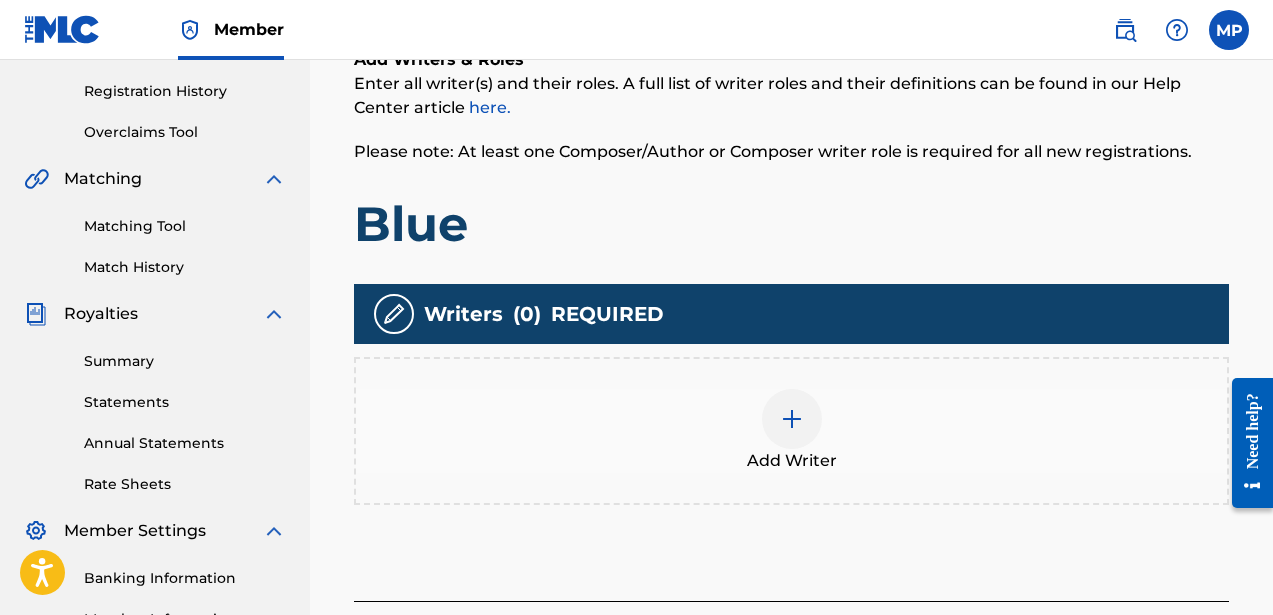 scroll, scrollTop: 508, scrollLeft: 0, axis: vertical 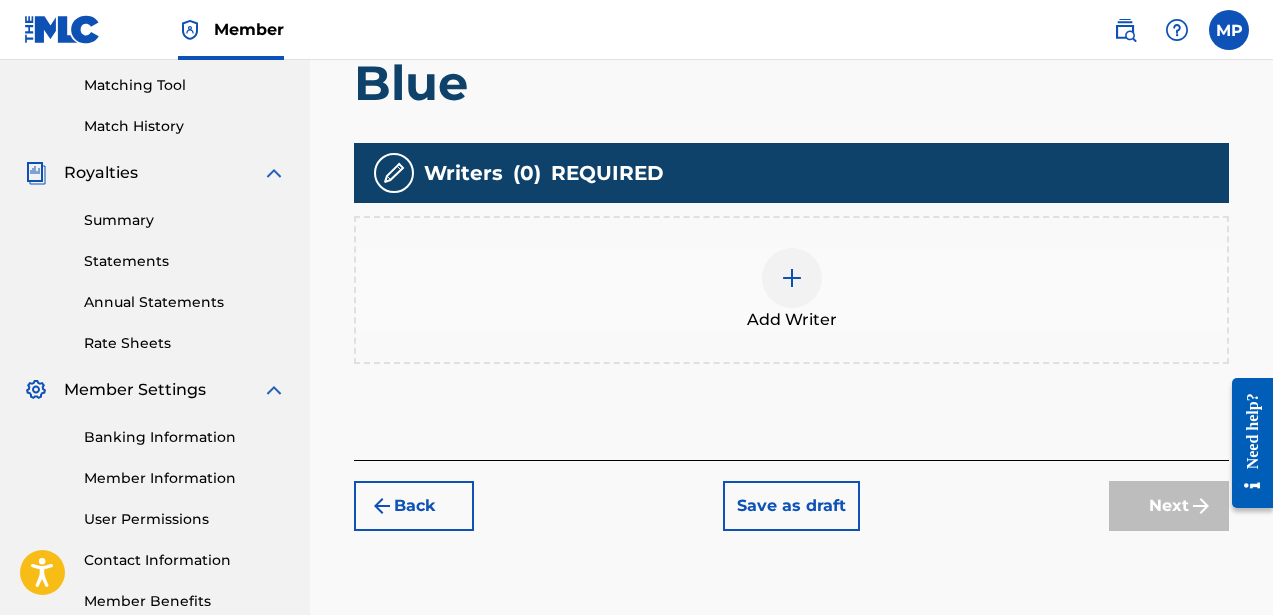click at bounding box center (792, 278) 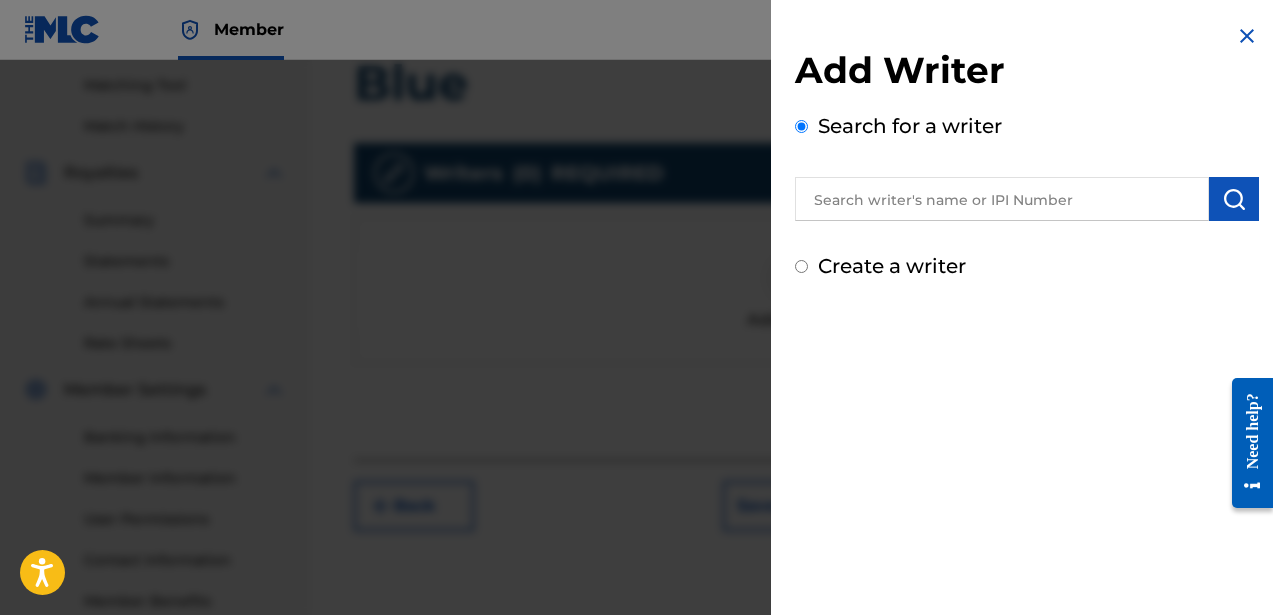 click on "Create a writer" at bounding box center [892, 266] 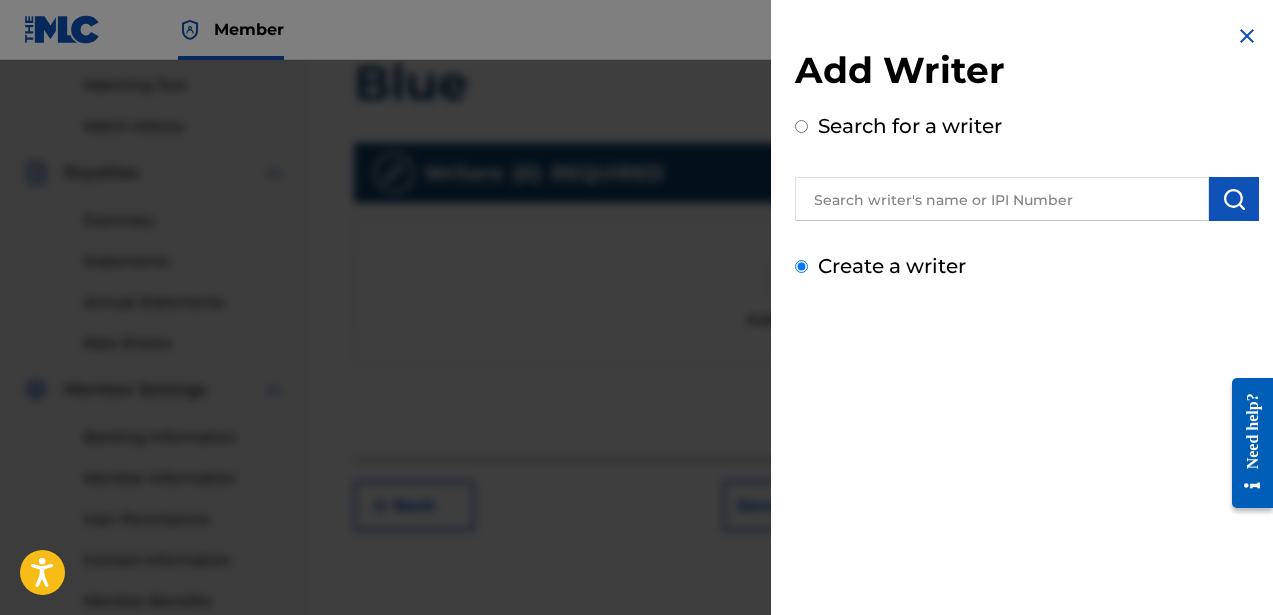 click on "Create a writer" at bounding box center (801, 266) 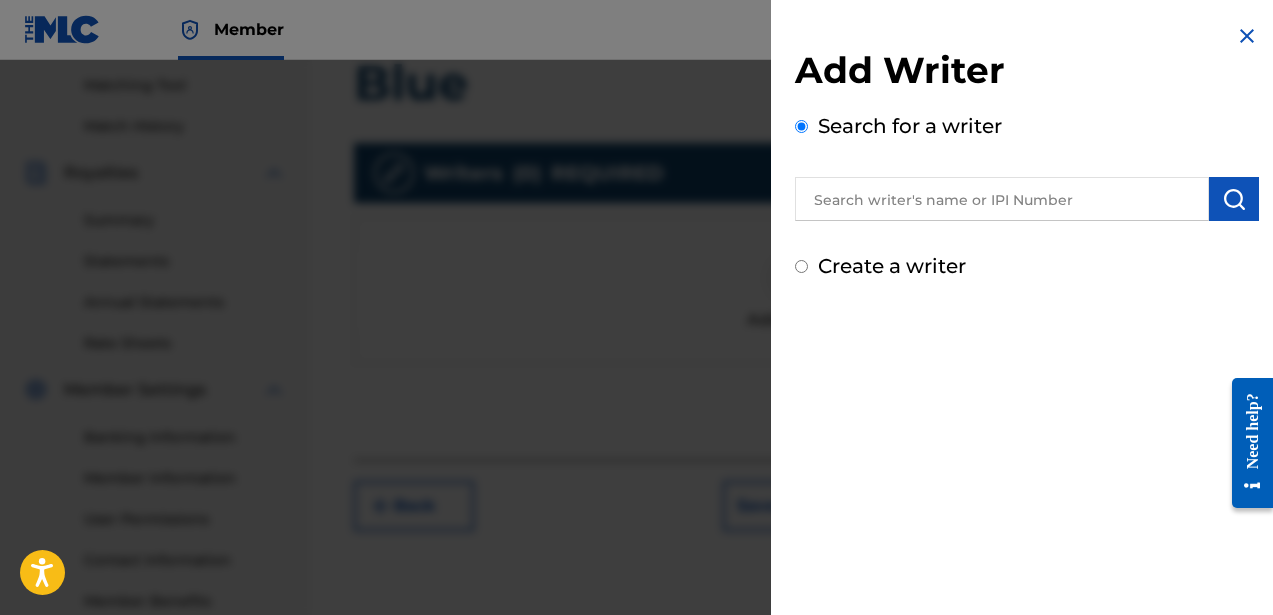 radio on "false" 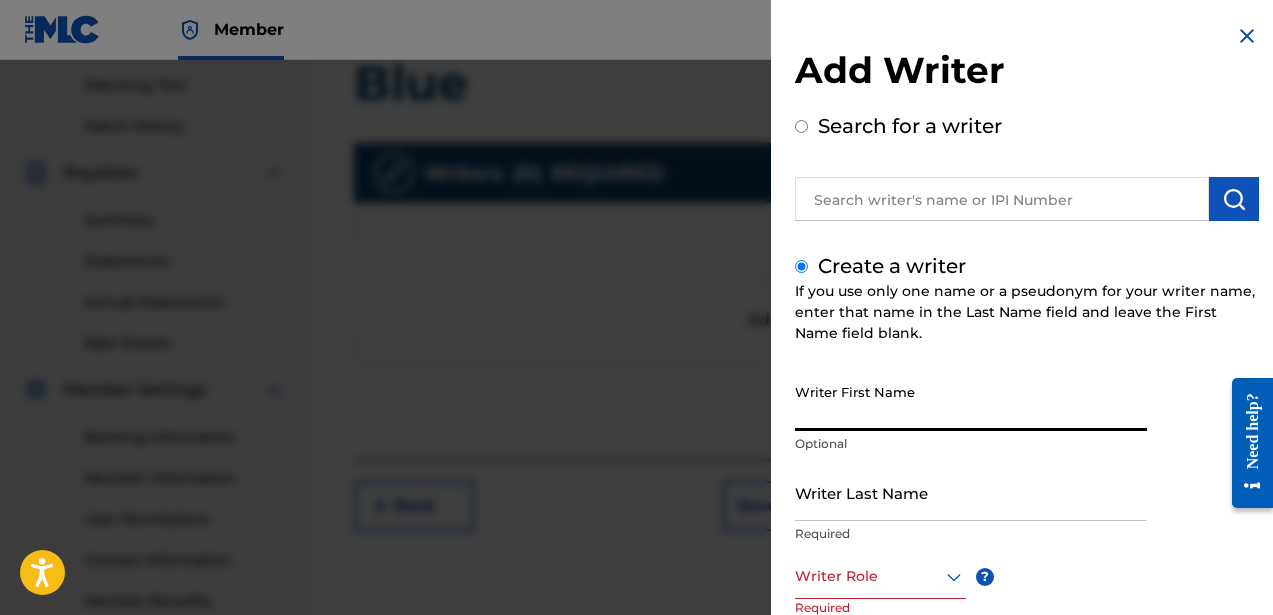 click on "Writer First Name" at bounding box center [971, 402] 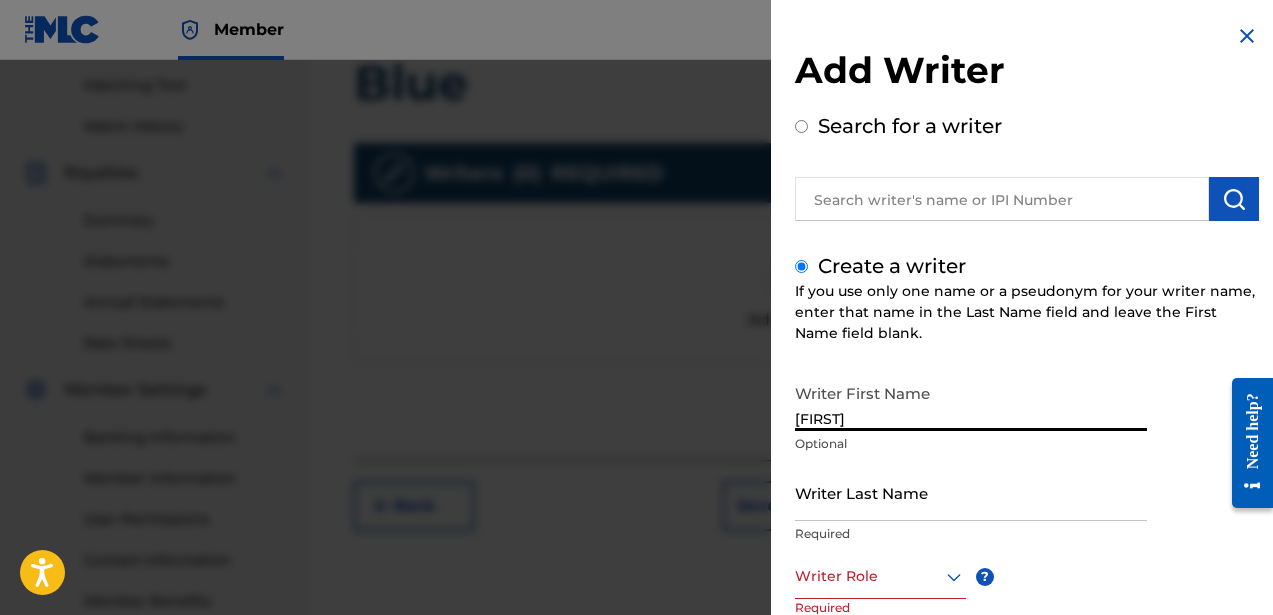 type on "[FIRST]" 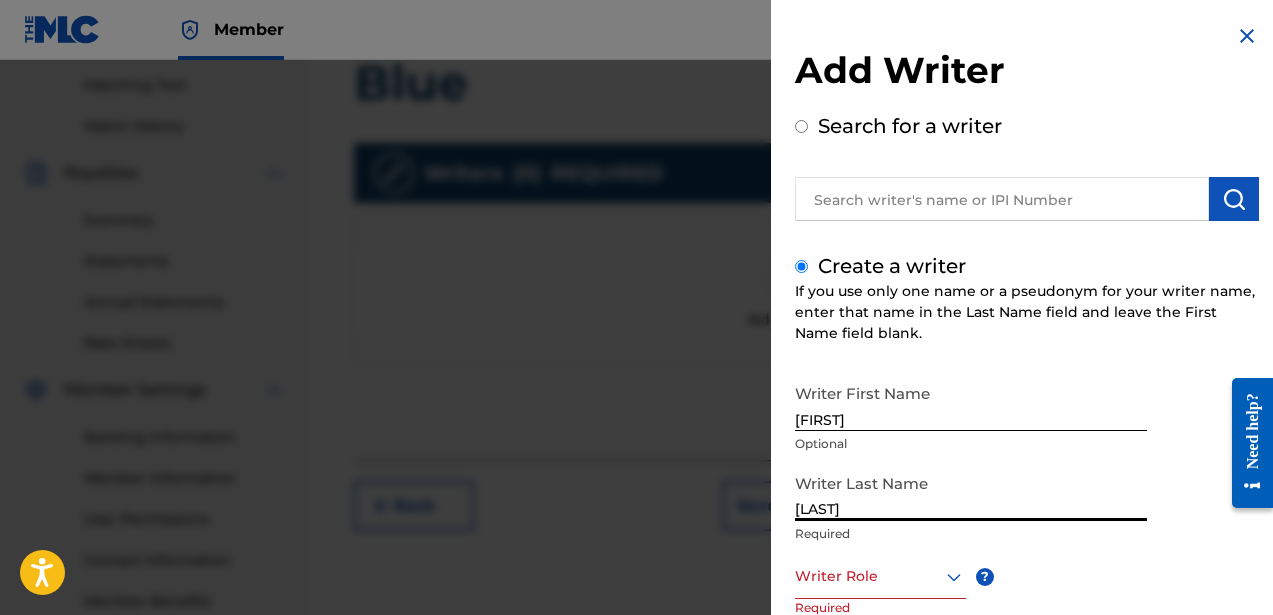 type on "[LAST]" 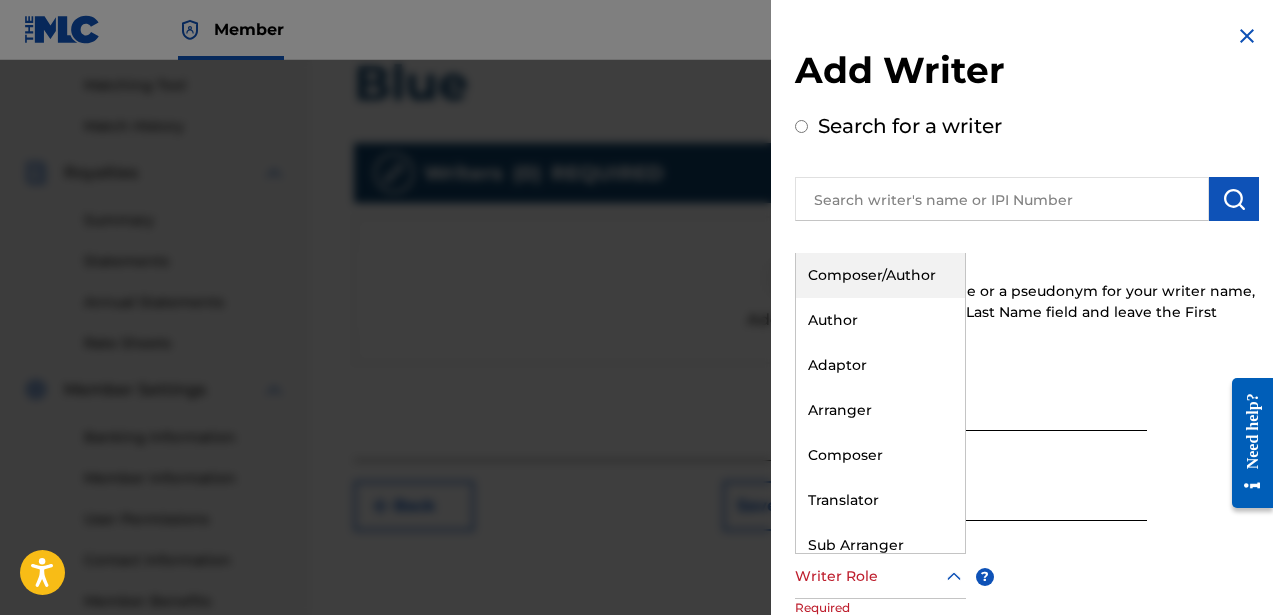 click on "Writer Role" at bounding box center [880, 576] 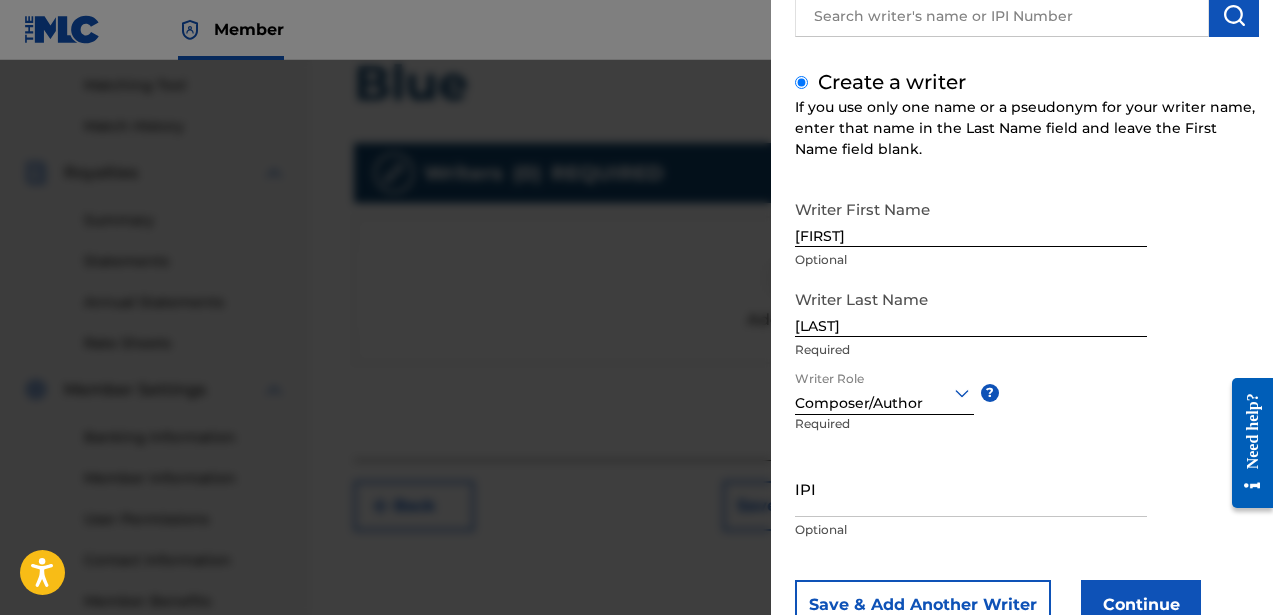 scroll, scrollTop: 253, scrollLeft: 0, axis: vertical 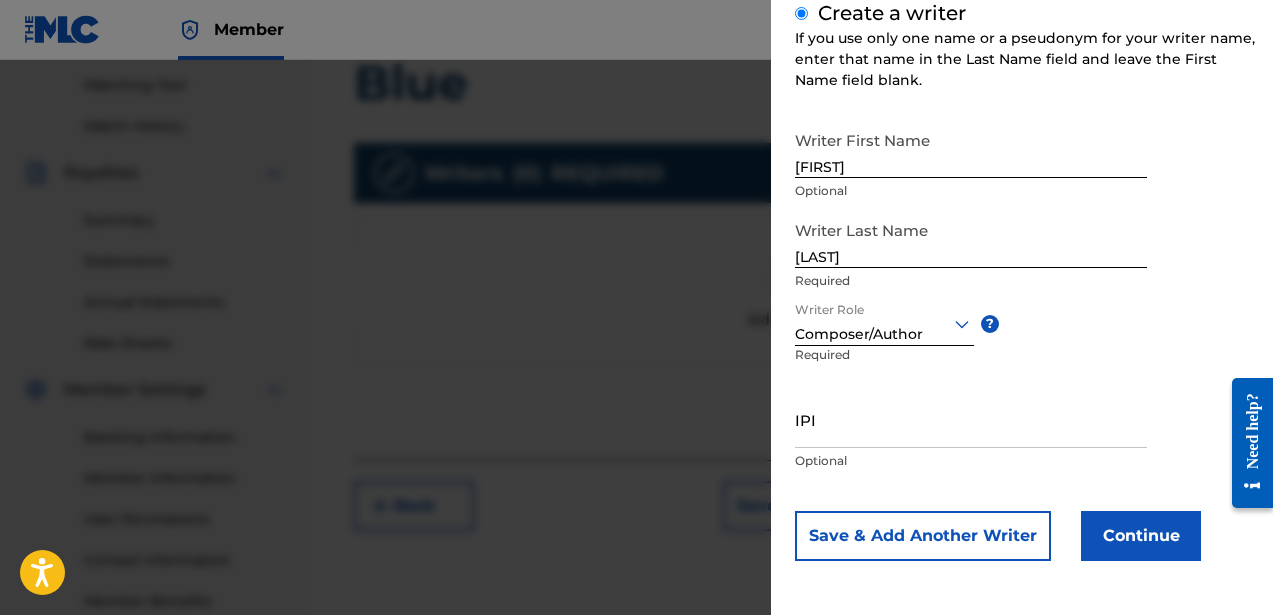 click on "IPI" at bounding box center (971, 419) 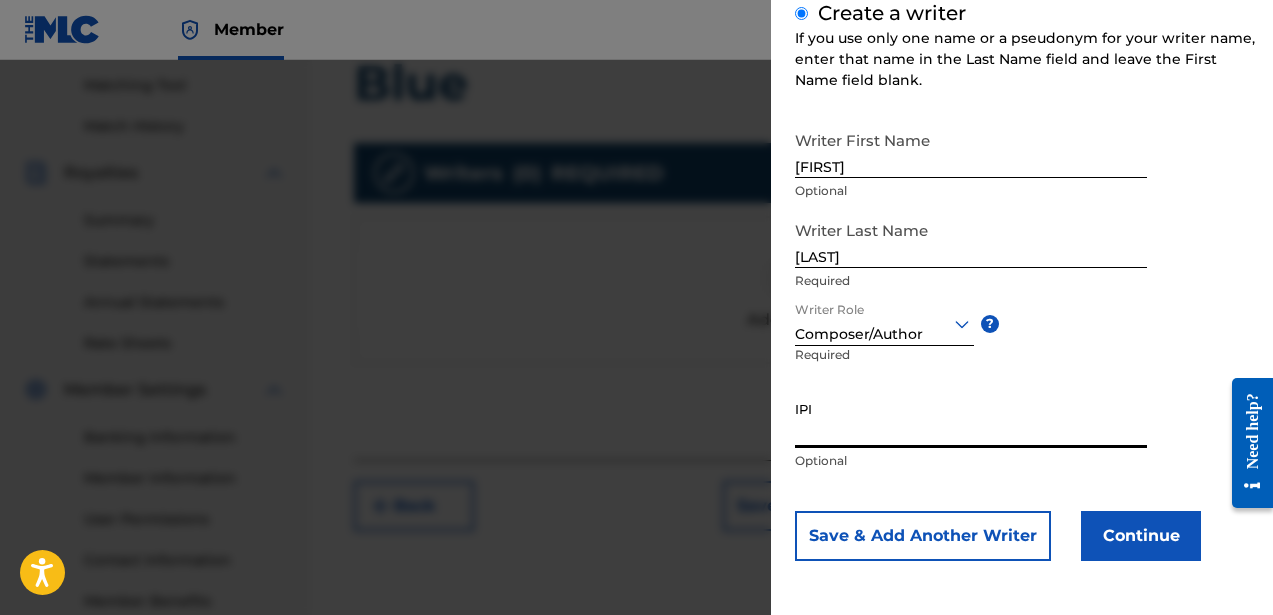 paste on "756617510" 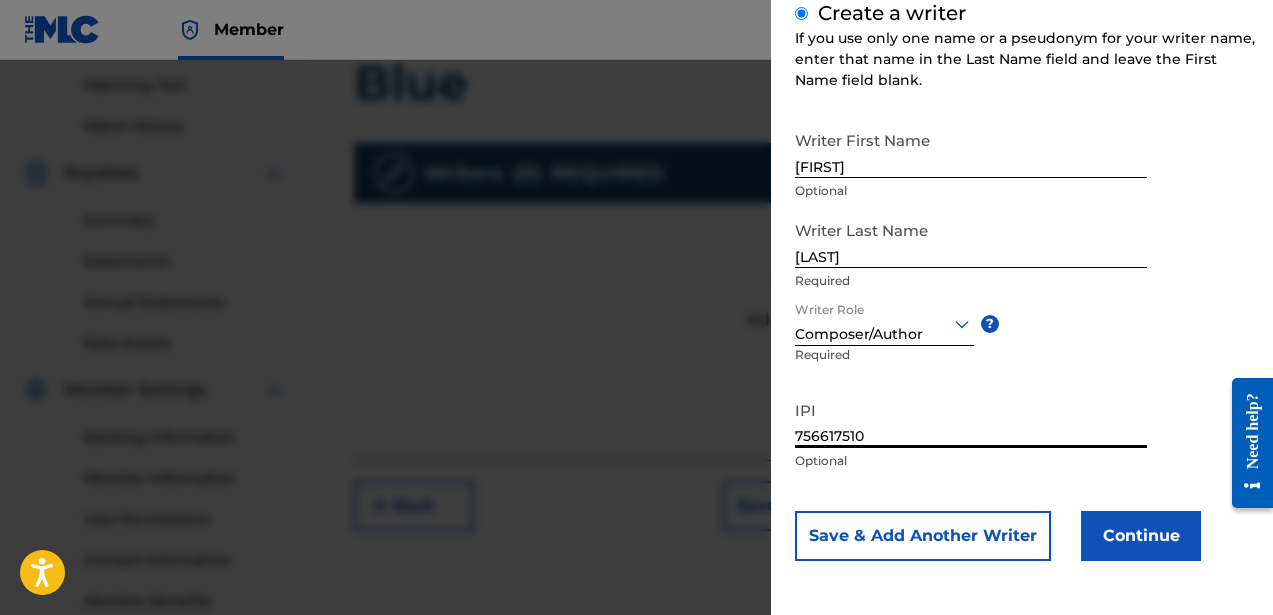 type on "756617510" 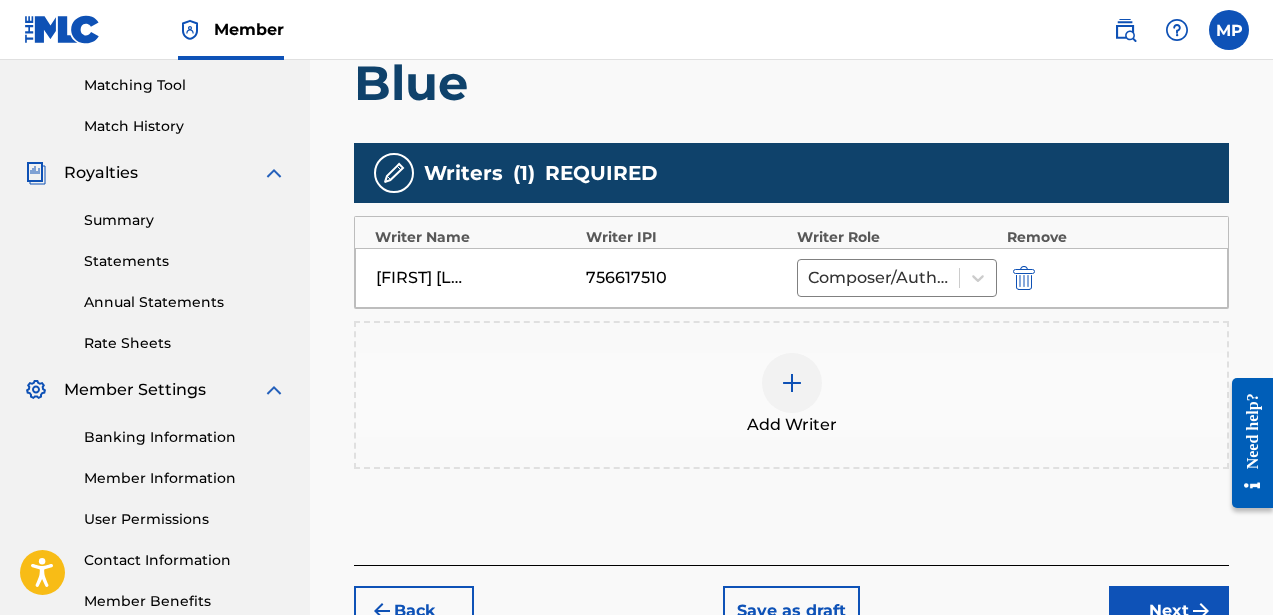 click on "Next" at bounding box center [1169, 611] 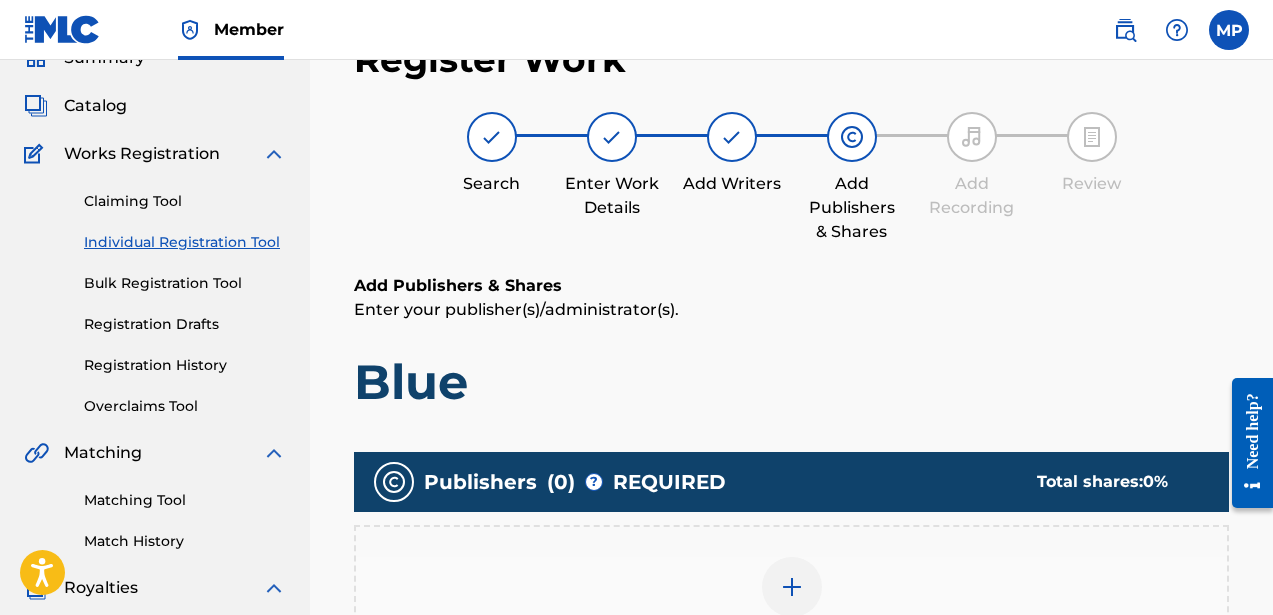 scroll, scrollTop: 90, scrollLeft: 0, axis: vertical 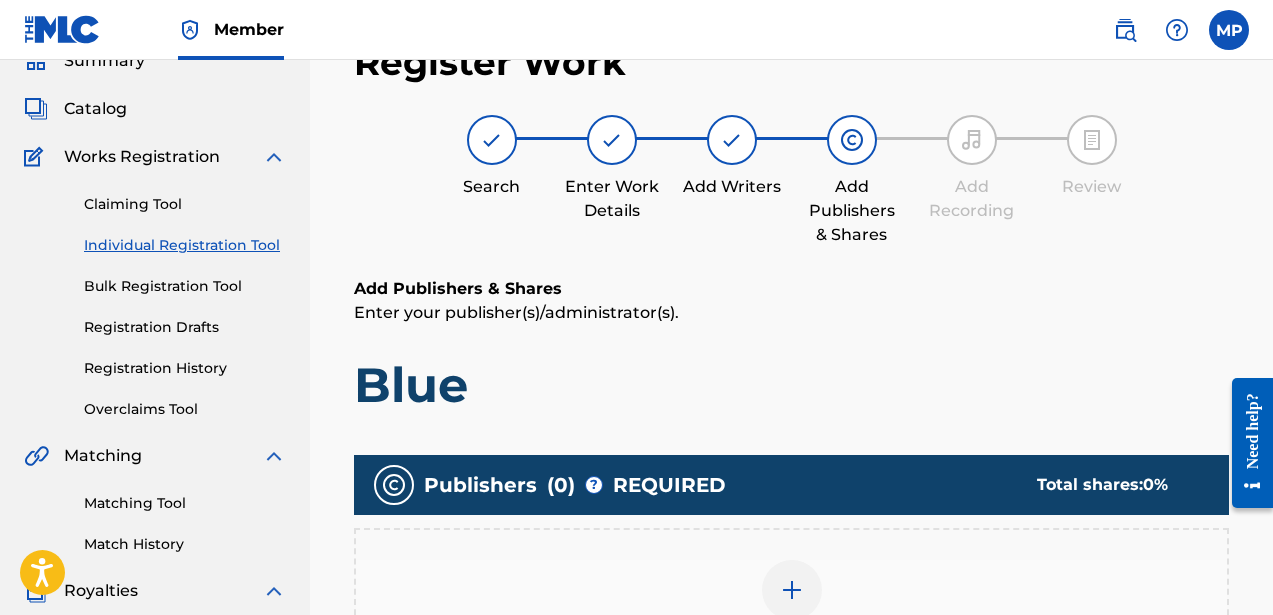 click on "Add Publisher" at bounding box center [791, 602] 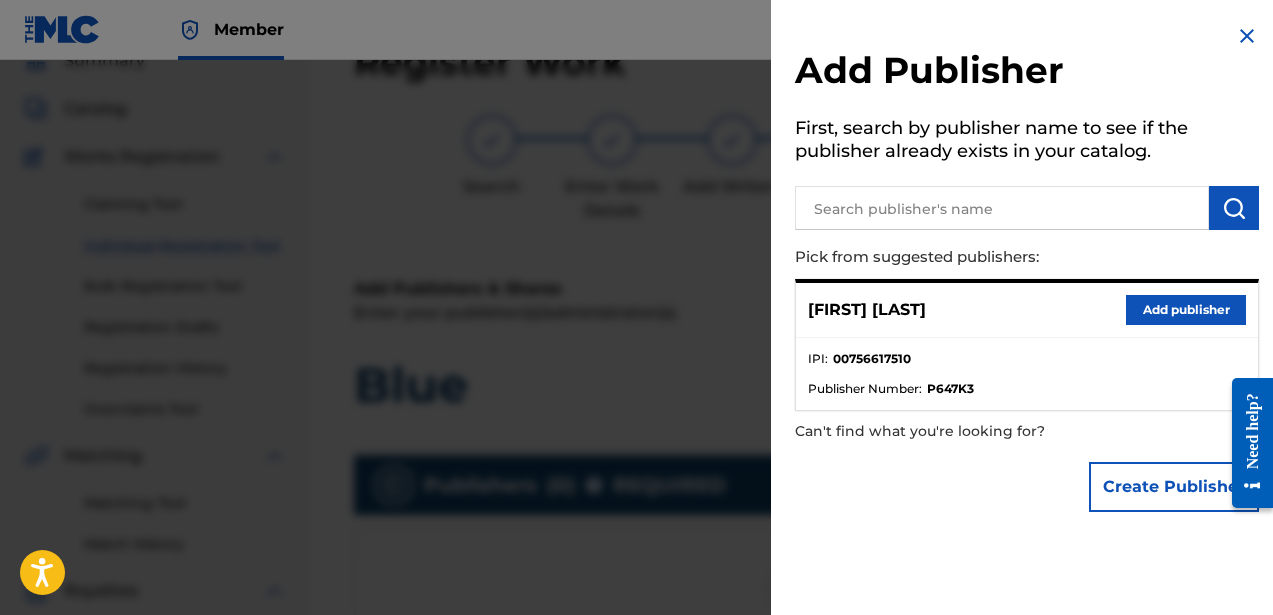 click on "Add publisher" at bounding box center [1186, 310] 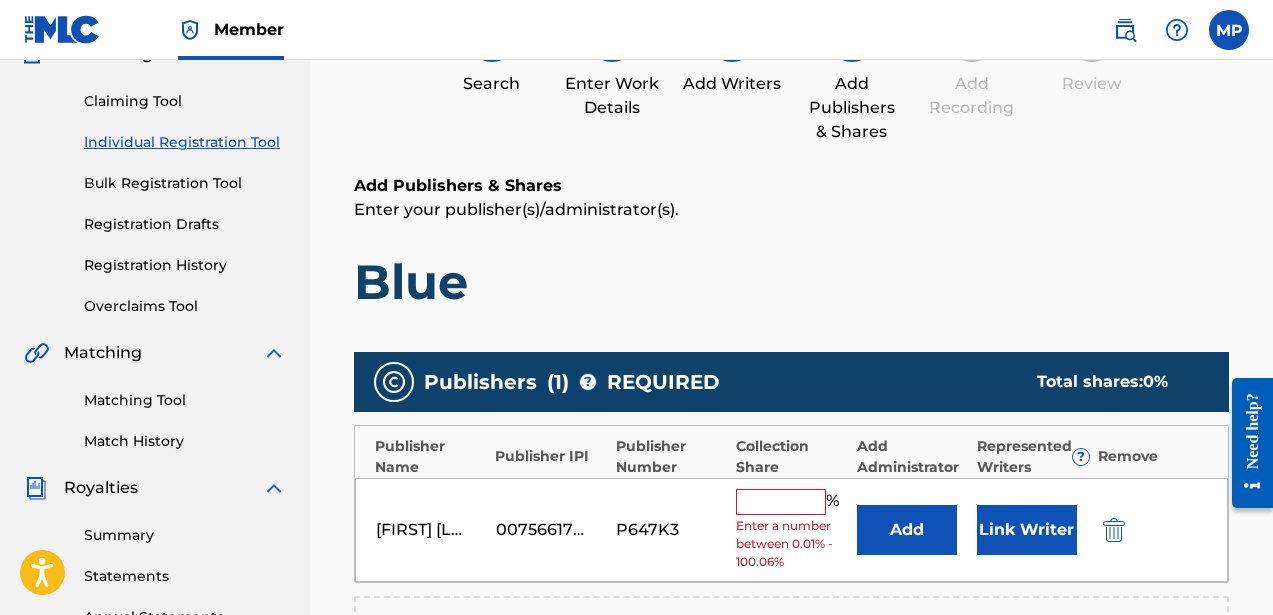 scroll, scrollTop: 216, scrollLeft: 0, axis: vertical 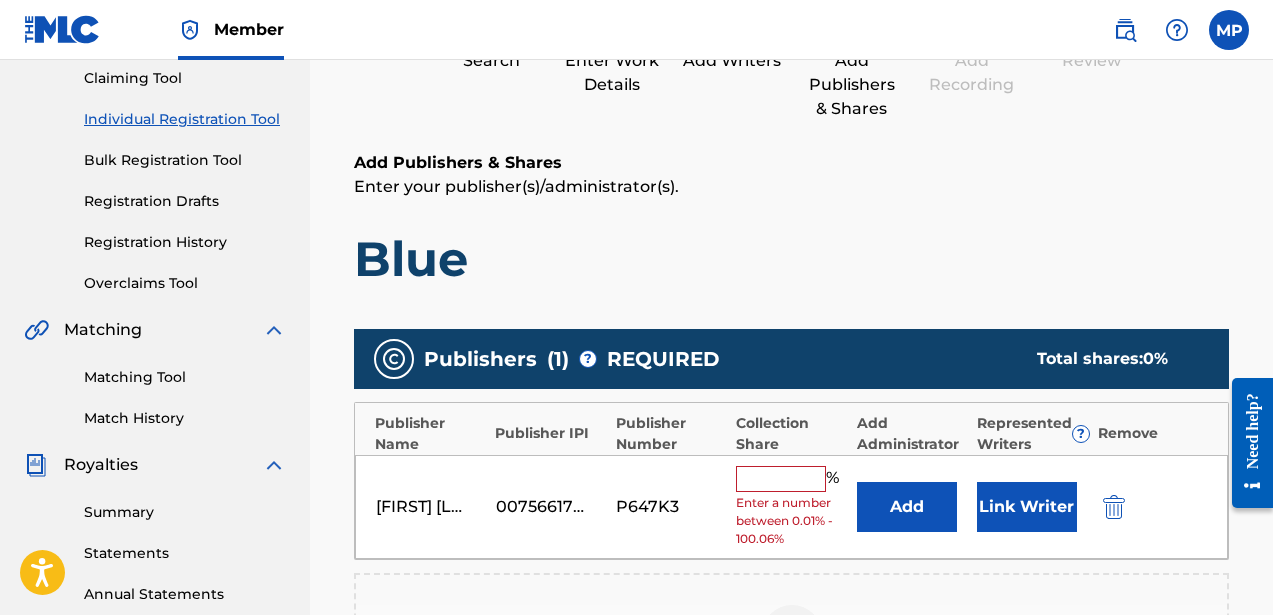 click at bounding box center [781, 479] 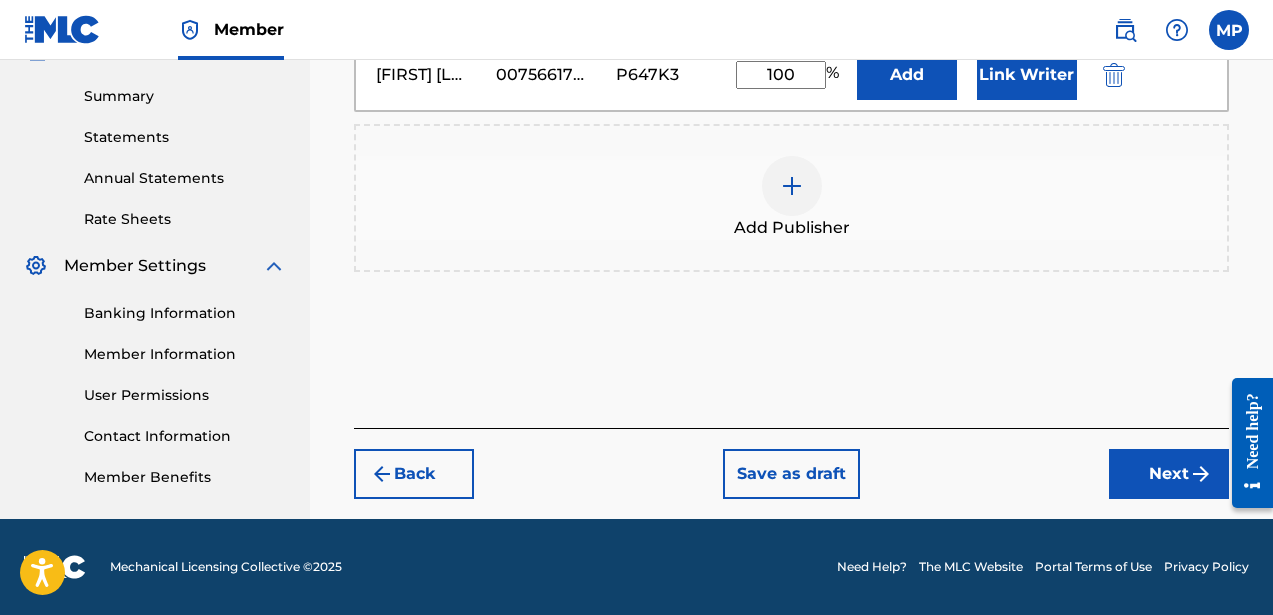 type on "100" 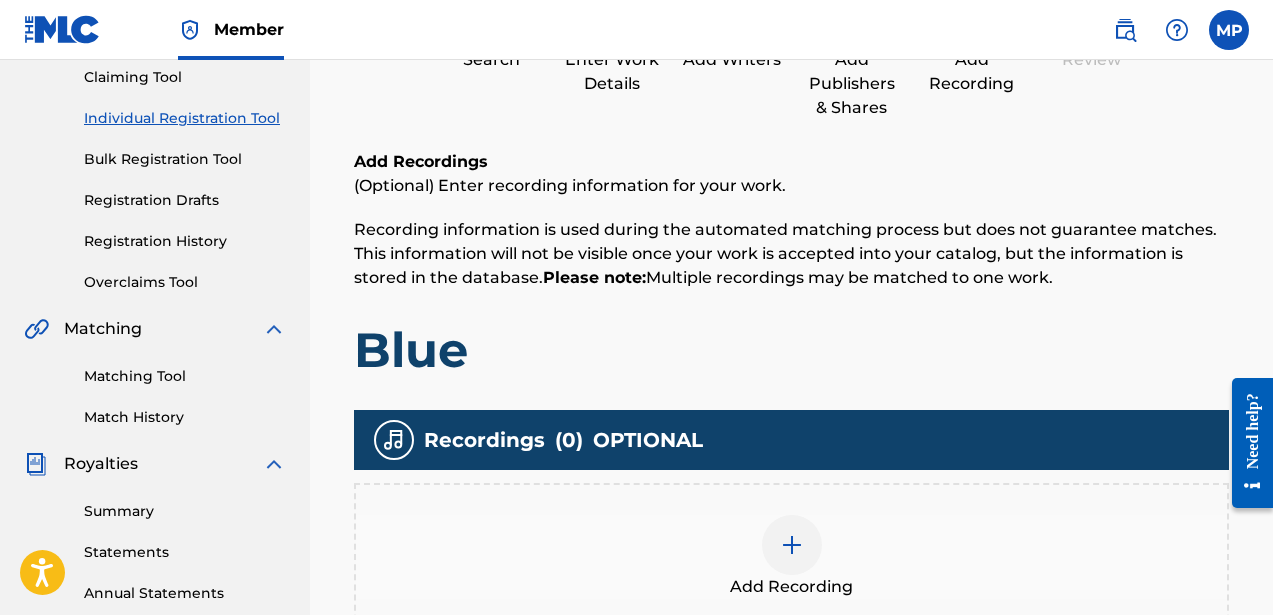 scroll, scrollTop: 351, scrollLeft: 0, axis: vertical 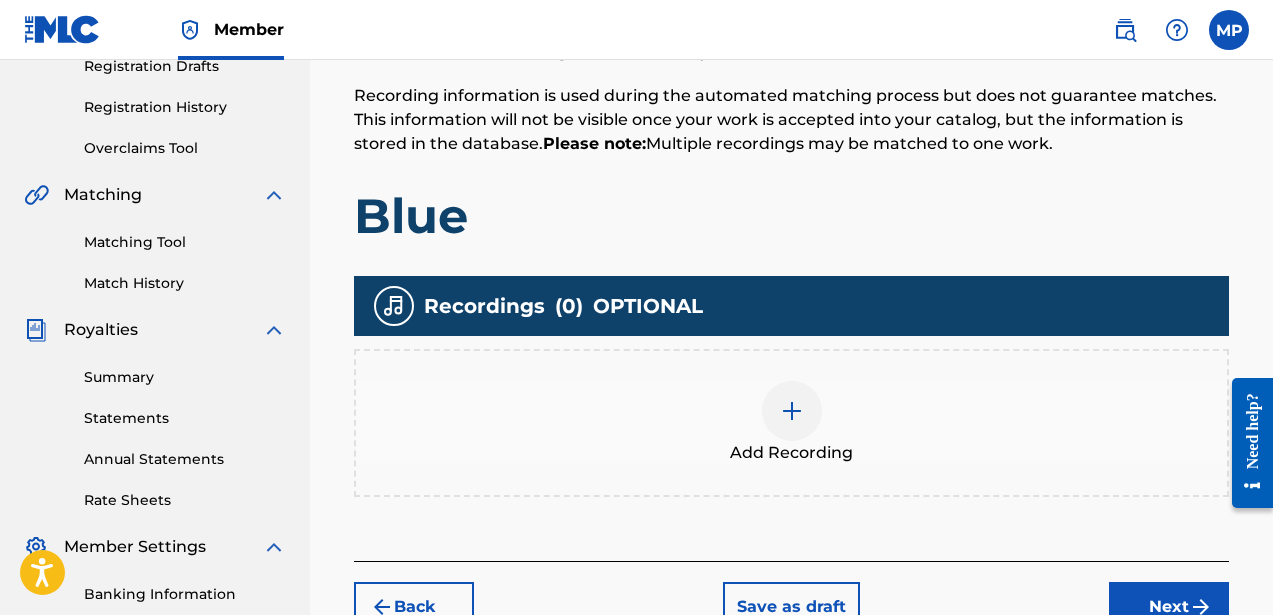 click at bounding box center [792, 411] 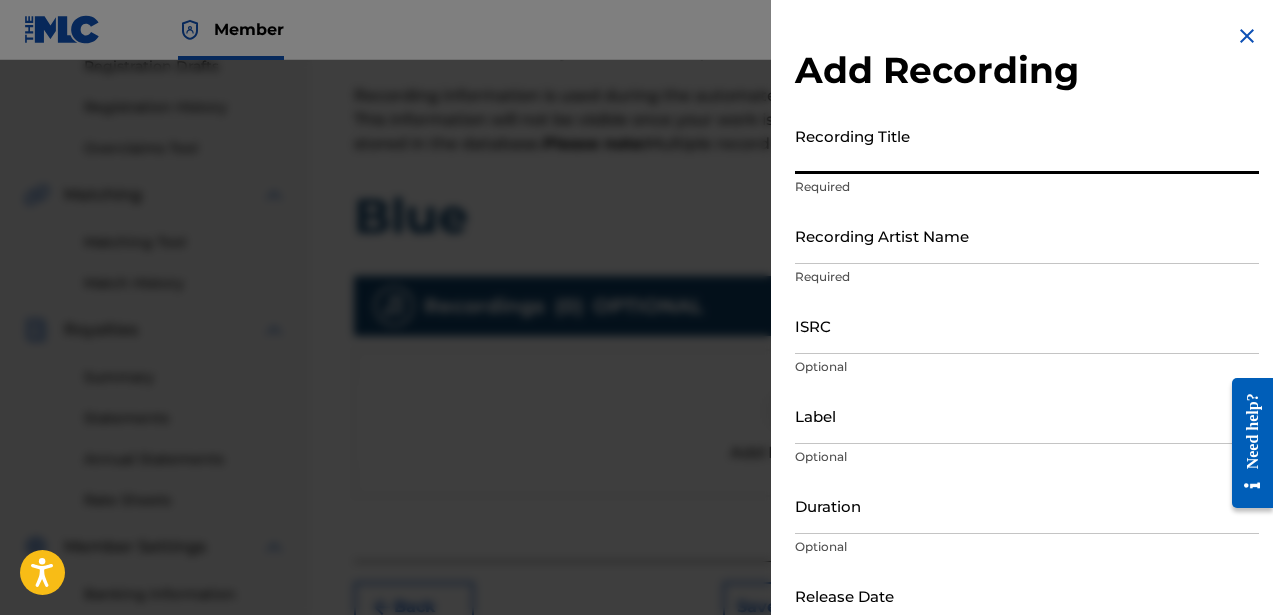 click on "Recording Title" at bounding box center [1027, 145] 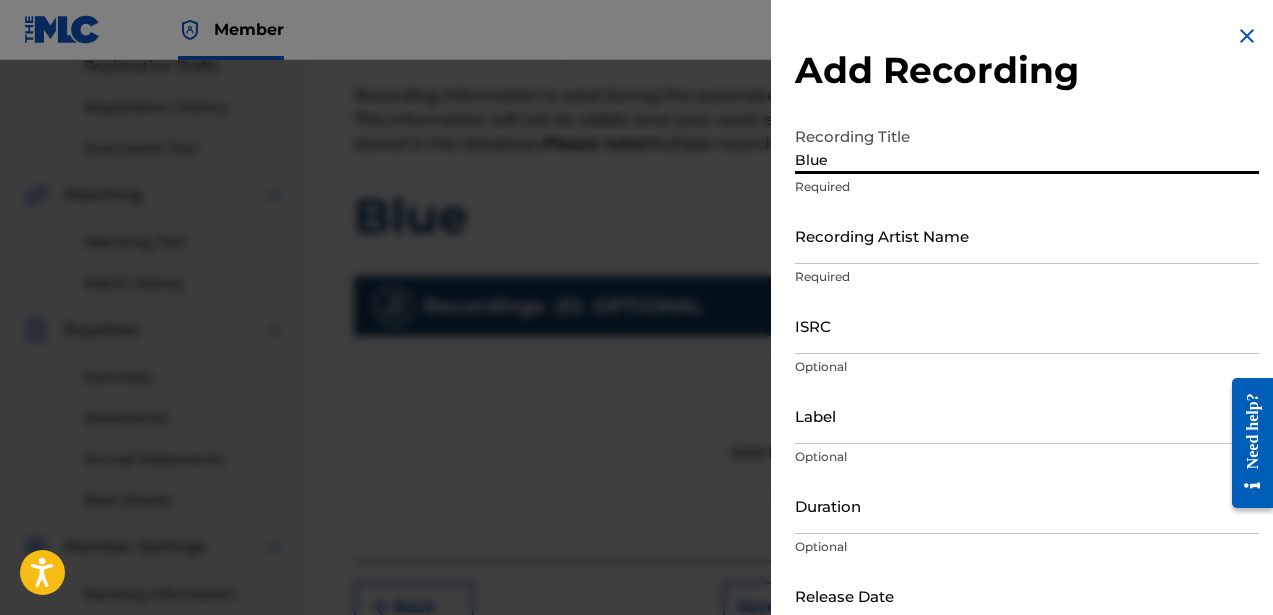 type on "Blue" 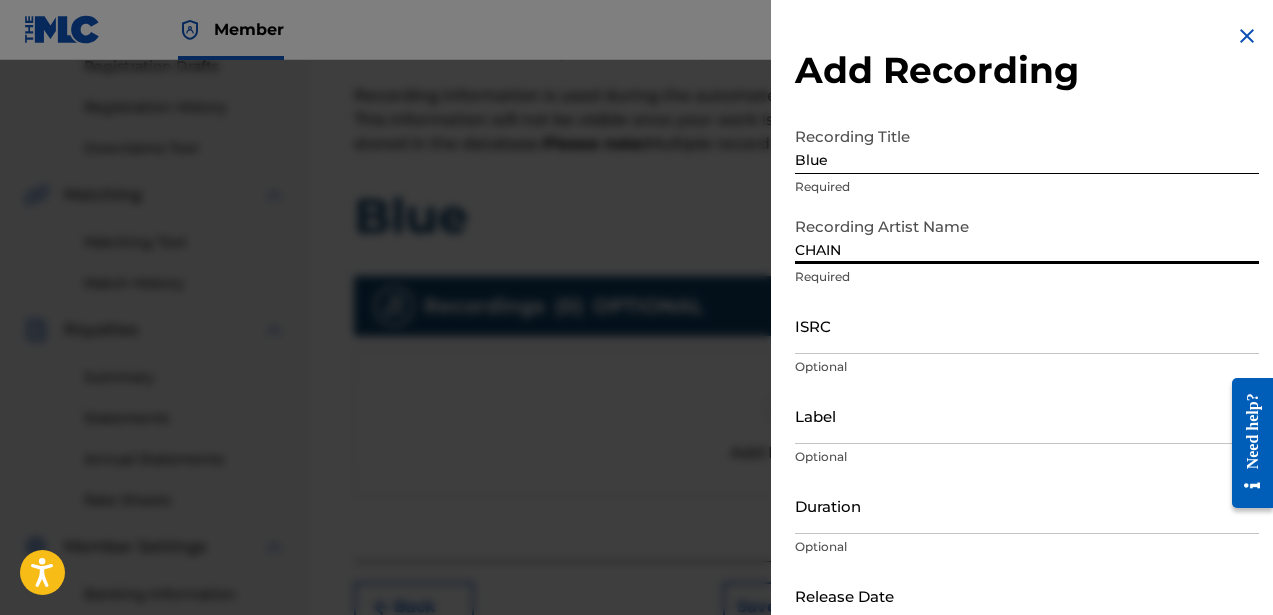 type on "CHAIN" 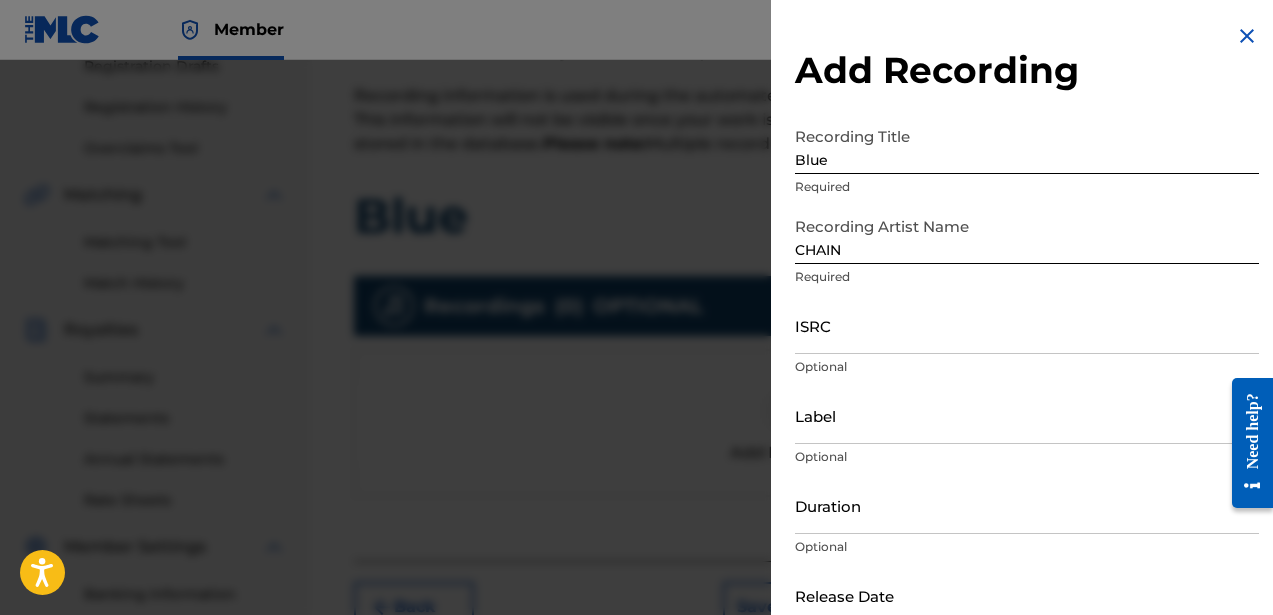click on "ISRC Optional" at bounding box center [1027, 342] 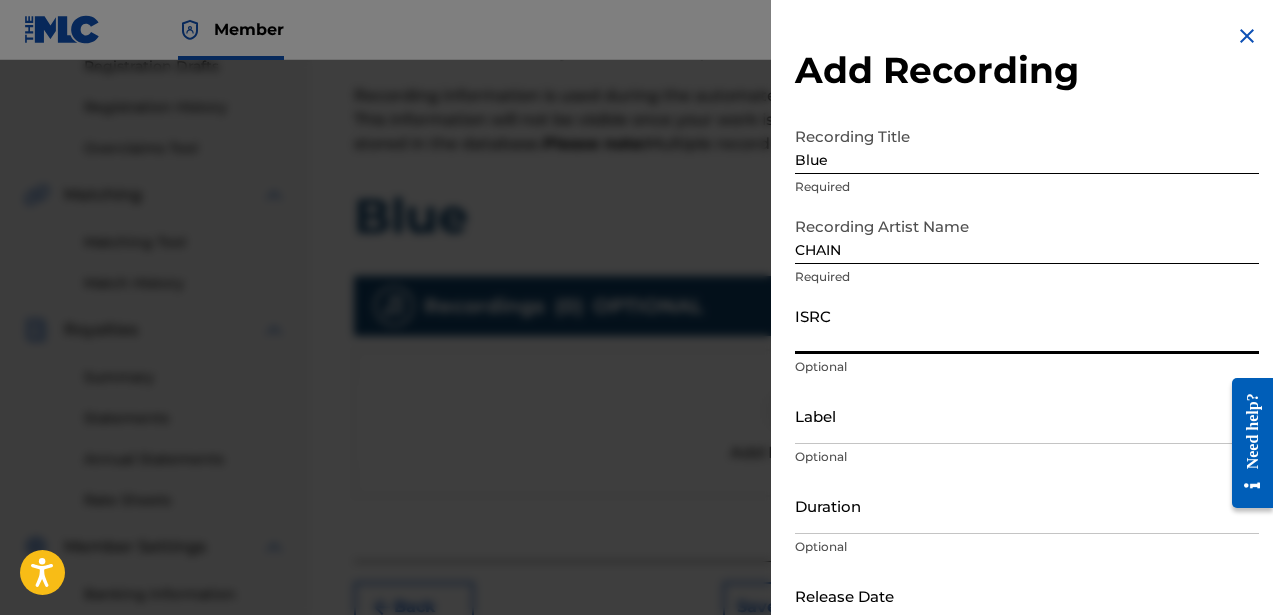 paste on "QZWFJ2574080" 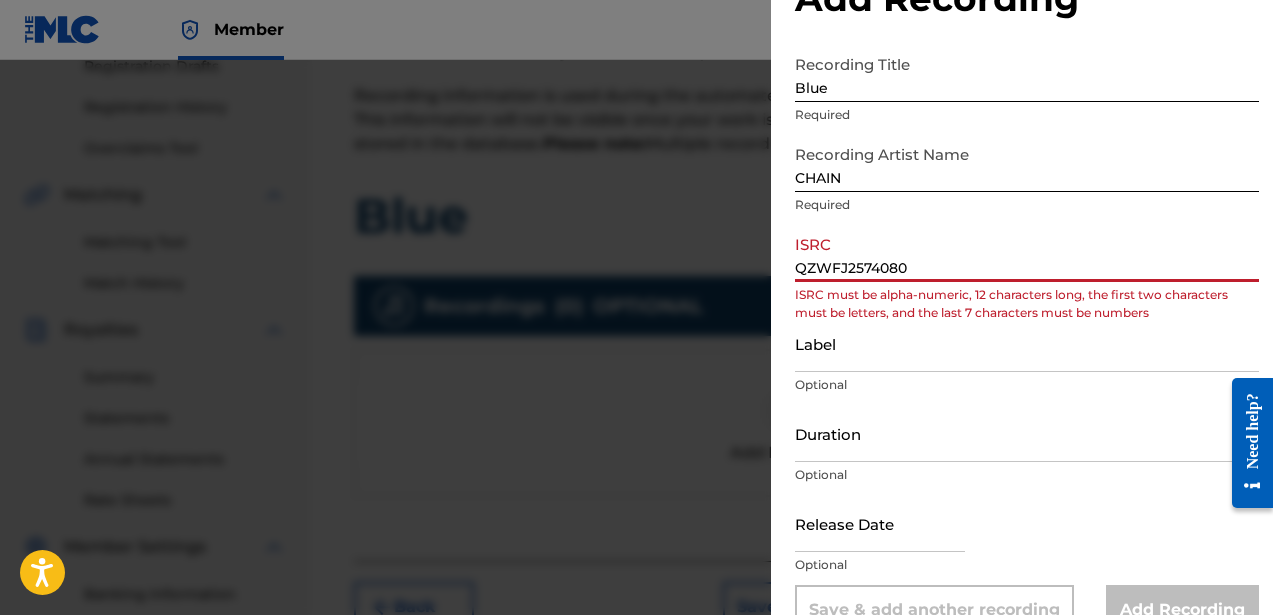 scroll, scrollTop: 83, scrollLeft: 0, axis: vertical 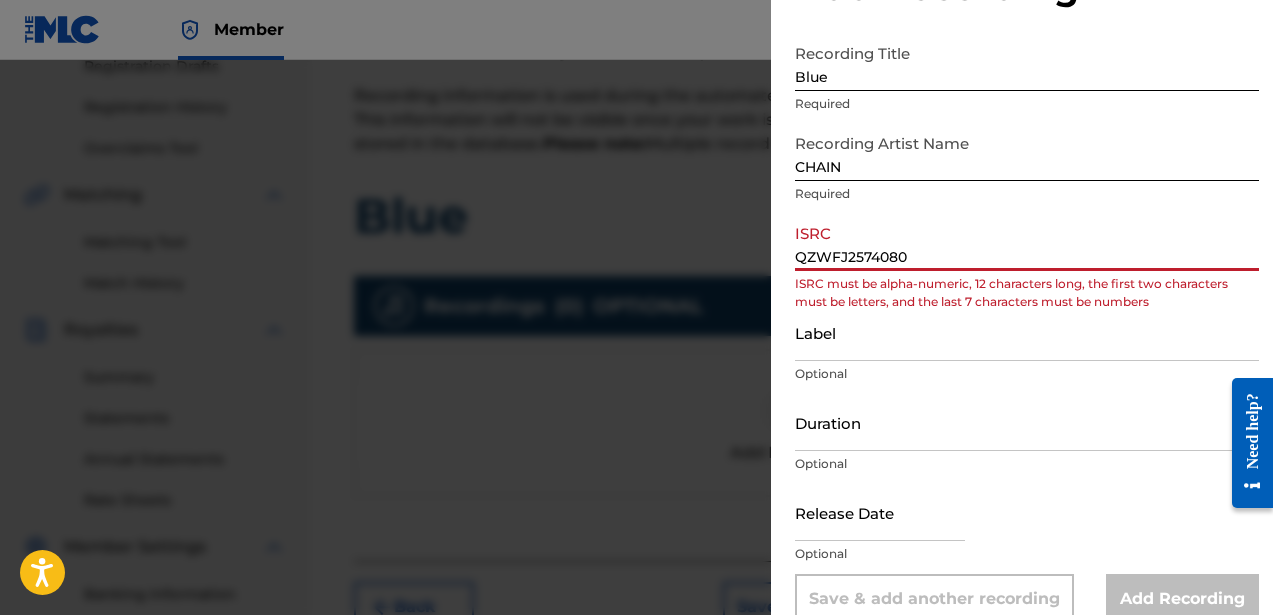 click on "QZWFJ2574080" at bounding box center [1027, 242] 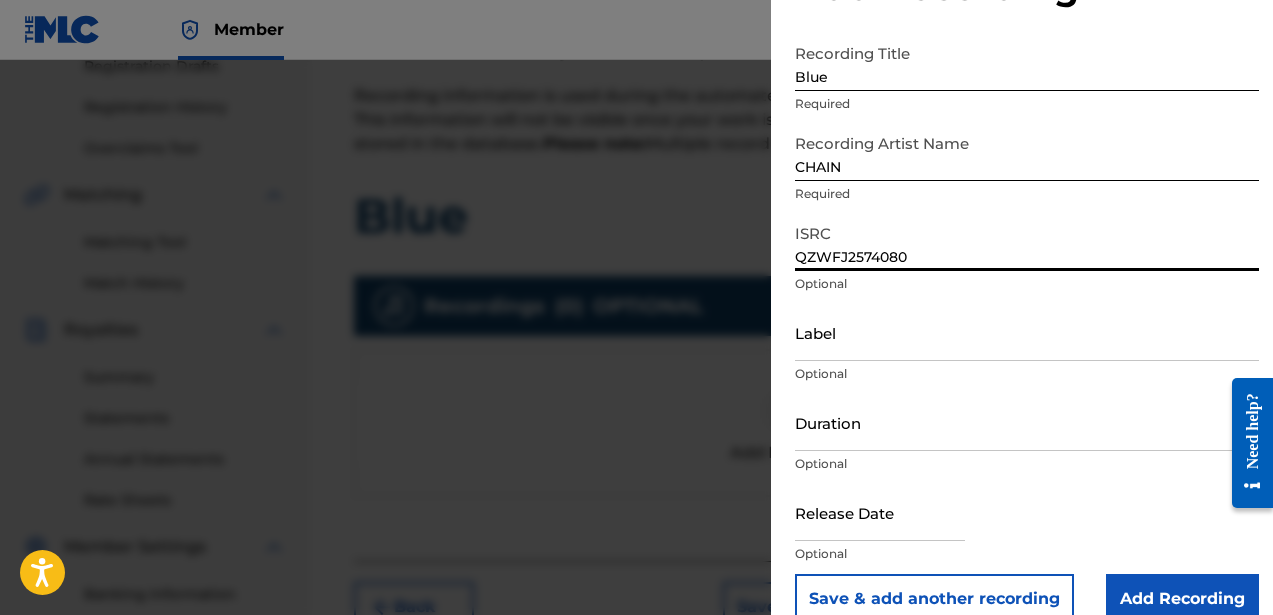 type on "QZWFJ2574080" 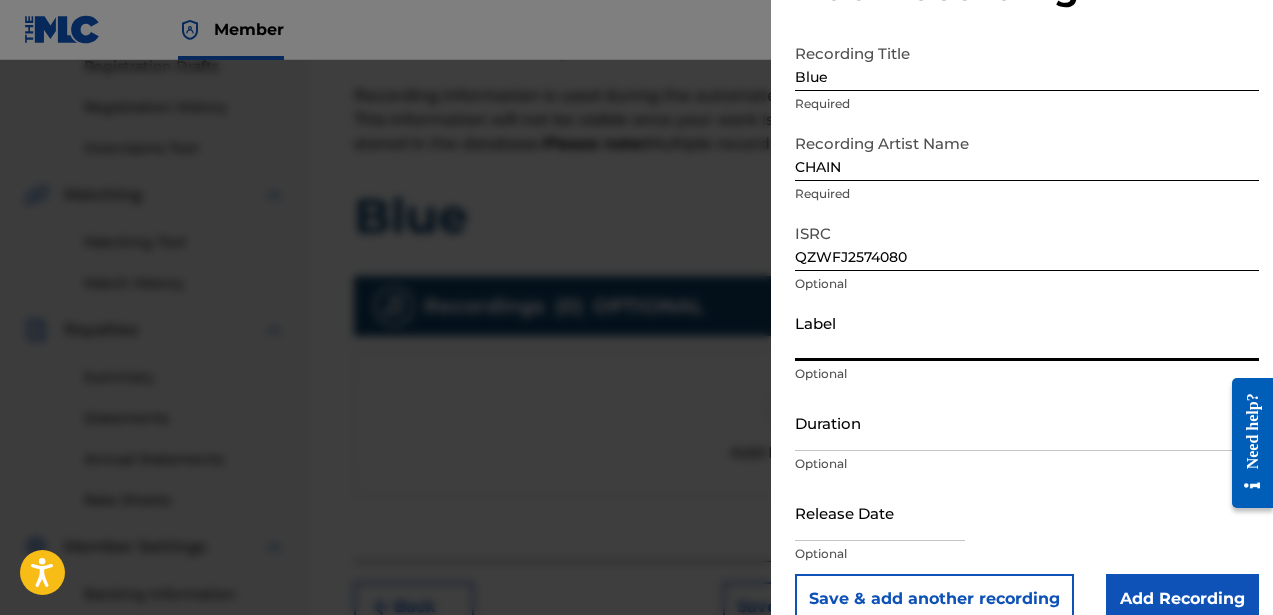 click on "Label" at bounding box center [1027, 332] 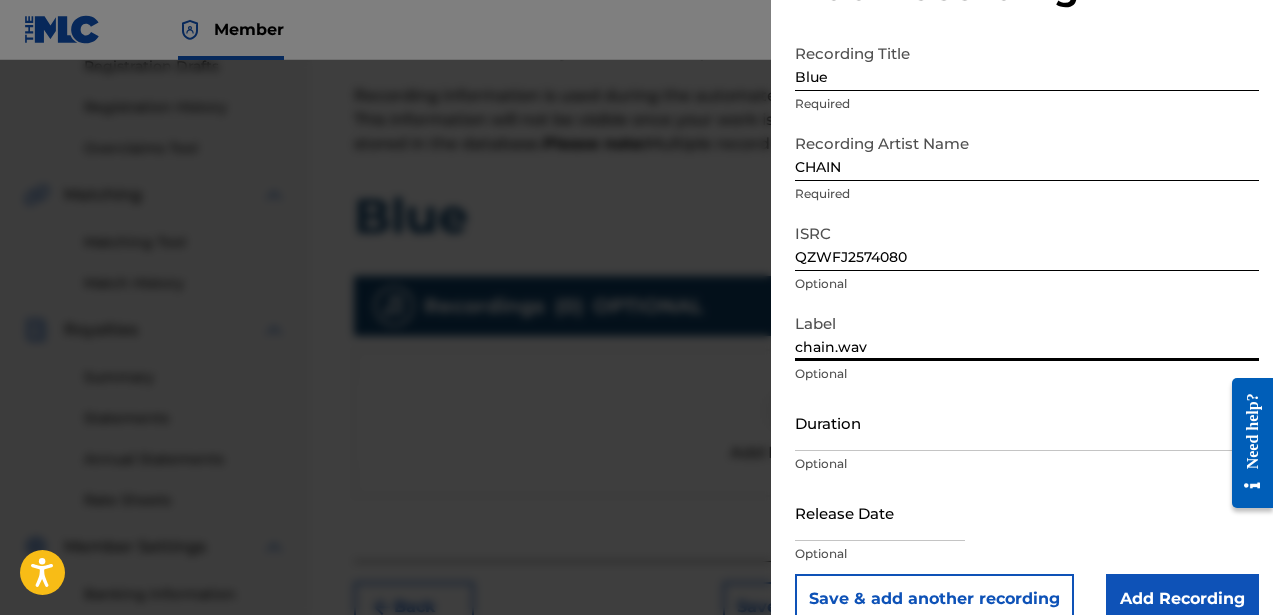 click on "Duration" at bounding box center [1027, 422] 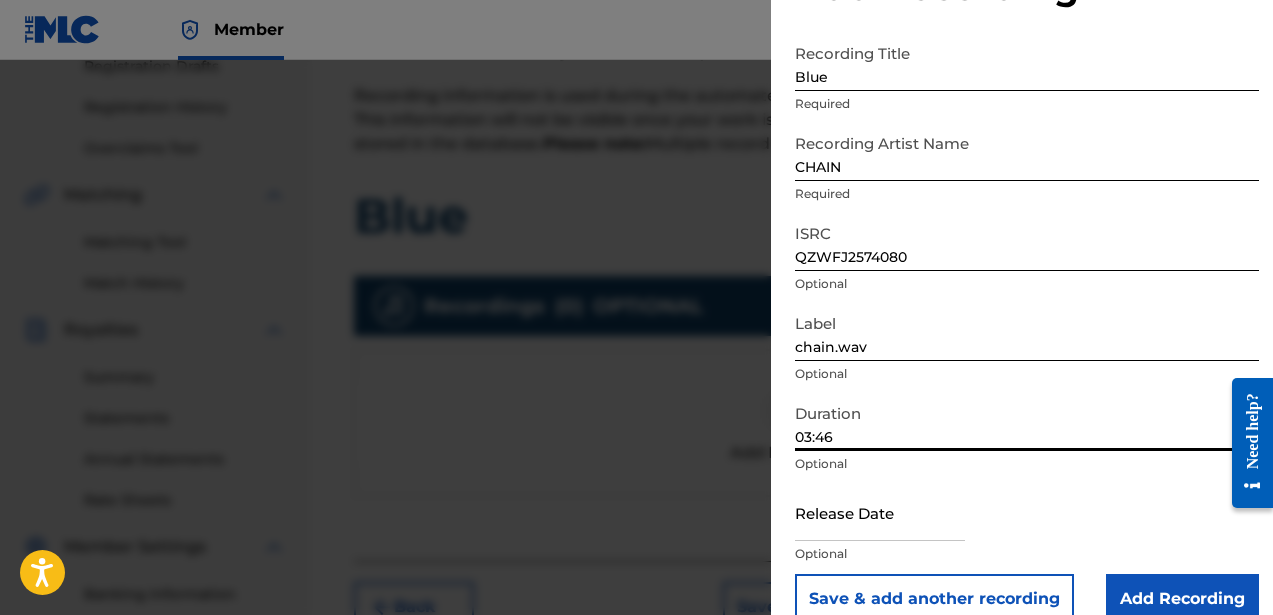 type on "03:46" 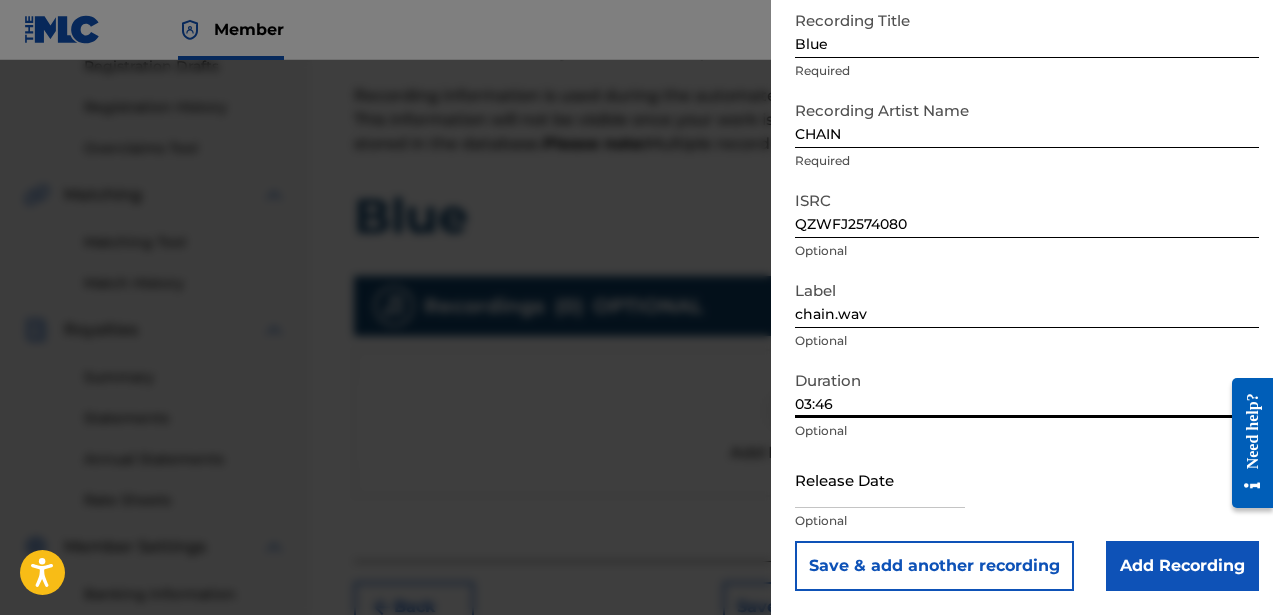 click at bounding box center [880, 479] 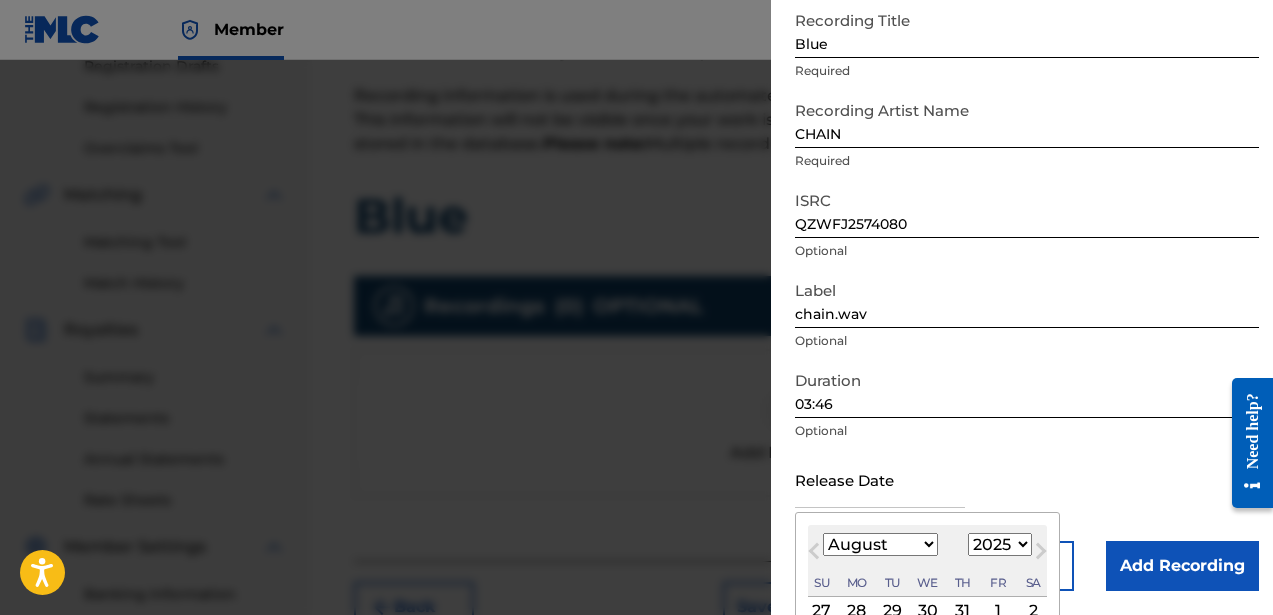 type on "July 25 2025" 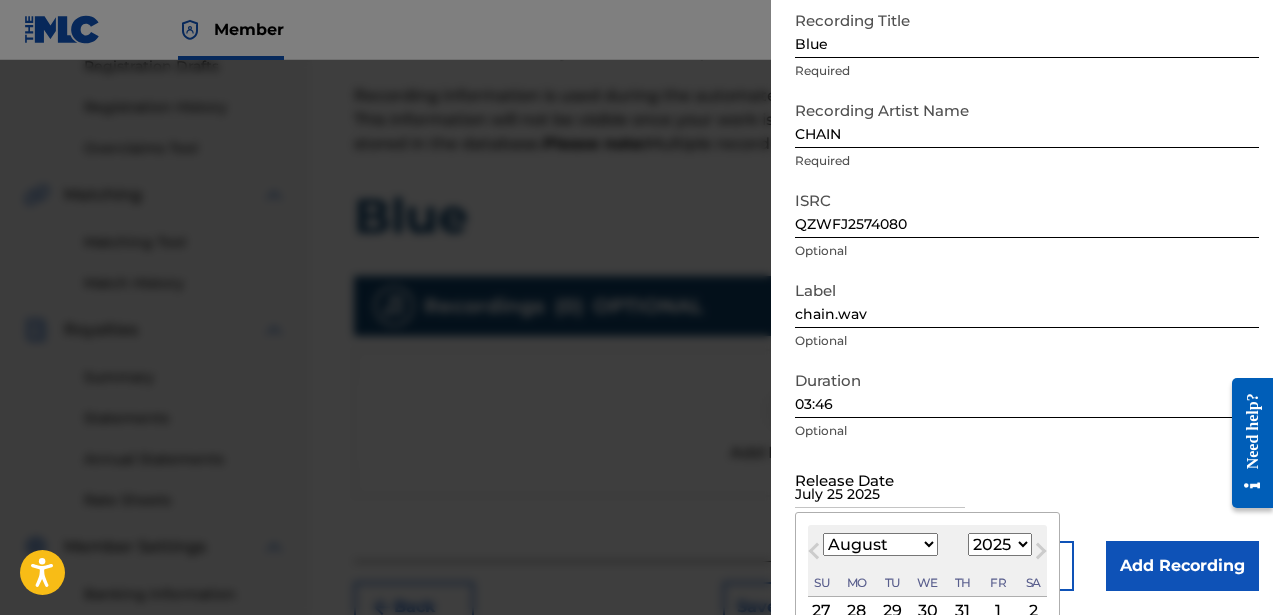 select on "6" 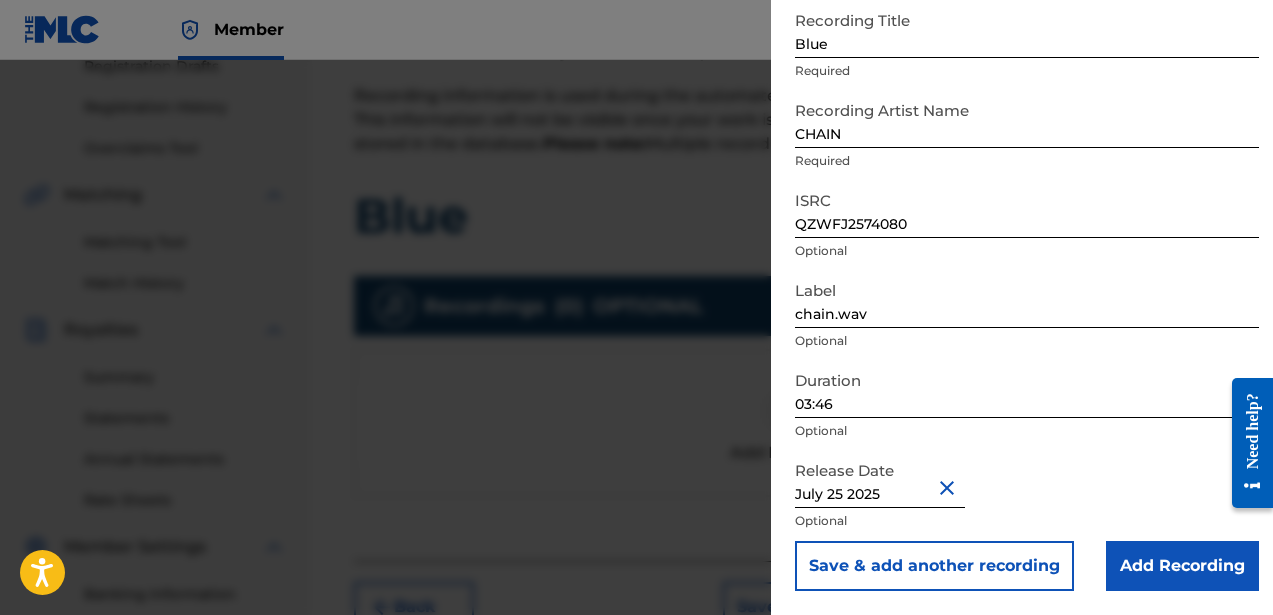 click on "Release Date July 25 2025 Optional" at bounding box center (1027, 496) 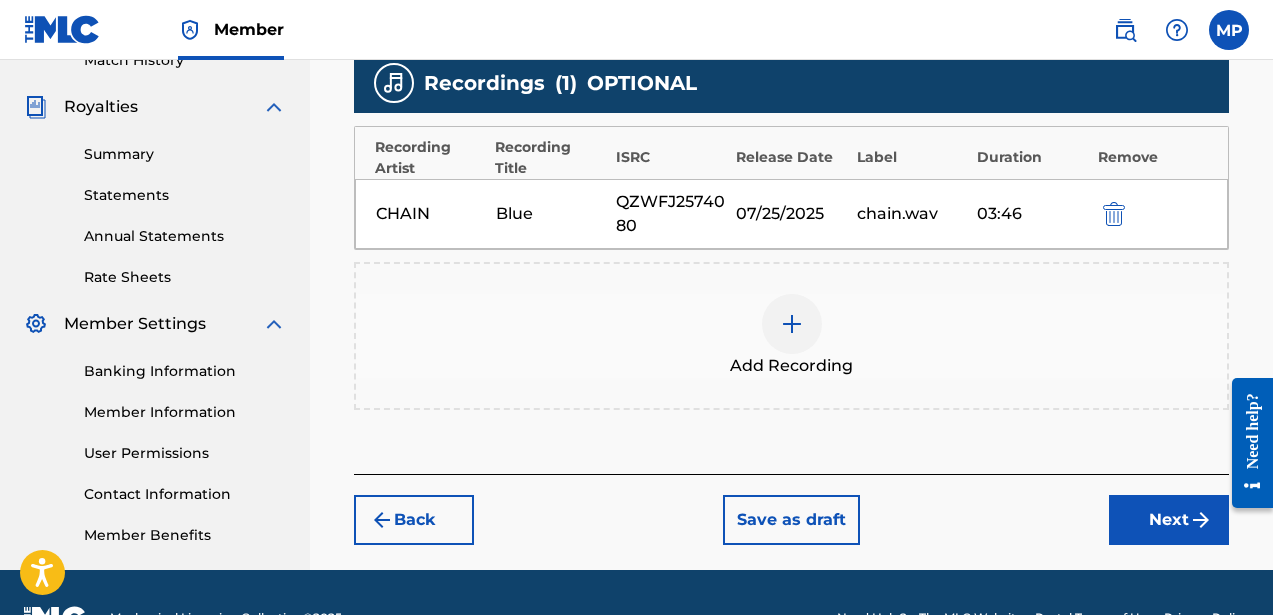 scroll, scrollTop: 625, scrollLeft: 0, axis: vertical 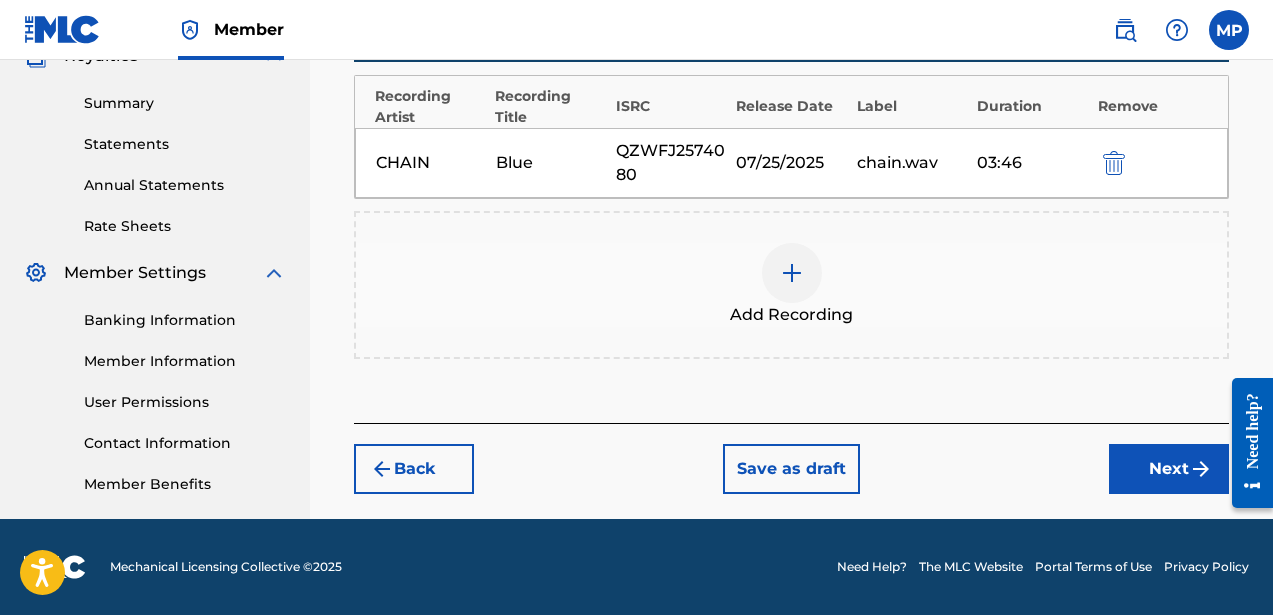 click on "Next" at bounding box center [1169, 469] 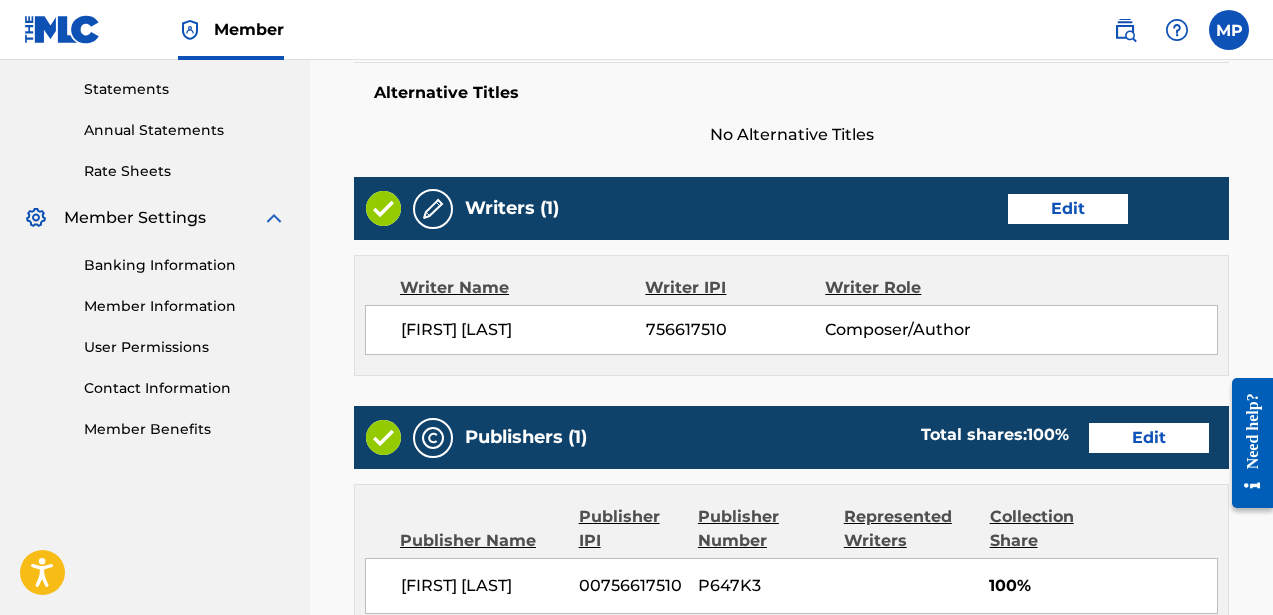 scroll, scrollTop: 736, scrollLeft: 0, axis: vertical 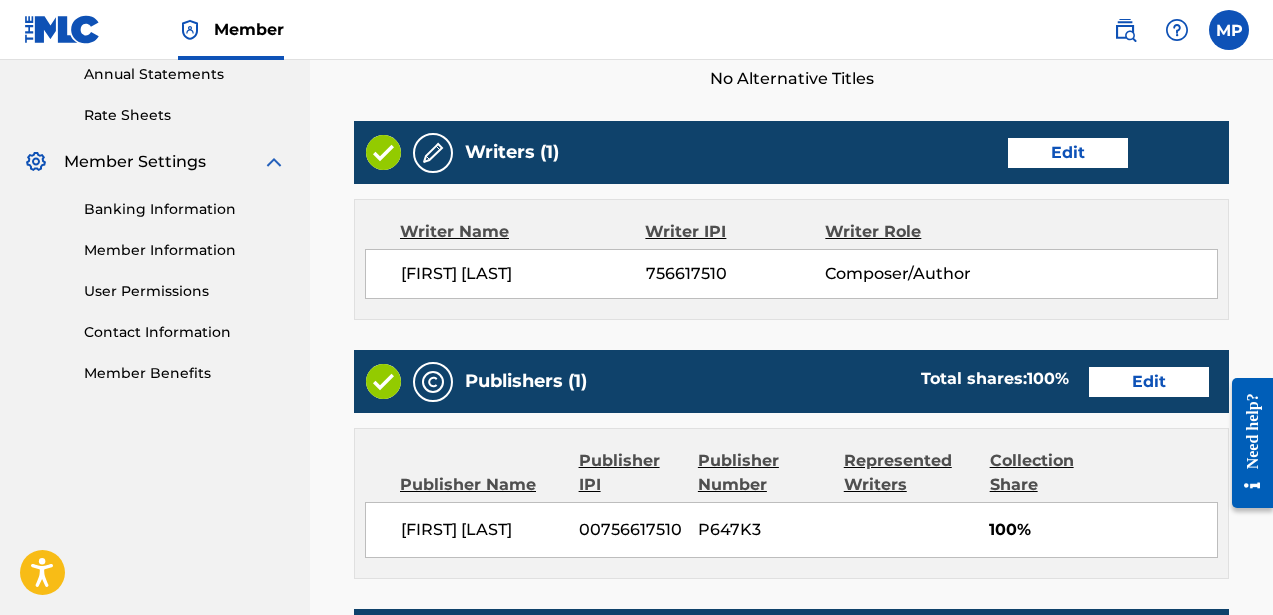 click on "Edit" at bounding box center [1149, 382] 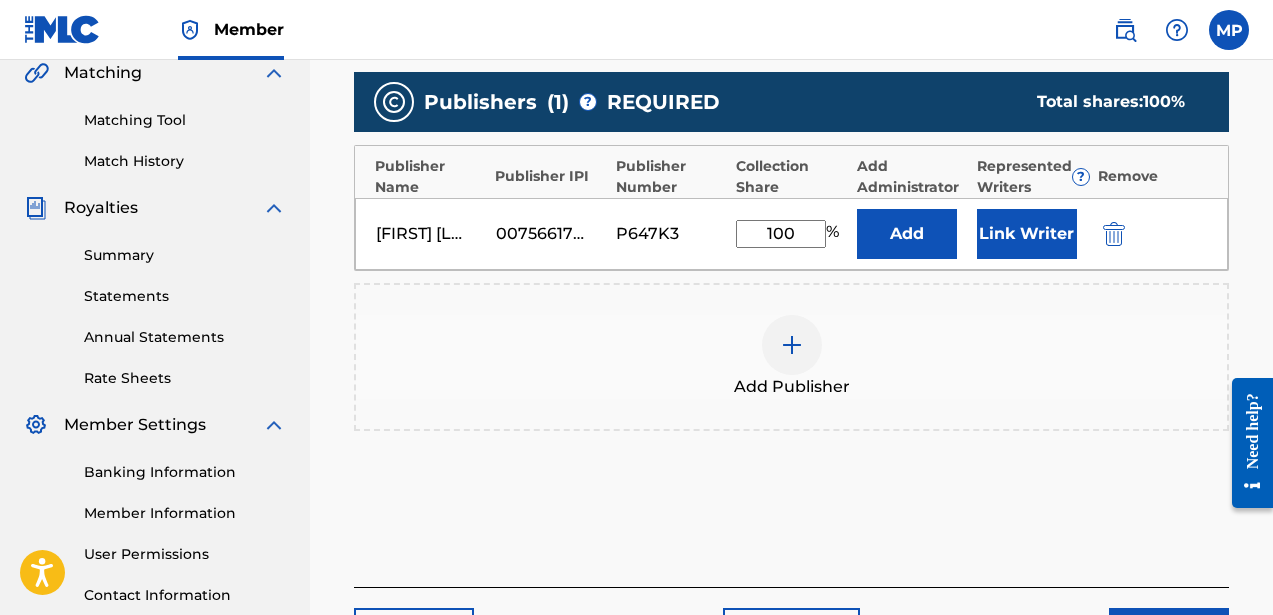 scroll, scrollTop: 472, scrollLeft: 0, axis: vertical 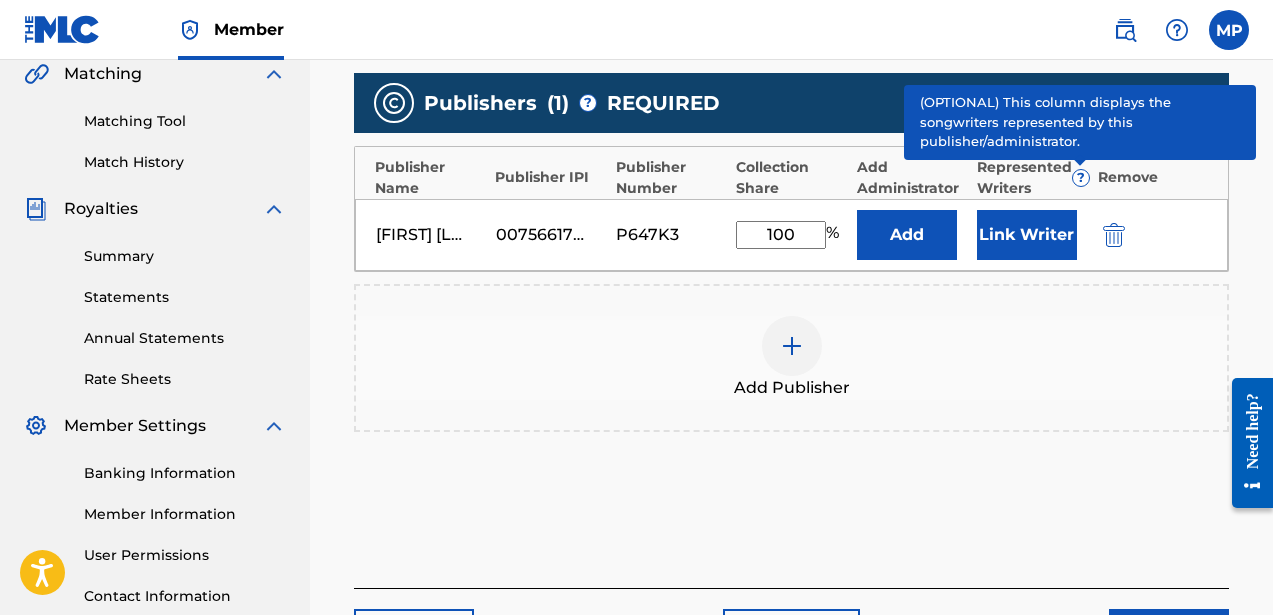 click on "?" at bounding box center (1081, 178) 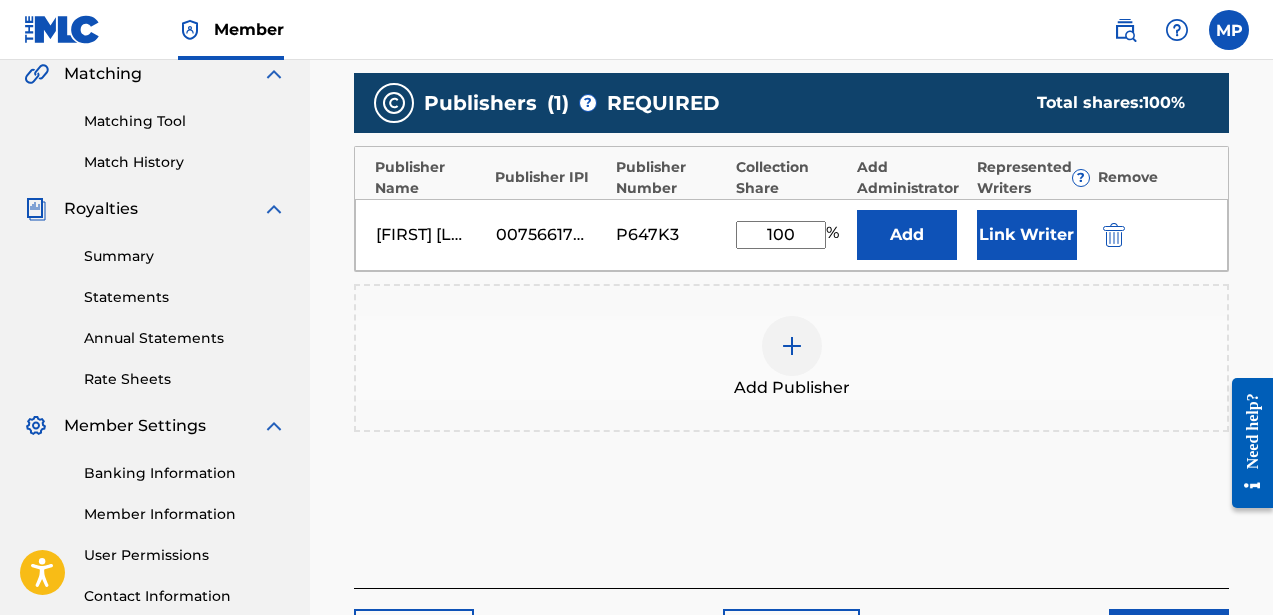 click on "Link Writer" at bounding box center (1027, 235) 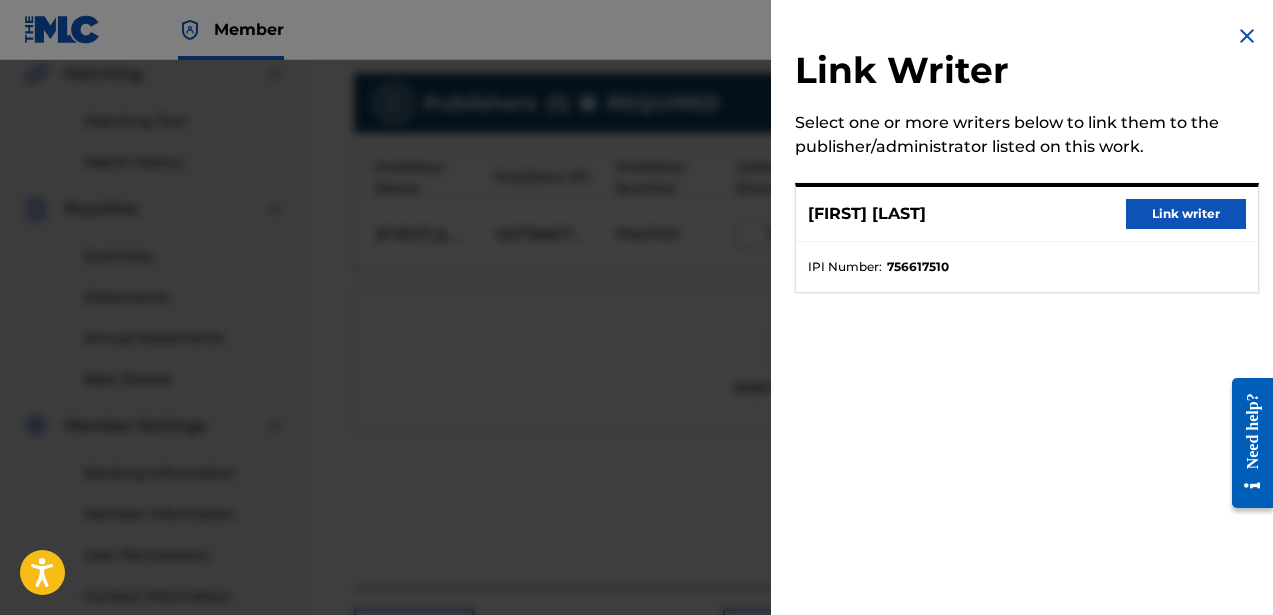 click on "Link writer" at bounding box center (1186, 214) 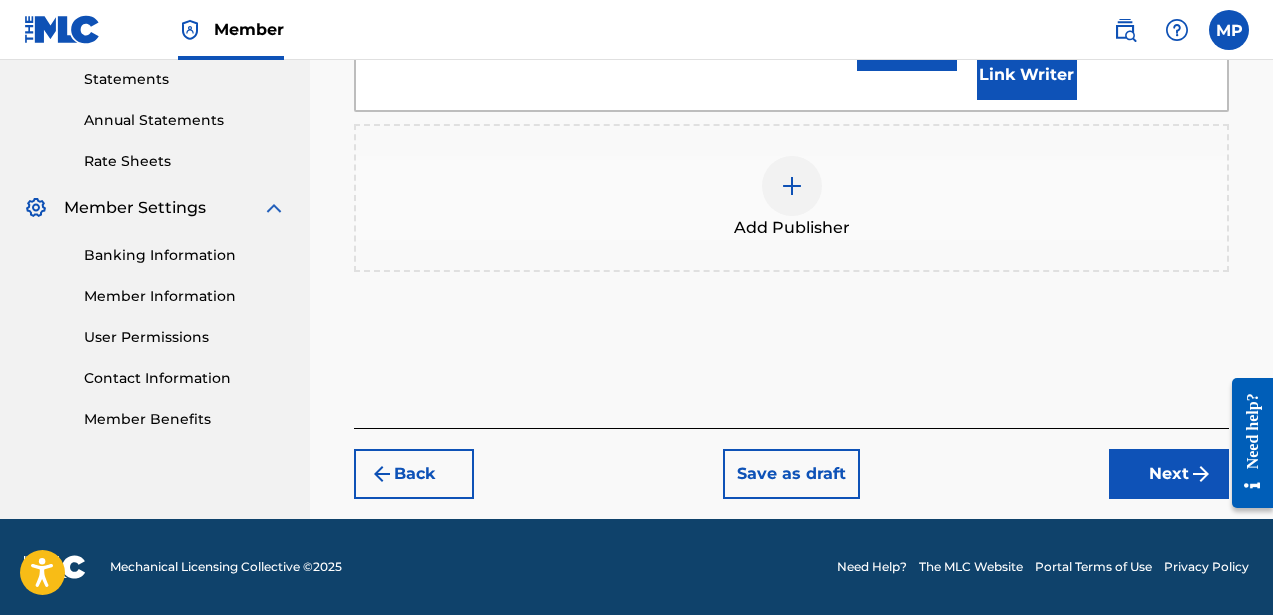 click on "Next" at bounding box center [1169, 474] 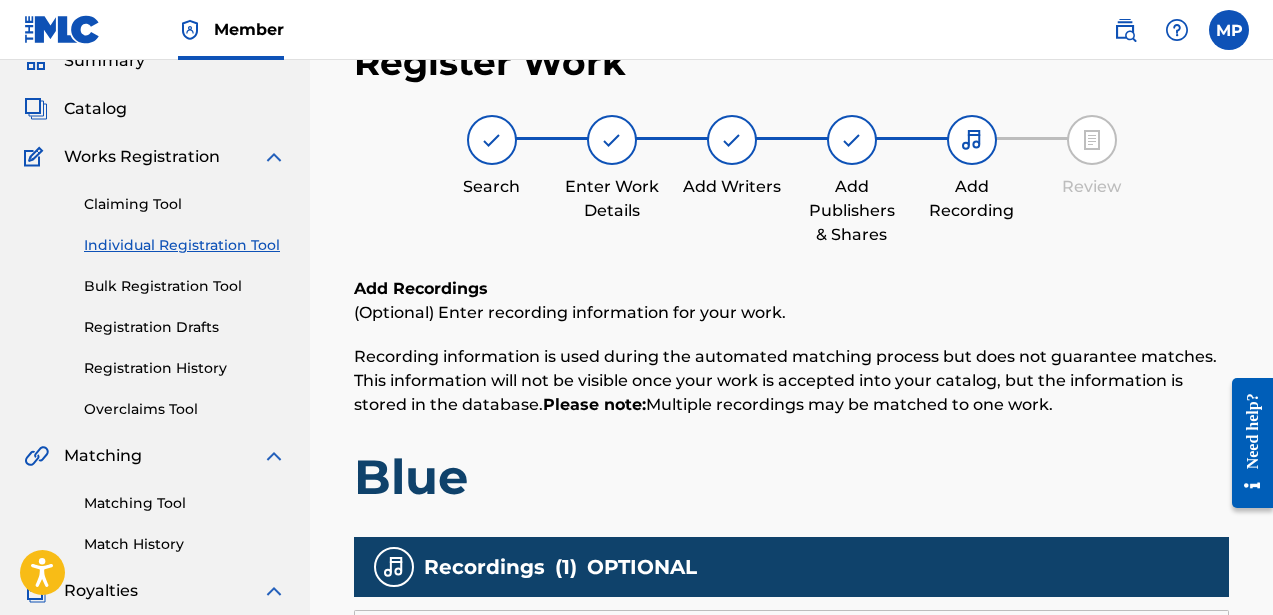 scroll, scrollTop: 625, scrollLeft: 0, axis: vertical 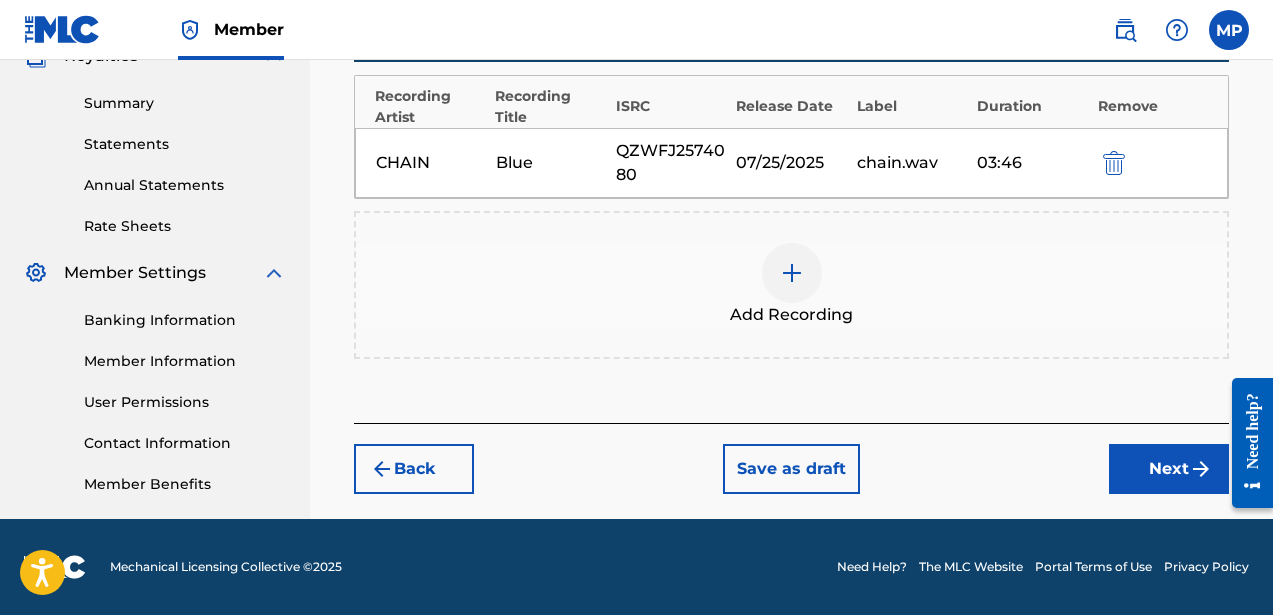 click on "Next" at bounding box center [1169, 469] 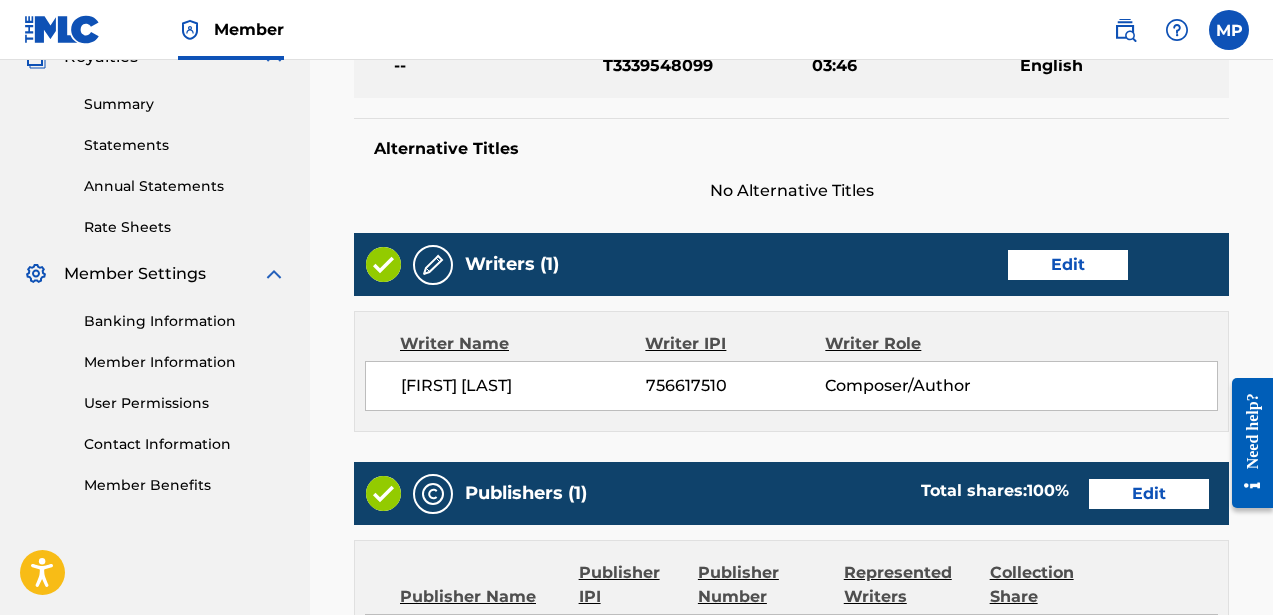 scroll, scrollTop: 1162, scrollLeft: 0, axis: vertical 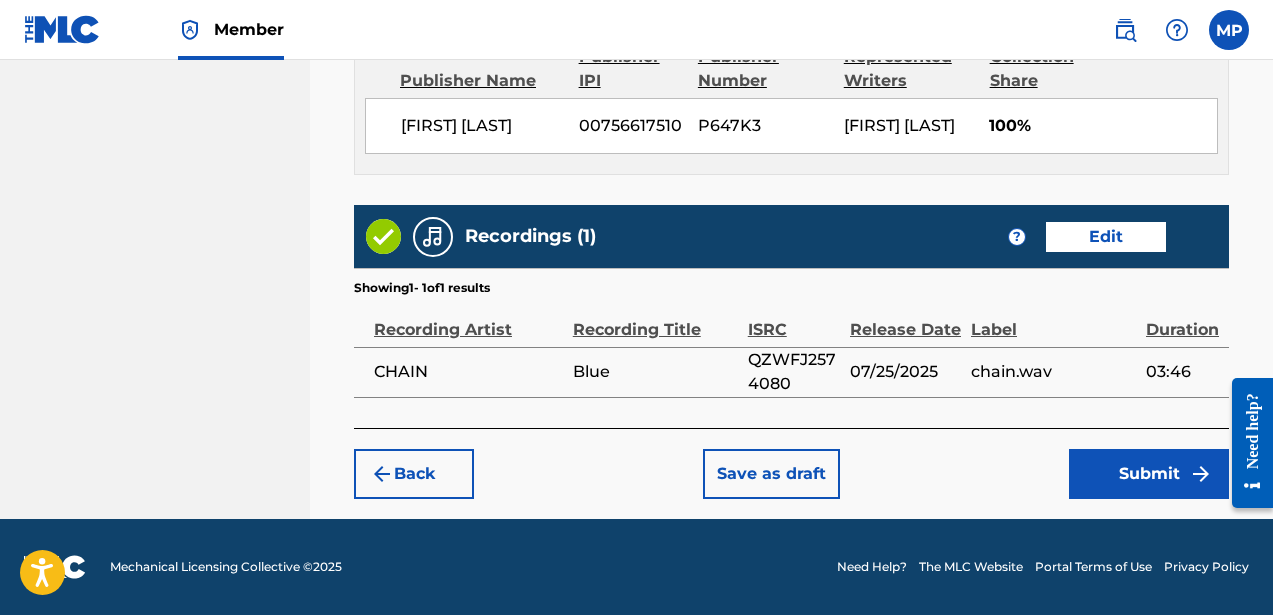 click on "Submit" at bounding box center [1149, 474] 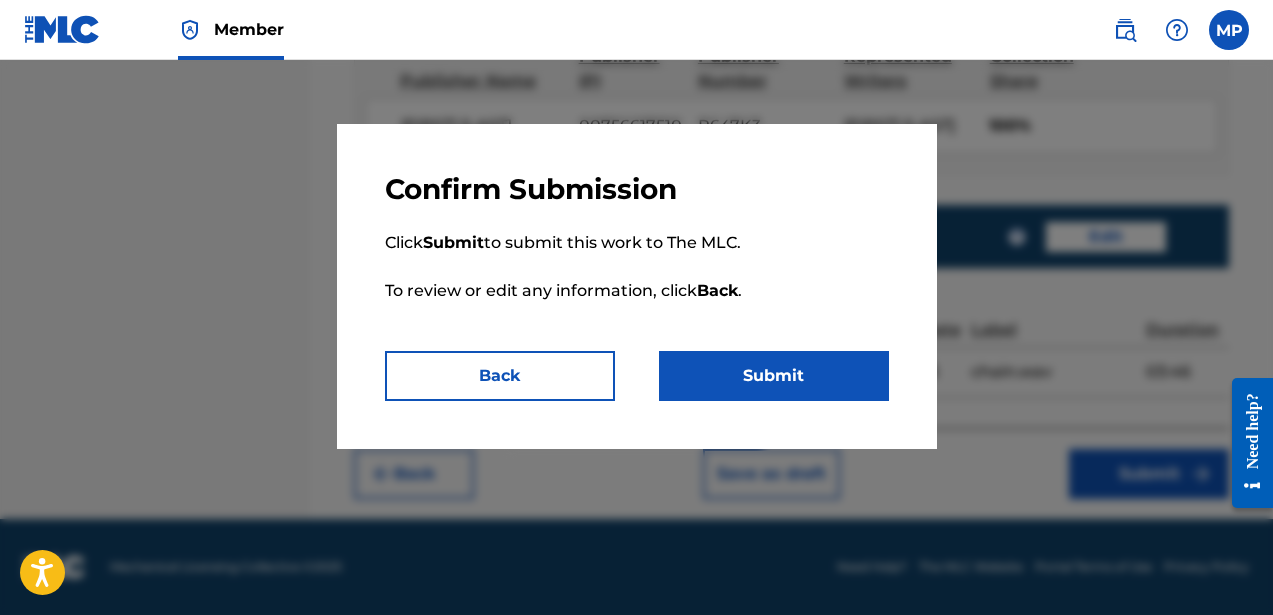 click on "Submit" at bounding box center (774, 376) 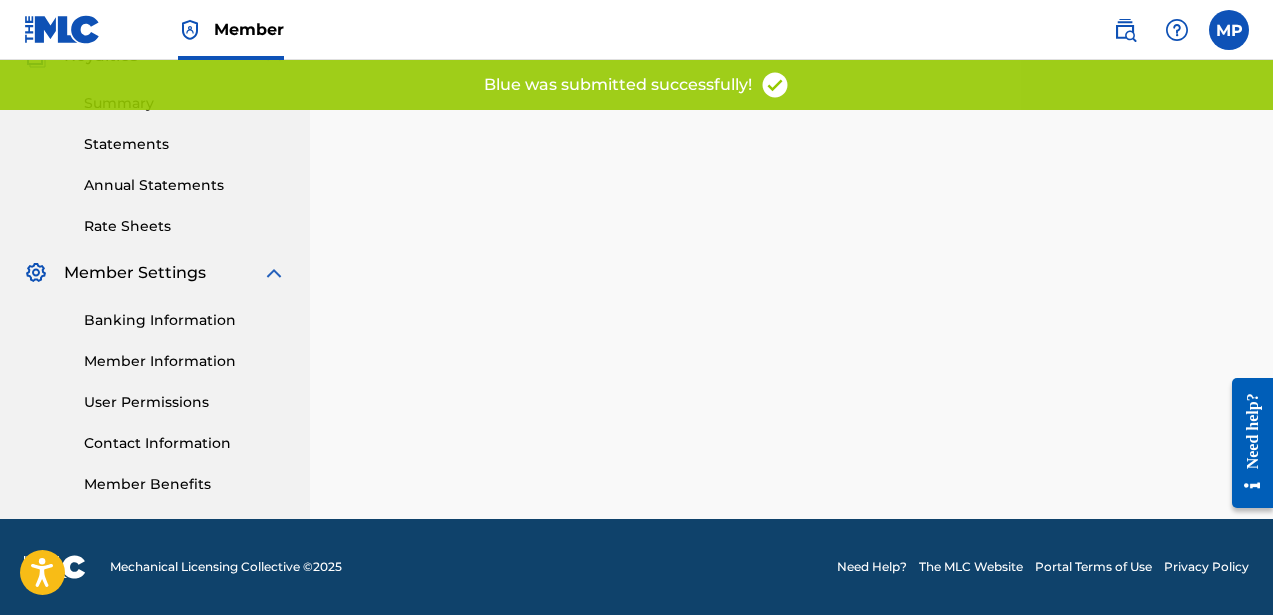 scroll, scrollTop: 0, scrollLeft: 0, axis: both 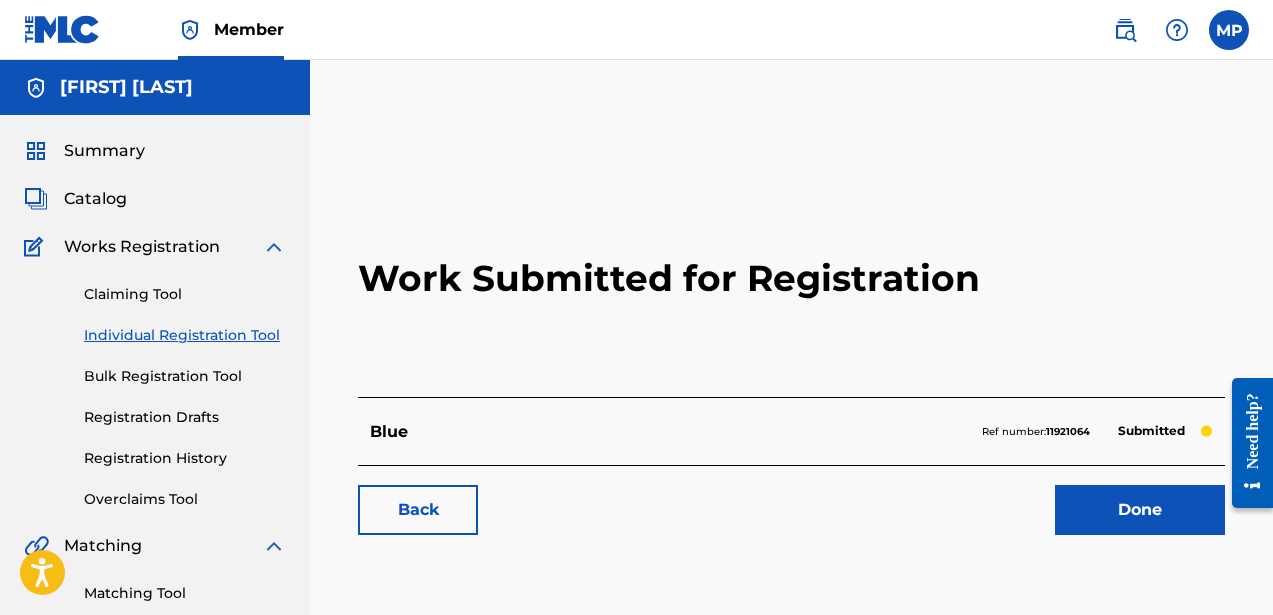 click on "Done" at bounding box center [1140, 510] 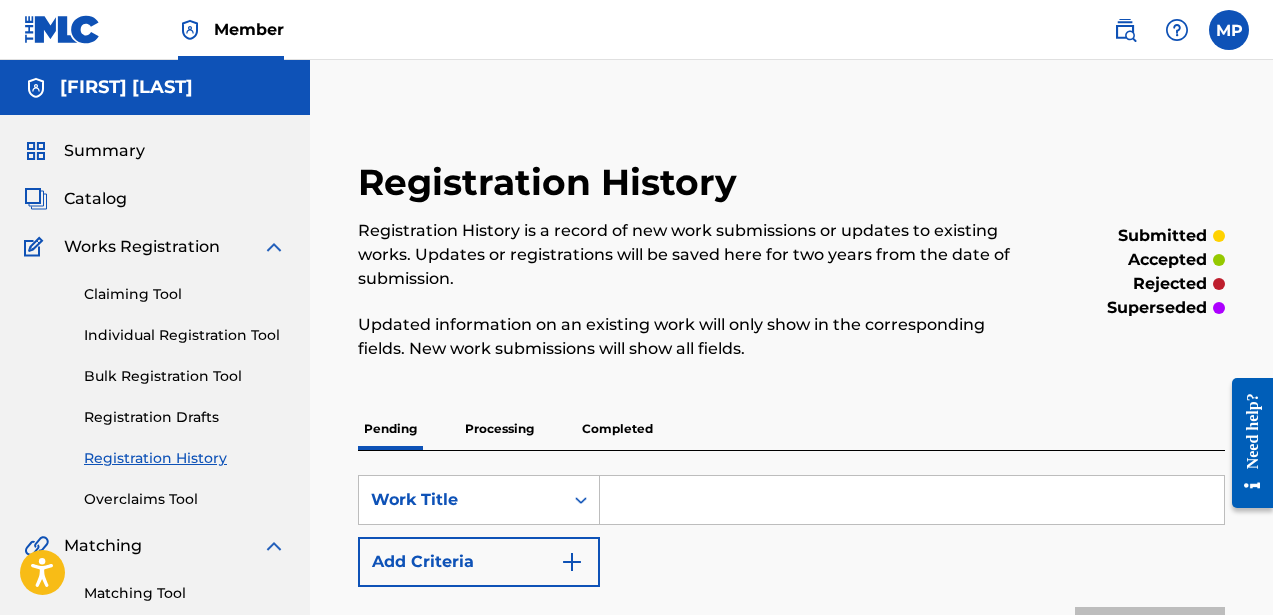 click on "Registration Drafts" at bounding box center (185, 417) 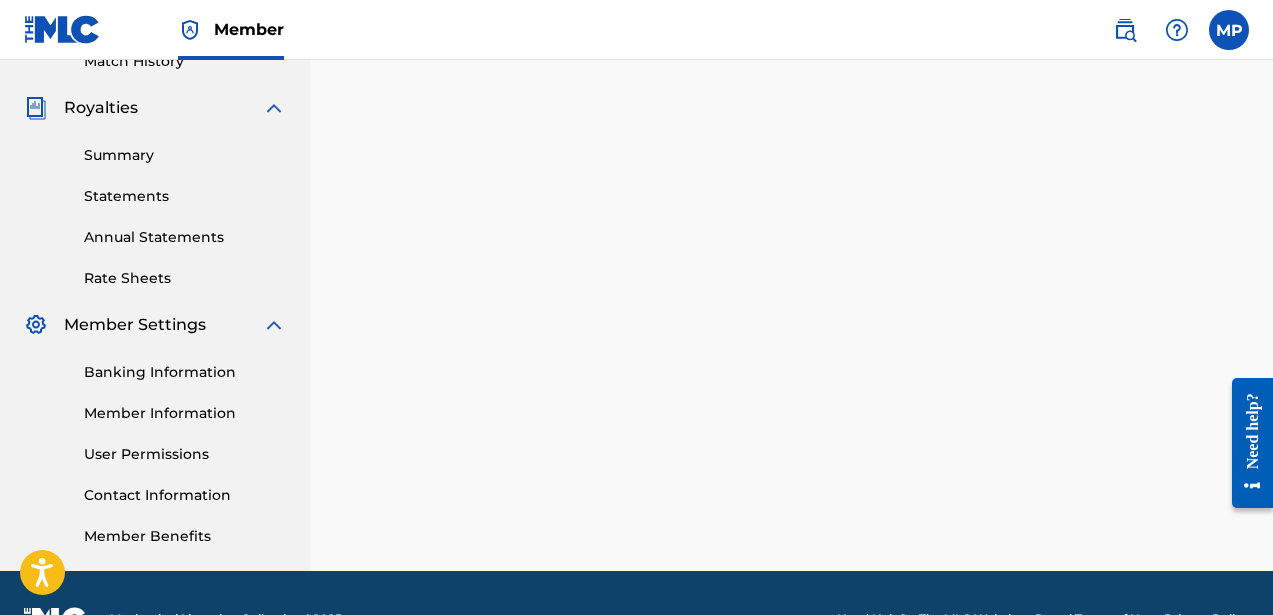 scroll, scrollTop: 0, scrollLeft: 0, axis: both 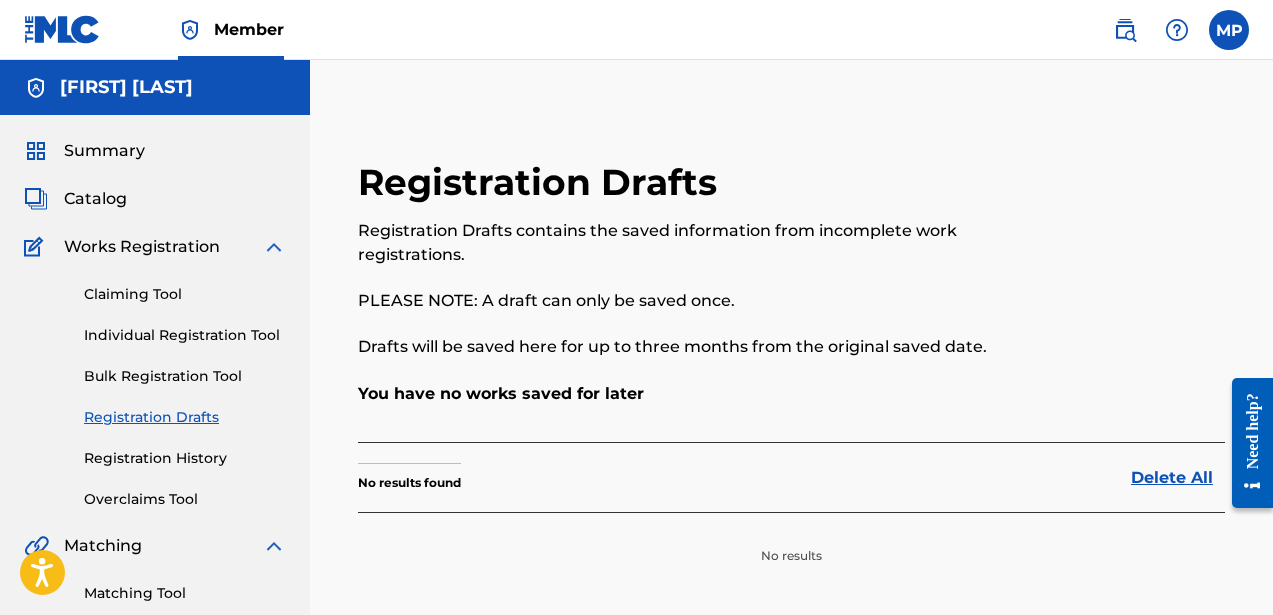 click on "Individual Registration Tool" at bounding box center [185, 335] 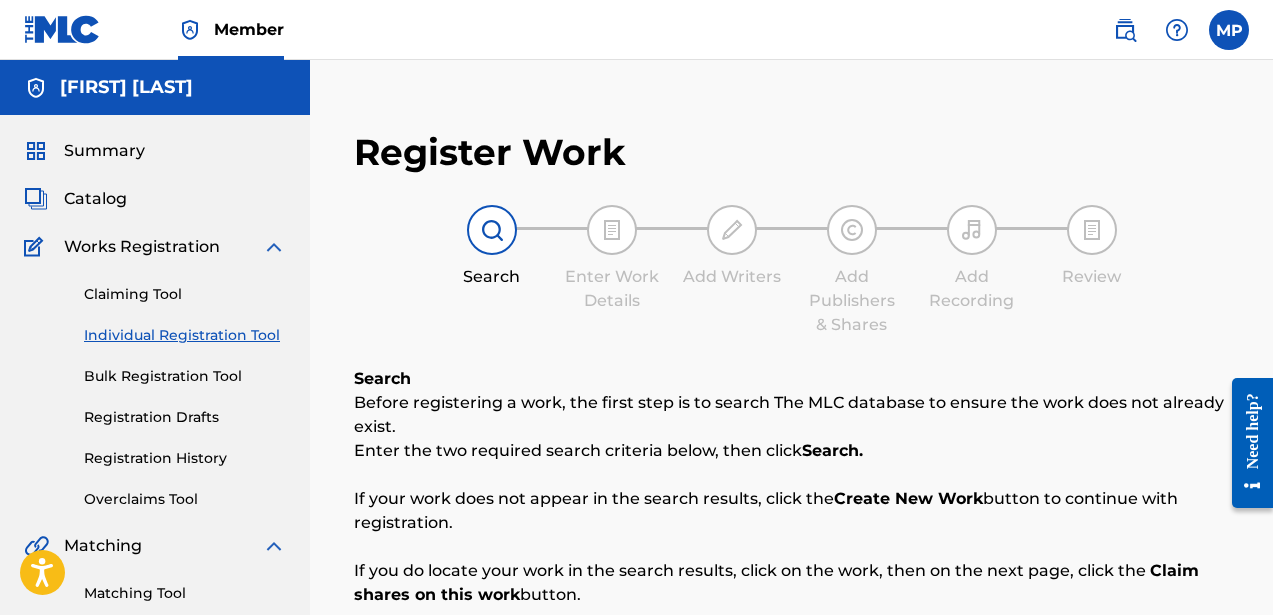 click on "Summary Catalog Works Registration Claiming Tool Individual Registration Tool Bulk Registration Tool Registration Drafts Registration History Overclaims Tool Matching Matching Tool Match History Royalties Summary Statements Annual Statements Rate Sheets Member Settings Banking Information Member Information User Permissions Contact Information Member Benefits" at bounding box center (155, 629) 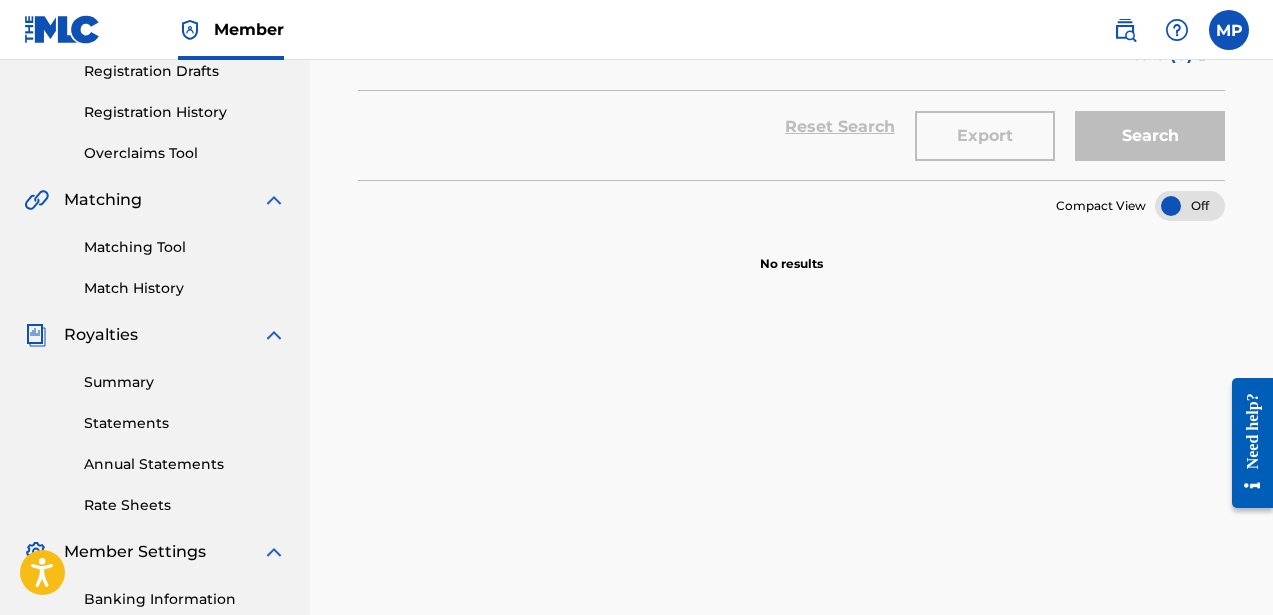 scroll, scrollTop: 0, scrollLeft: 0, axis: both 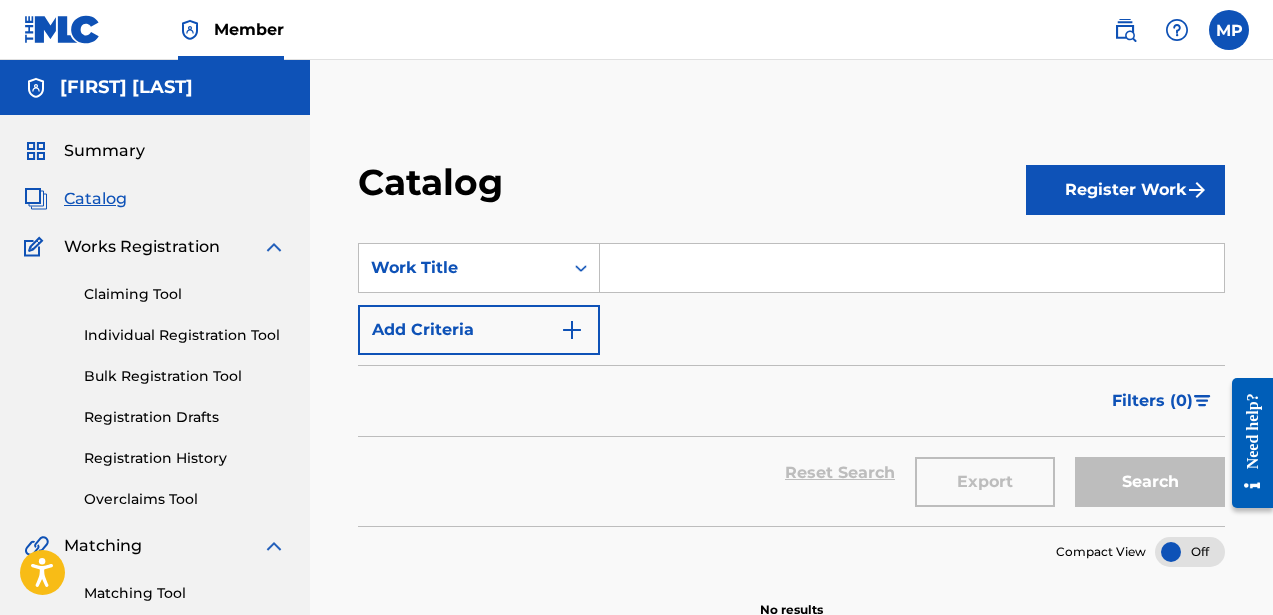 click on "Summary" at bounding box center [104, 151] 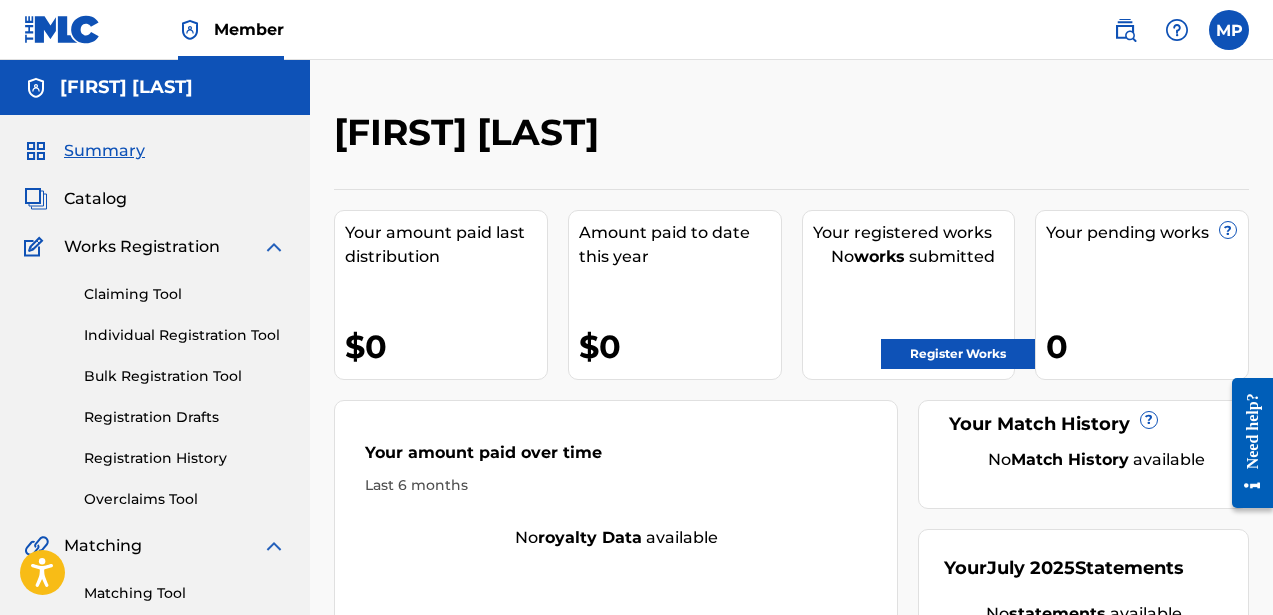click on "Individual Registration Tool" at bounding box center [185, 335] 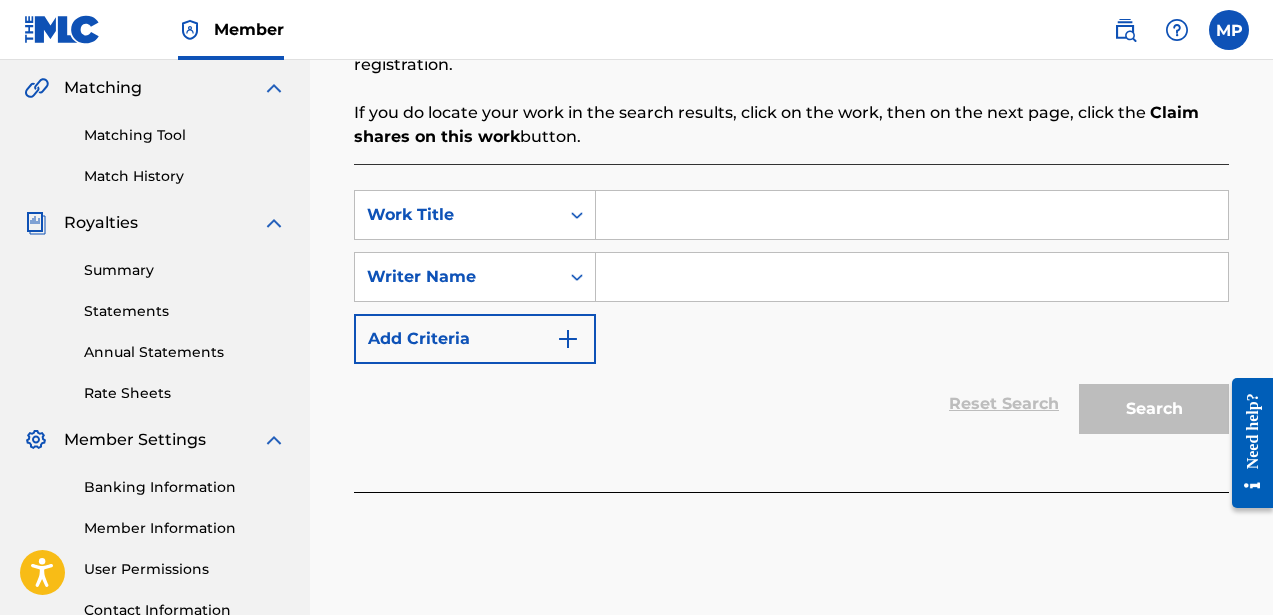 scroll, scrollTop: 457, scrollLeft: 0, axis: vertical 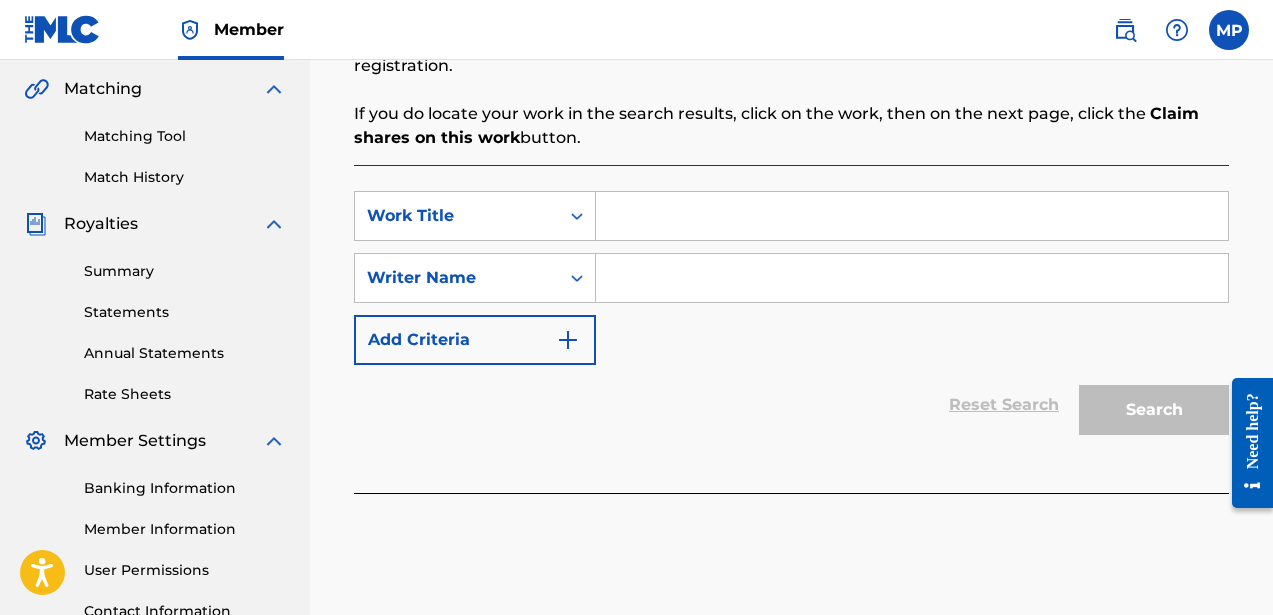 click at bounding box center (912, 216) 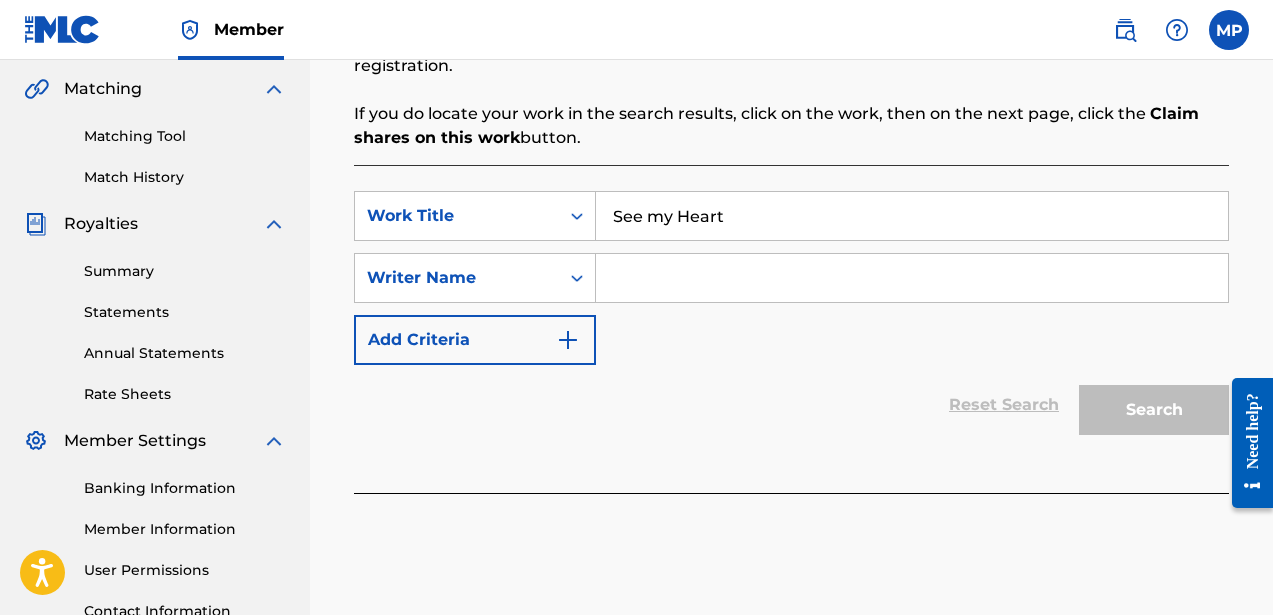 type on "See my Heart" 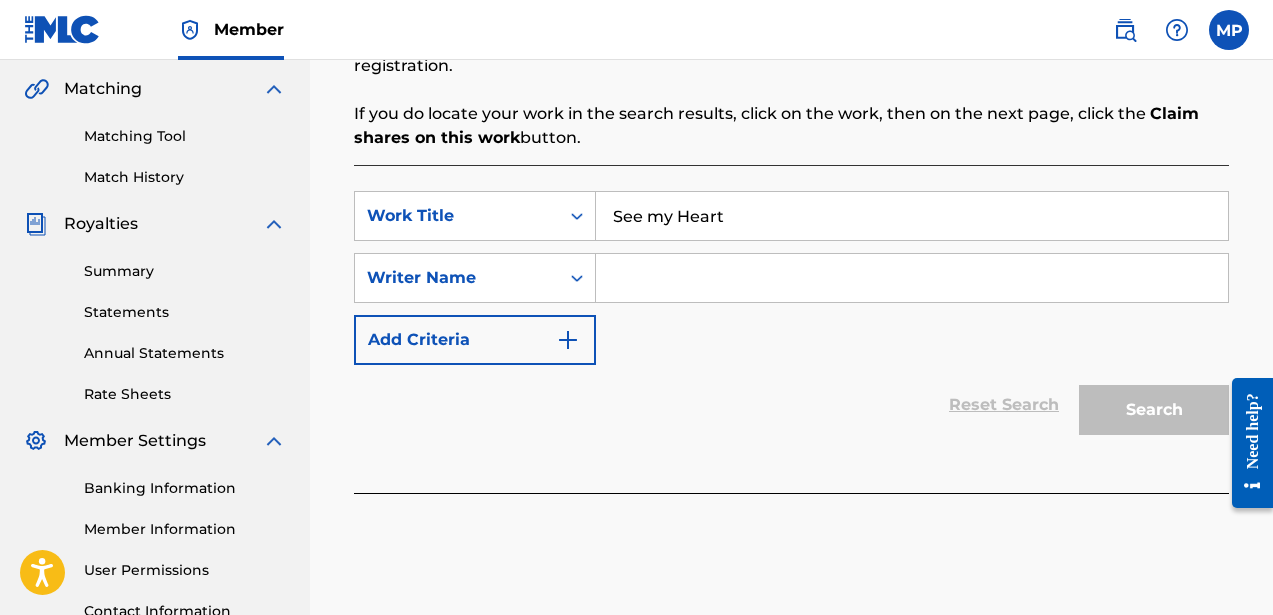 click at bounding box center [912, 278] 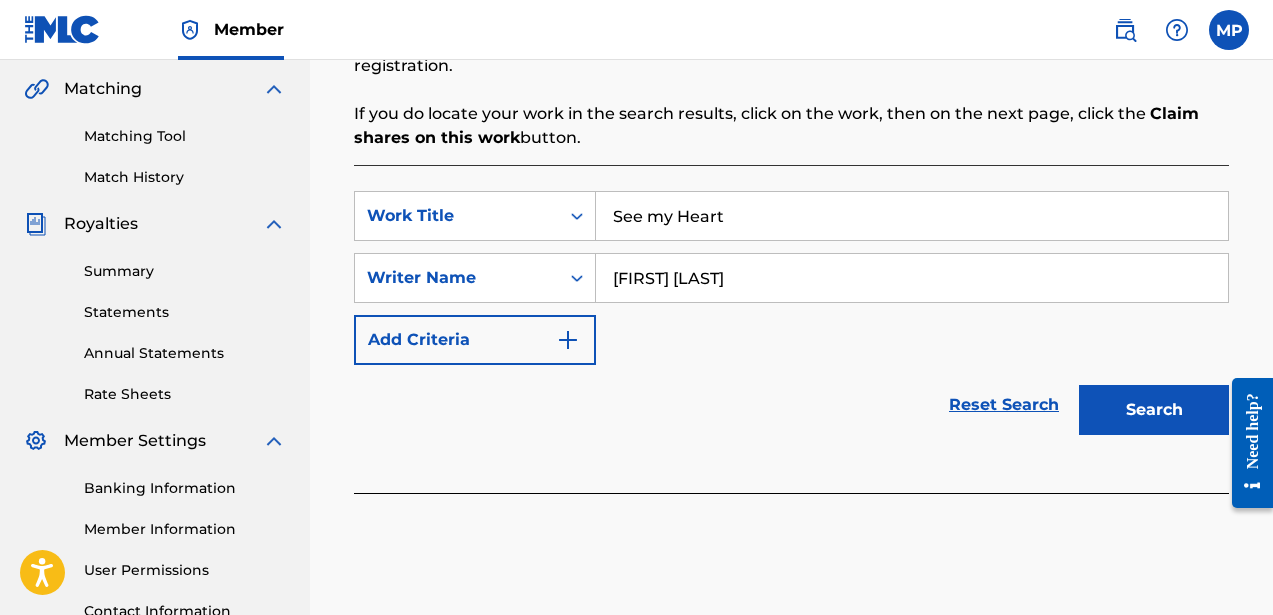 type on "[FIRST] [LAST]" 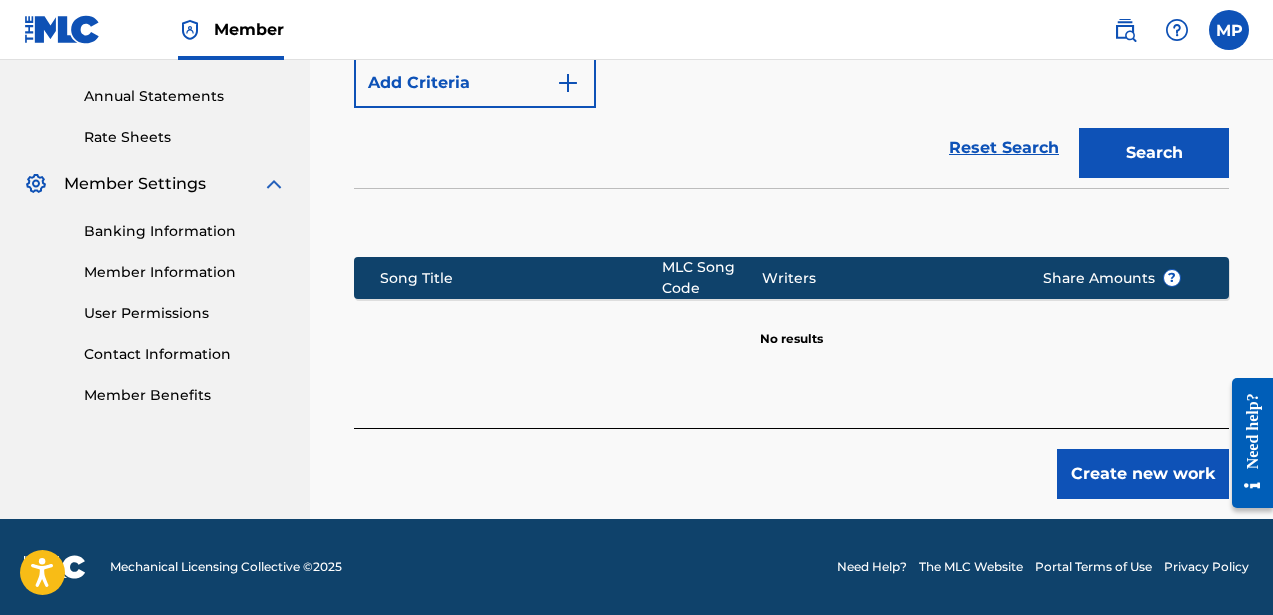 click on "Create new work" at bounding box center [1143, 474] 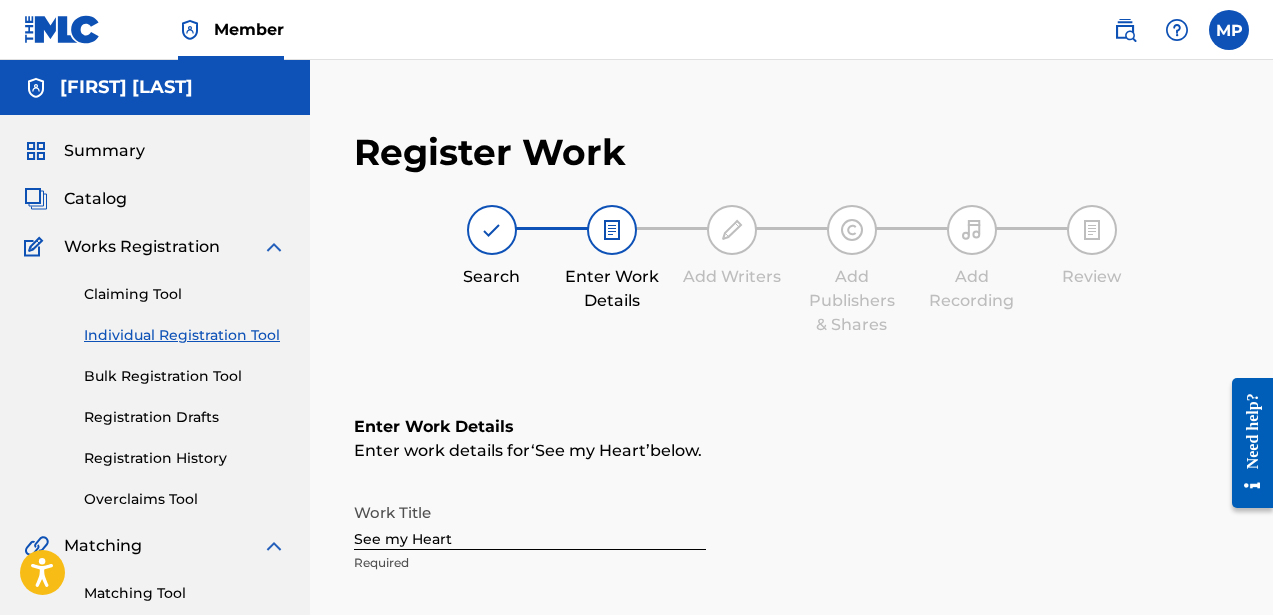 scroll, scrollTop: 456, scrollLeft: 0, axis: vertical 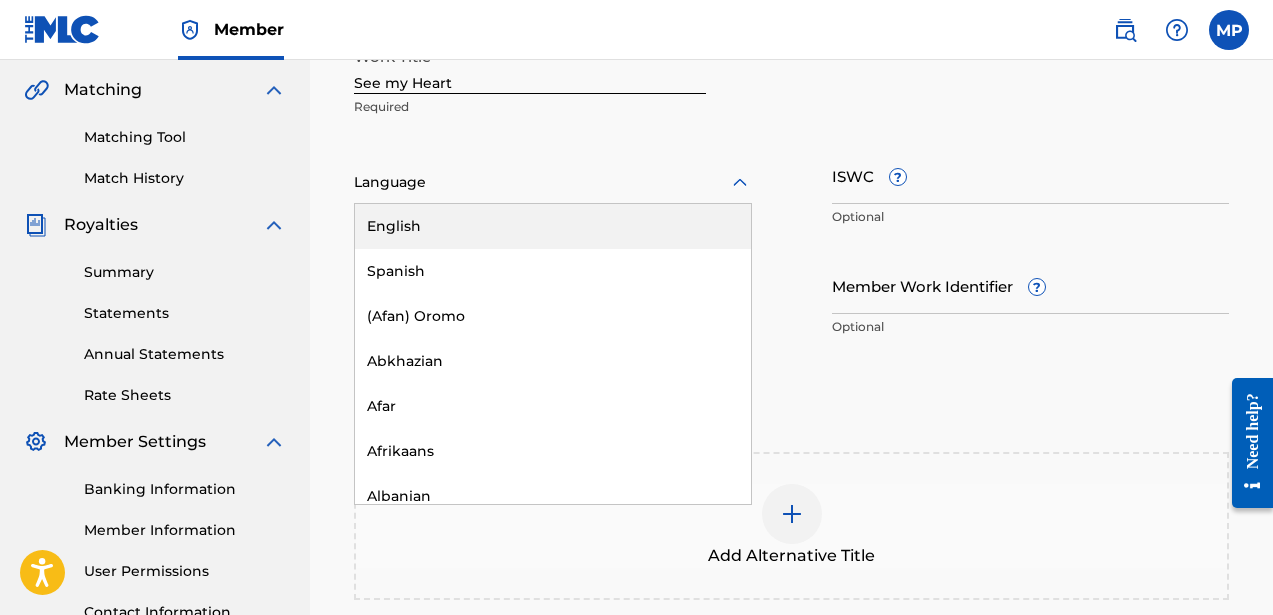 click at bounding box center [553, 182] 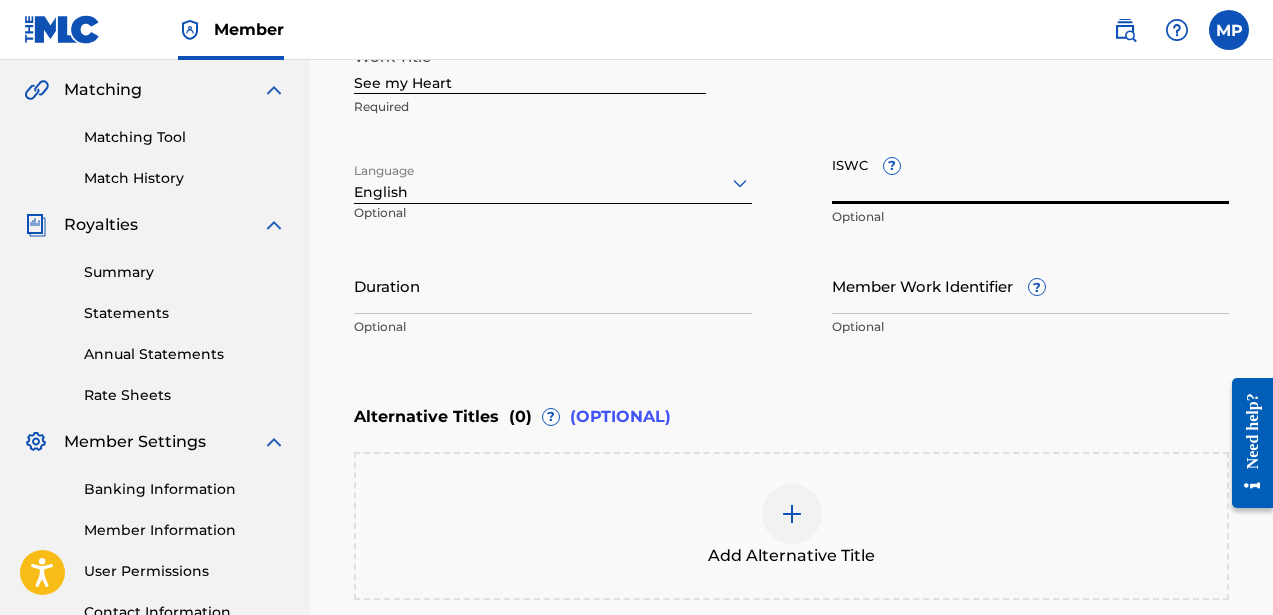 click on "ISWC   ?" at bounding box center [1031, 175] 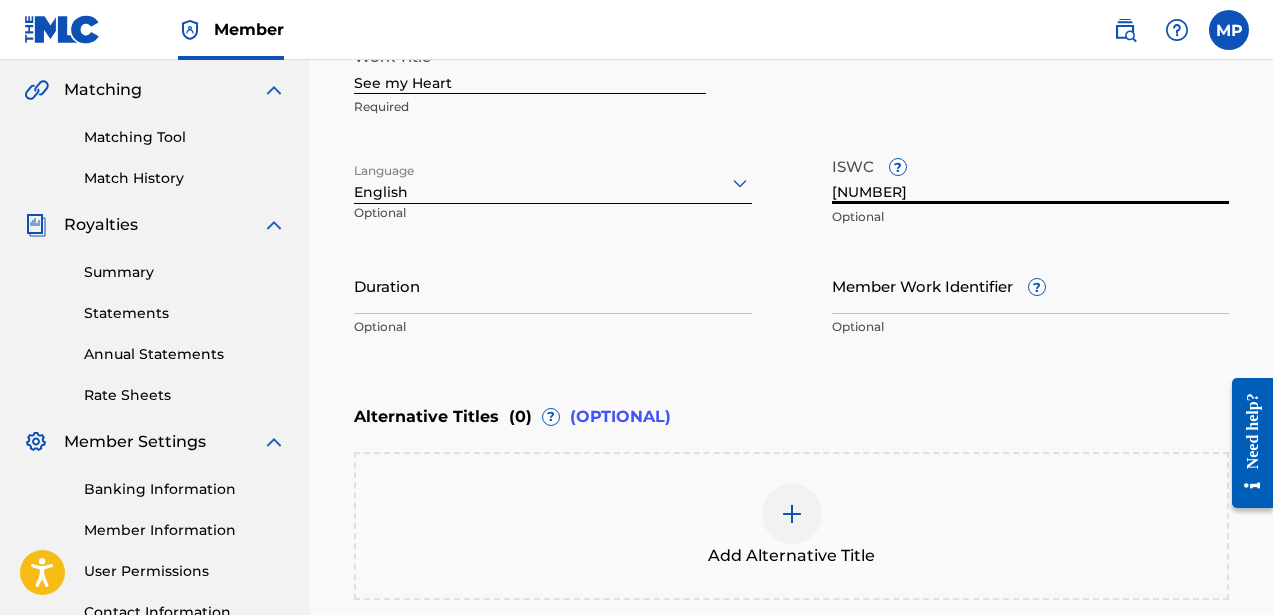type on "[NUMBER]" 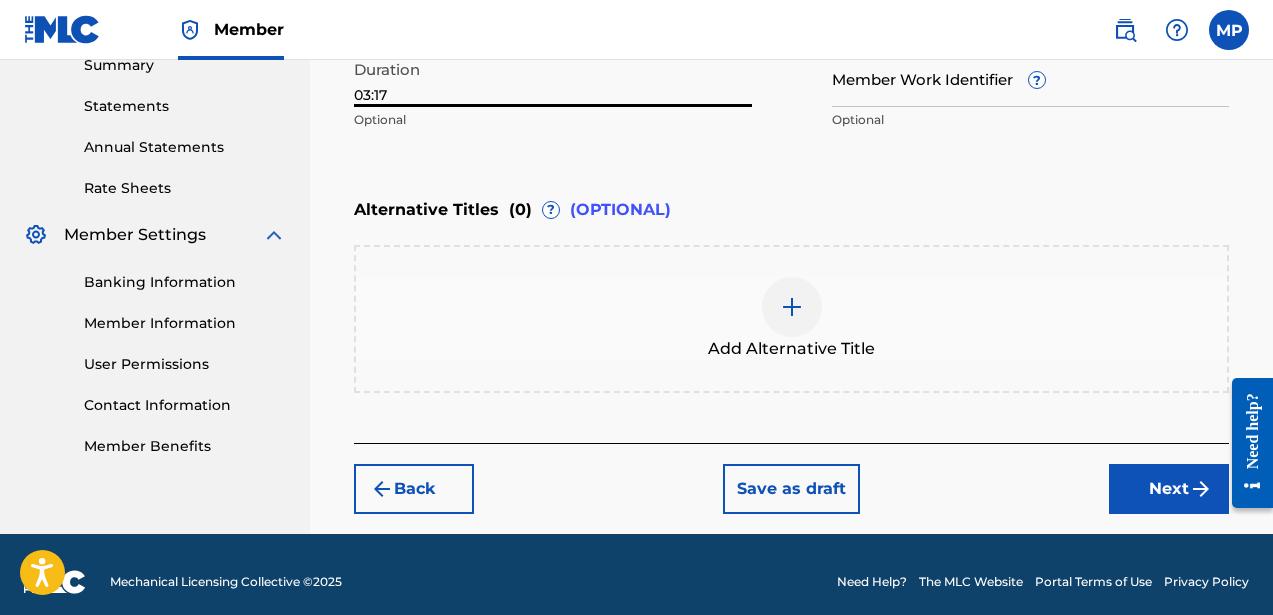 type on "03:17" 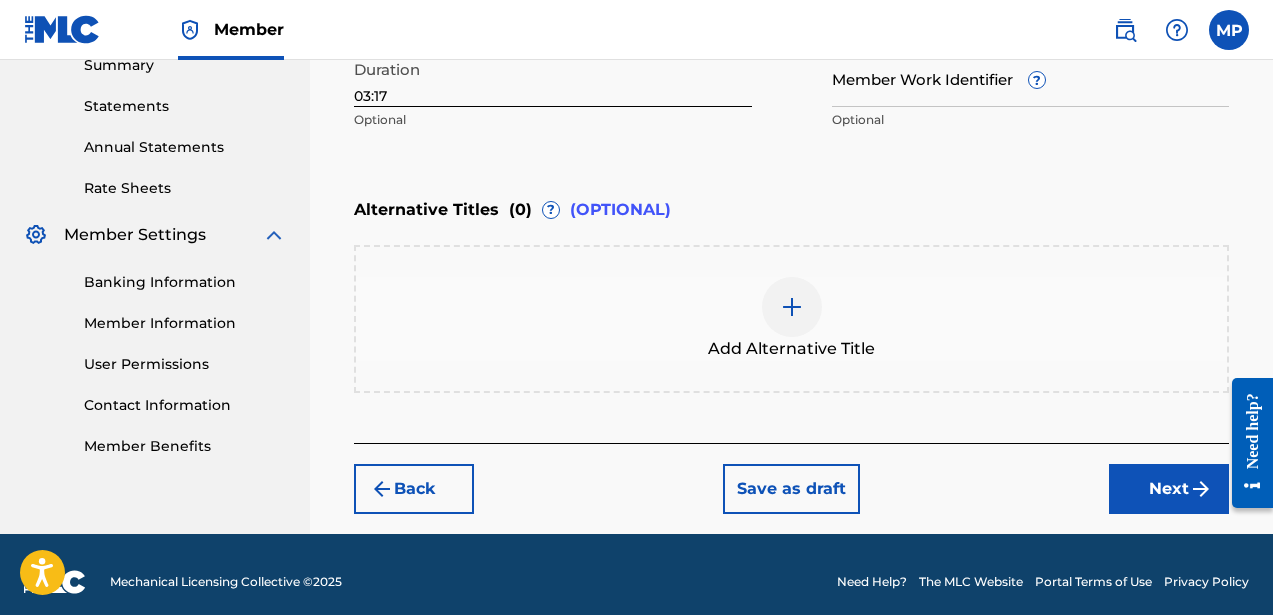 click on "Next" at bounding box center (1169, 489) 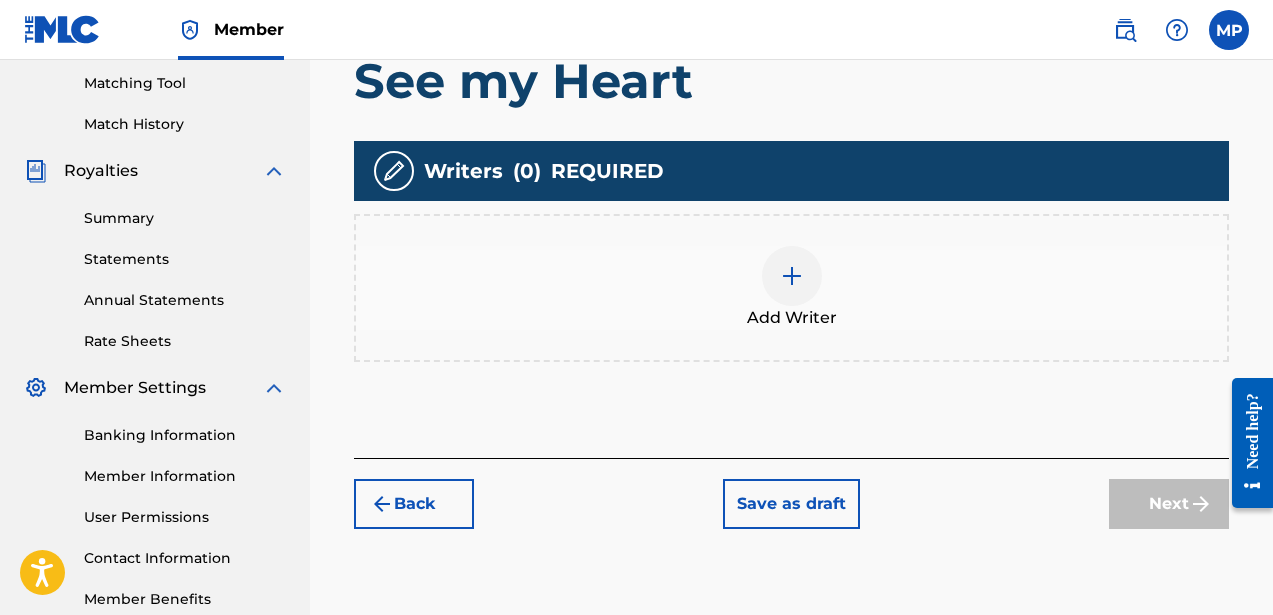 scroll, scrollTop: 601, scrollLeft: 0, axis: vertical 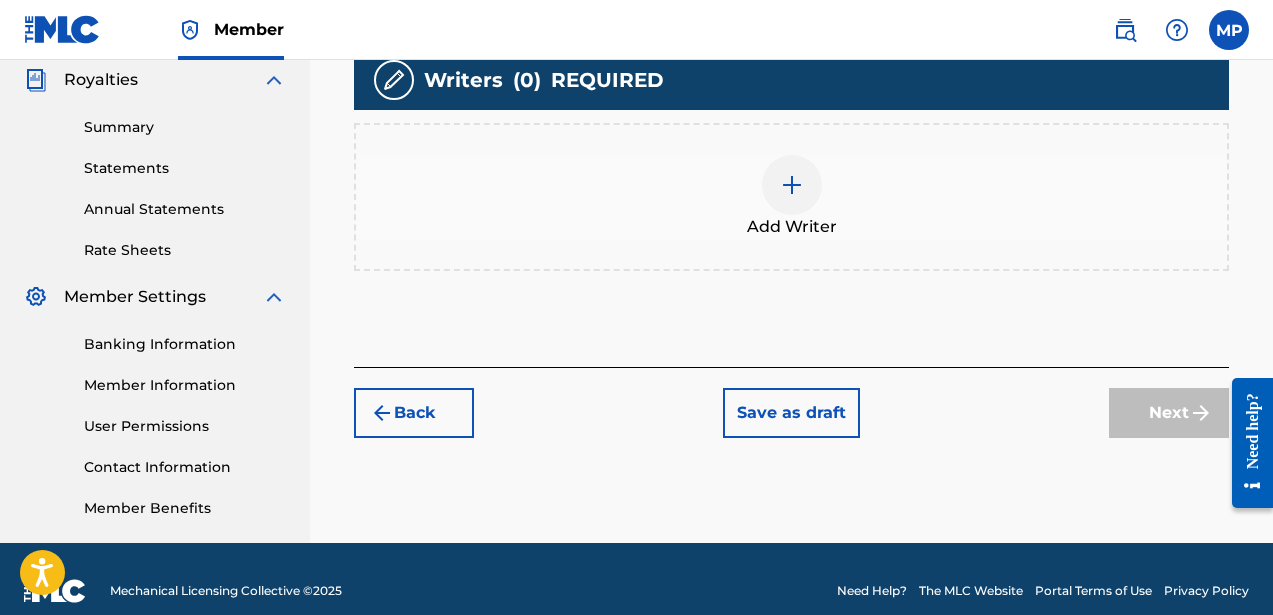 click at bounding box center (792, 185) 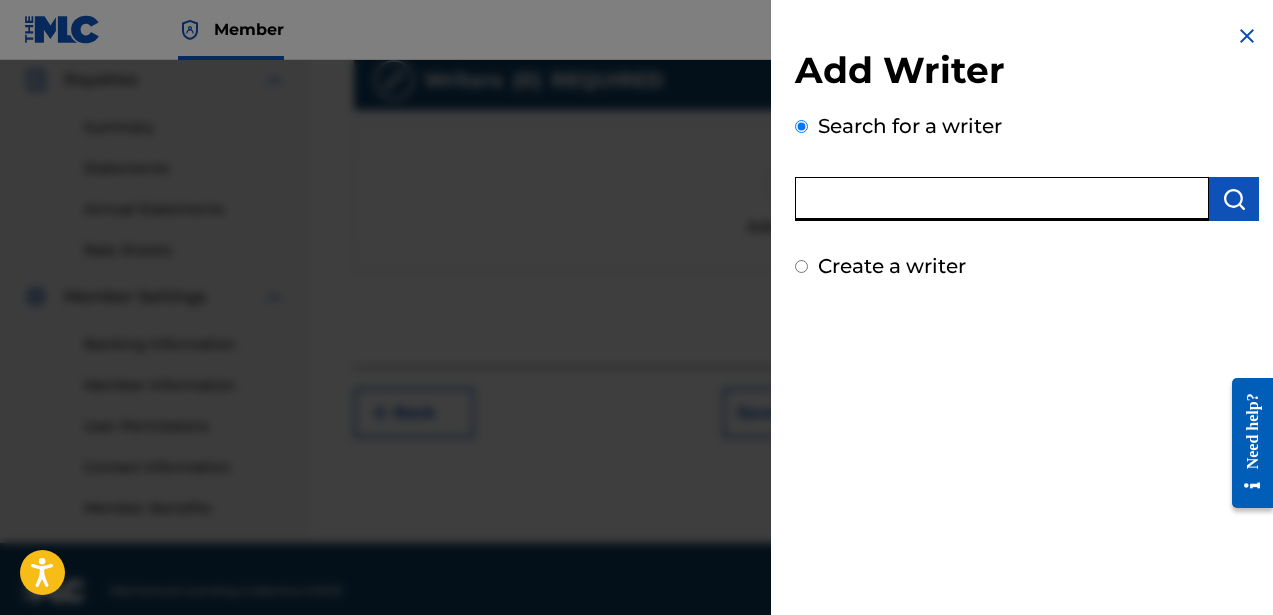 click at bounding box center (1002, 199) 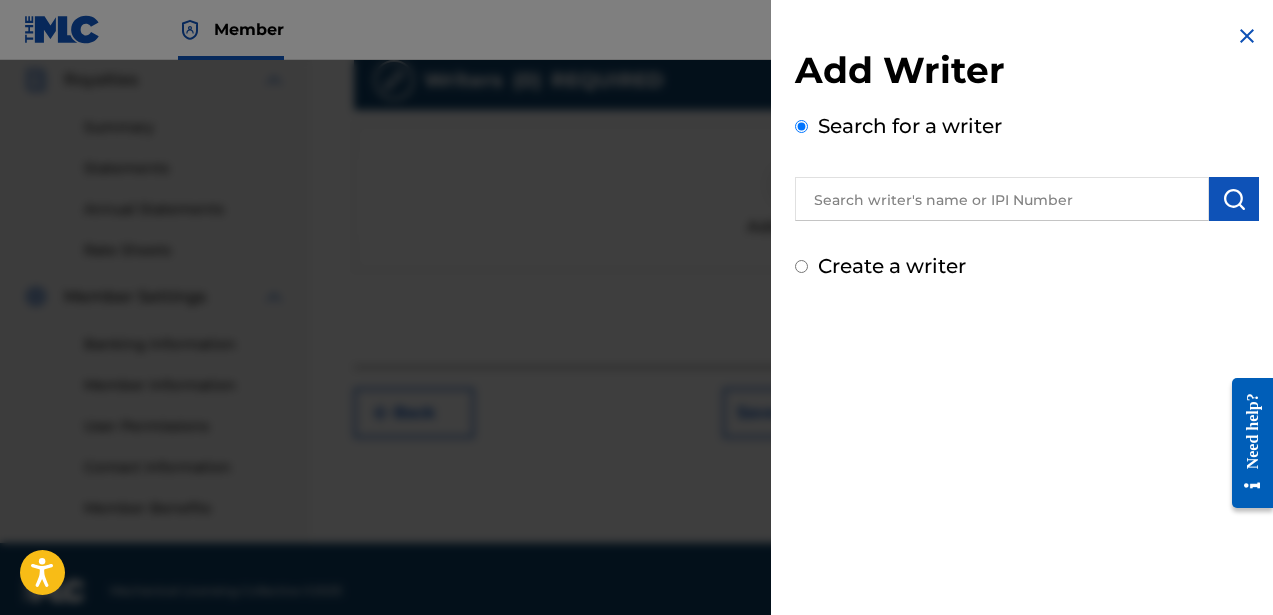 click on "Add Writer Search for a writer Create a writer" at bounding box center (1027, 152) 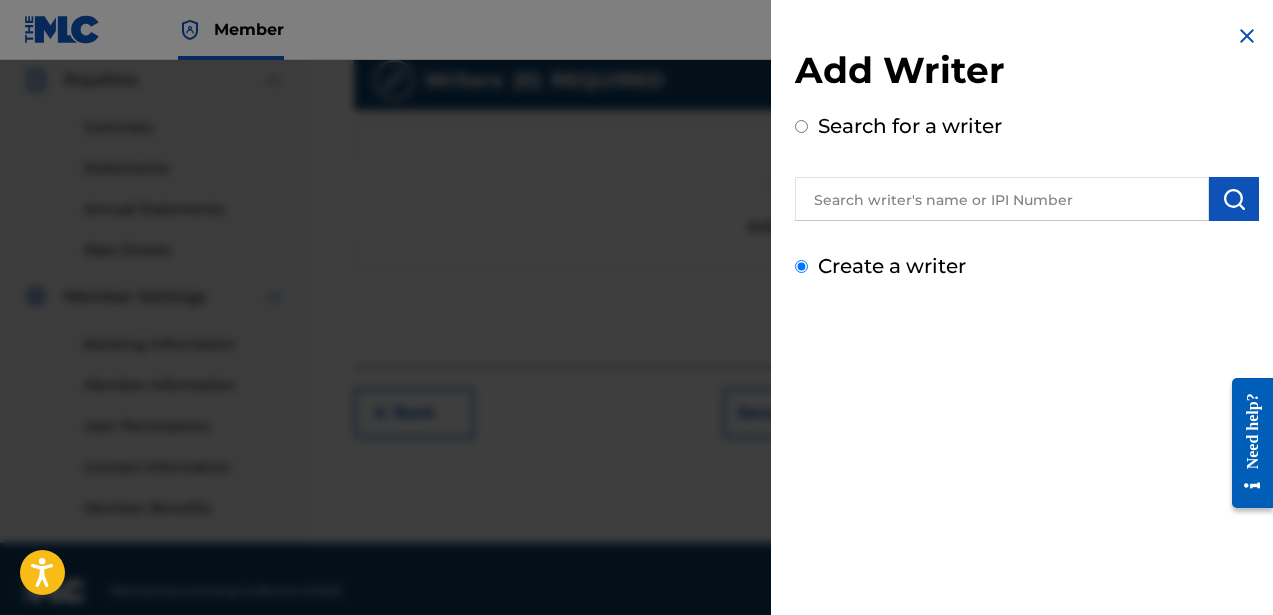 click on "Create a writer" at bounding box center (801, 266) 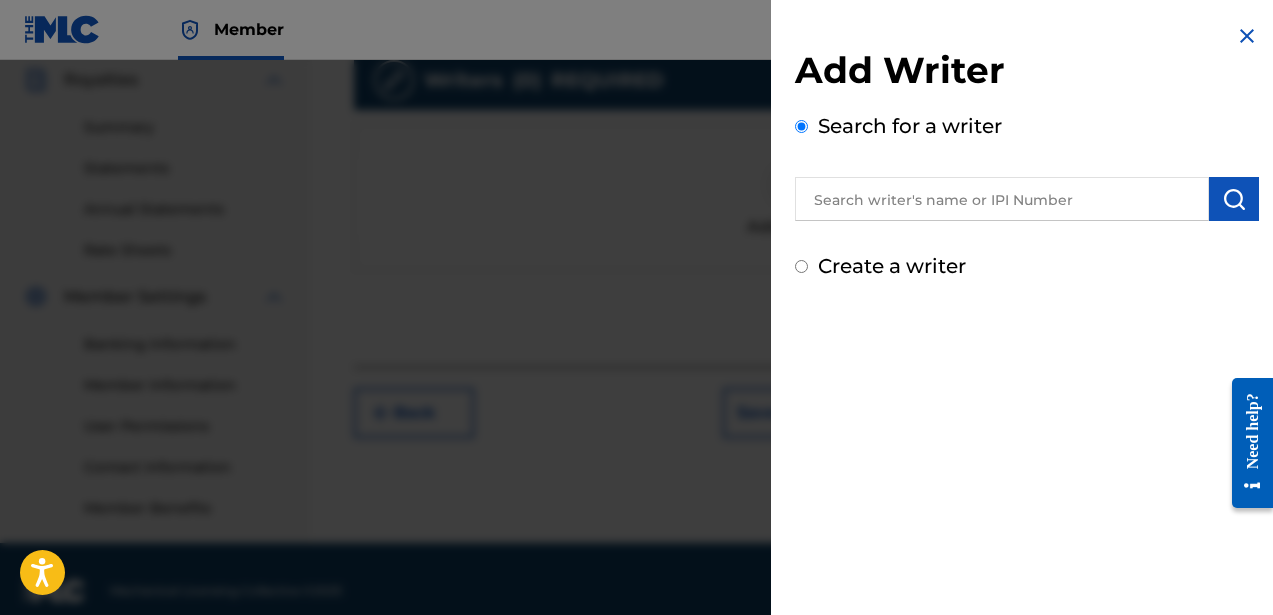 radio on "false" 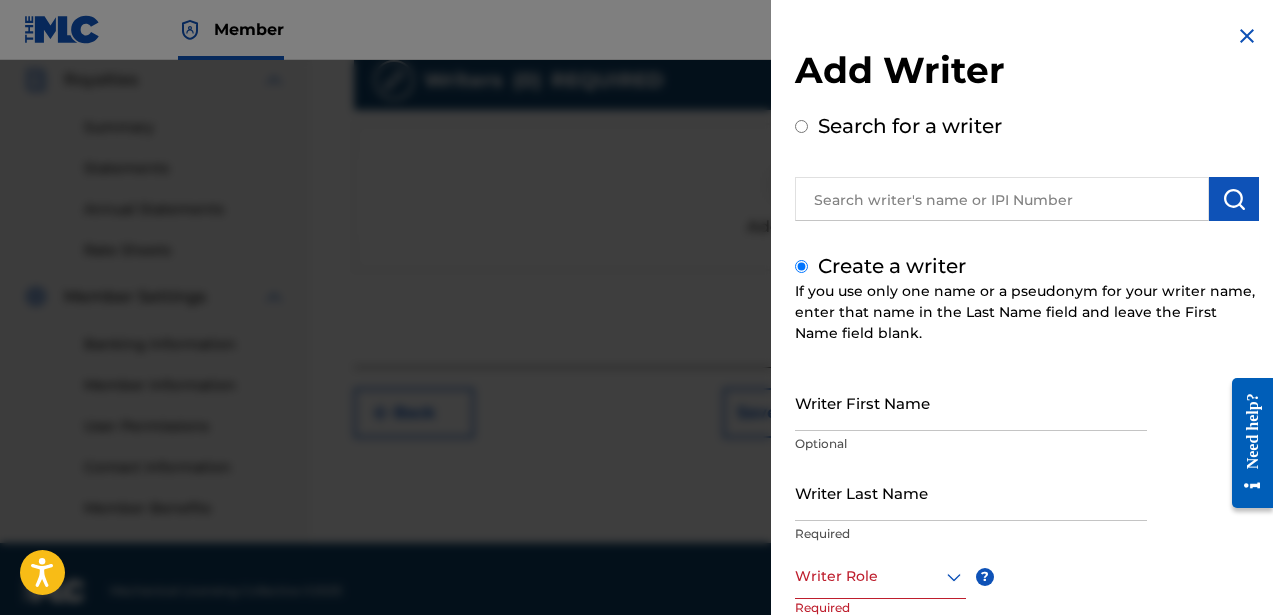 click on "Create a writer" at bounding box center (892, 266) 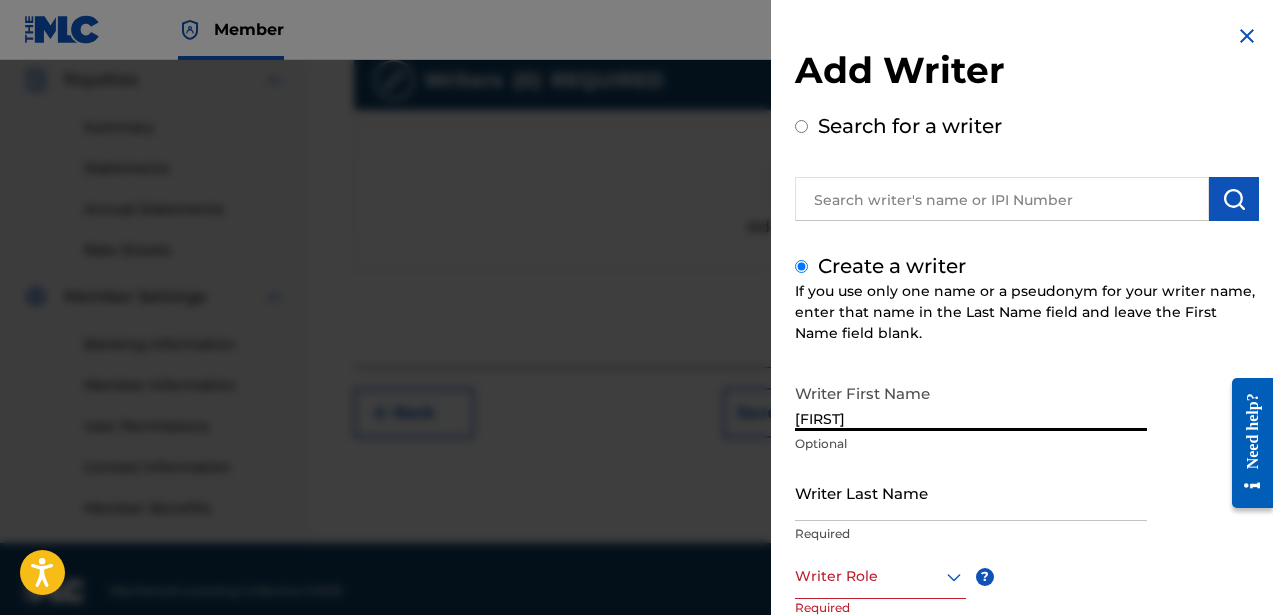 type on "[FIRST]" 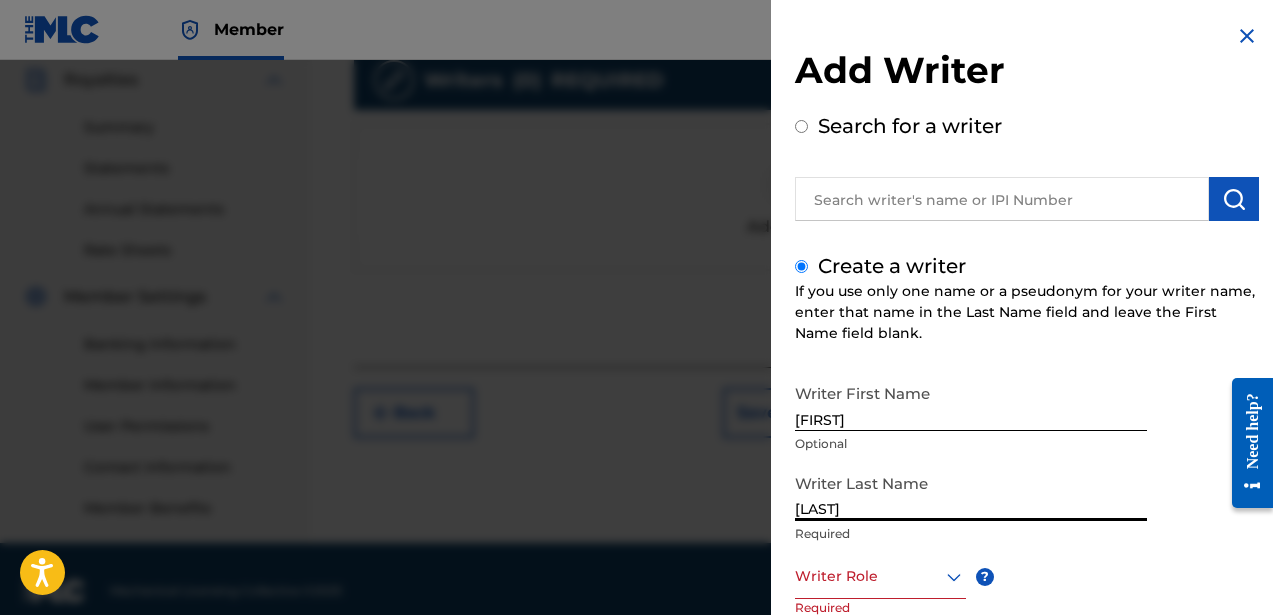 type on "[LAST]" 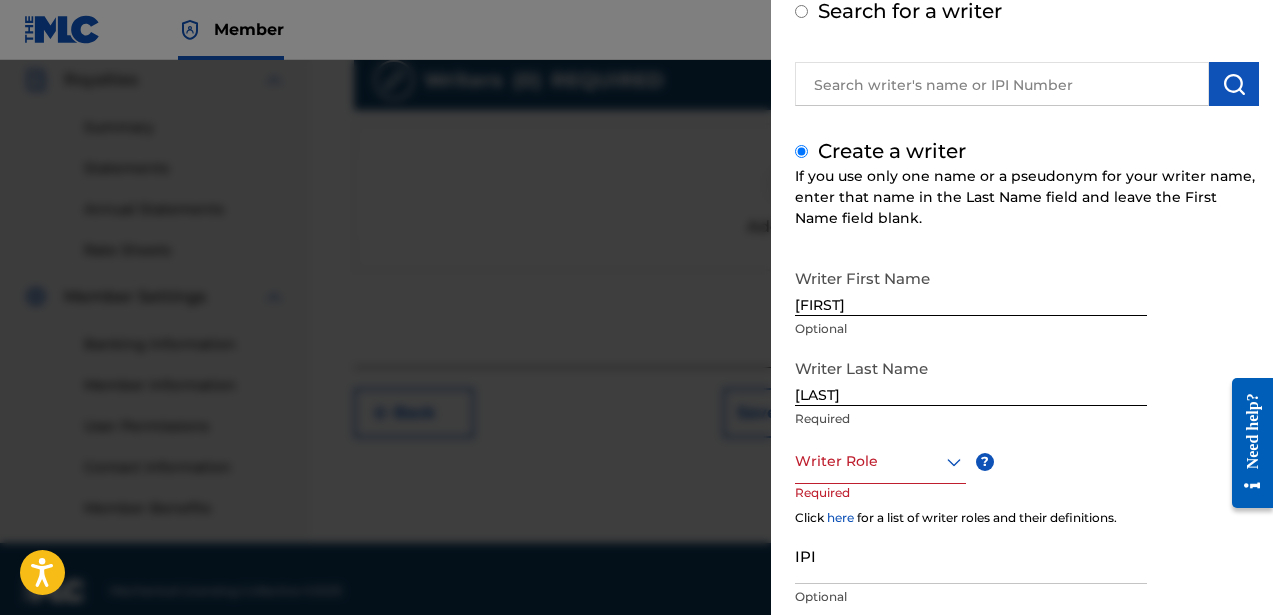 scroll, scrollTop: 251, scrollLeft: 0, axis: vertical 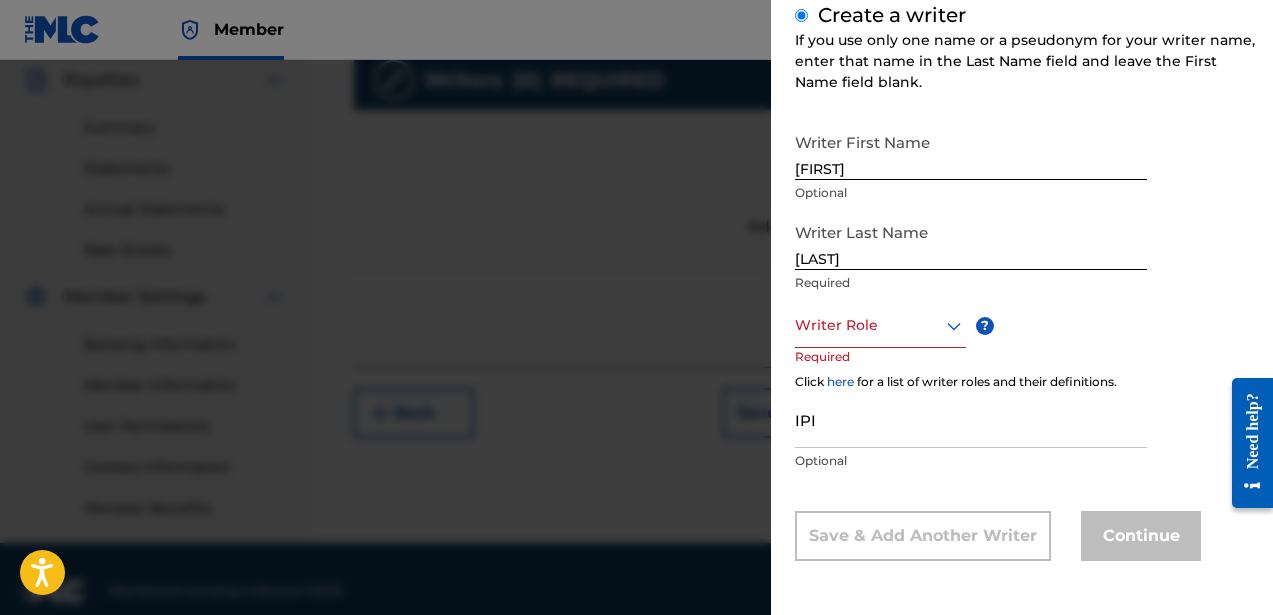 click at bounding box center [880, 325] 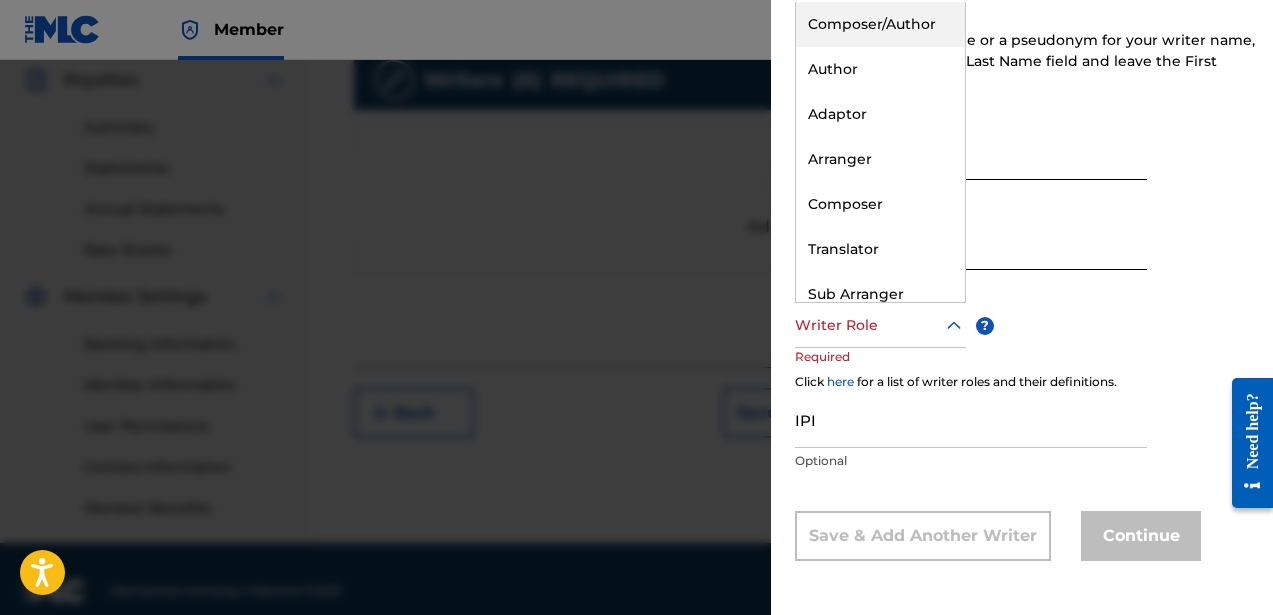 click on "Composer/Author" at bounding box center (880, 24) 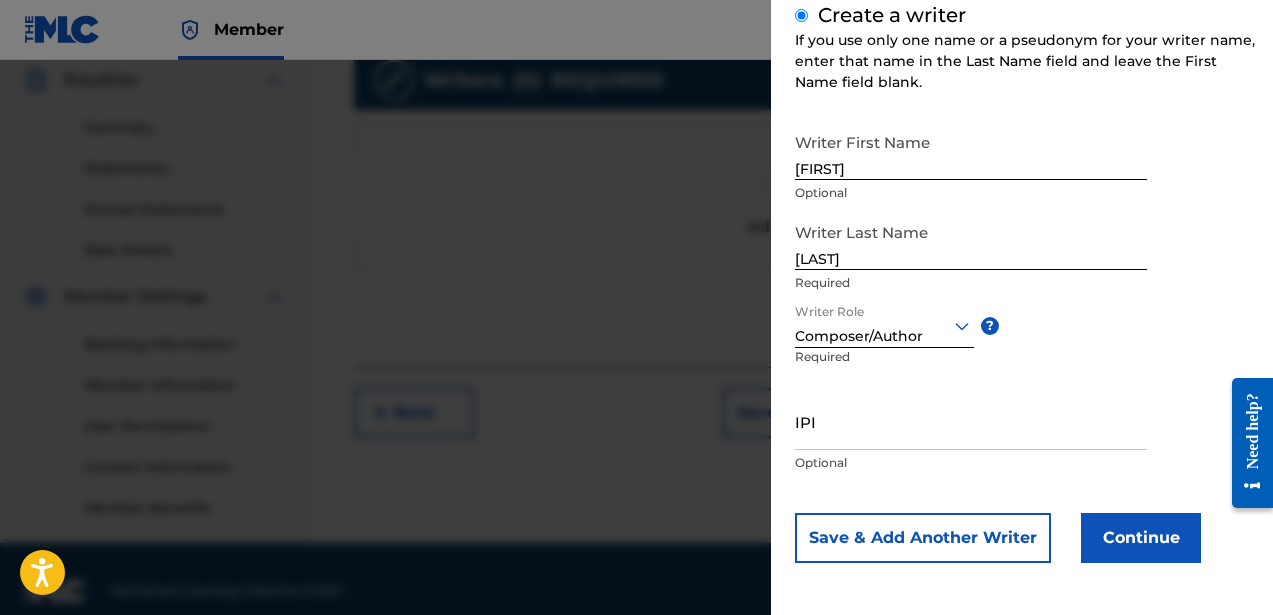 click on "IPI" at bounding box center [971, 421] 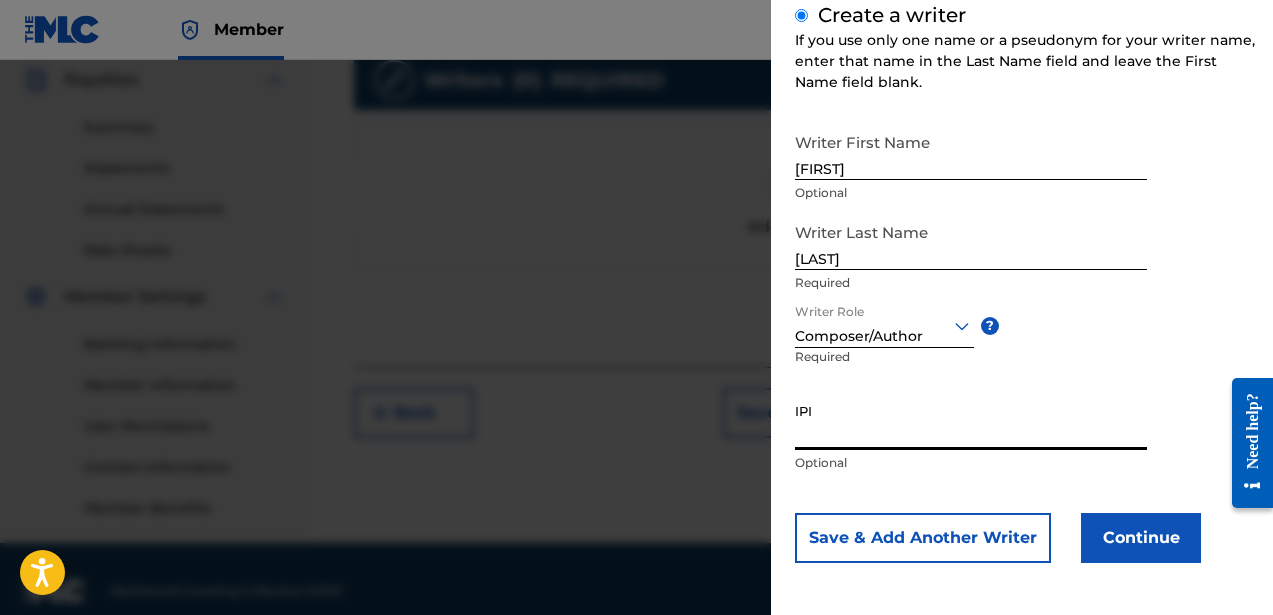 paste on "756617510" 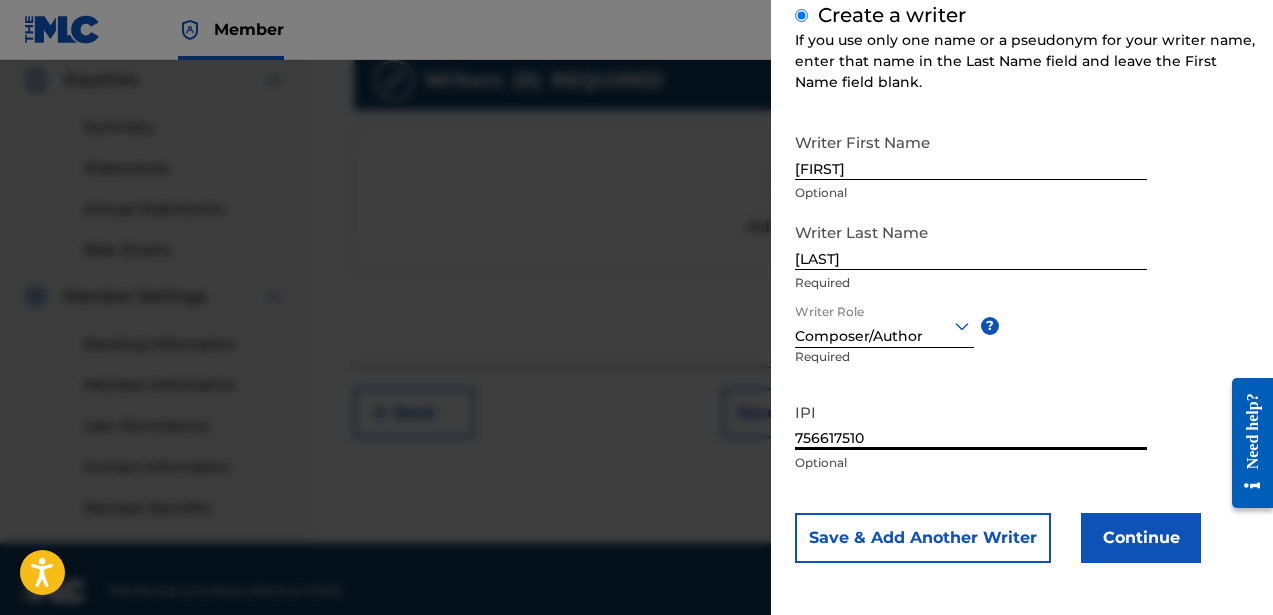 type on "756617510" 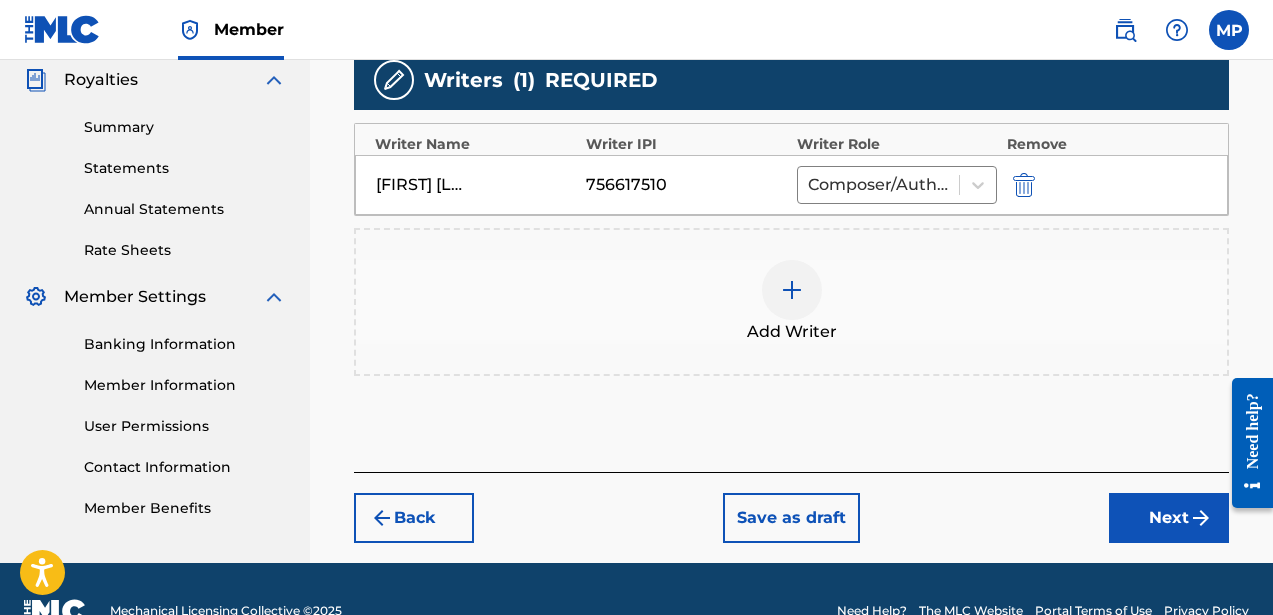 click on "Next" at bounding box center [1169, 518] 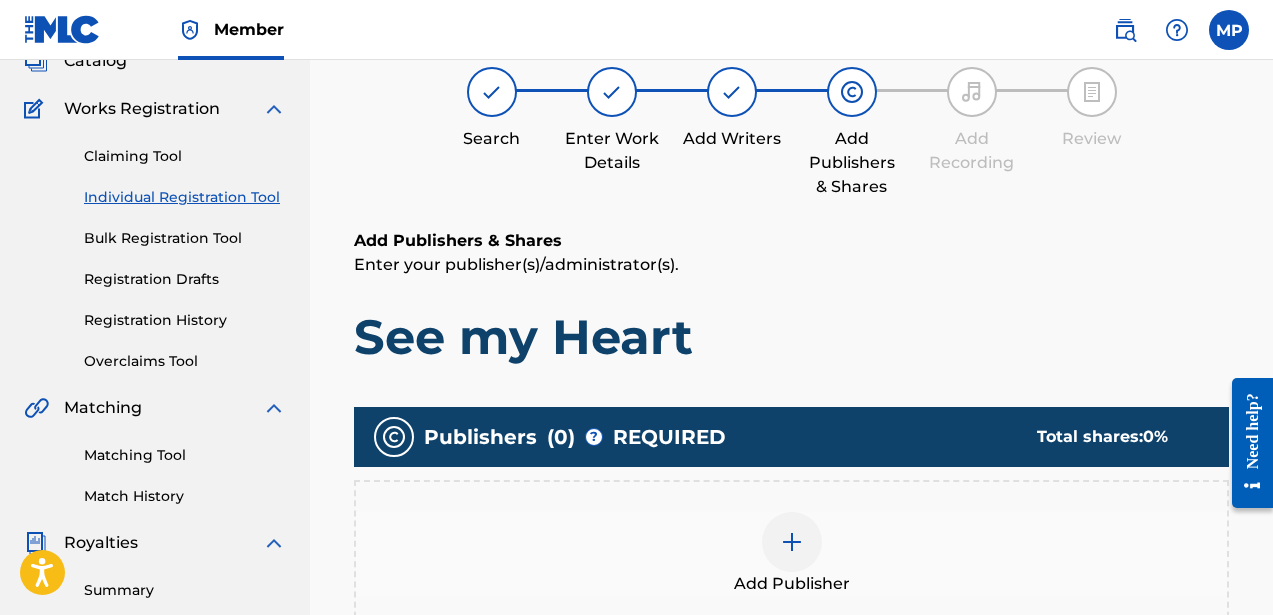 scroll, scrollTop: 90, scrollLeft: 0, axis: vertical 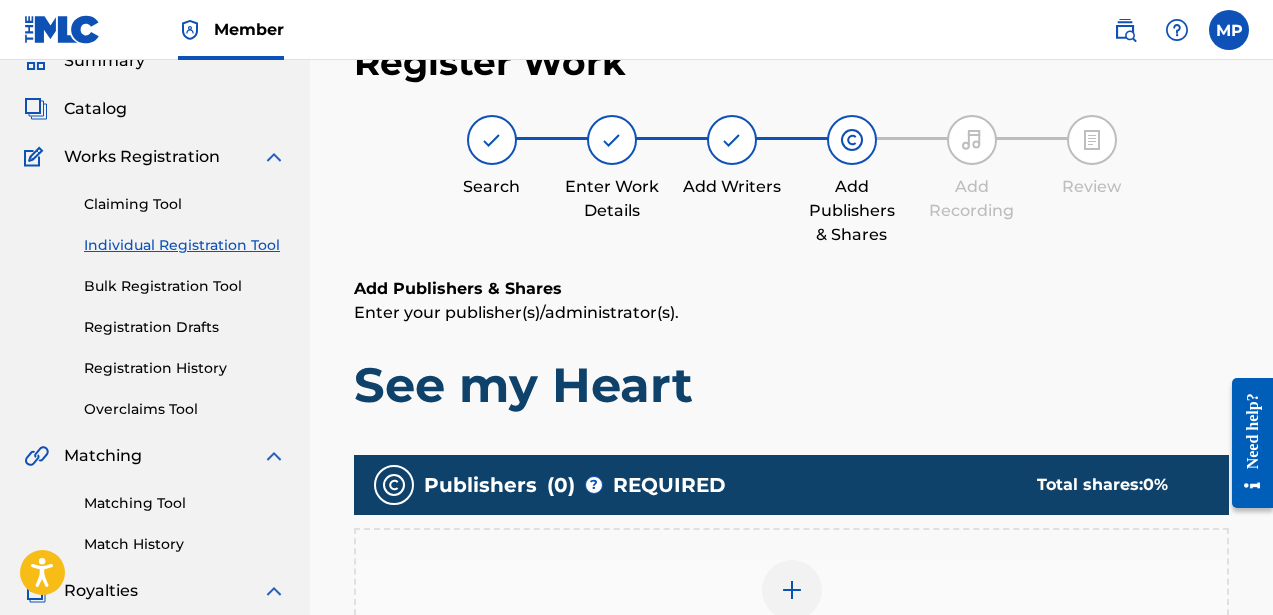 click at bounding box center (792, 590) 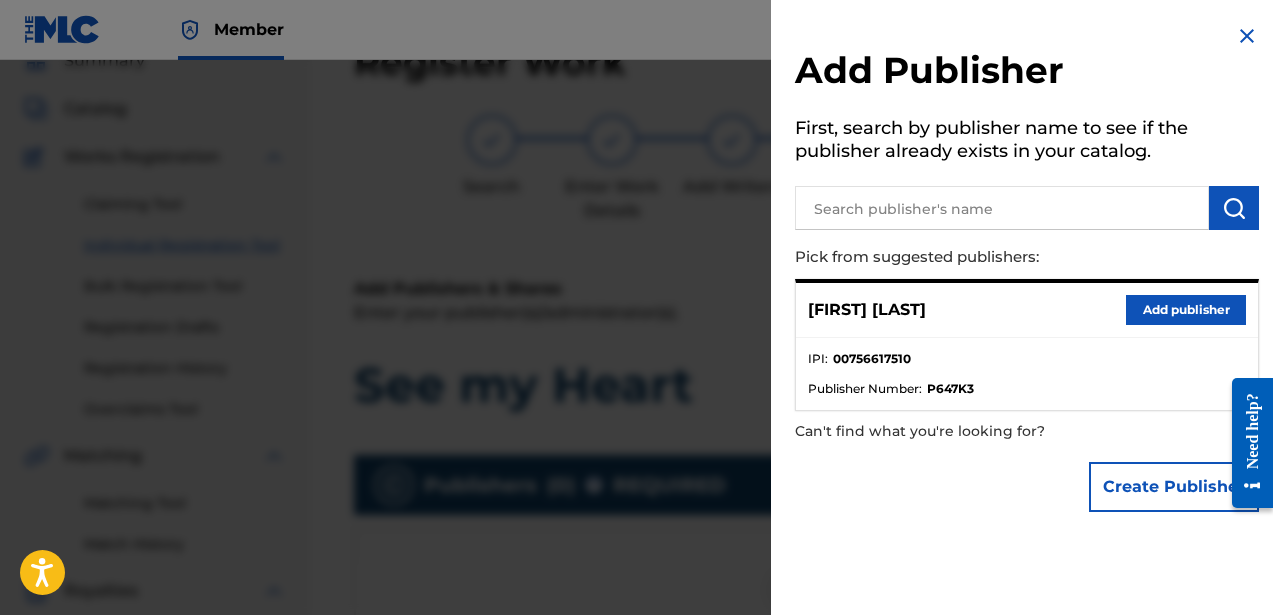 click on "Add publisher" at bounding box center (1186, 310) 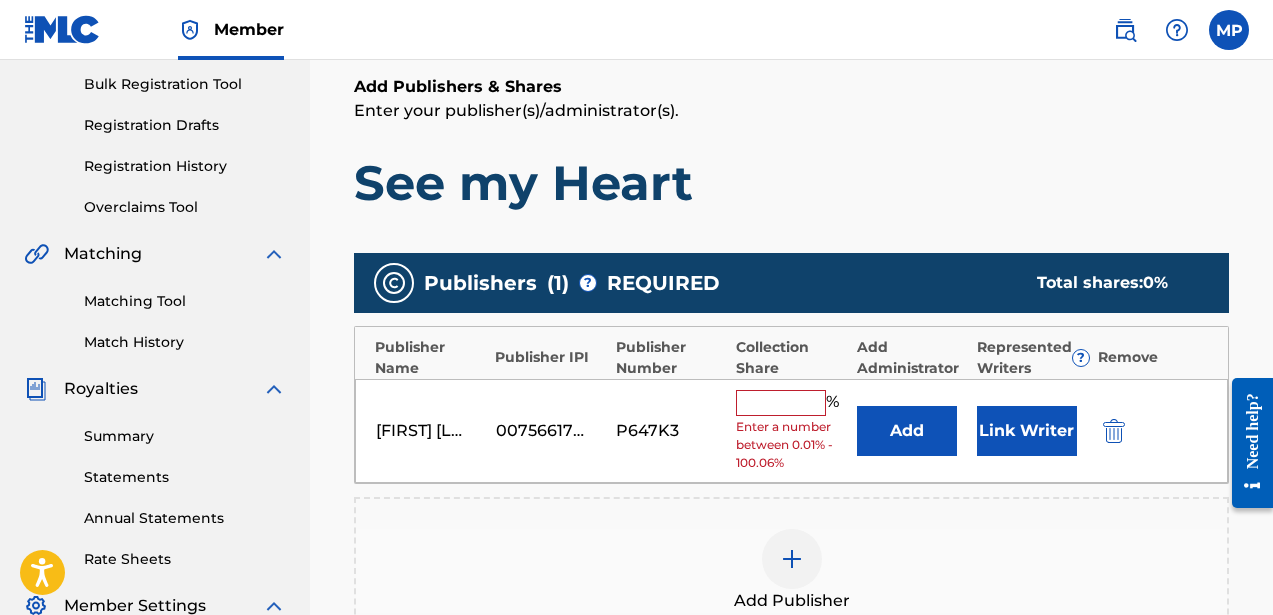 scroll, scrollTop: 353, scrollLeft: 0, axis: vertical 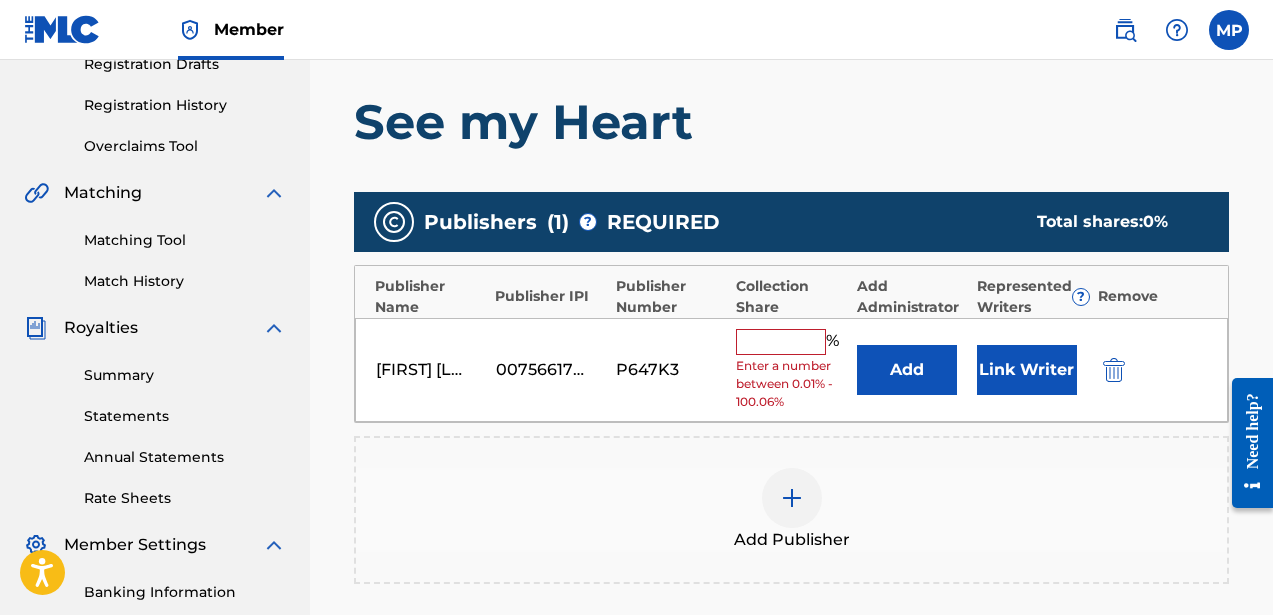 click at bounding box center [781, 342] 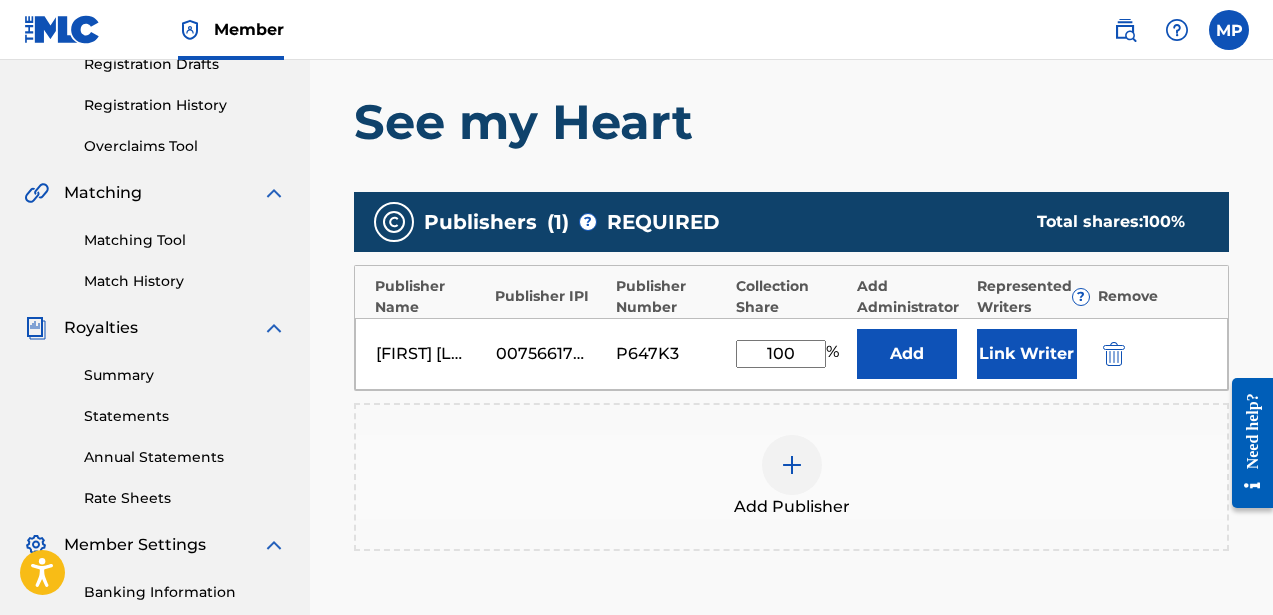 type on "100" 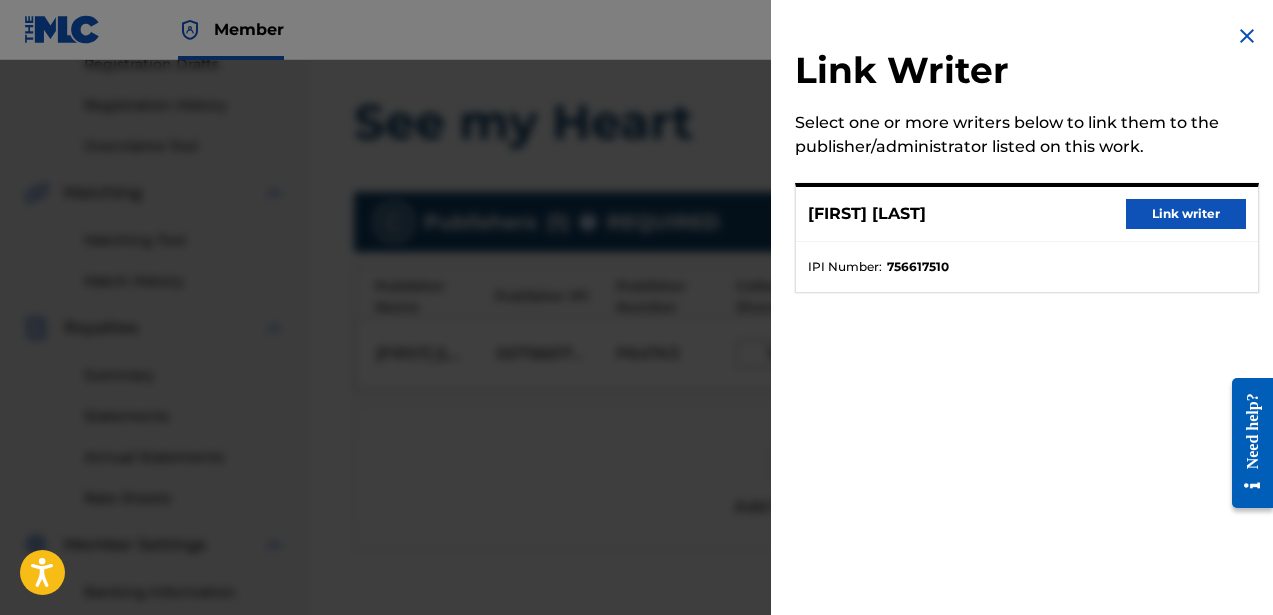 click on "Link writer" at bounding box center [1186, 214] 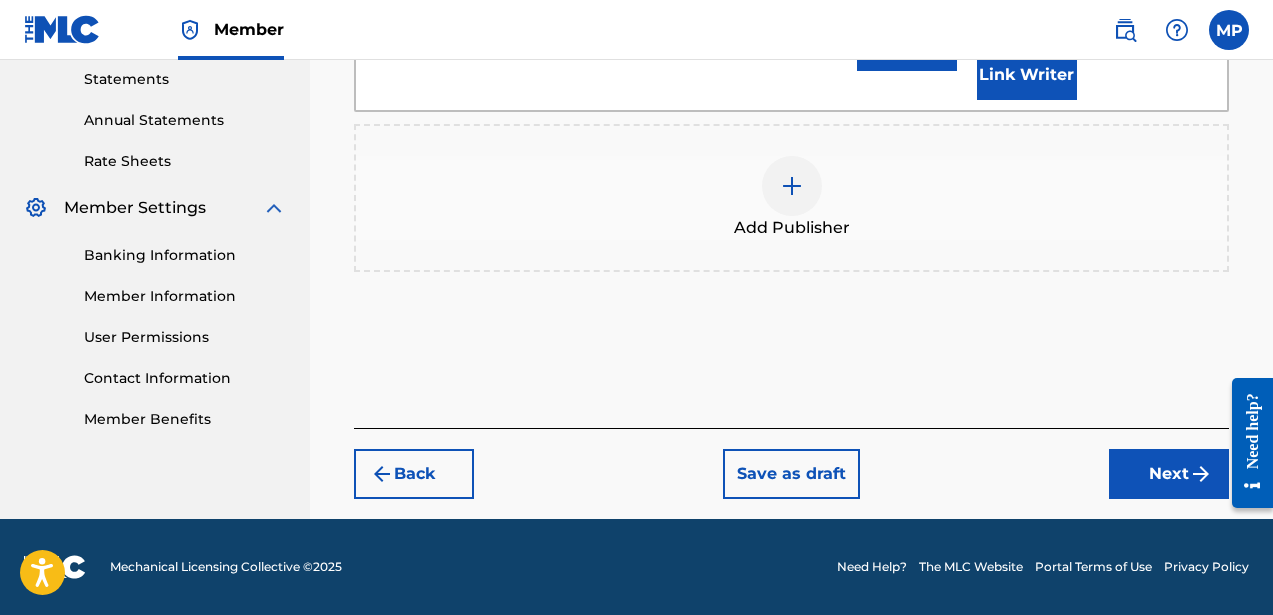 click on "Next" at bounding box center [1169, 474] 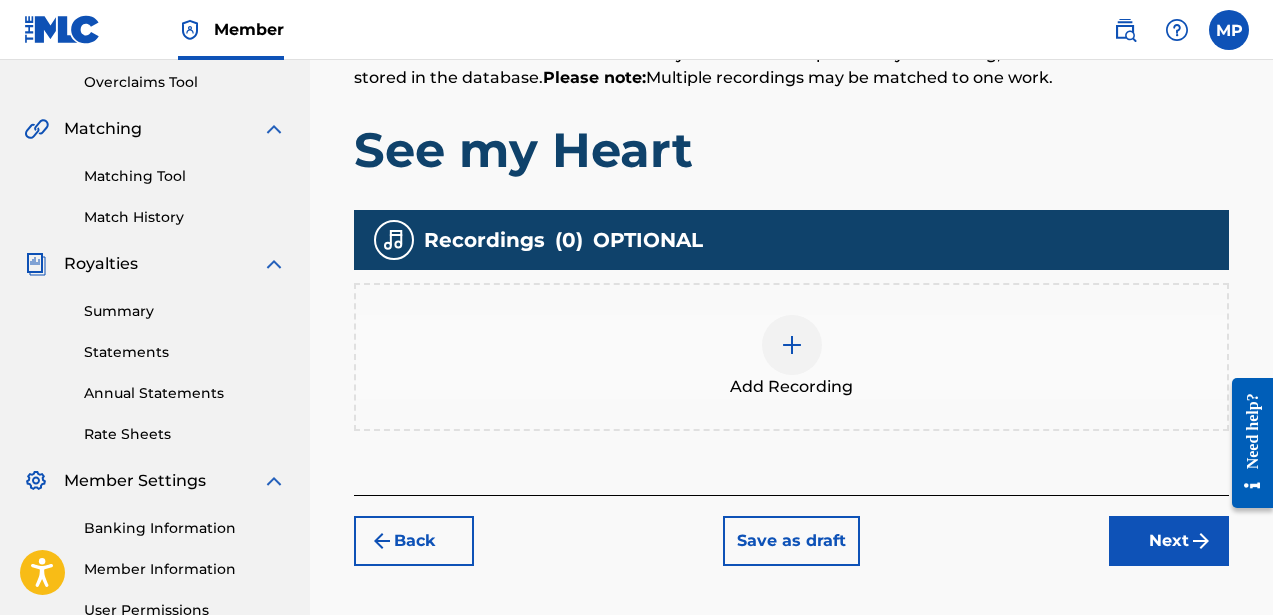 scroll, scrollTop: 461, scrollLeft: 0, axis: vertical 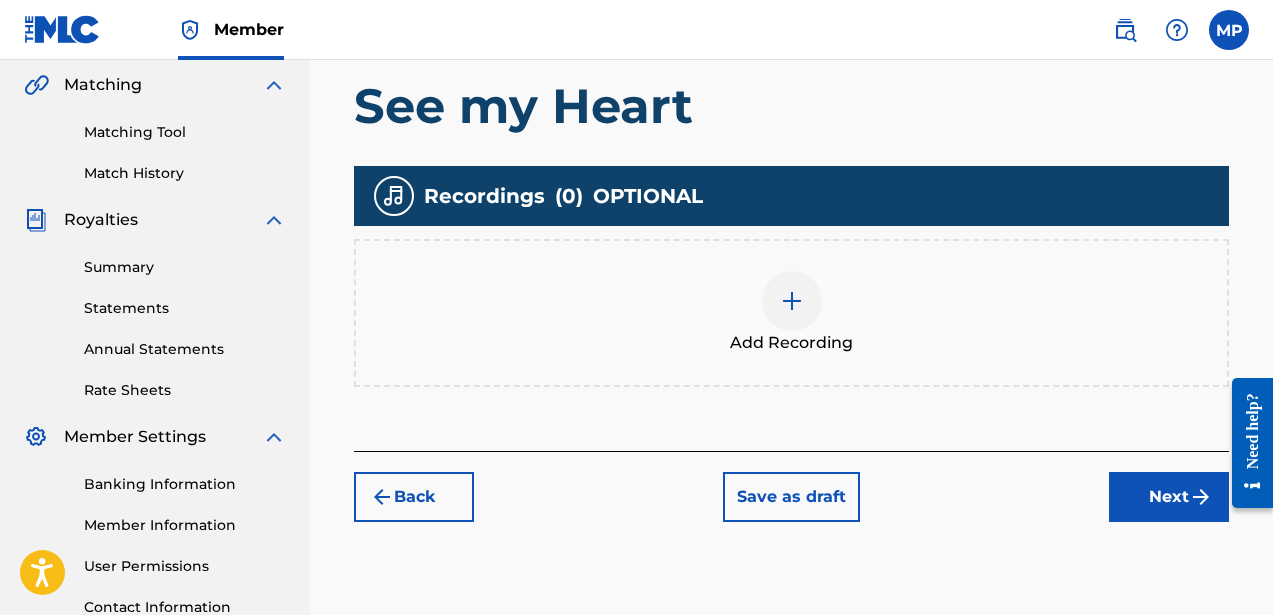 click at bounding box center [792, 301] 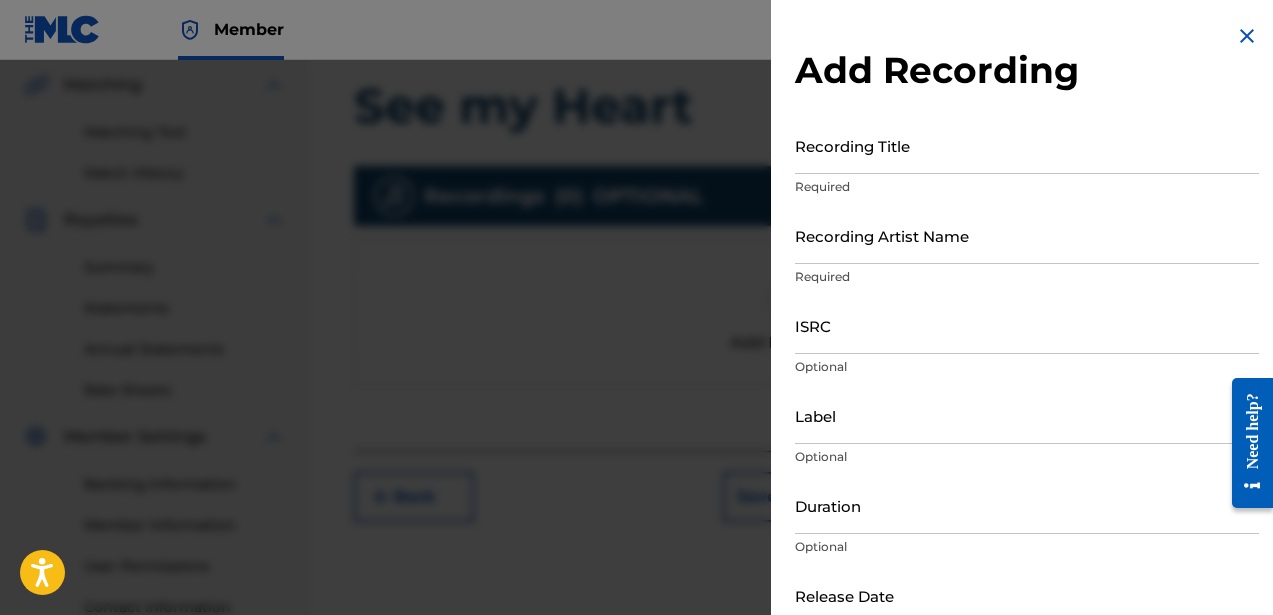 click on "Recording Title" at bounding box center (1027, 145) 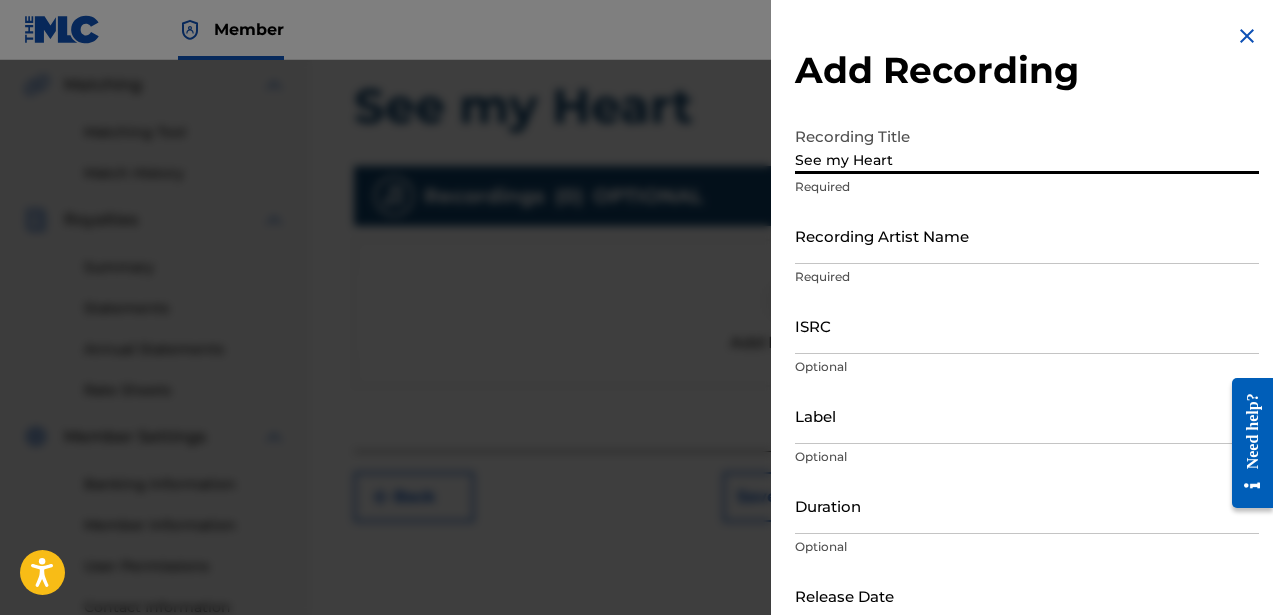 type on "See my Heart" 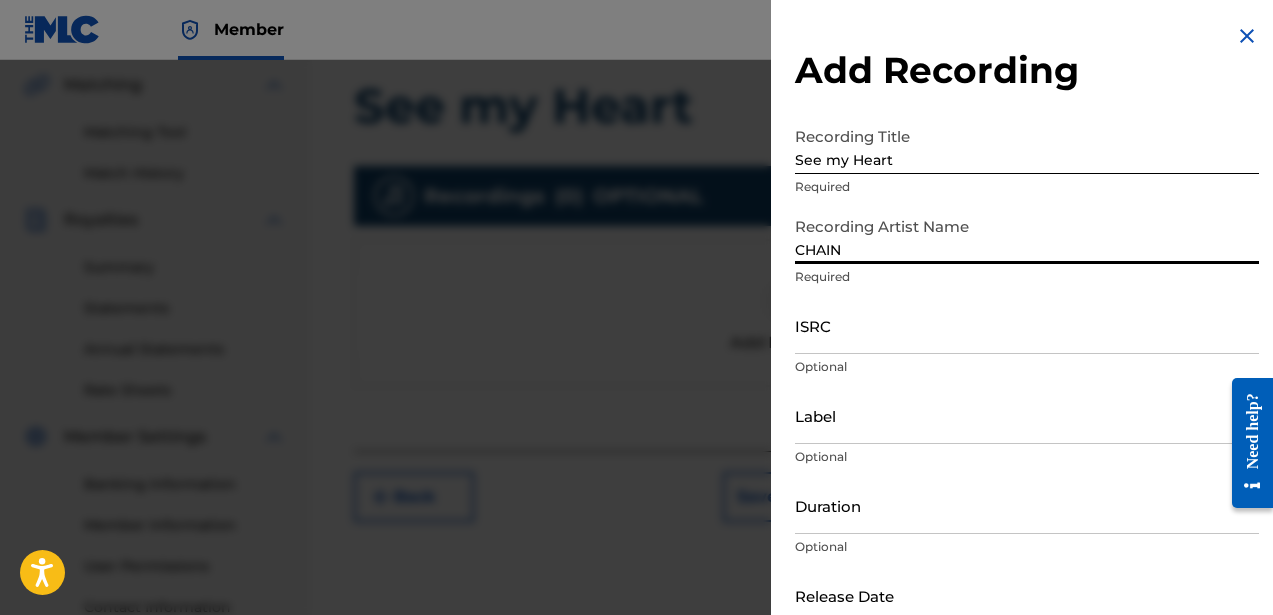 type on "CHAIN" 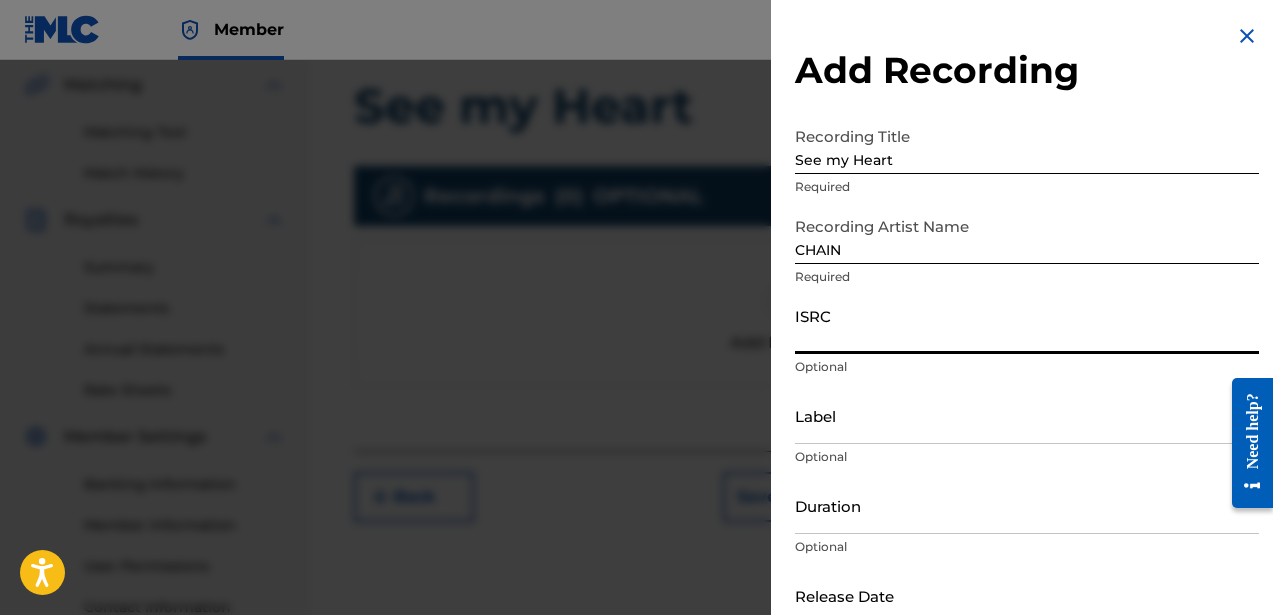 click on "ISRC" at bounding box center (1027, 325) 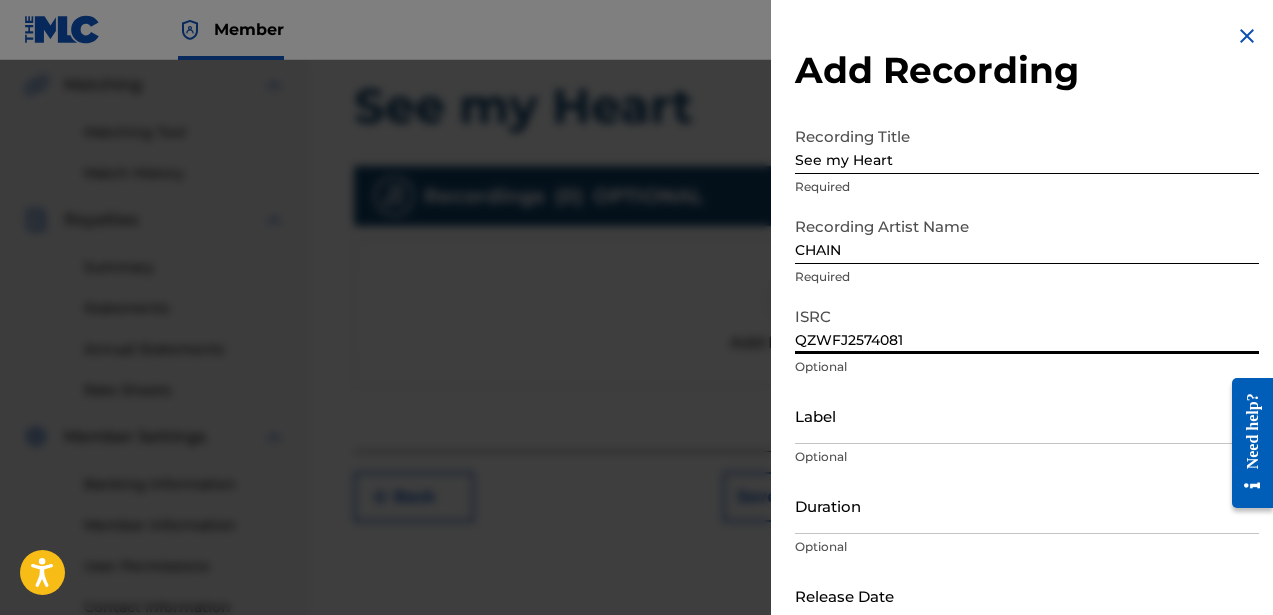 type on "QZWFJ2574081" 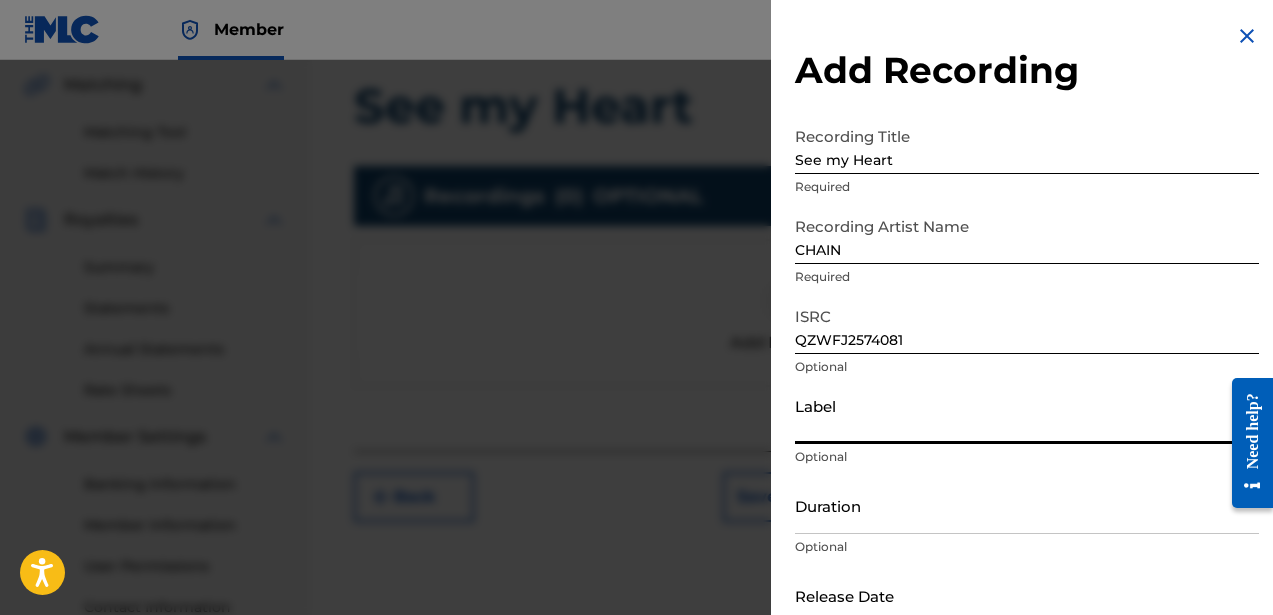 click on "Label" at bounding box center [1027, 415] 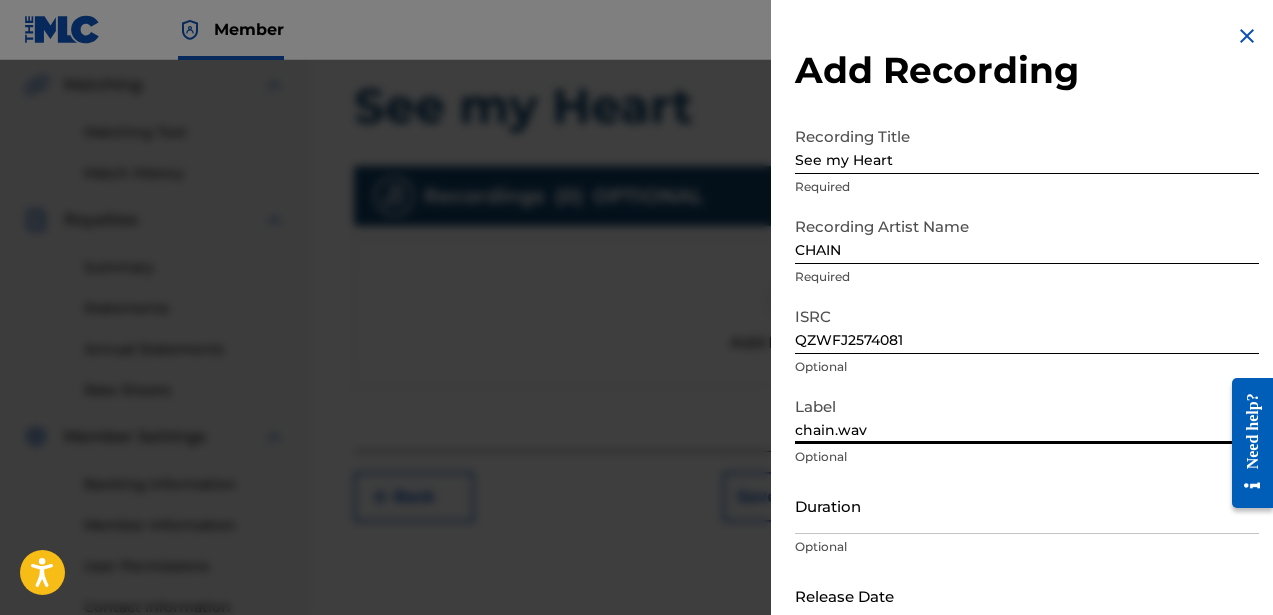 click on "Duration" at bounding box center [1027, 505] 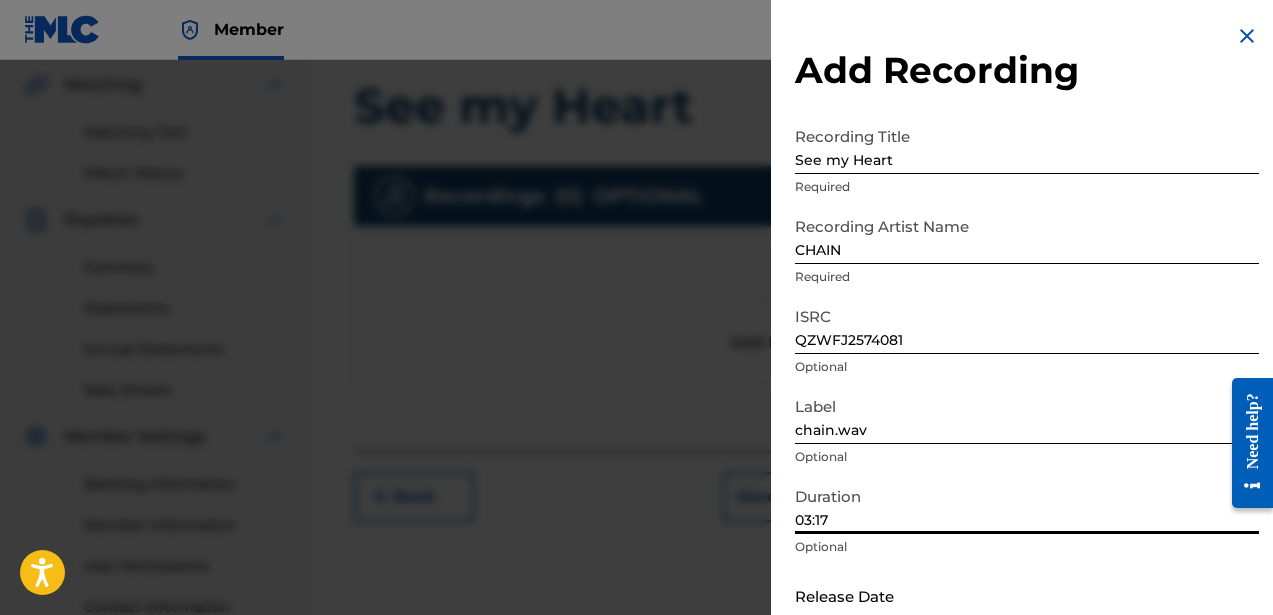 scroll, scrollTop: 625, scrollLeft: 0, axis: vertical 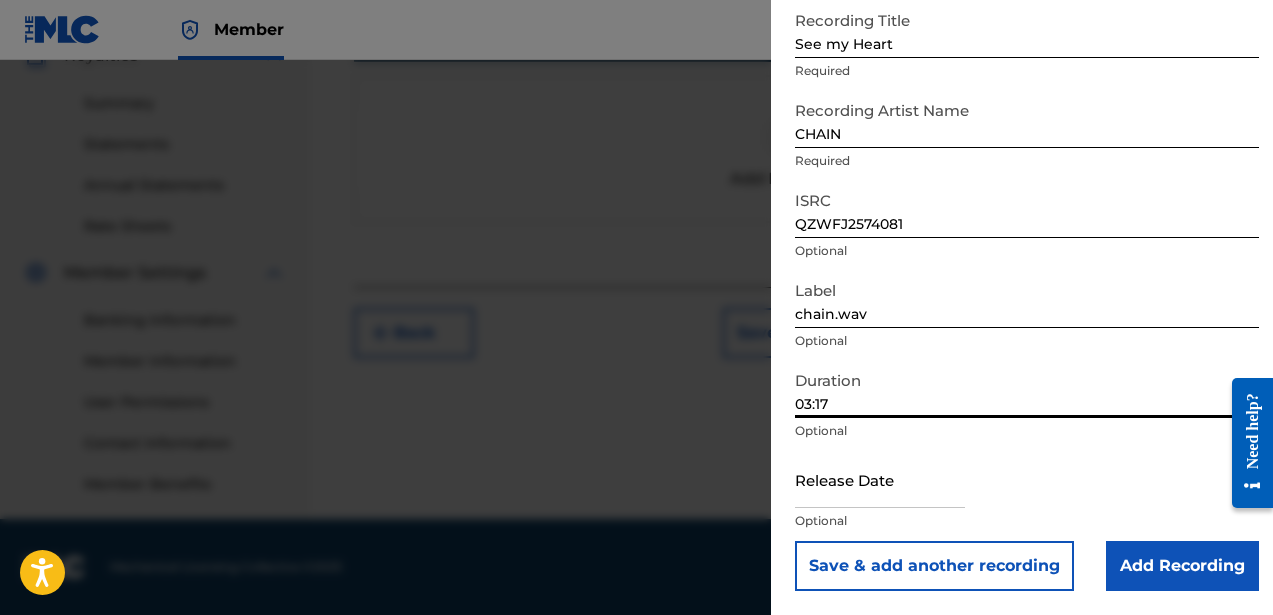 type on "03:17" 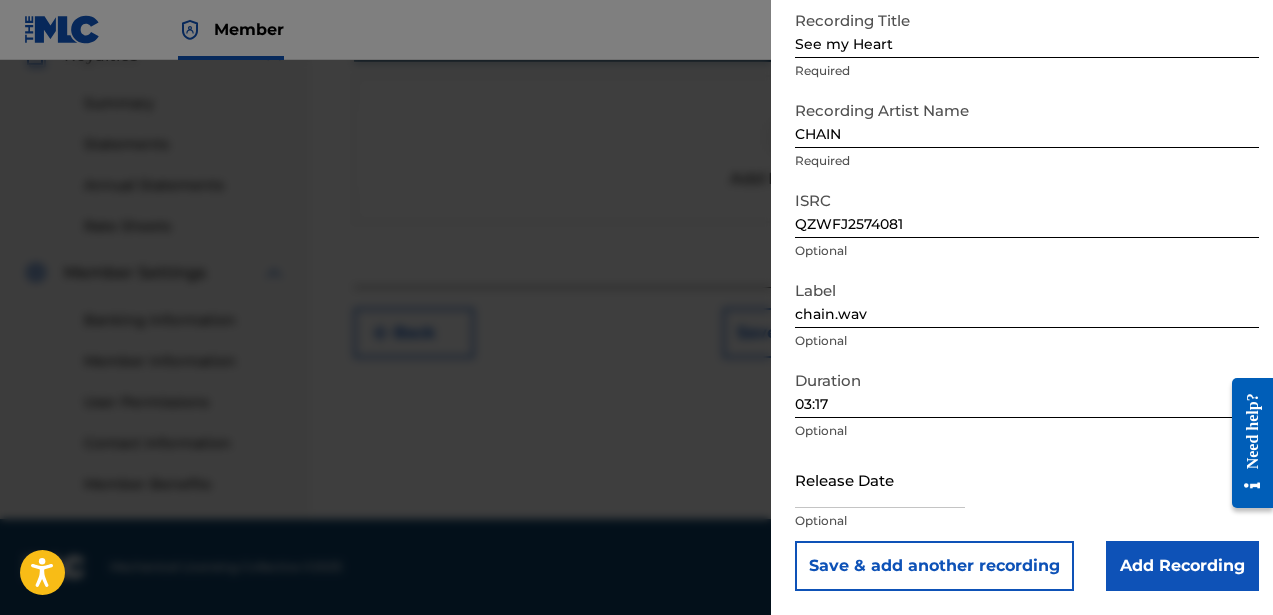 click at bounding box center [880, 479] 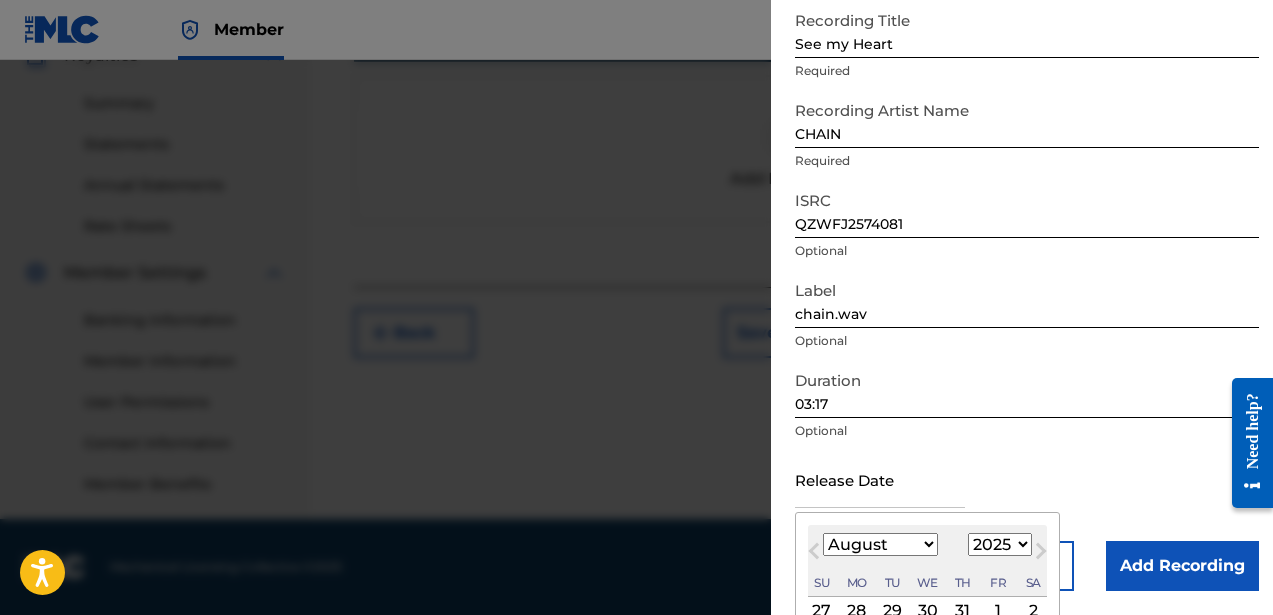 type on "July 25 2025" 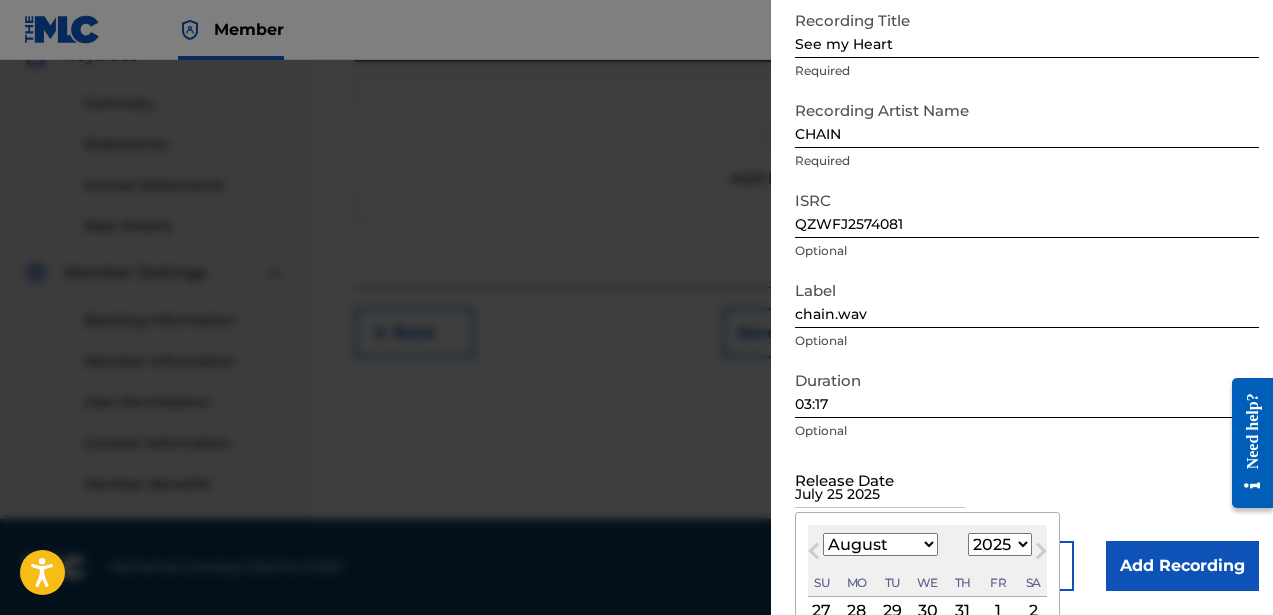 select on "6" 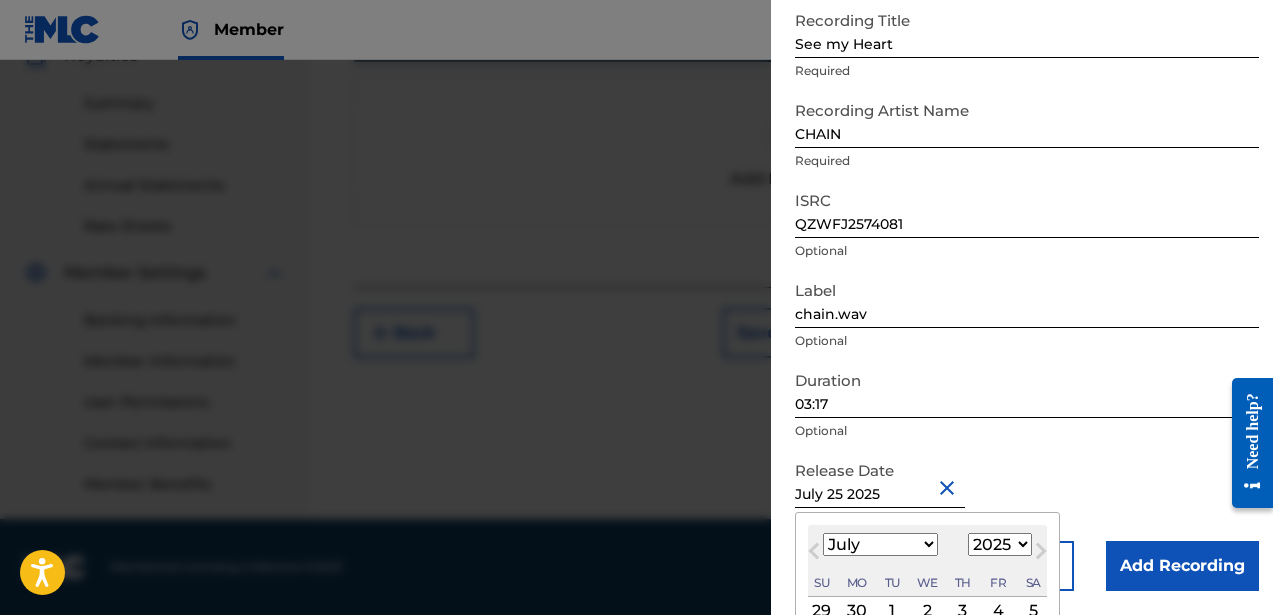click on "Optional" at bounding box center [1027, 431] 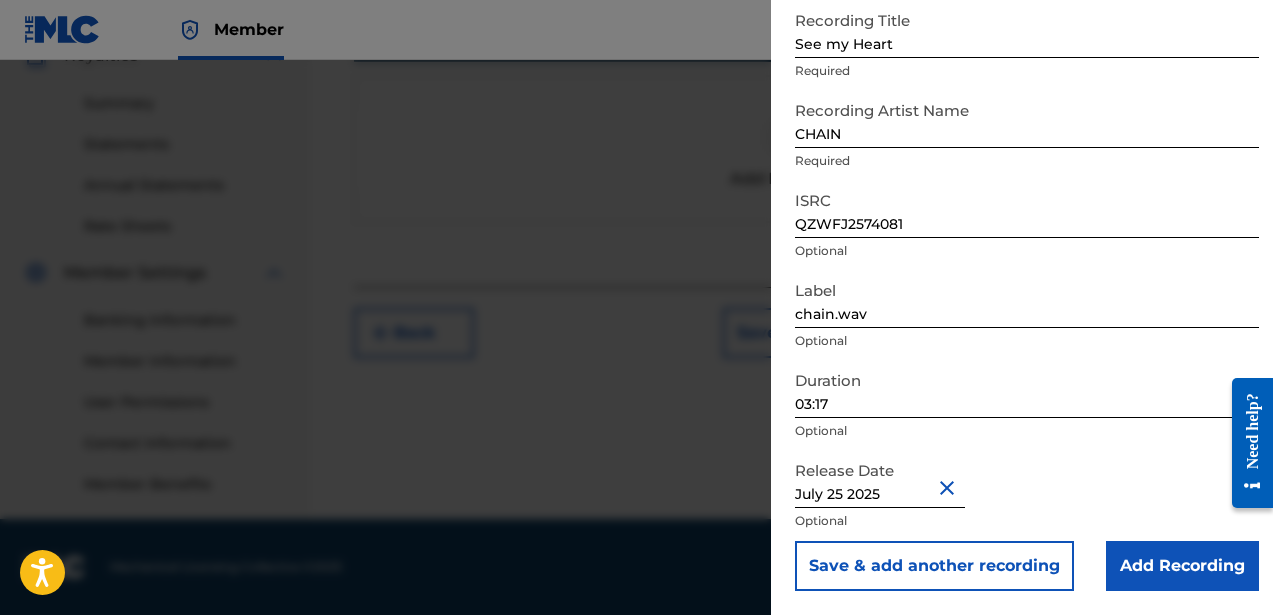 click on "Add Recording" at bounding box center [1182, 566] 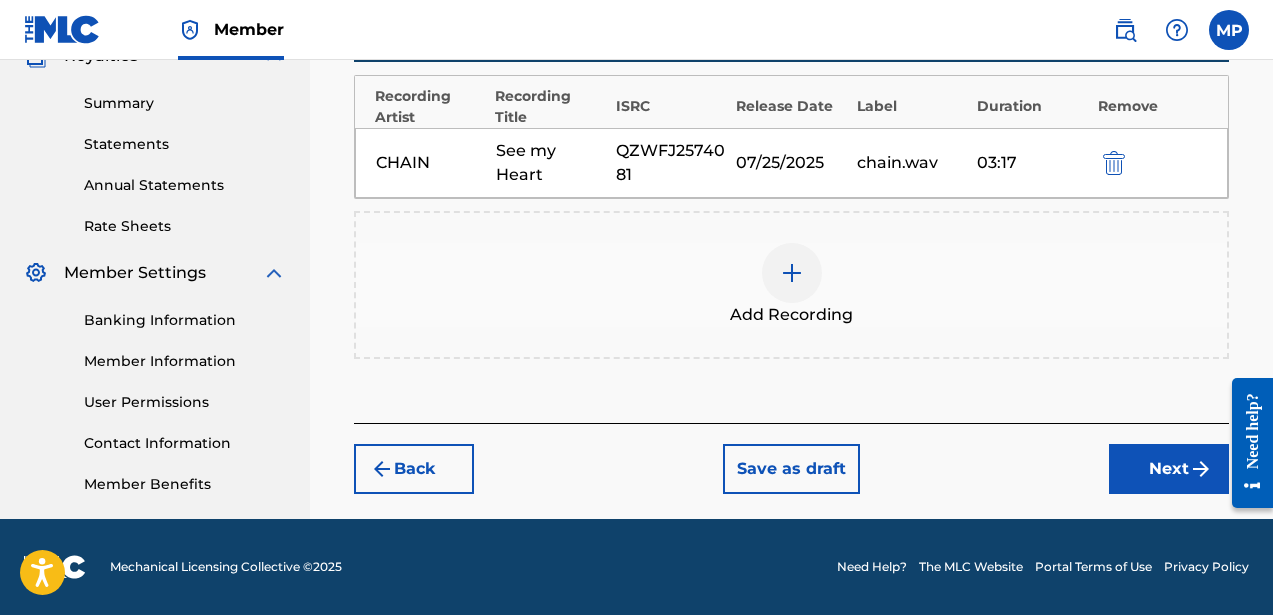 click on "Next" at bounding box center [1169, 469] 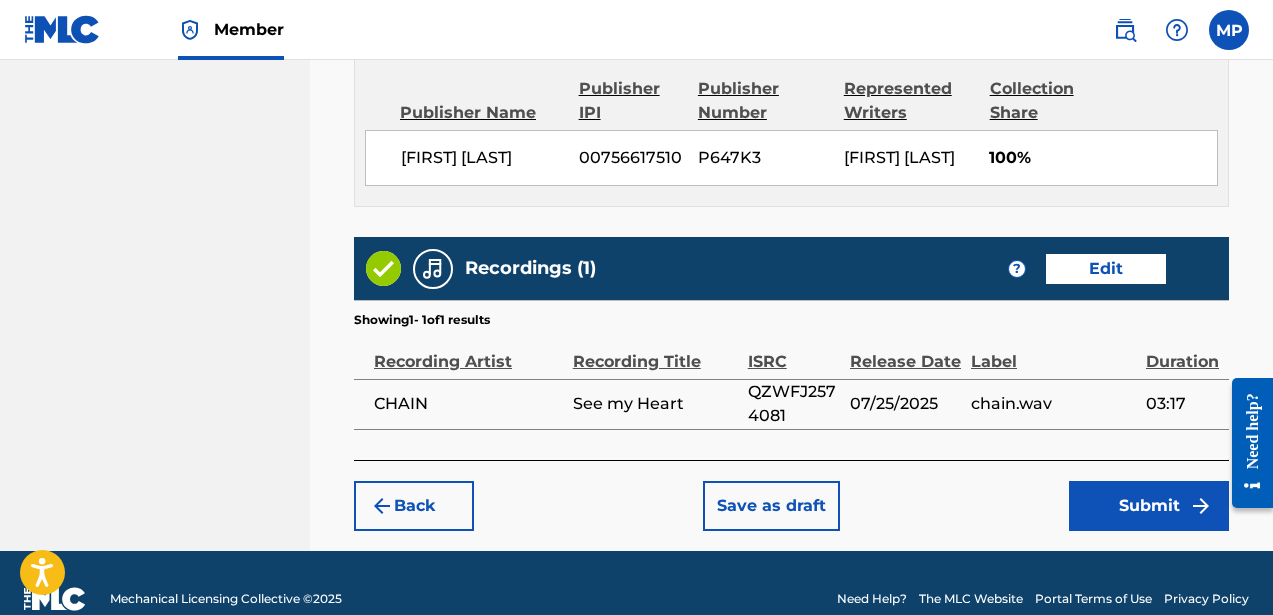 scroll, scrollTop: 1107, scrollLeft: 0, axis: vertical 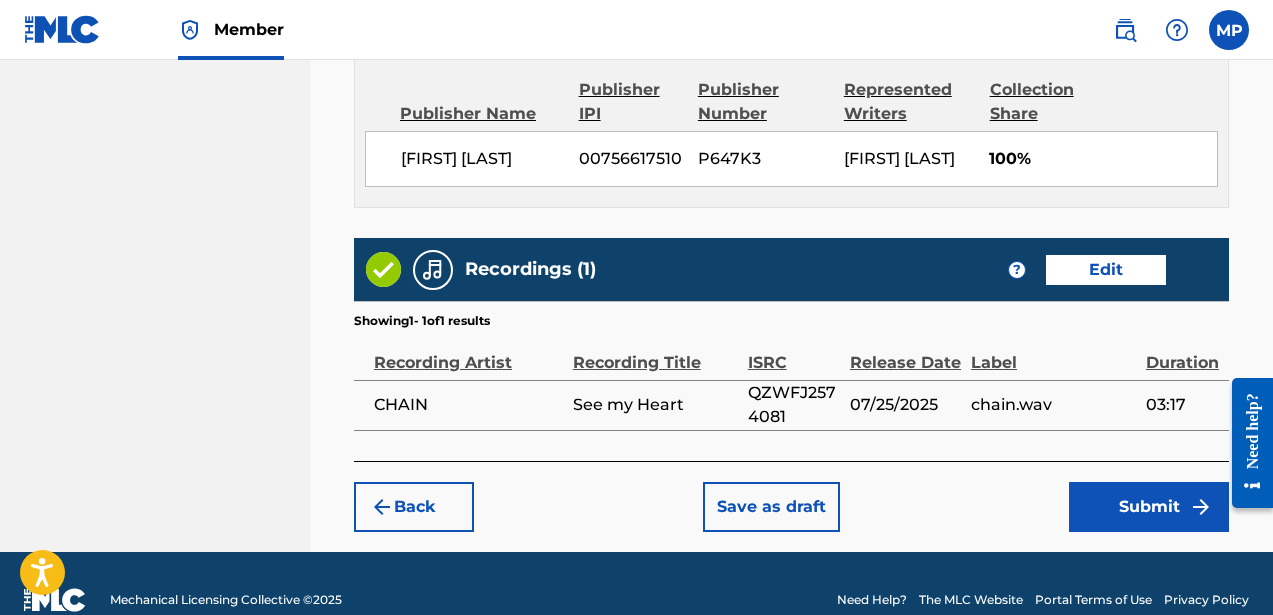 click on "Submit" at bounding box center [1149, 507] 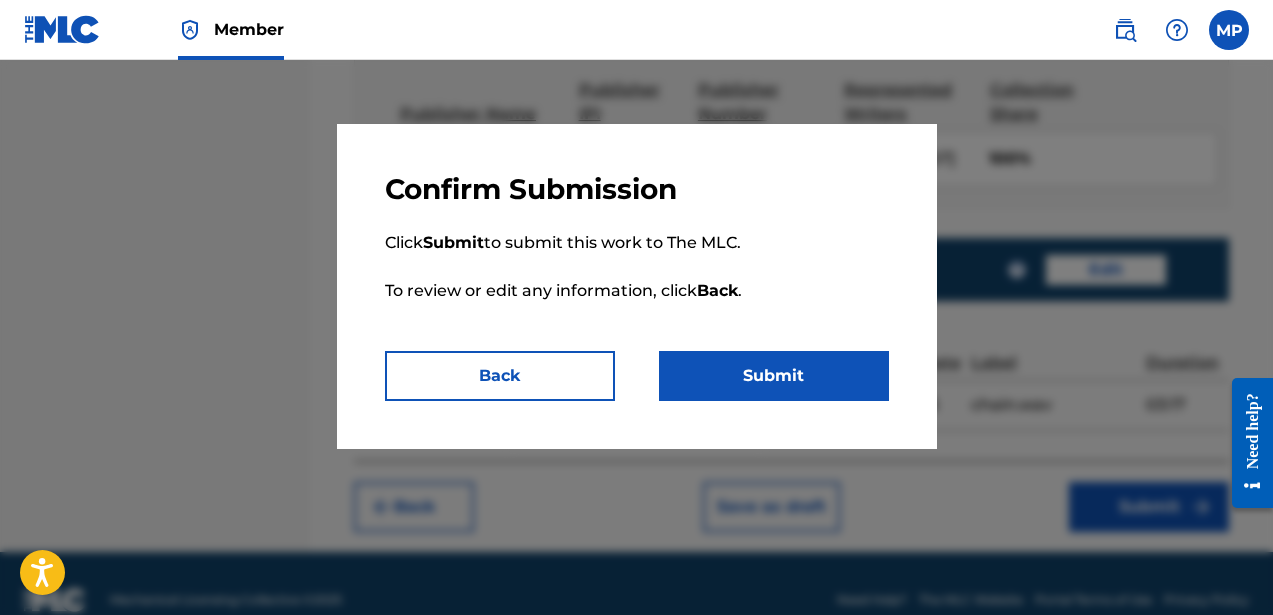 click on "Submit" at bounding box center (774, 376) 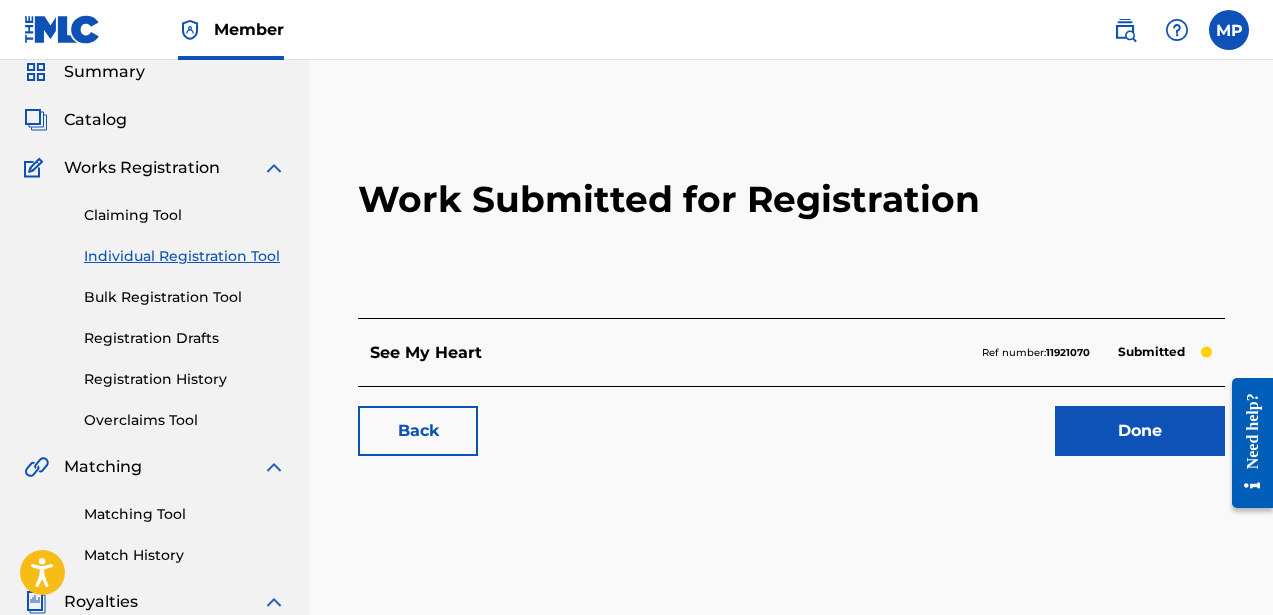 scroll, scrollTop: 82, scrollLeft: 0, axis: vertical 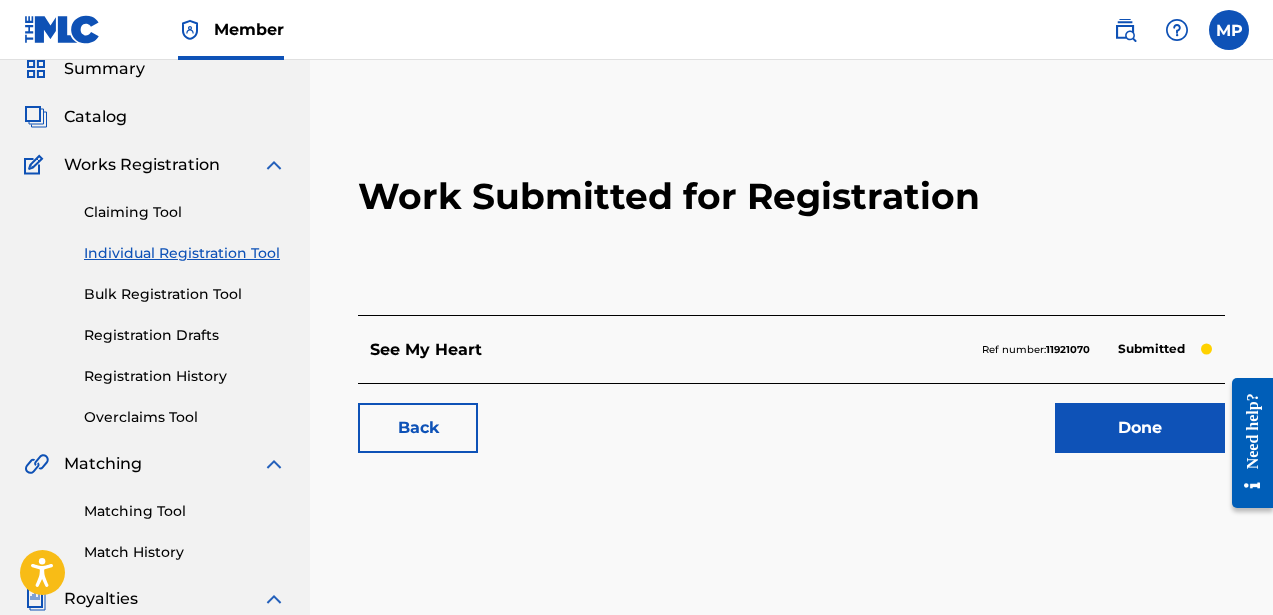 click on "Done" at bounding box center [1140, 428] 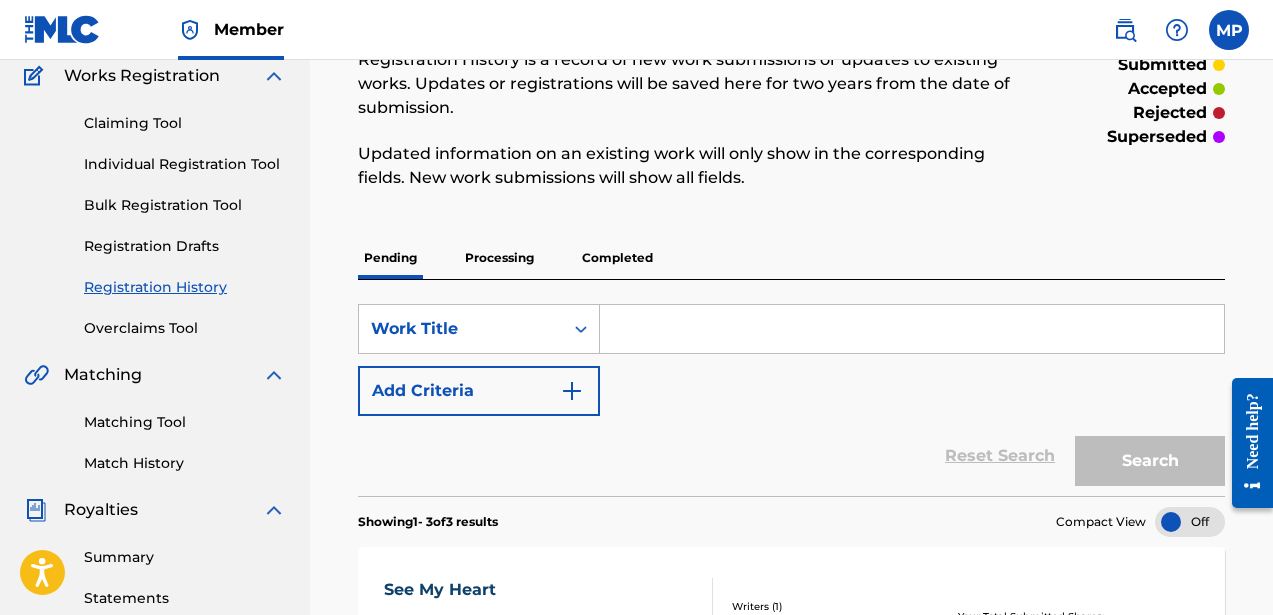 scroll, scrollTop: 211, scrollLeft: 0, axis: vertical 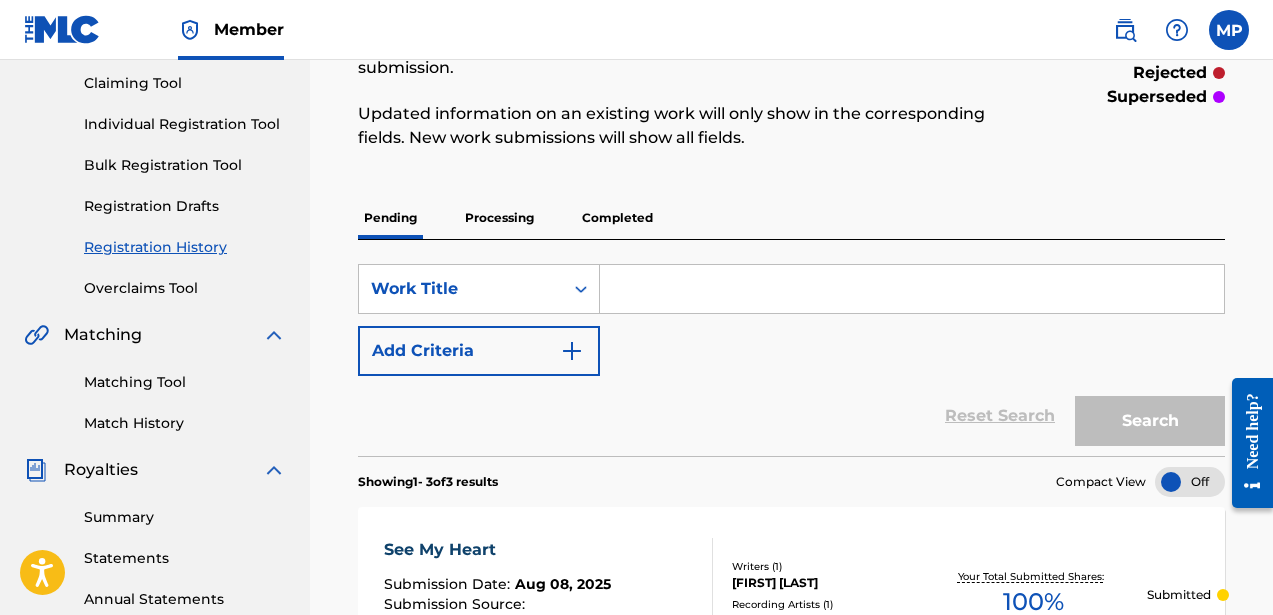 click on "Individual Registration Tool" at bounding box center (185, 124) 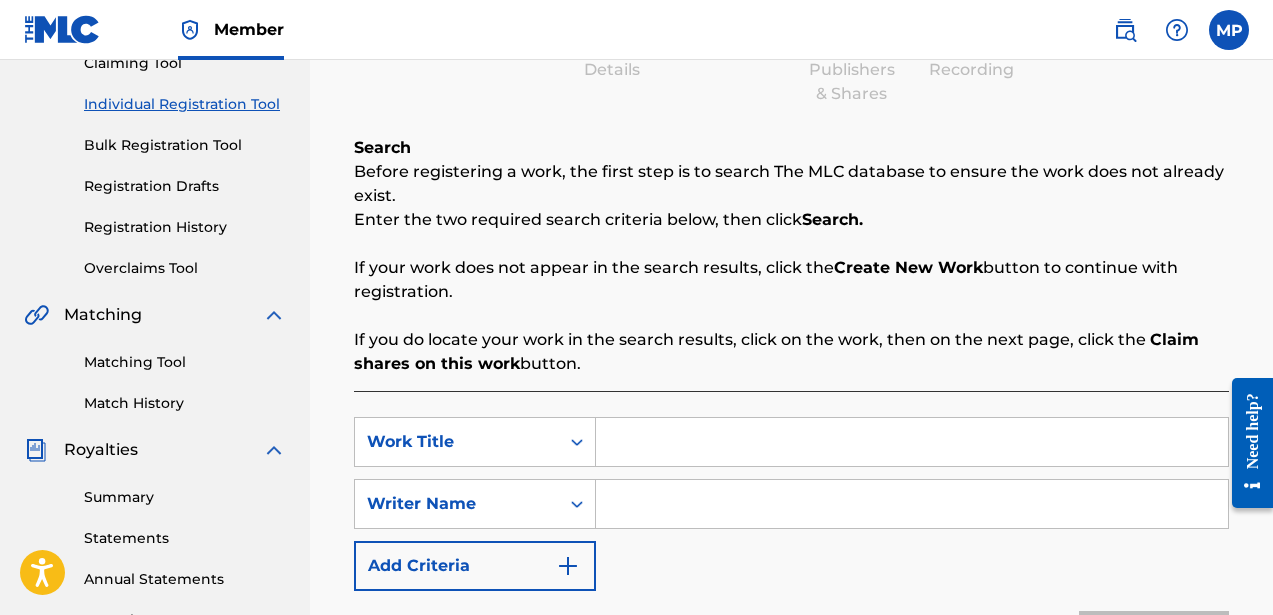 scroll, scrollTop: 505, scrollLeft: 0, axis: vertical 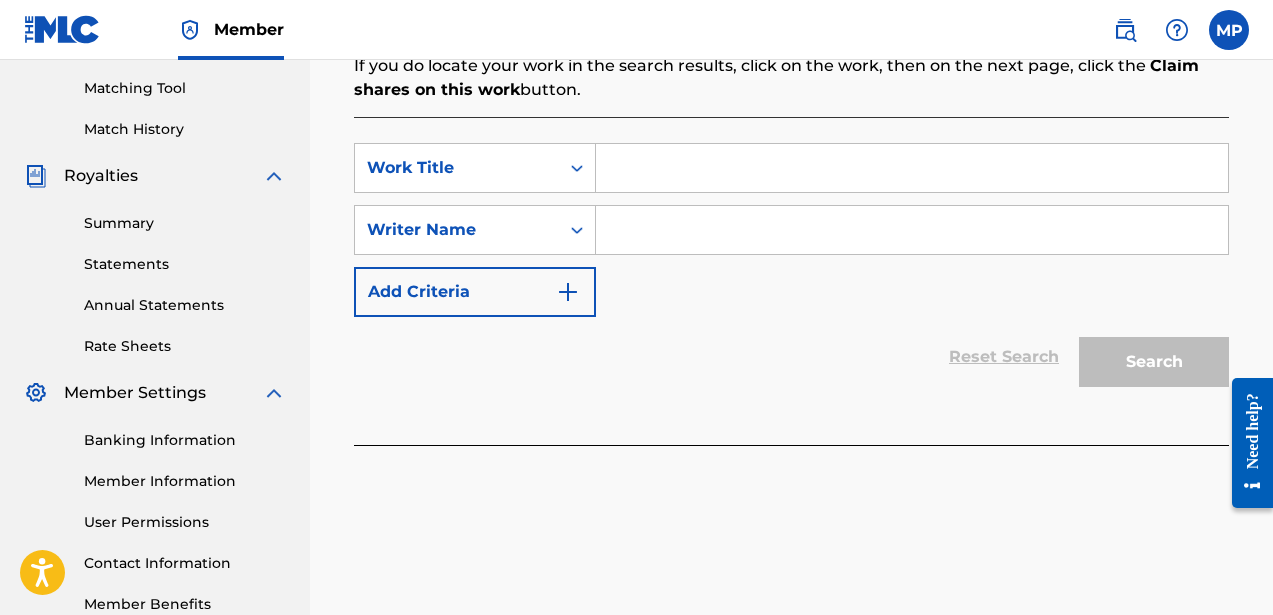 click at bounding box center (912, 168) 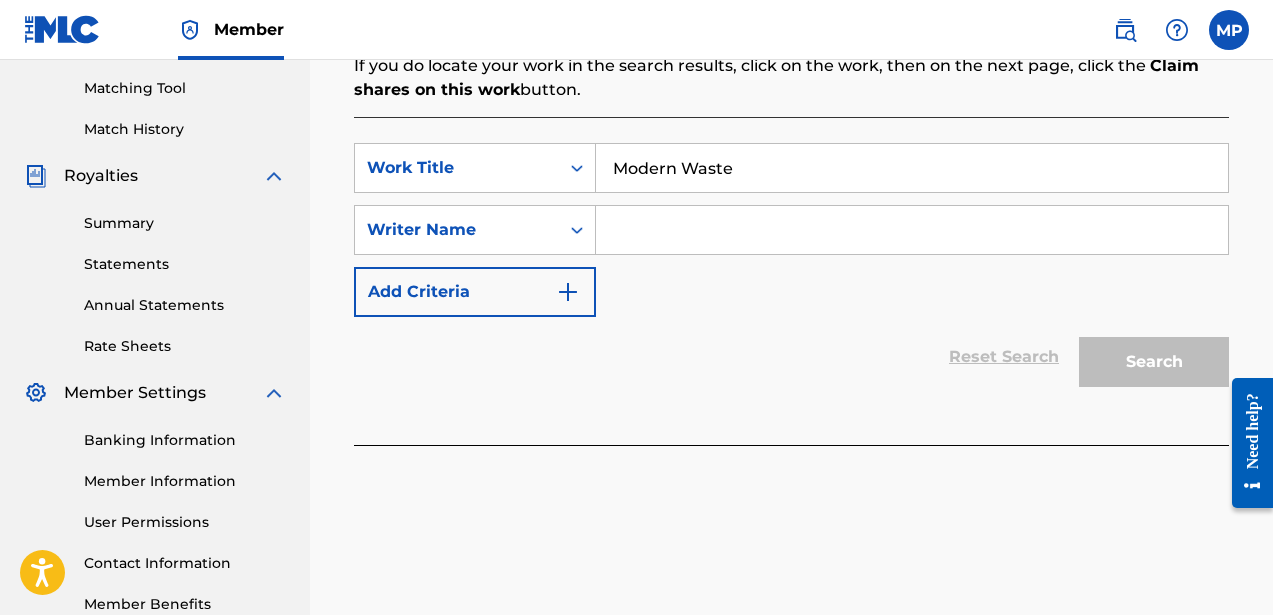 type on "Modern Waste" 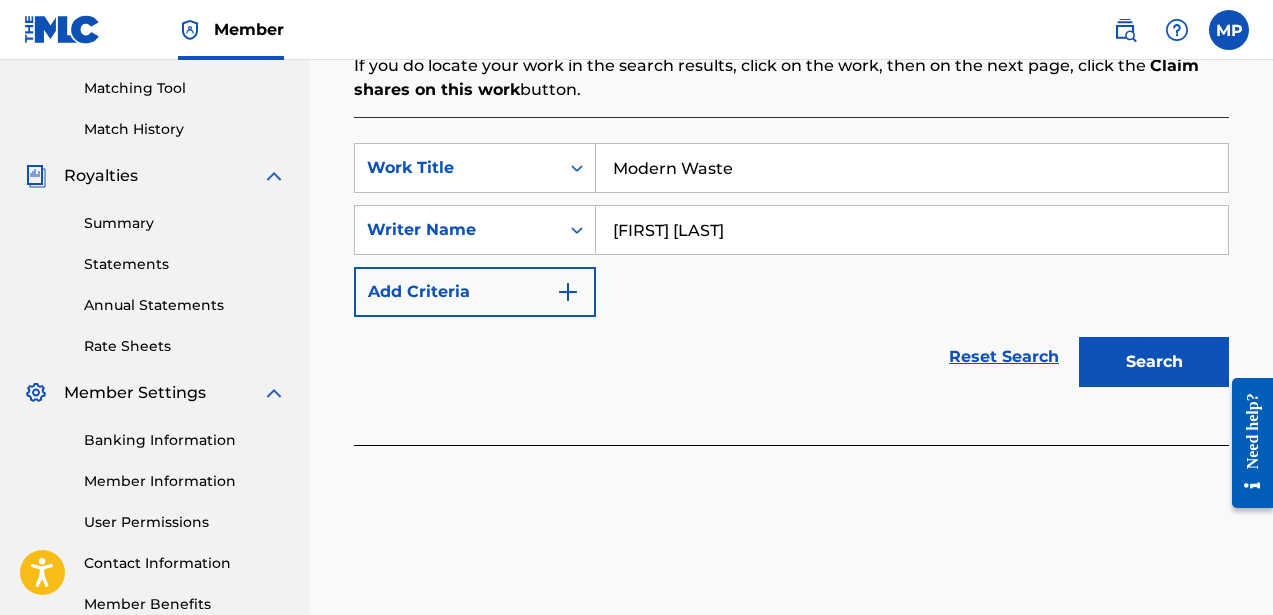 click on "Search" at bounding box center [1154, 362] 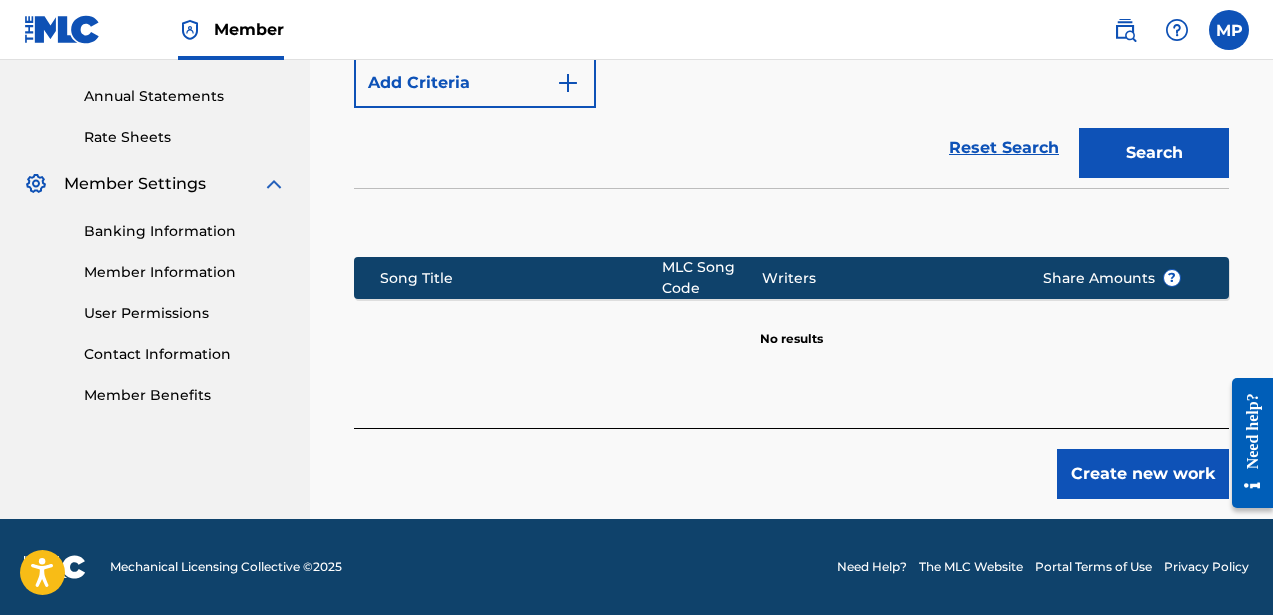 click on "Create new work" at bounding box center [1143, 474] 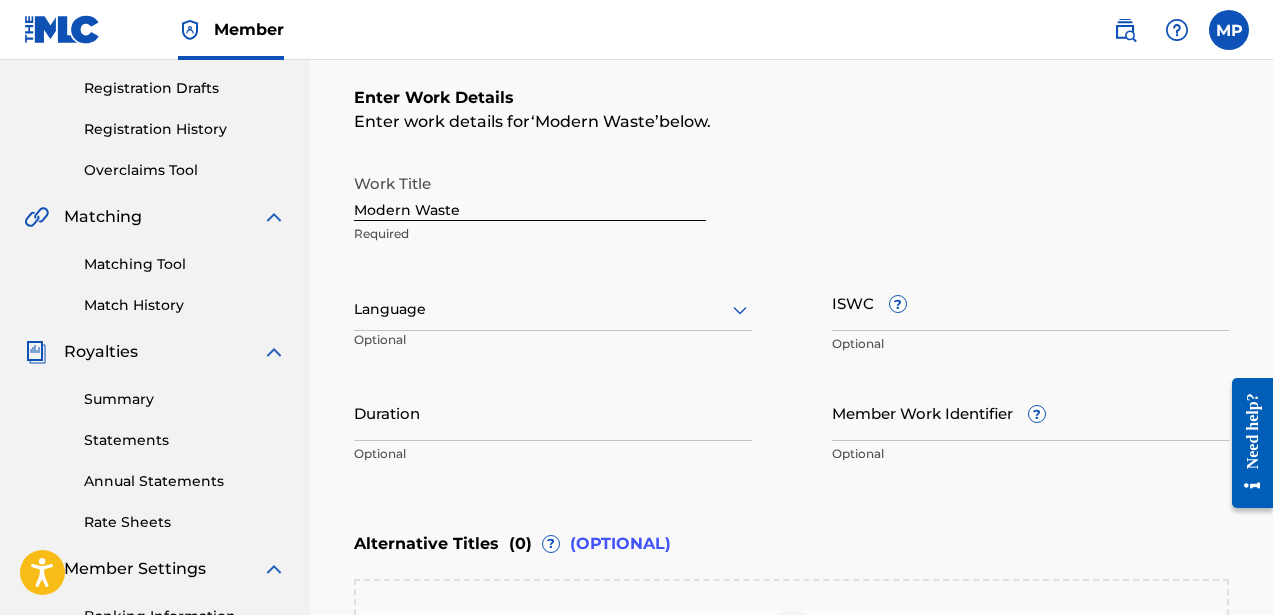 scroll, scrollTop: 313, scrollLeft: 0, axis: vertical 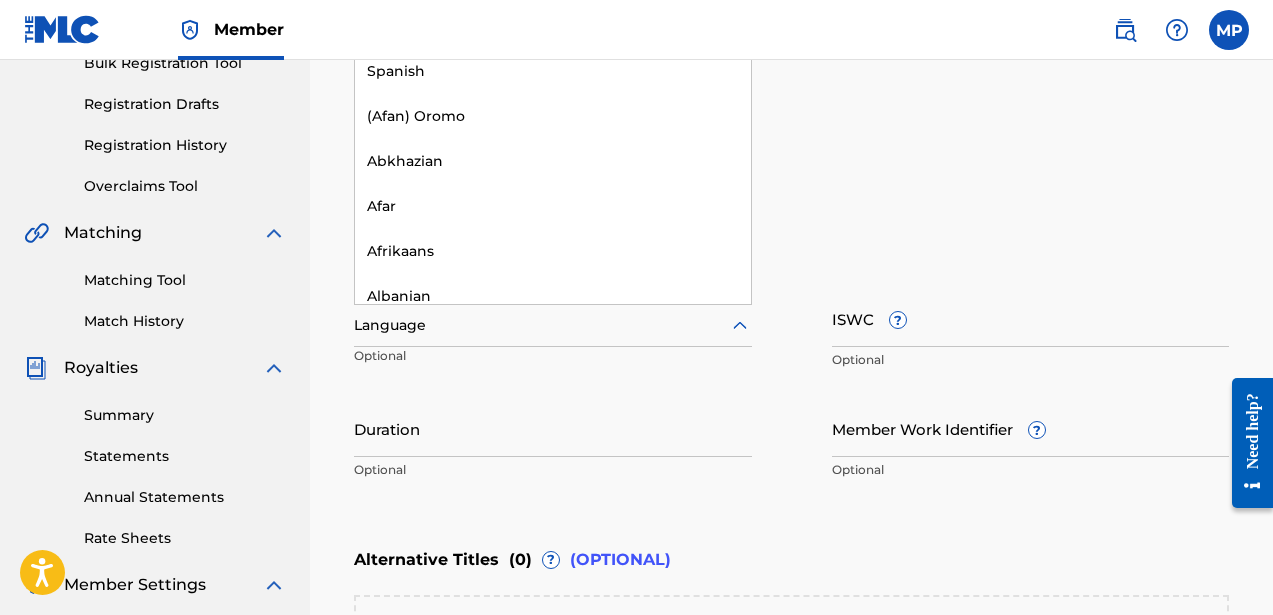 click at bounding box center [553, 325] 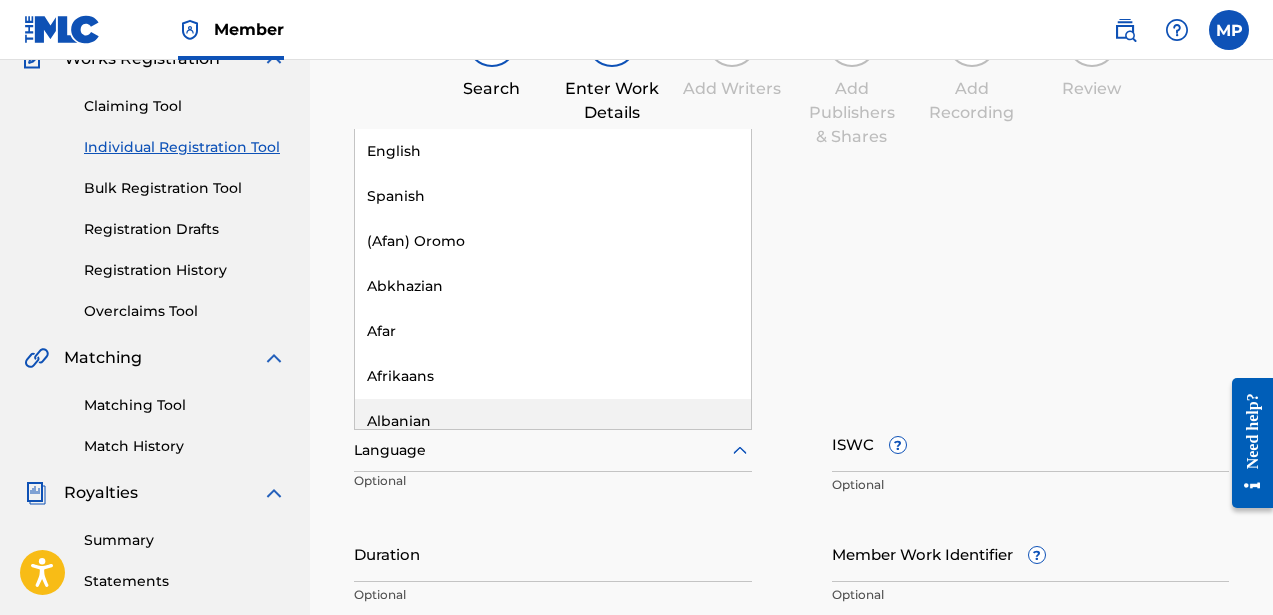 scroll, scrollTop: 186, scrollLeft: 0, axis: vertical 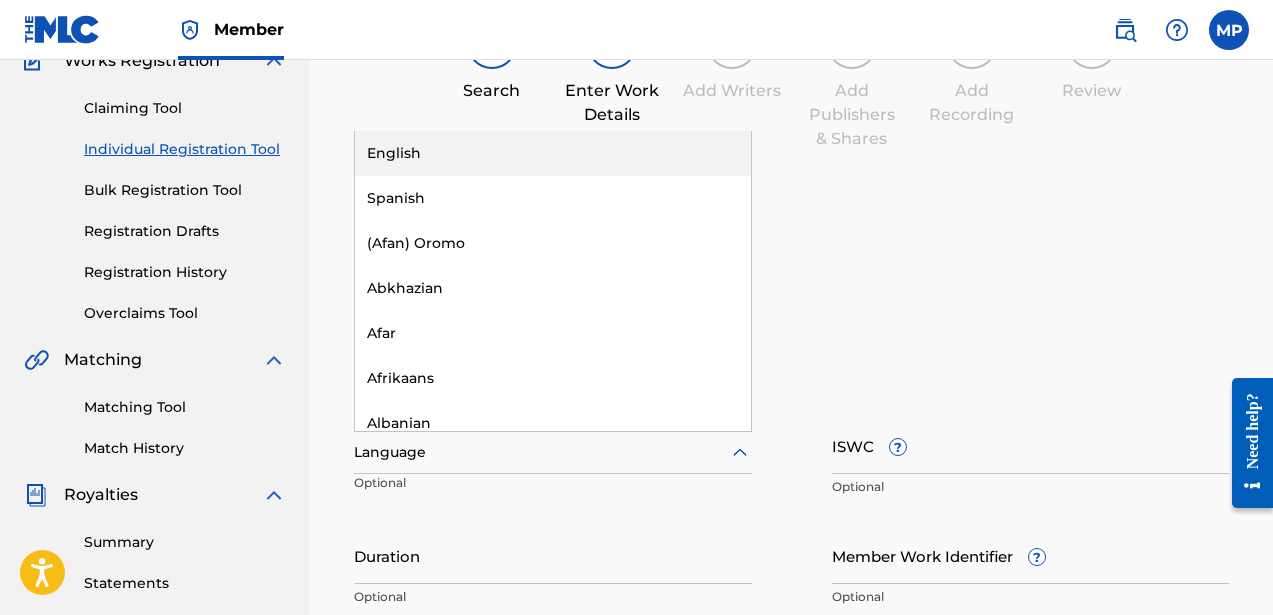 click on "English" at bounding box center [553, 153] 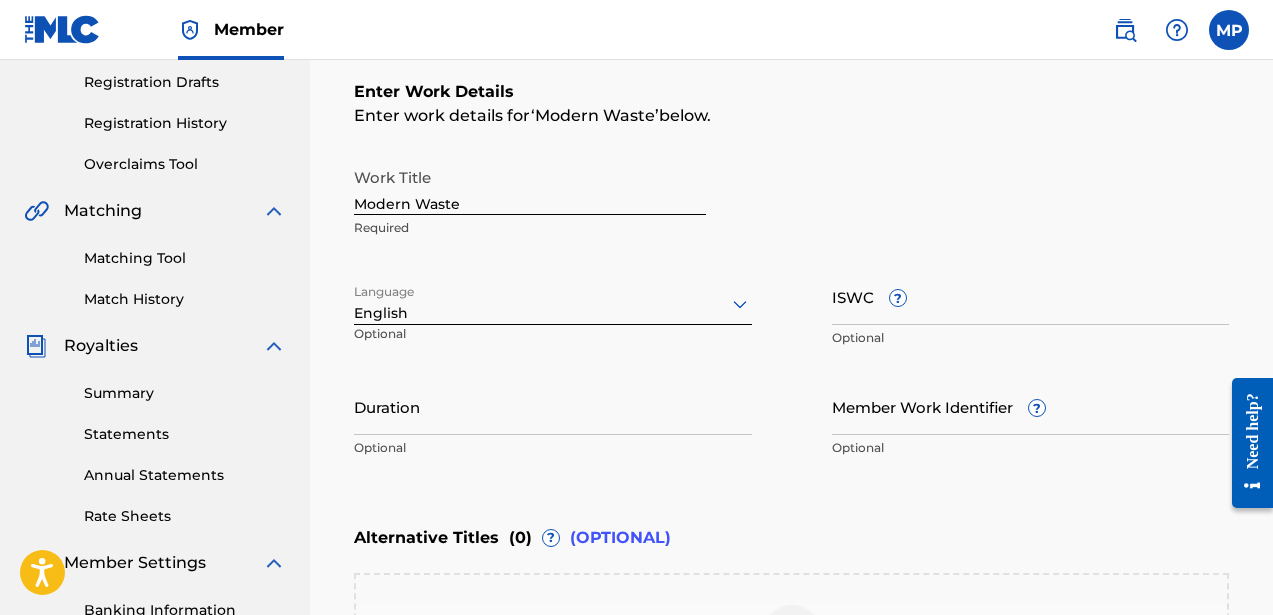 scroll, scrollTop: 378, scrollLeft: 0, axis: vertical 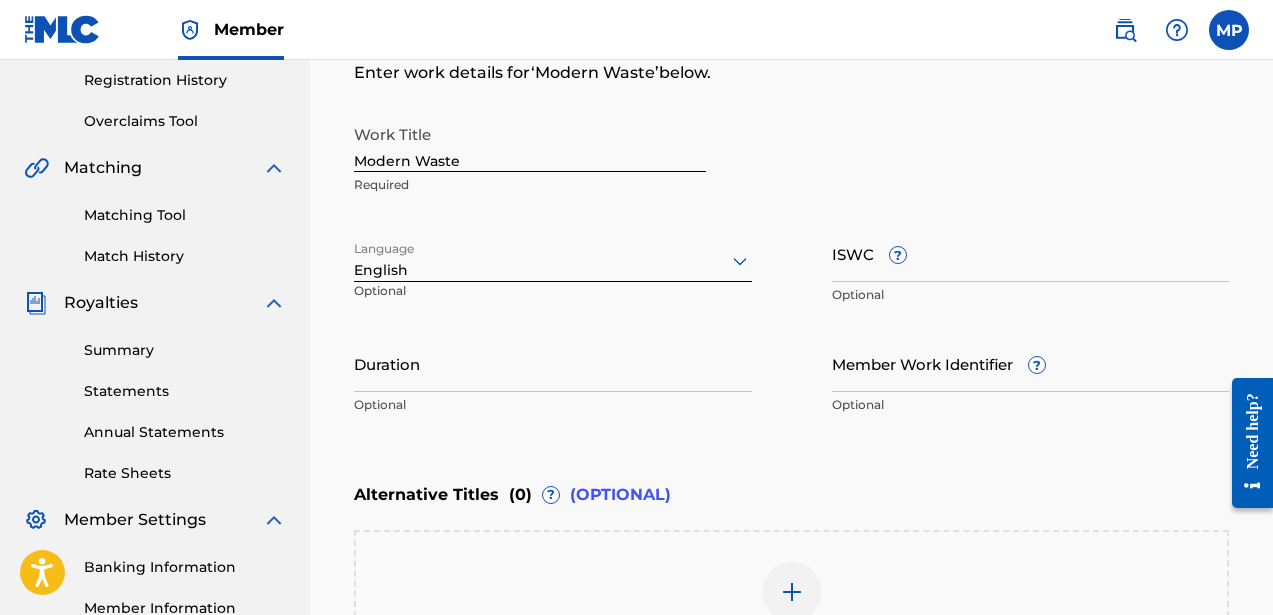 click on "ISWC   ?" at bounding box center [1031, 253] 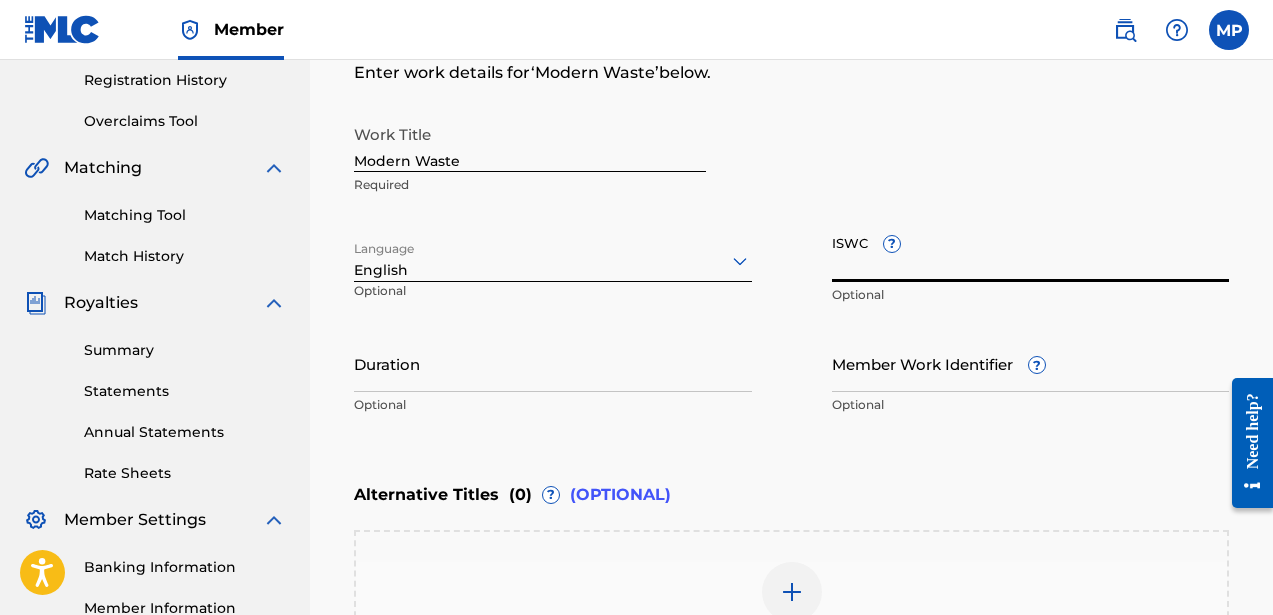 paste on "T3266557108" 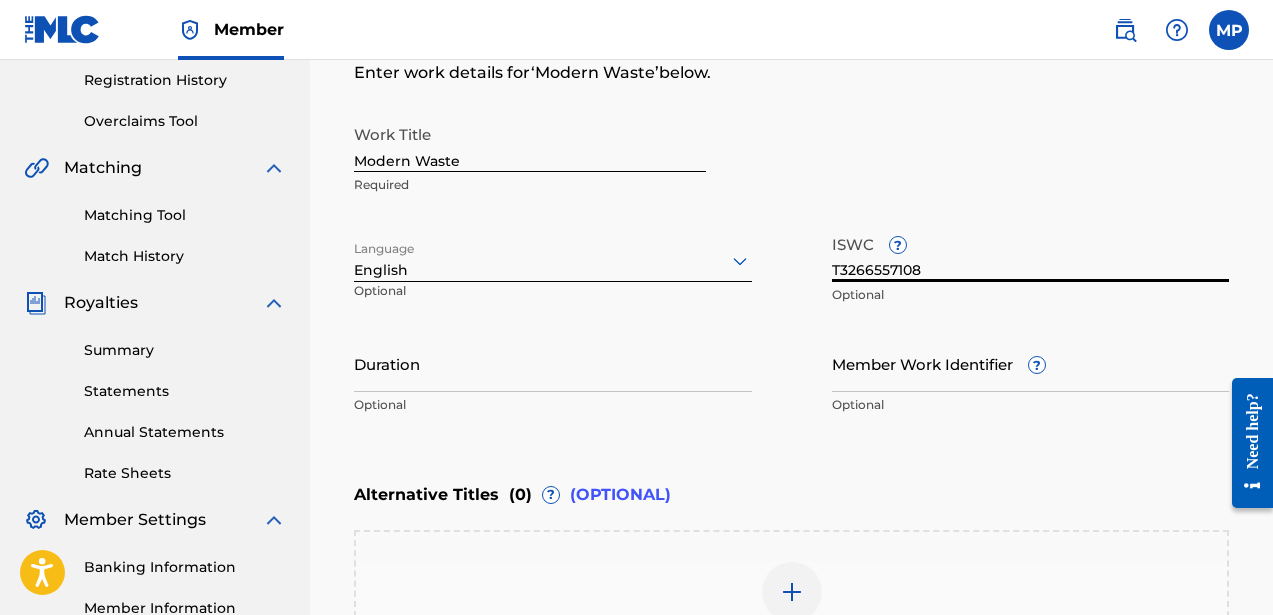 type on "T3266557108" 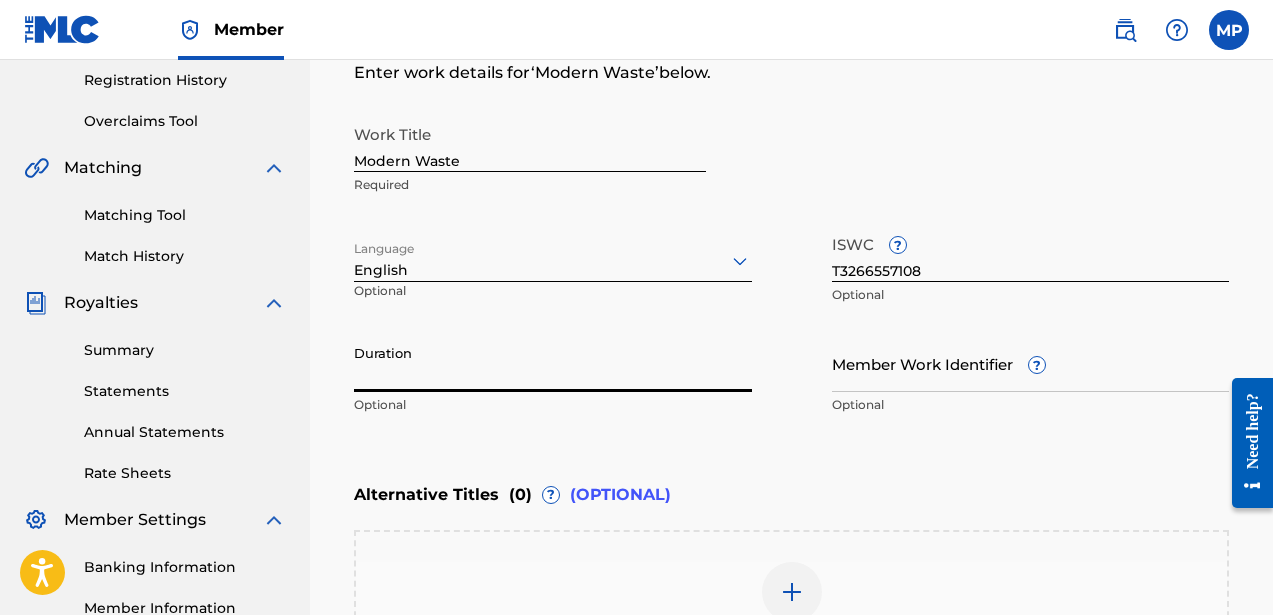 click on "Duration" at bounding box center (553, 363) 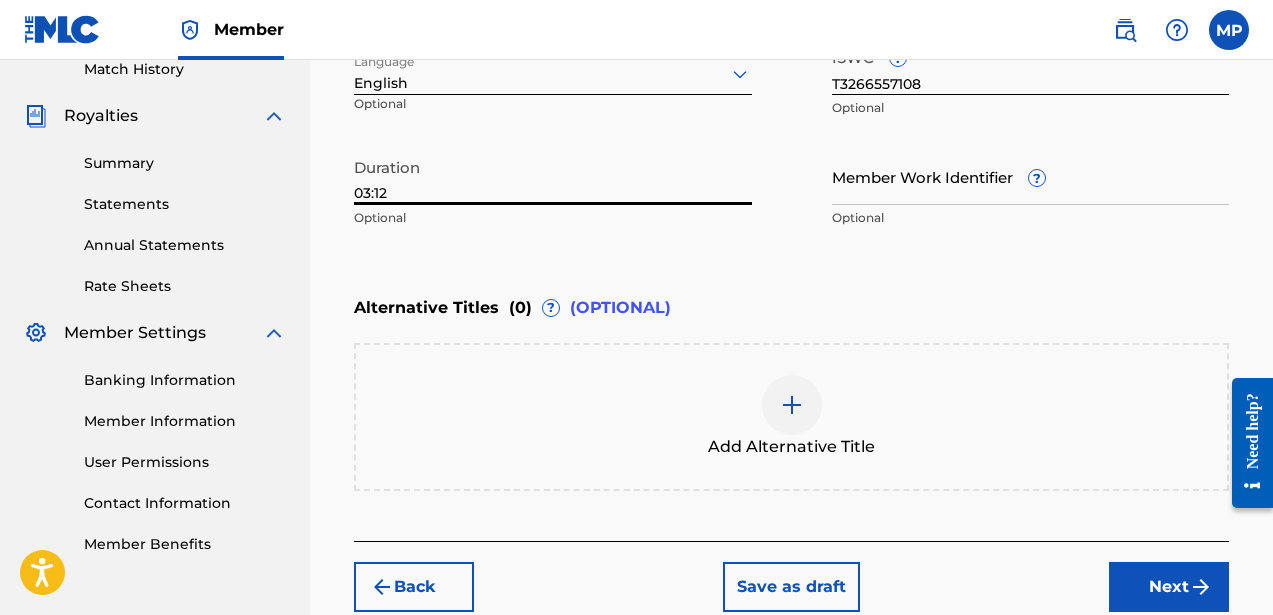 type on "03:12" 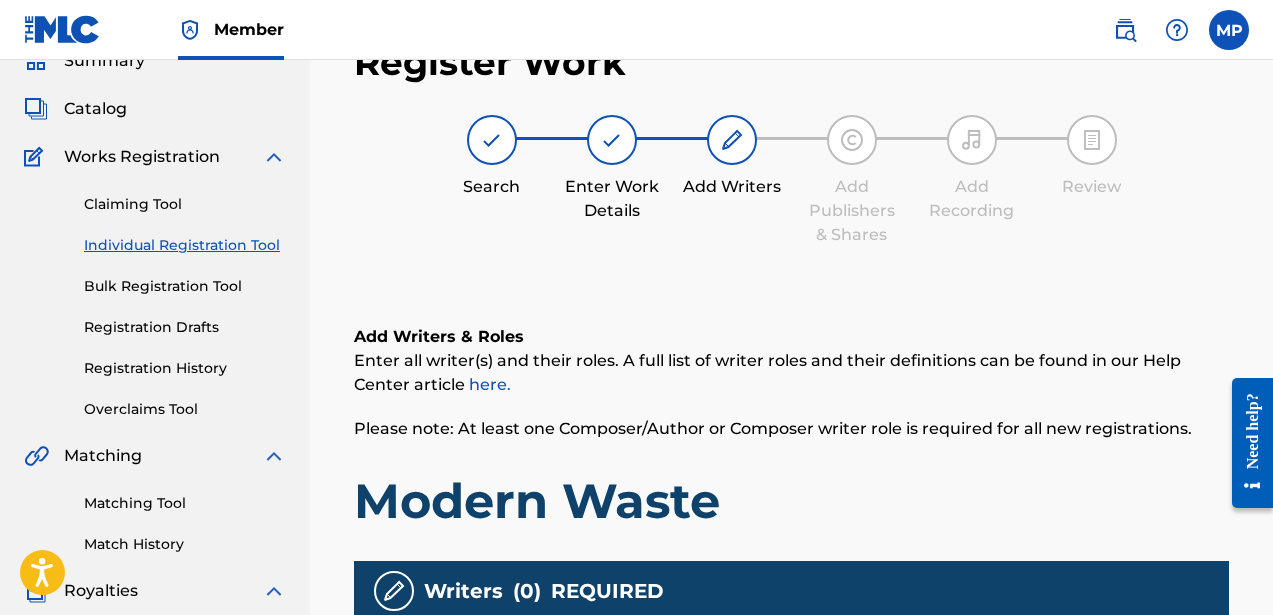 scroll, scrollTop: 625, scrollLeft: 0, axis: vertical 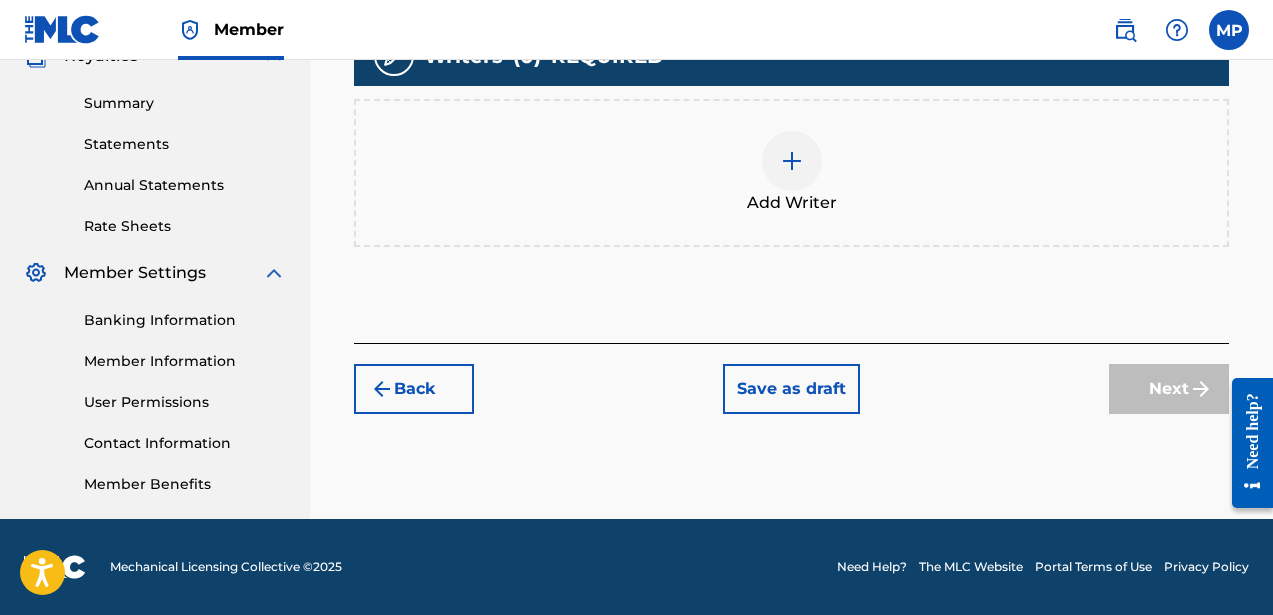 click at bounding box center [792, 161] 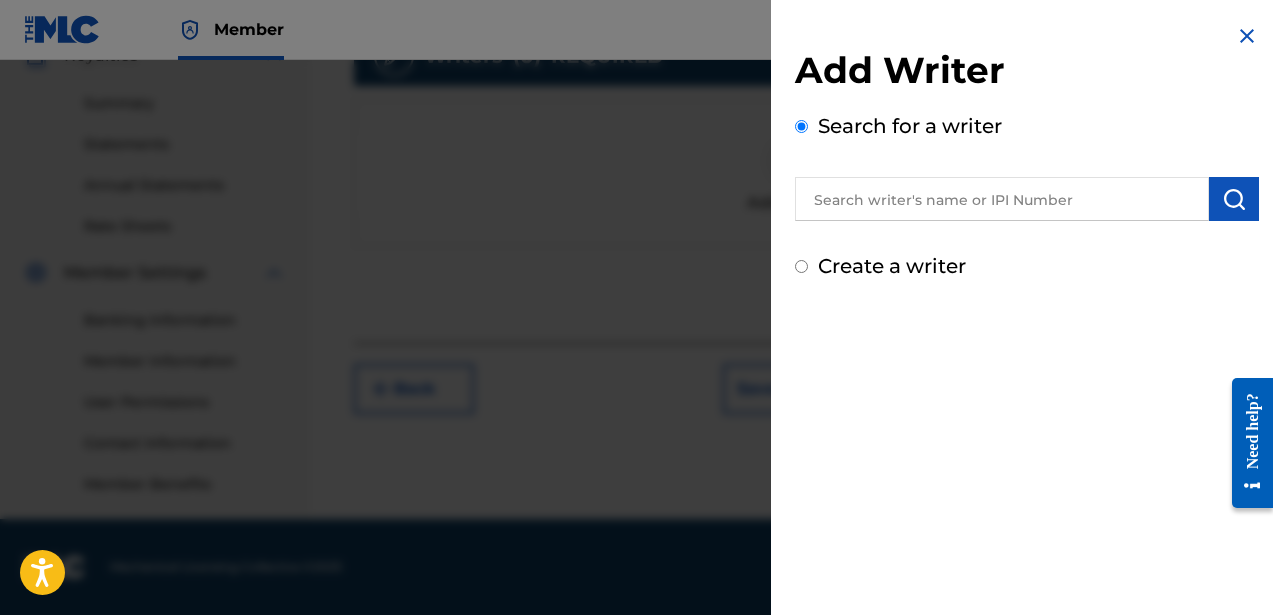 click on "Create a writer" at bounding box center [892, 266] 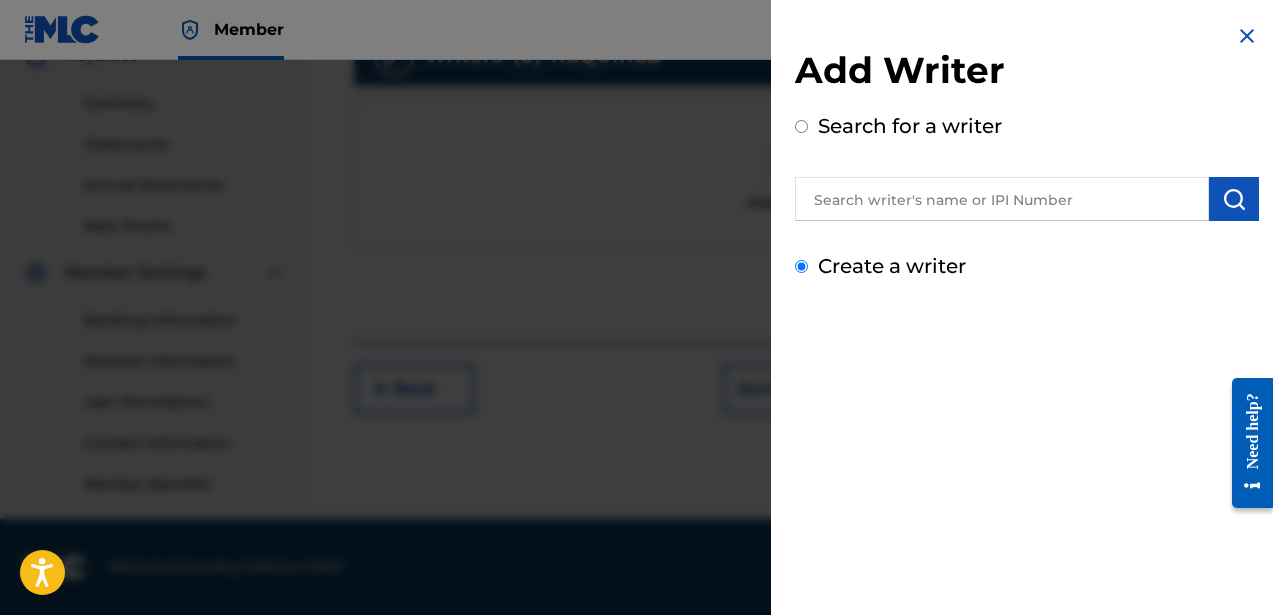 click on "Create a writer" at bounding box center (801, 266) 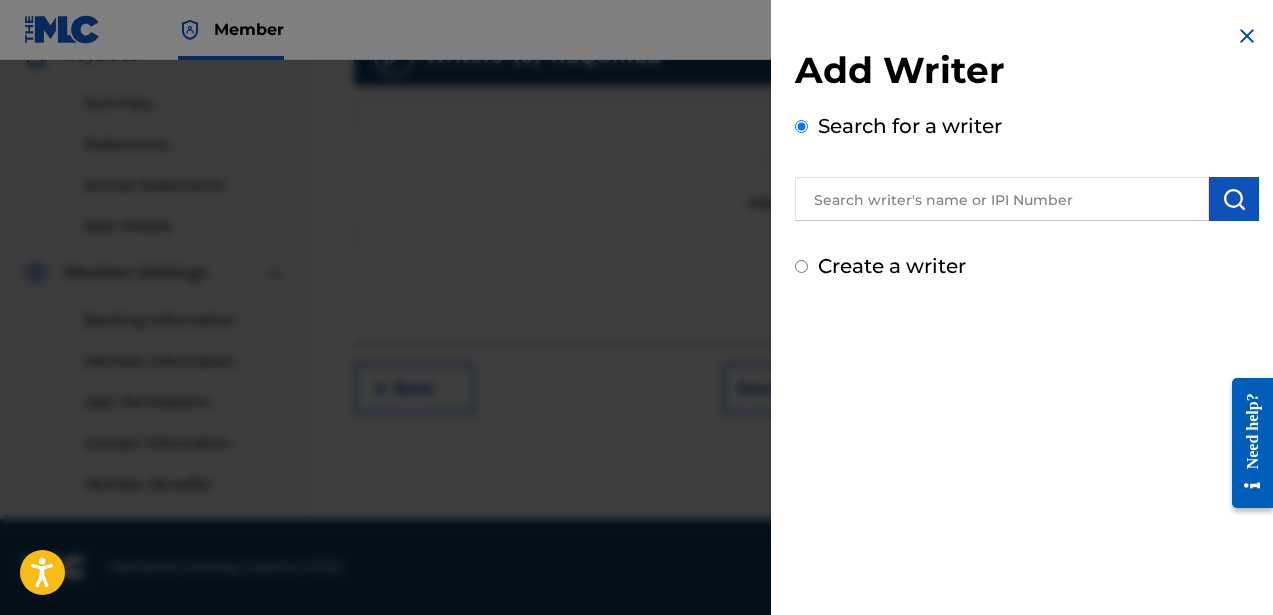 radio on "false" 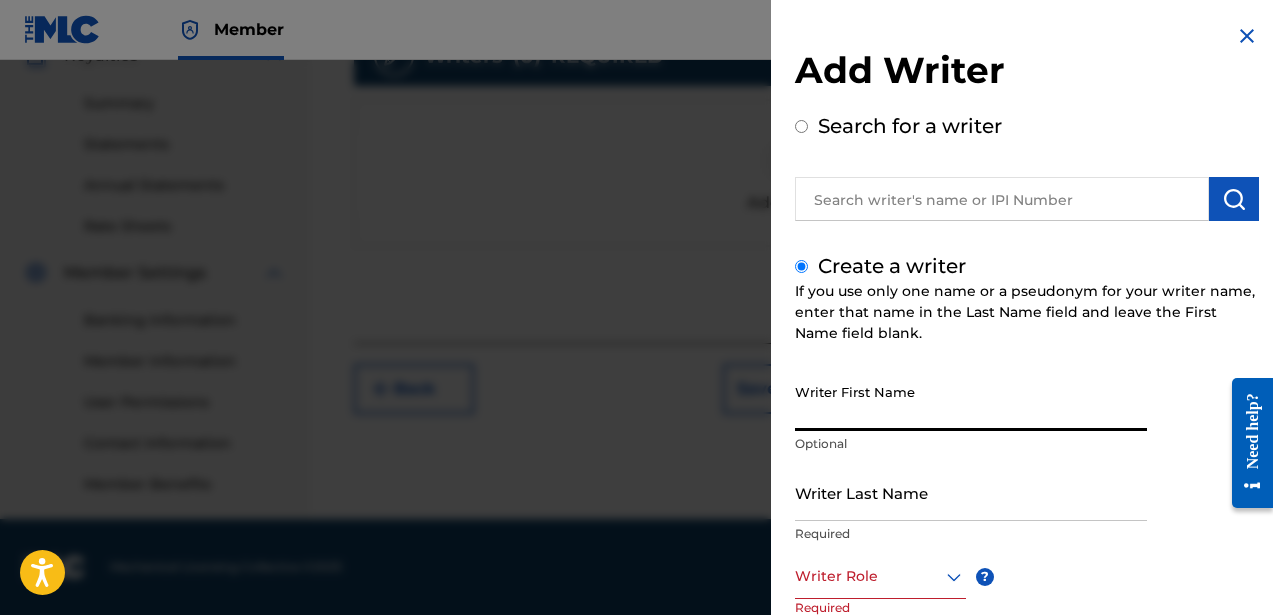 click on "Writer First Name" at bounding box center [971, 402] 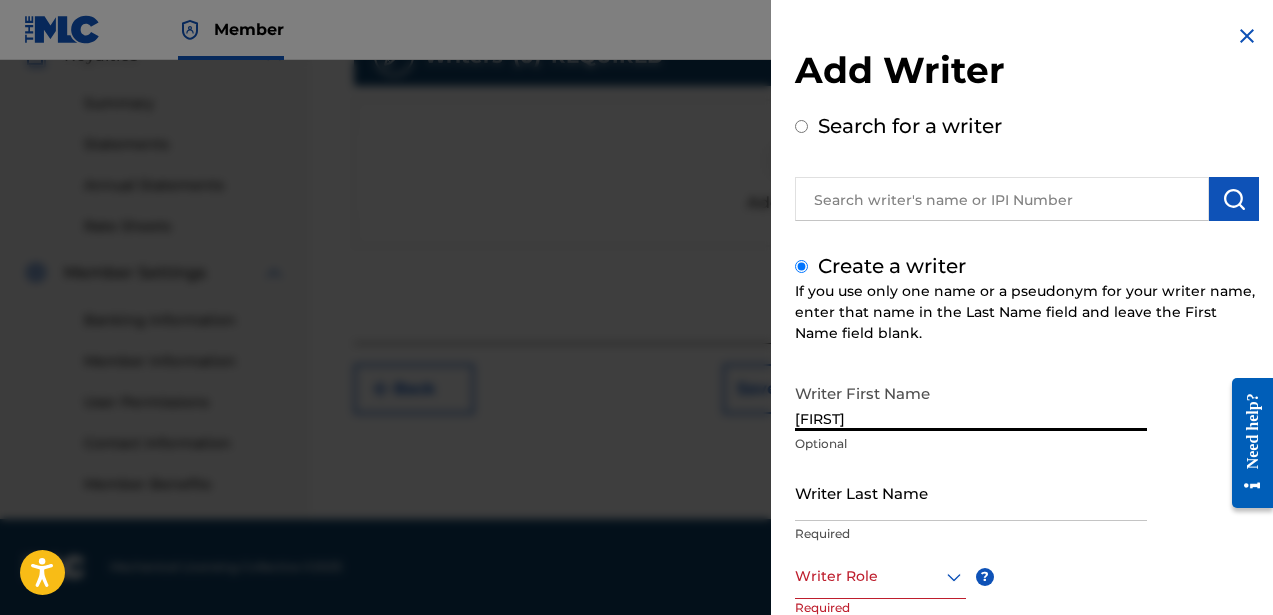 type on "[FIRST]" 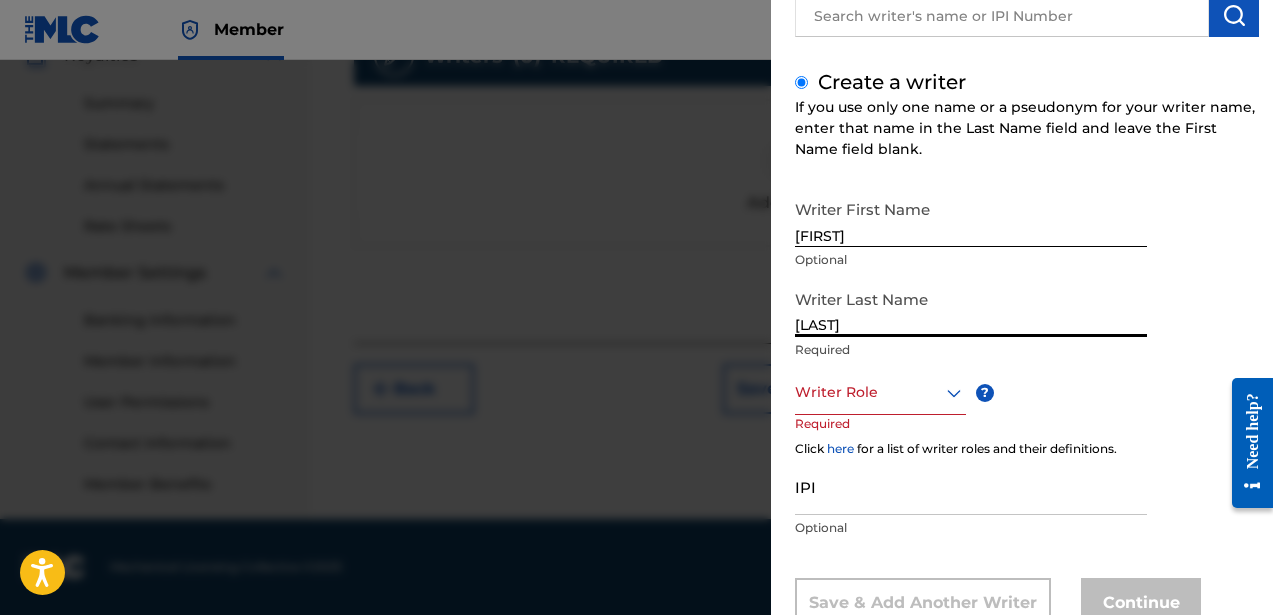 scroll, scrollTop: 248, scrollLeft: 0, axis: vertical 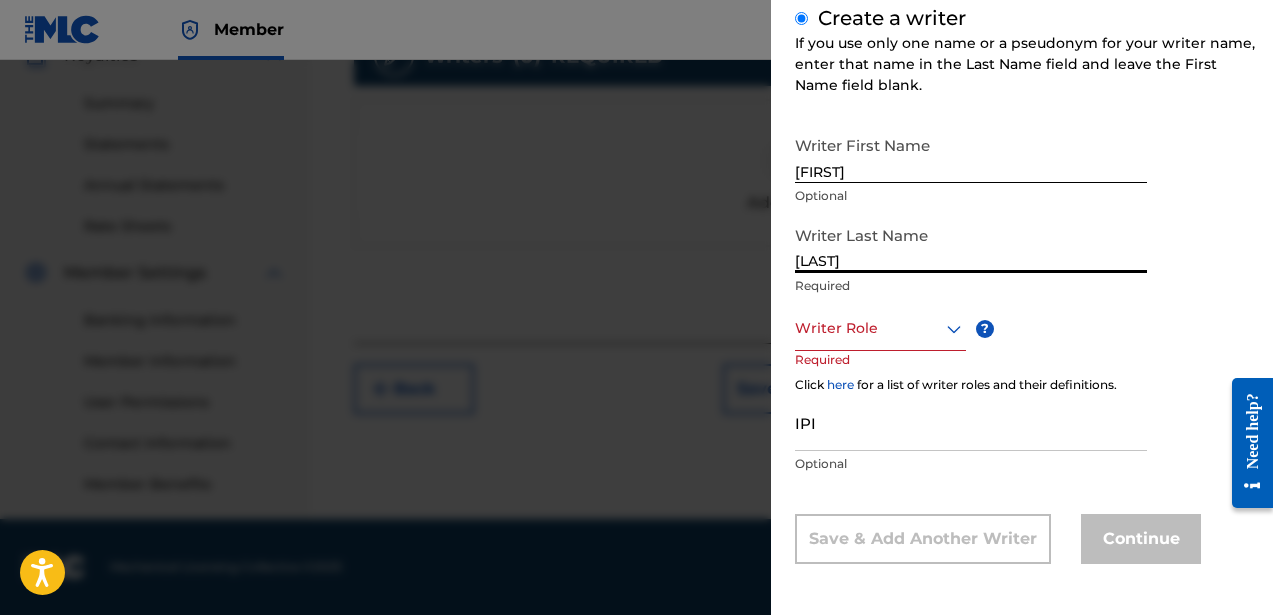 type on "[LAST]" 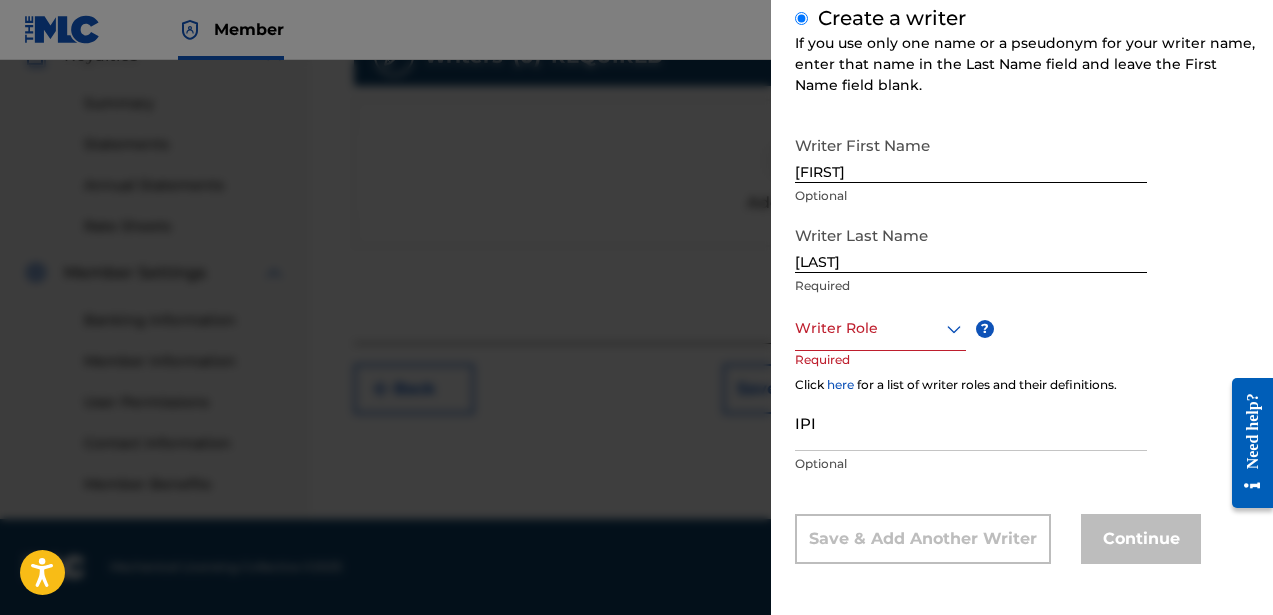 click on "Writer Role ? Required" at bounding box center [900, 351] 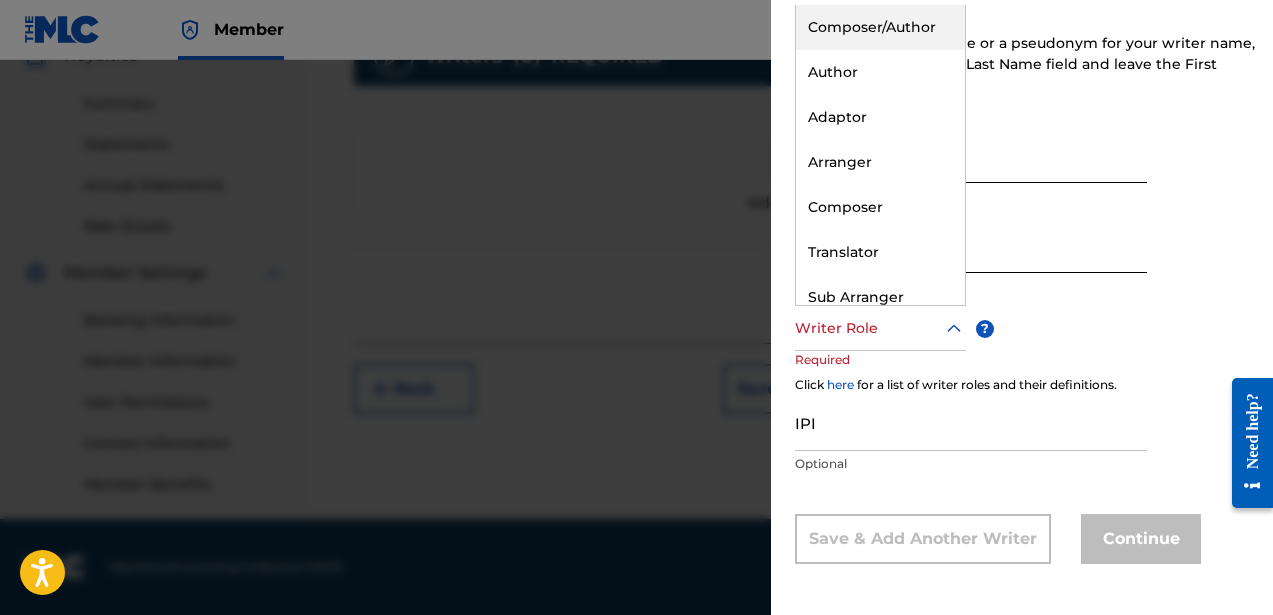 click on "Composer/Author" at bounding box center [880, 27] 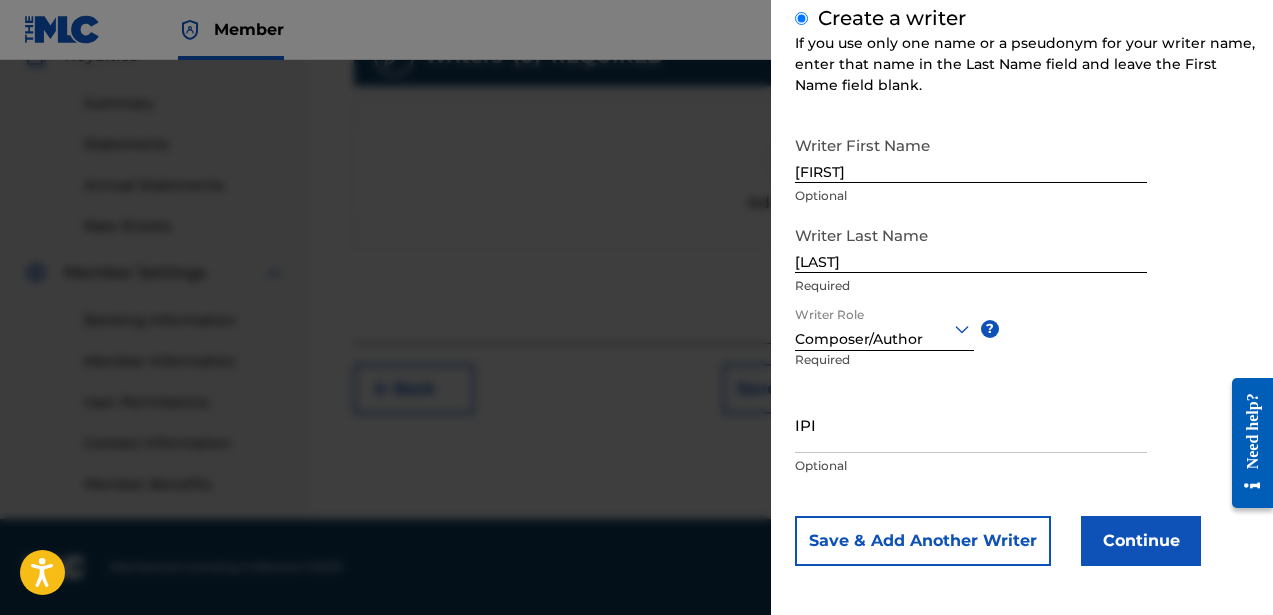 click on "IPI" at bounding box center (971, 424) 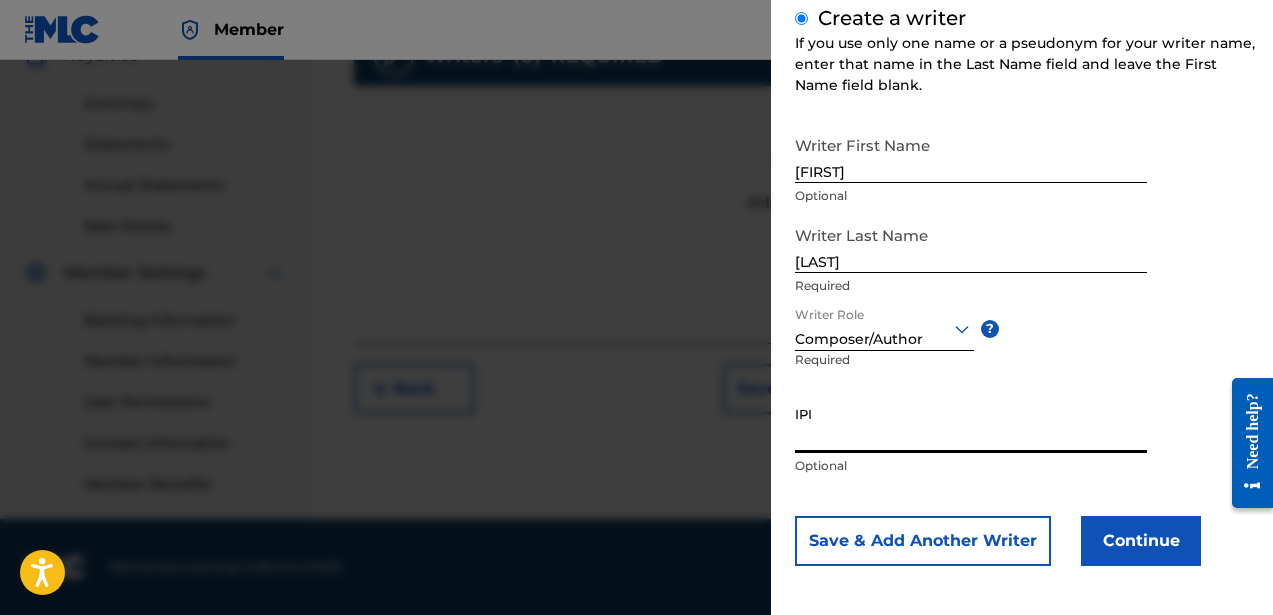paste on "756617510" 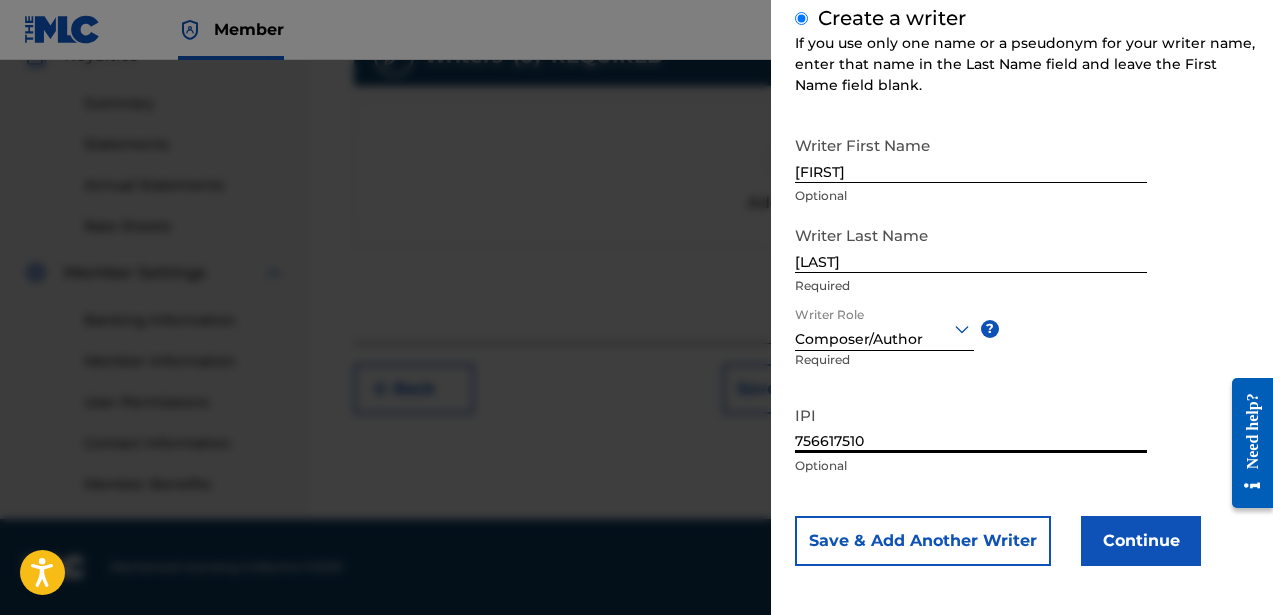 type on "756617510" 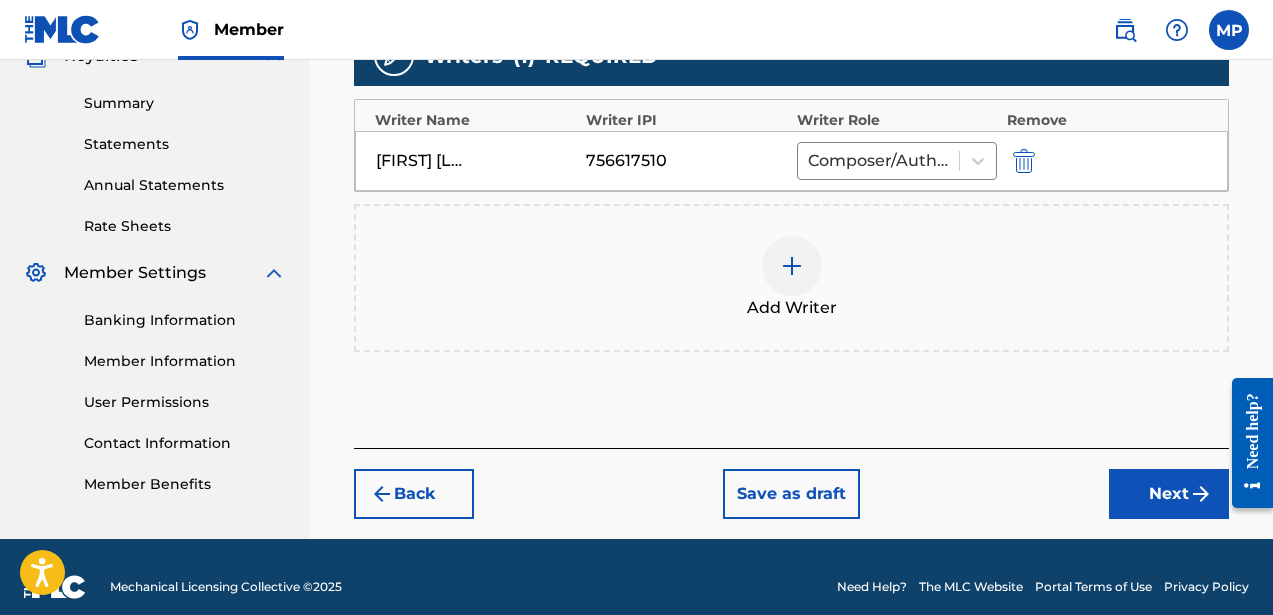 click on "Next" at bounding box center (1169, 494) 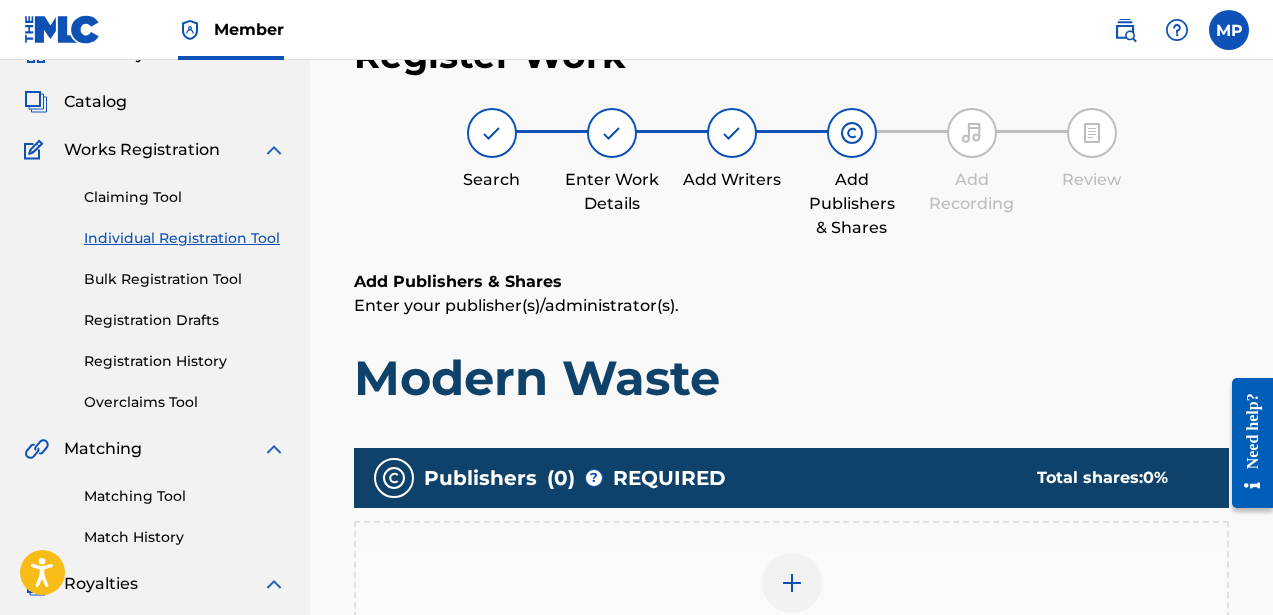 scroll, scrollTop: 90, scrollLeft: 0, axis: vertical 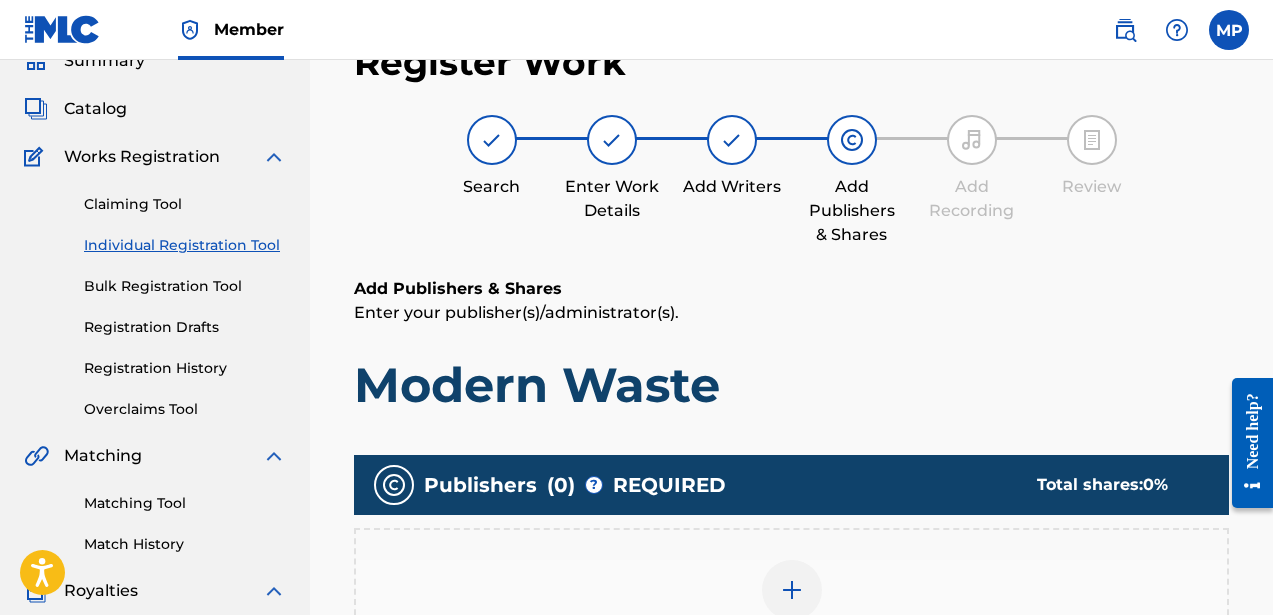 click at bounding box center (792, 590) 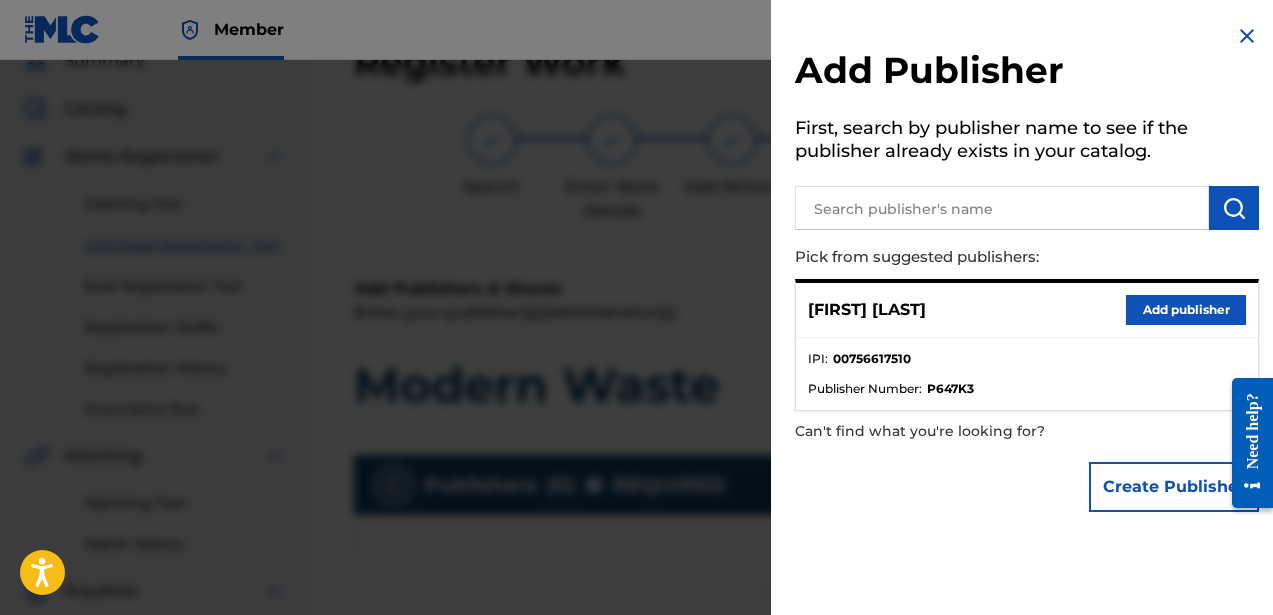 click on "Add publisher" at bounding box center (1186, 310) 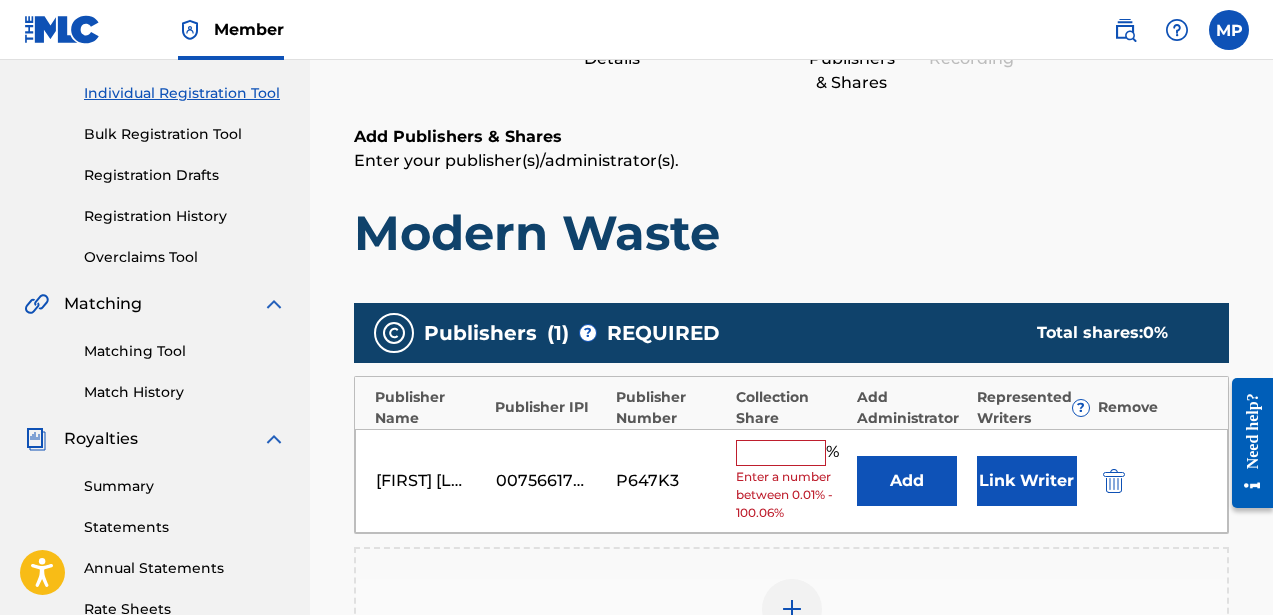 scroll, scrollTop: 243, scrollLeft: 0, axis: vertical 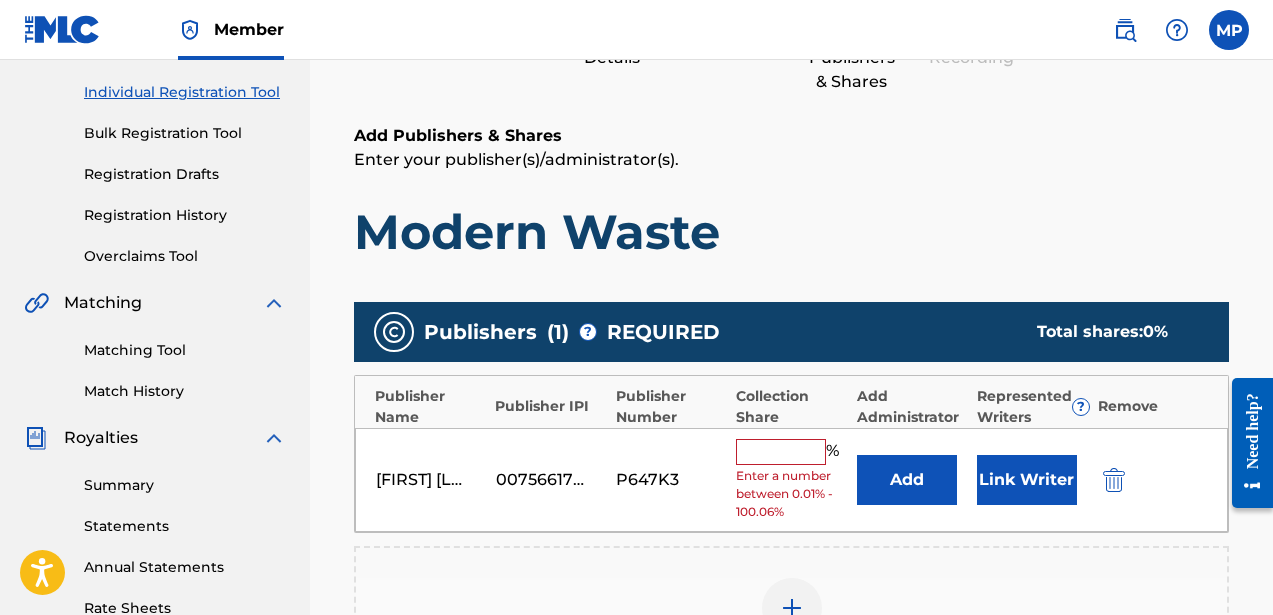 click at bounding box center (781, 452) 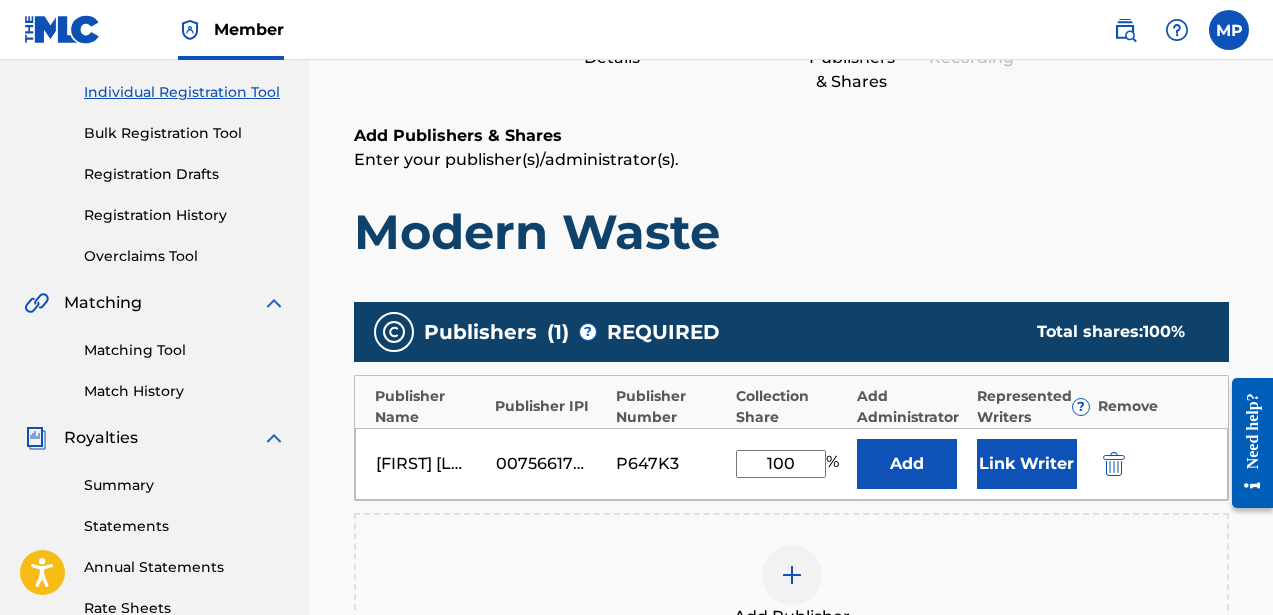 type on "100" 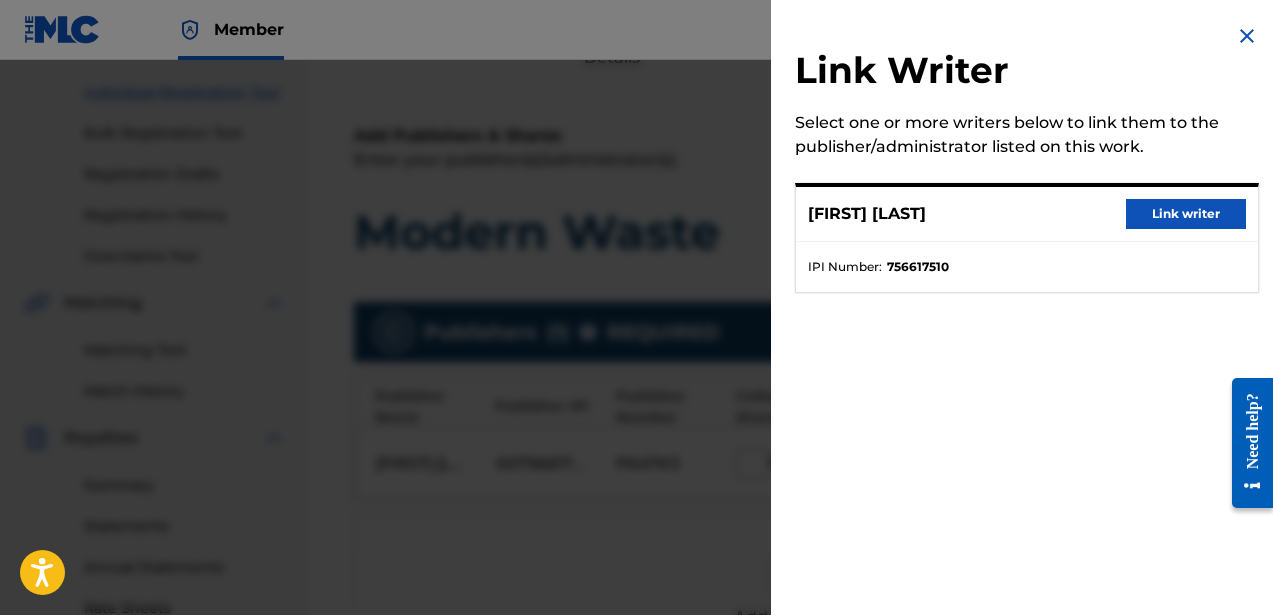 click on "Link writer" at bounding box center (1186, 214) 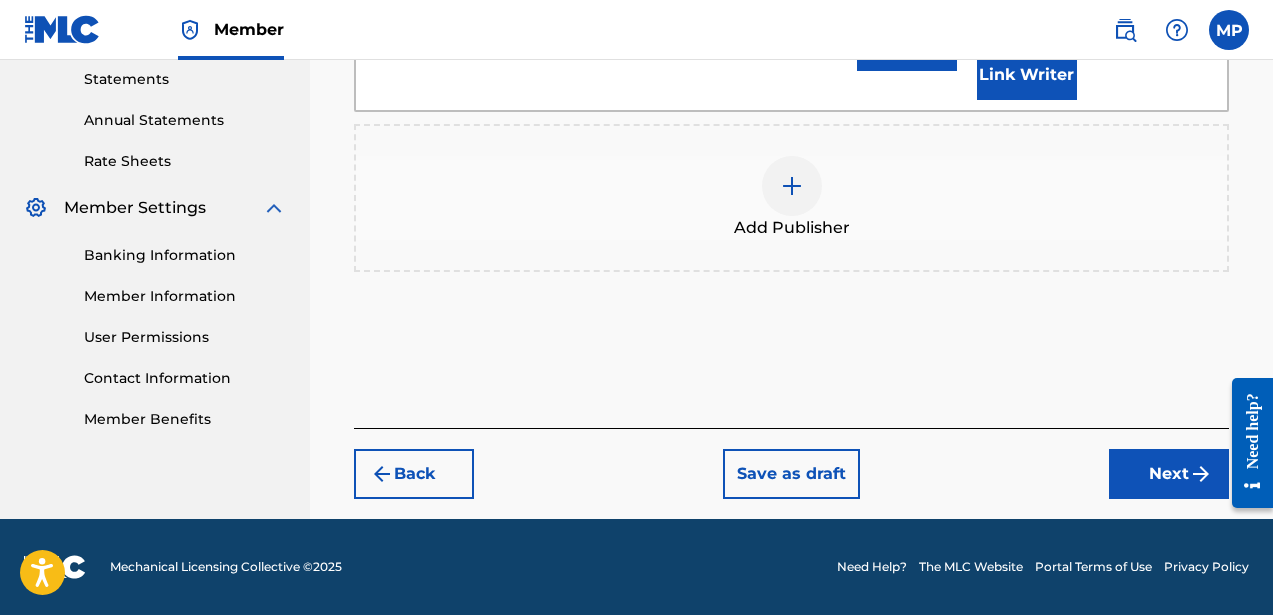 click on "Next" at bounding box center (1169, 474) 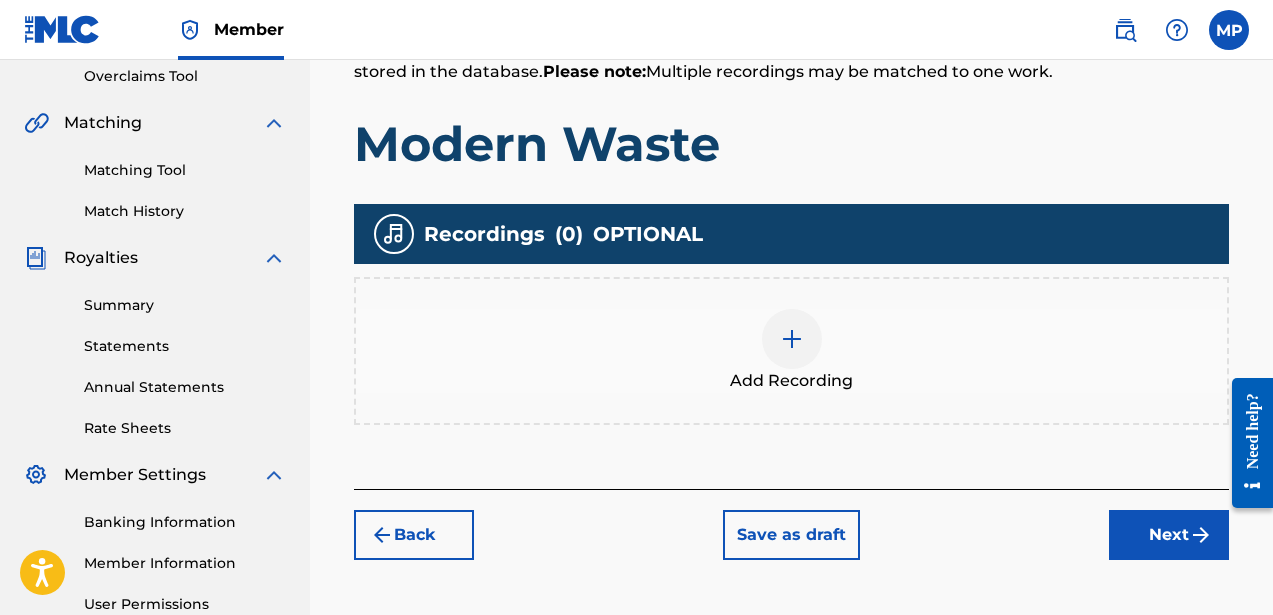 scroll, scrollTop: 460, scrollLeft: 0, axis: vertical 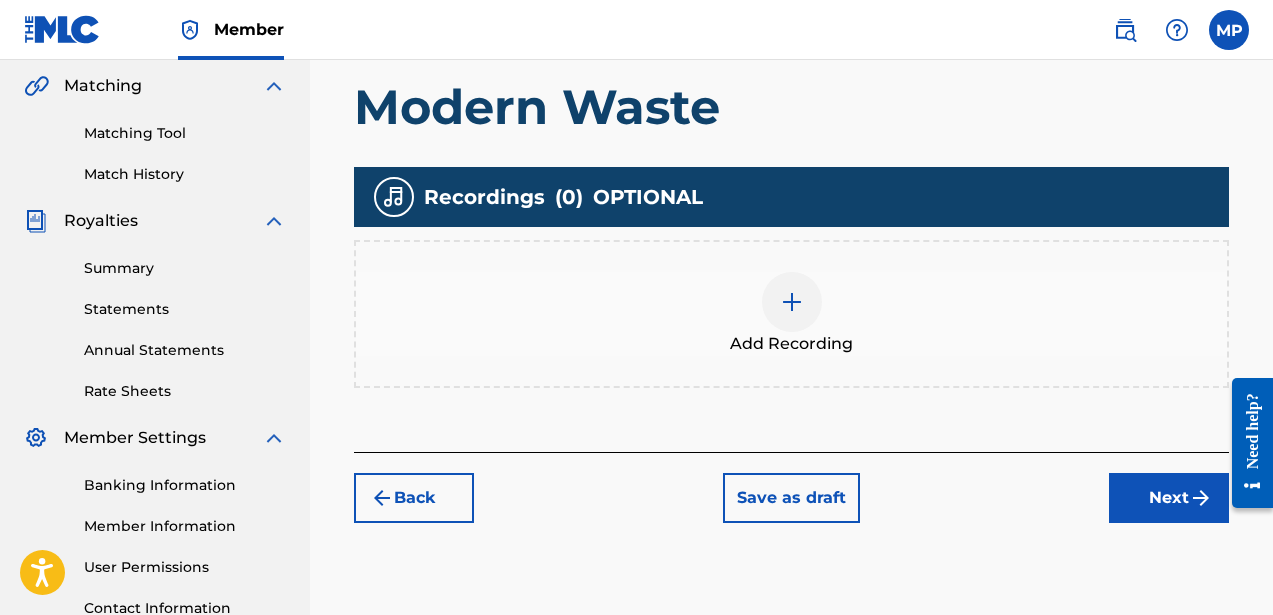 click at bounding box center [792, 302] 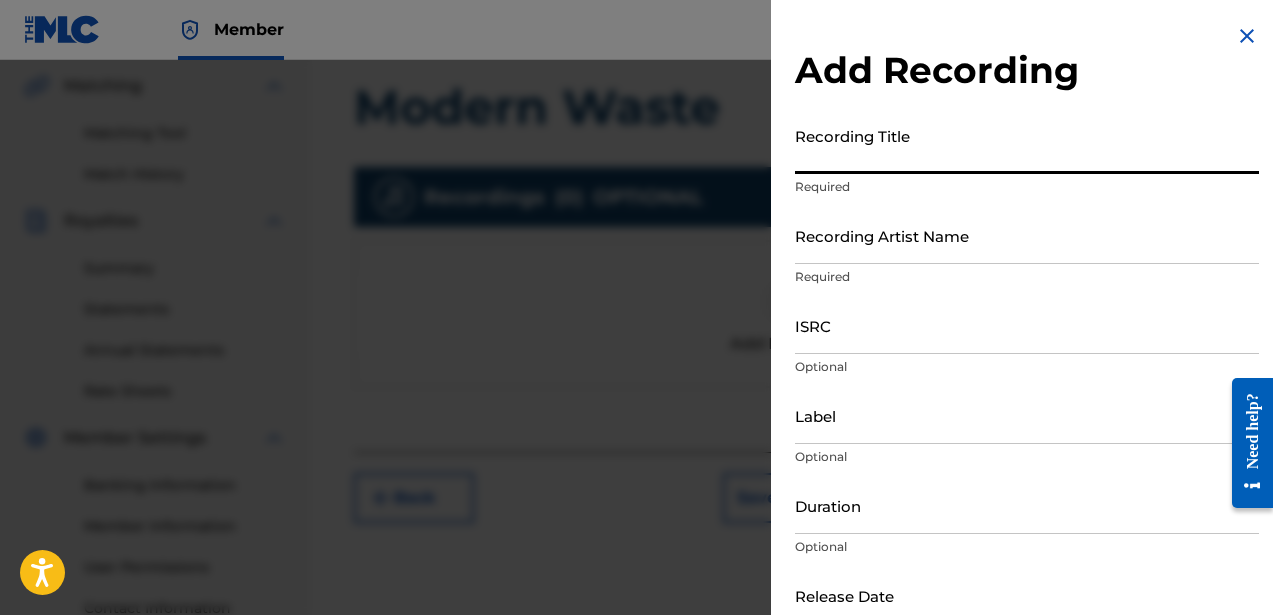 click on "Recording Title" at bounding box center [1027, 145] 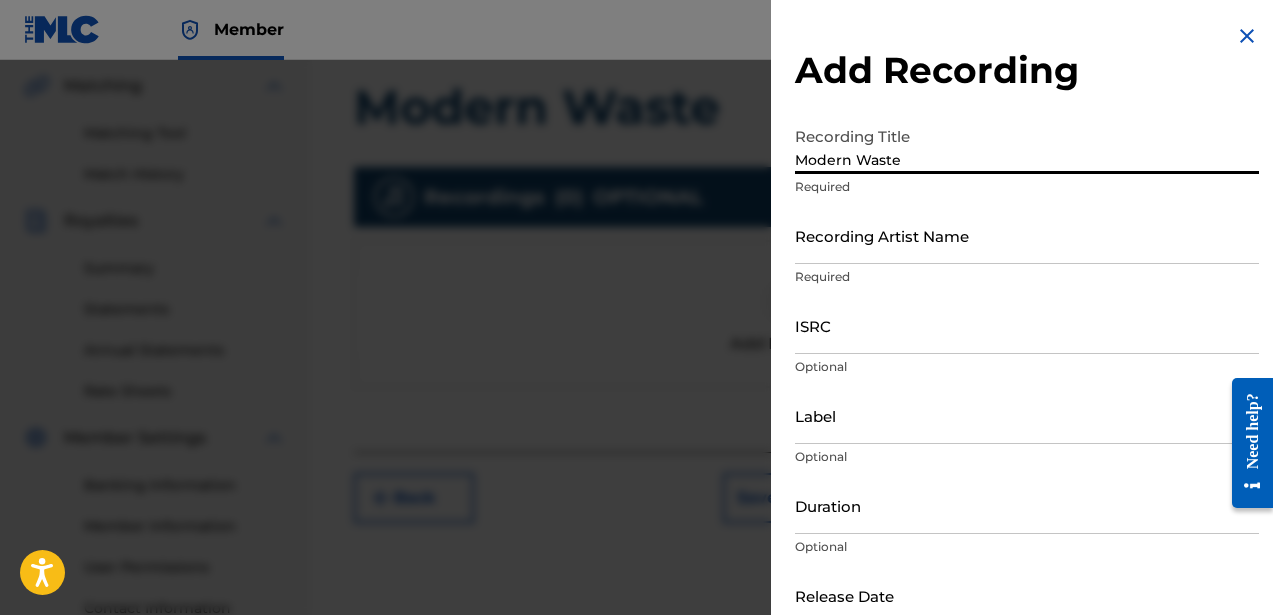 type on "Modern Waste" 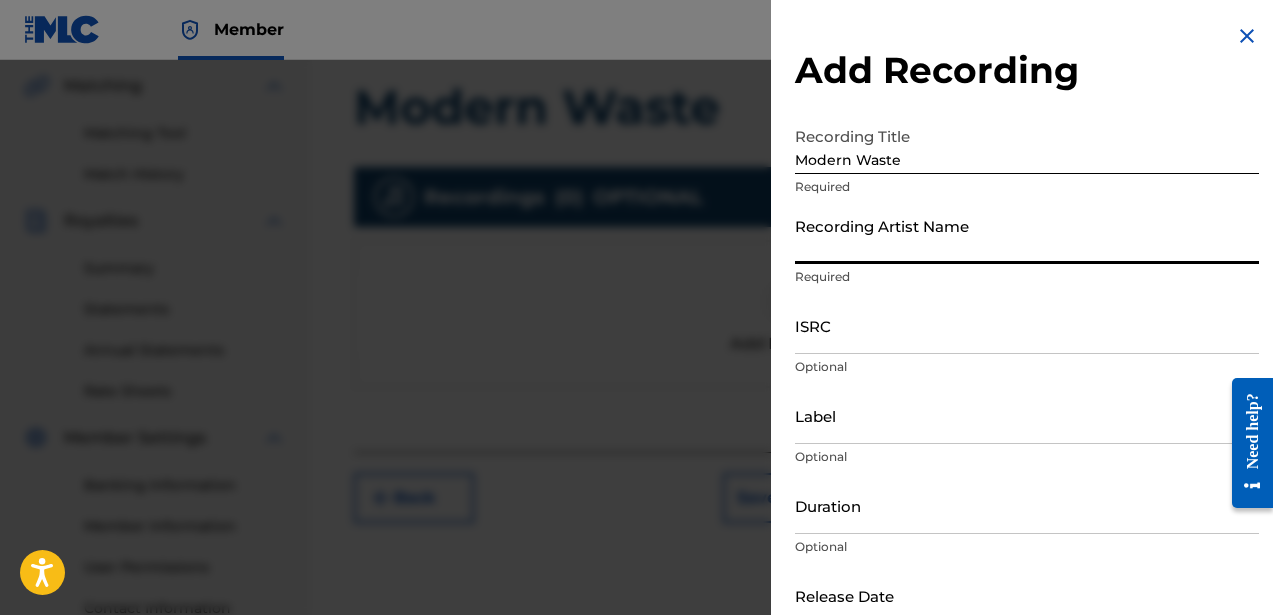 type on "CHAIN" 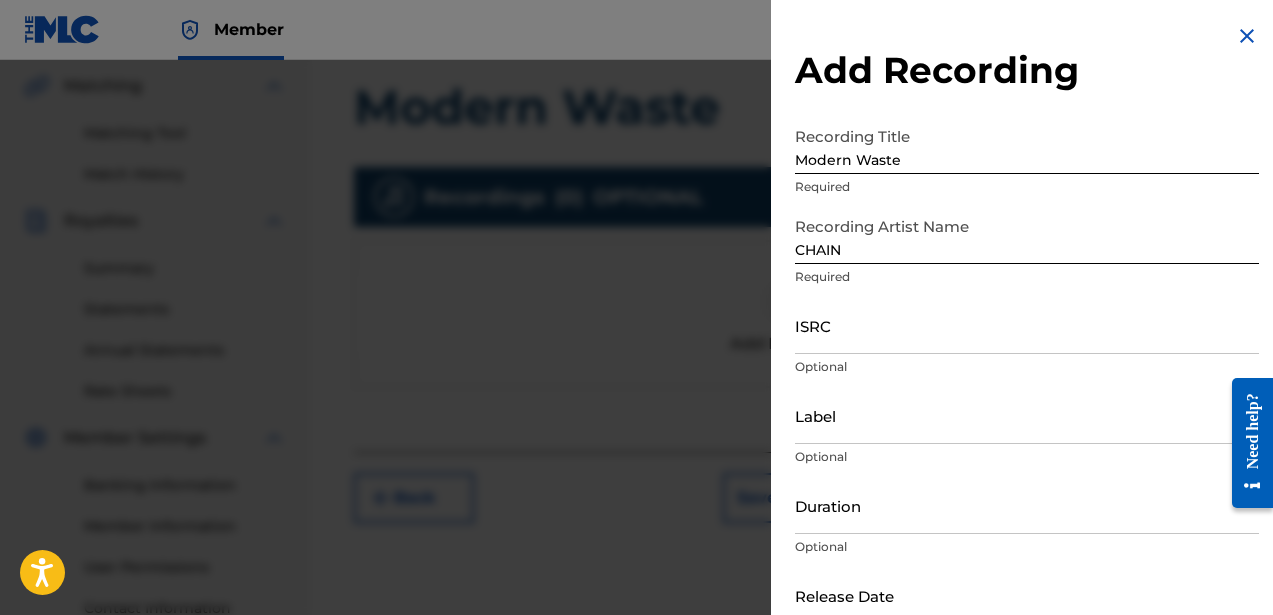click on "ISRC Optional" at bounding box center (1027, 342) 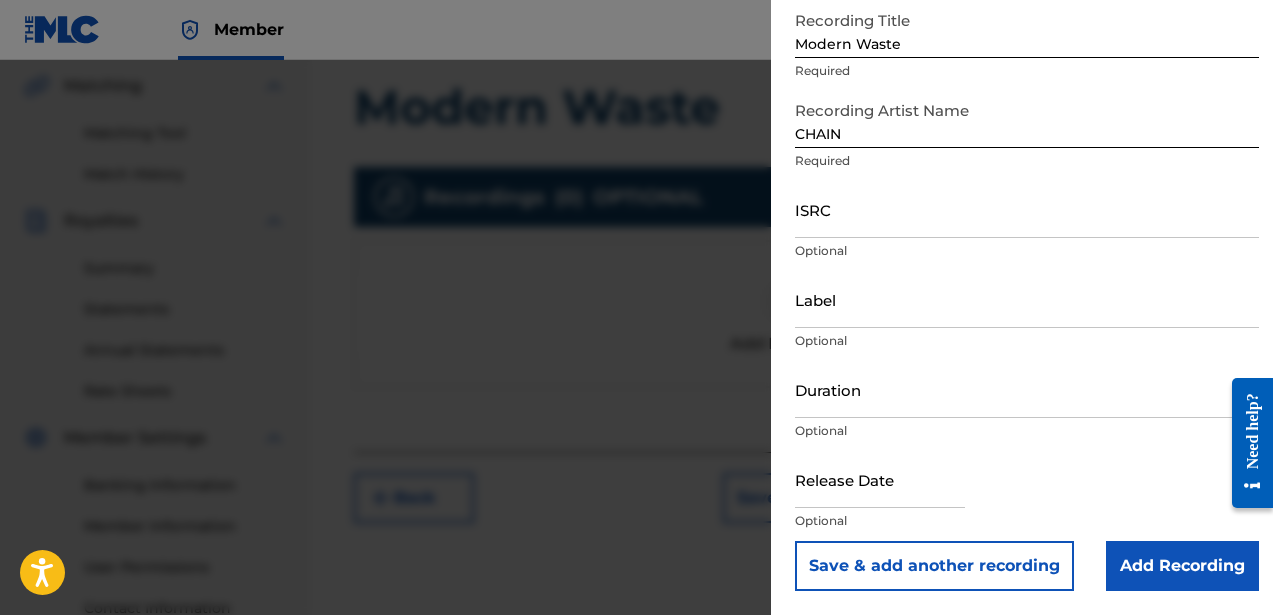 click on "Label" at bounding box center [1027, 299] 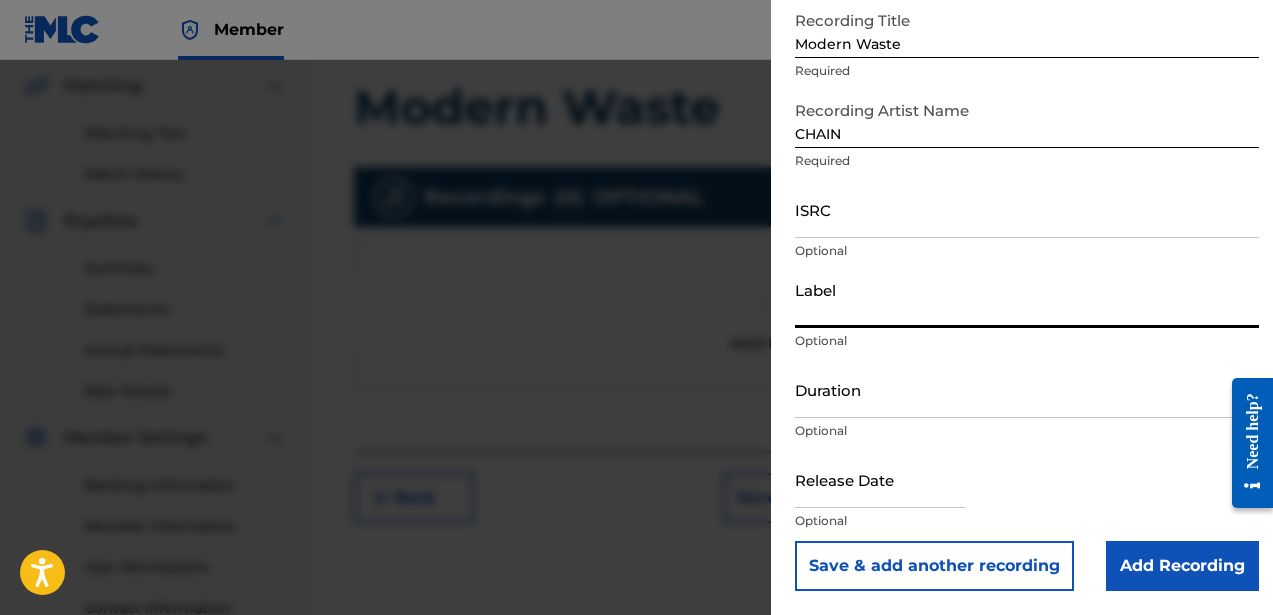 type on "chain.wav" 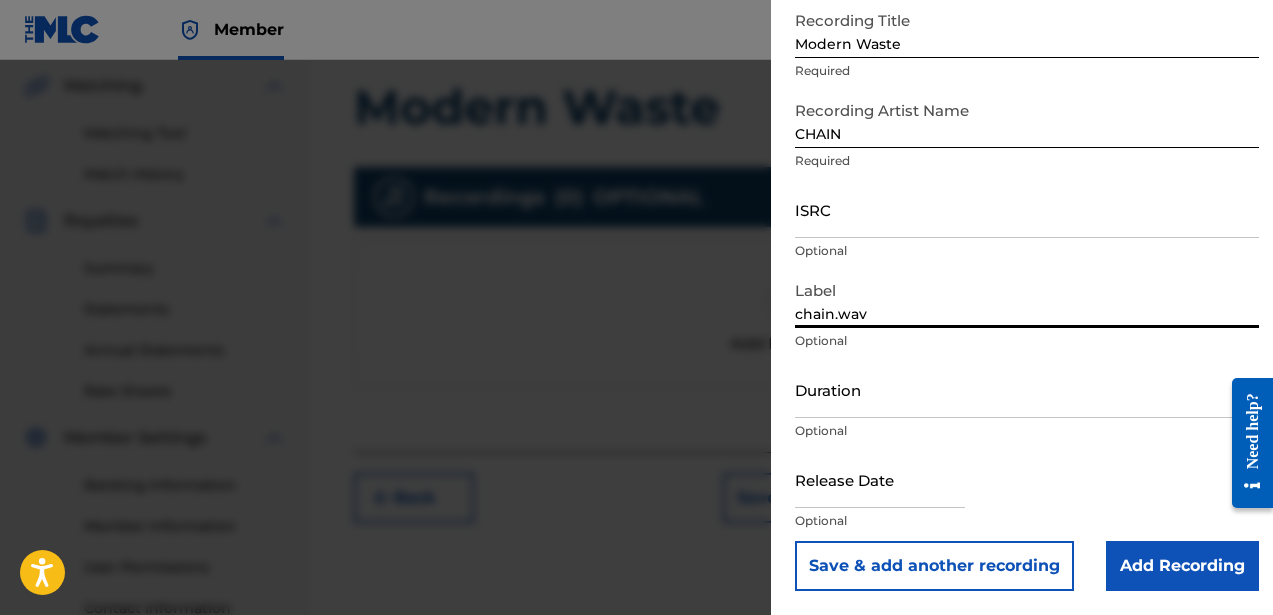 click on "Duration" at bounding box center [1027, 389] 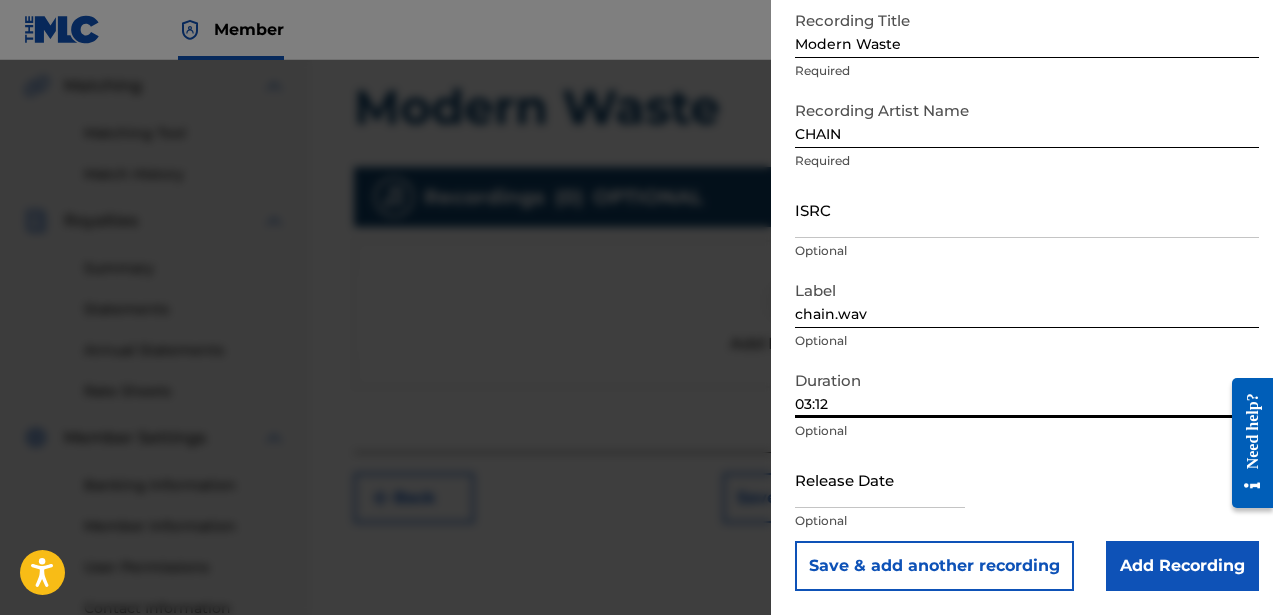 type on "03:12" 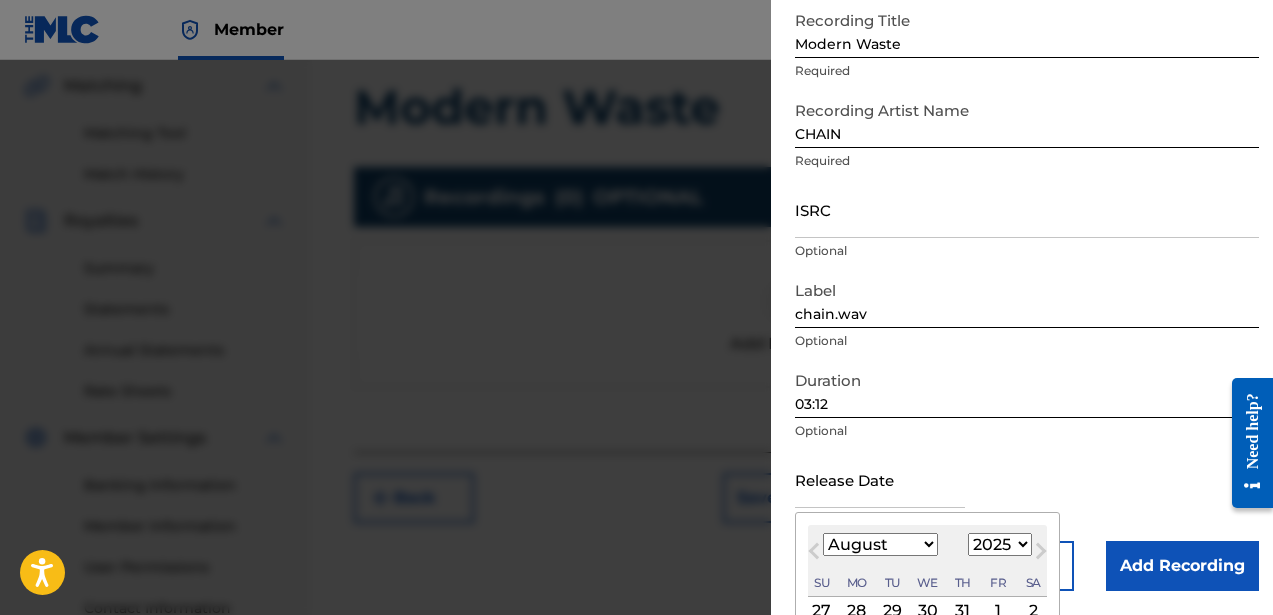 click on "1899 1900 1901 1902 1903 1904 1905 1906 1907 1908 1909 1910 1911 1912 1913 1914 1915 1916 1917 1918 1919 1920 1921 1922 1923 1924 1925 1926 1927 1928 1929 1930 1931 1932 1933 1934 1935 1936 1937 1938 1939 1940 1941 1942 1943 1944 1945 1946 1947 1948 1949 1950 1951 1952 1953 1954 1955 1956 1957 1958 1959 1960 1961 1962 1963 1964 1965 1966 1967 1968 1969 1970 1971 1972 1973 1974 1975 1976 1977 1978 1979 1980 1981 1982 1983 1984 1985 1986 1987 1988 1989 1990 1991 1992 1993 1994 1995 1996 1997 1998 1999 2000 2001 2002 2003 2004 2005 2006 2007 2008 2009 2010 2011 2012 2013 2014 2015 2016 2017 2018 2019 2020 2021 2022 2023 2024 2025 2026 2027 2028 2029 2030 2031 2032 2033 2034 2035 2036 2037 2038 2039 2040 2041 2042 2043 2044 2045 2046 2047 2048 2049 2050 2051 2052 2053 2054 2055 2056 2057 2058 2059 2060 2061 2062 2063 2064 2065 2066 2067 2068 2069 2070 2071 2072 2073 2074 2075 2076 2077 2078 2079 2080 2081 2082 2083 2084 2085 2086 2087 2088 2089 2090 2091 2092 2093 2094 2095 2096 2097 2098 2099 2100" at bounding box center [1000, 544] 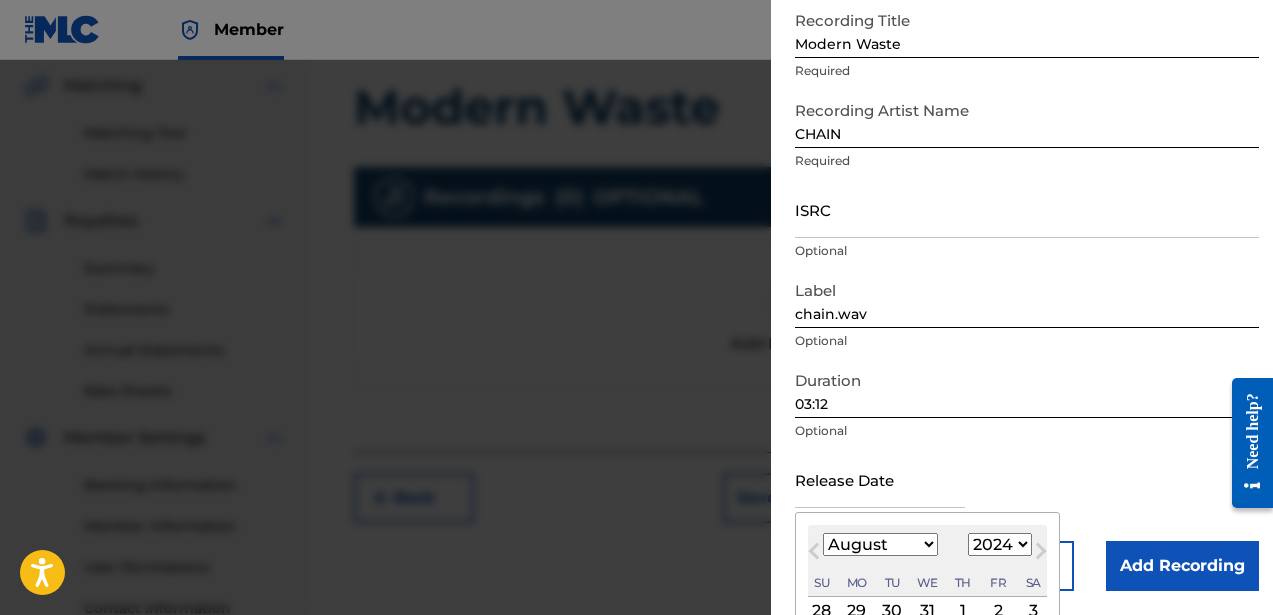 click on "January February March April May June July August September October November December" at bounding box center (880, 544) 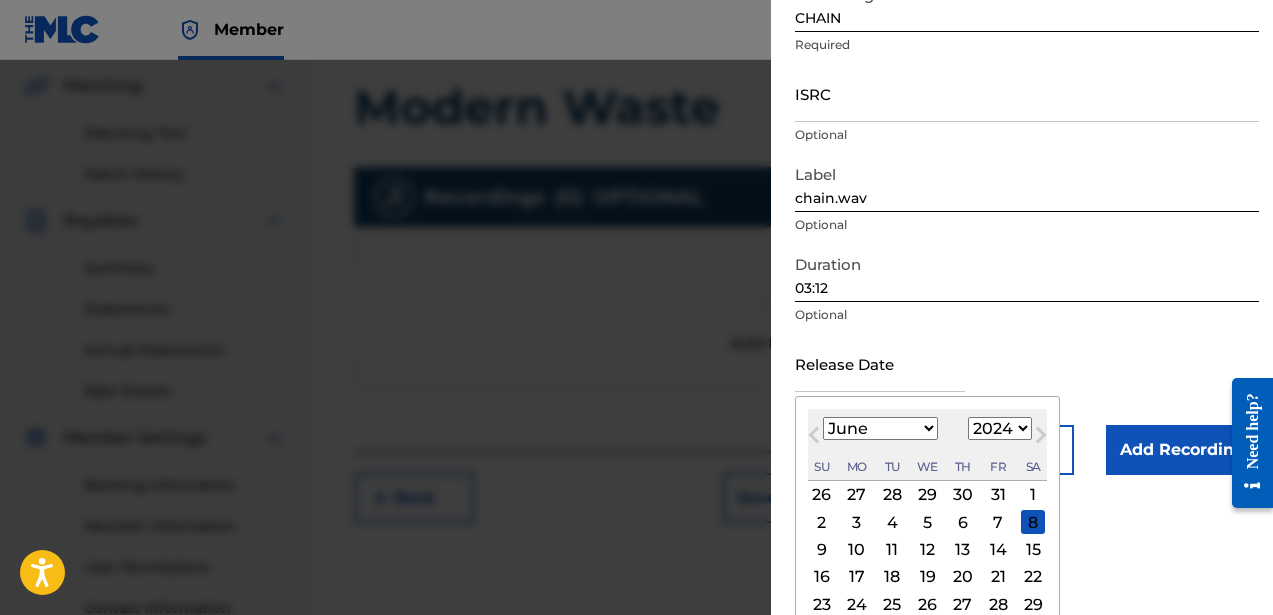 scroll, scrollTop: 247, scrollLeft: 0, axis: vertical 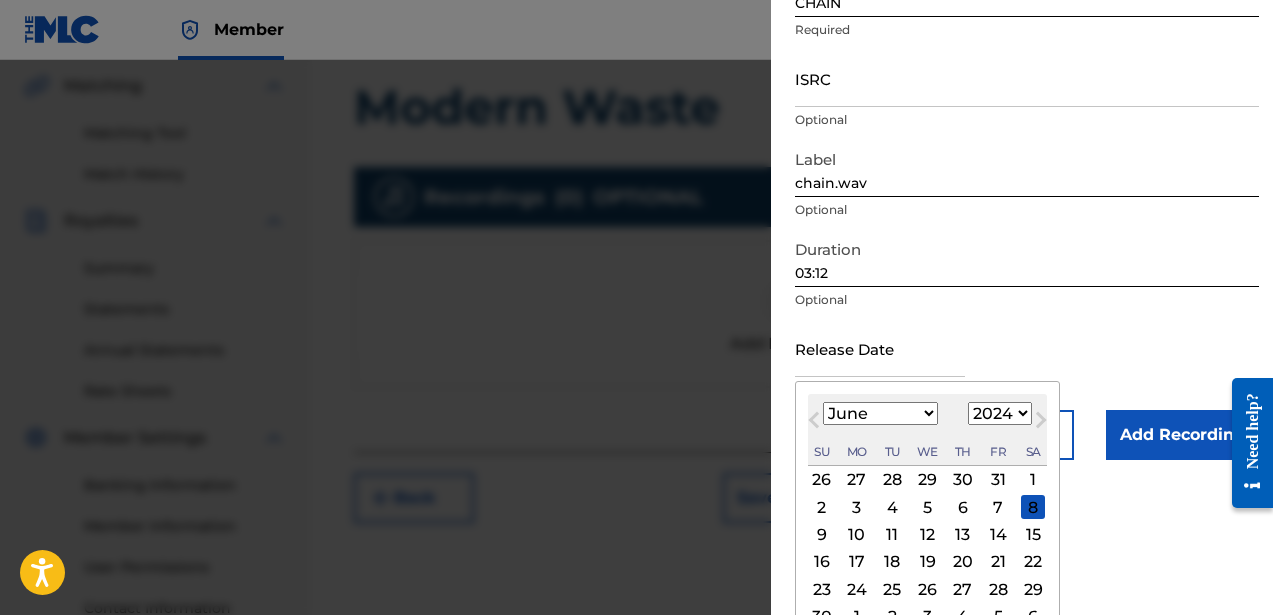 click on "24" at bounding box center [857, 589] 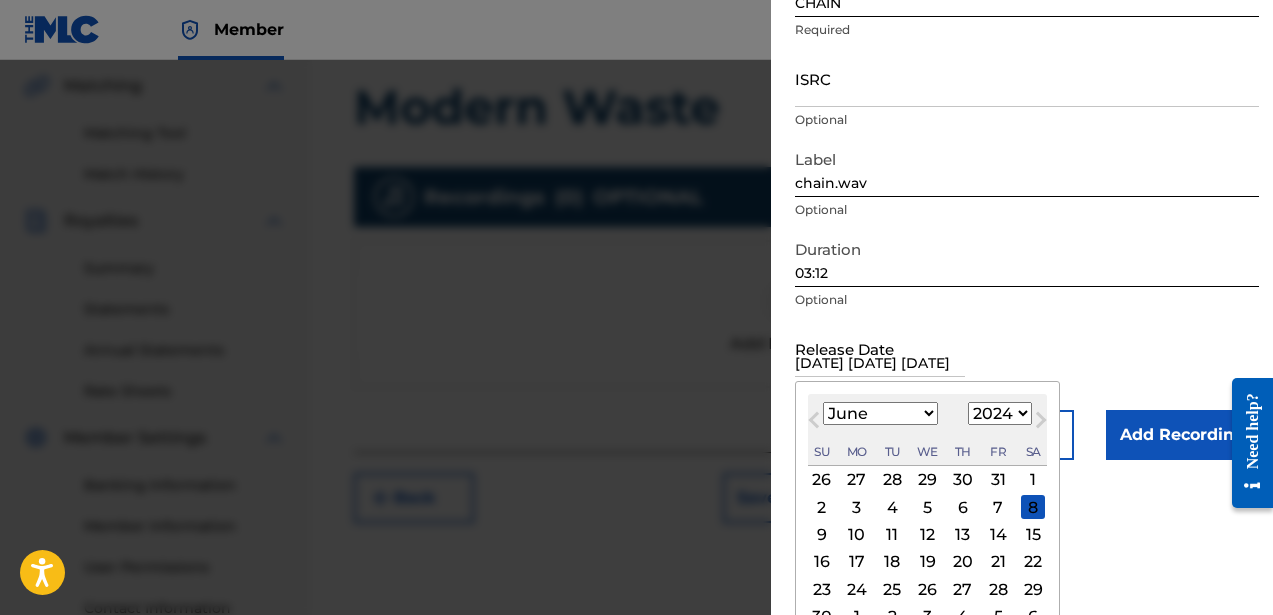 scroll, scrollTop: 116, scrollLeft: 0, axis: vertical 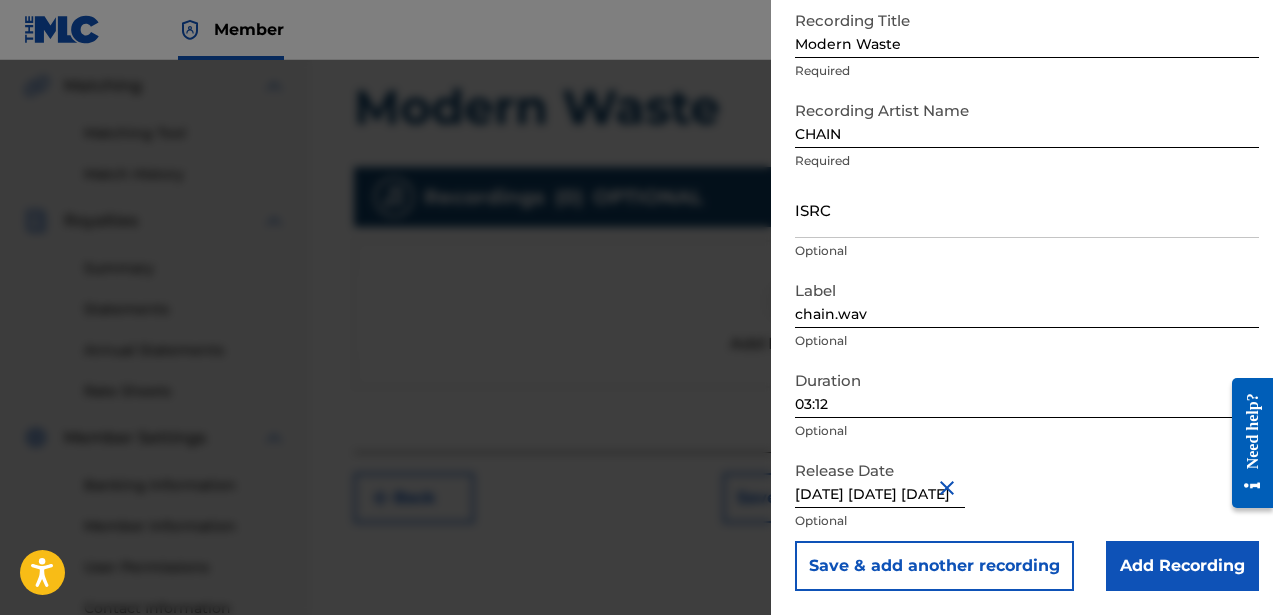 click on "chain.wav" at bounding box center [1027, 299] 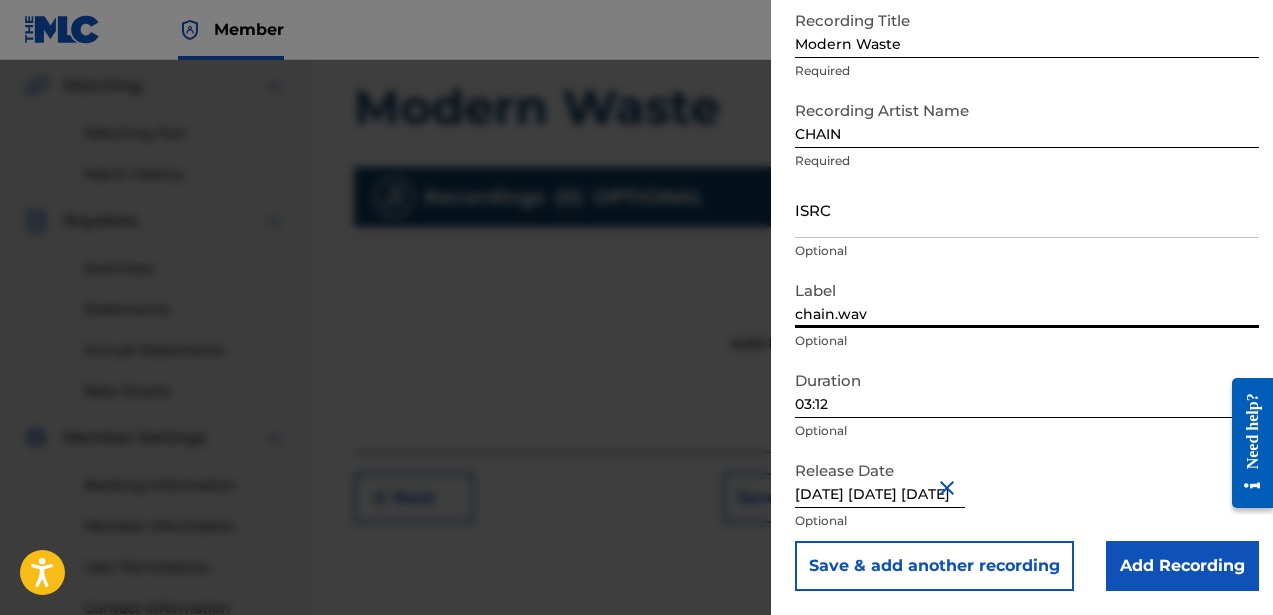 click on "chain.wav" at bounding box center (1027, 299) 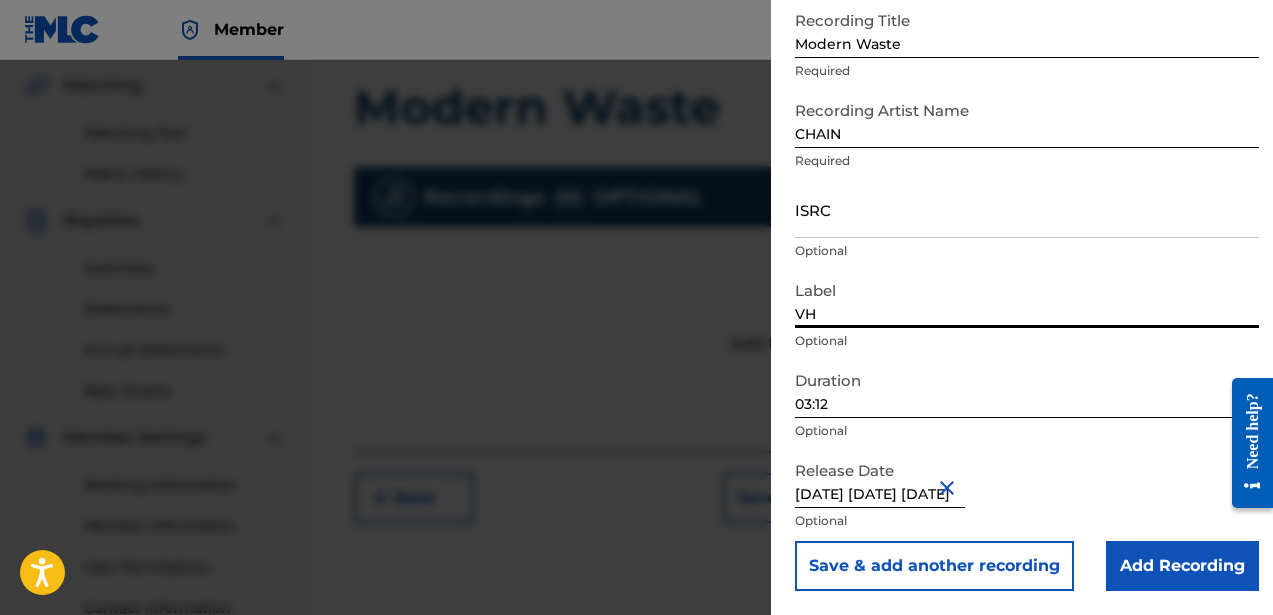 type on "V" 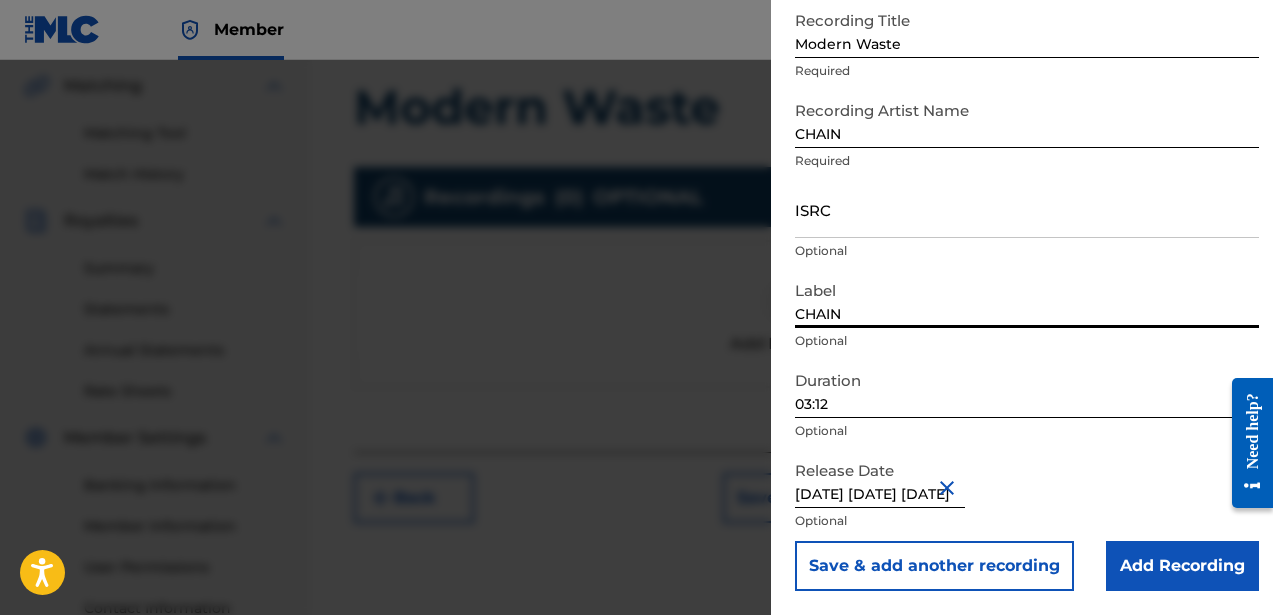 type on "CHAIN" 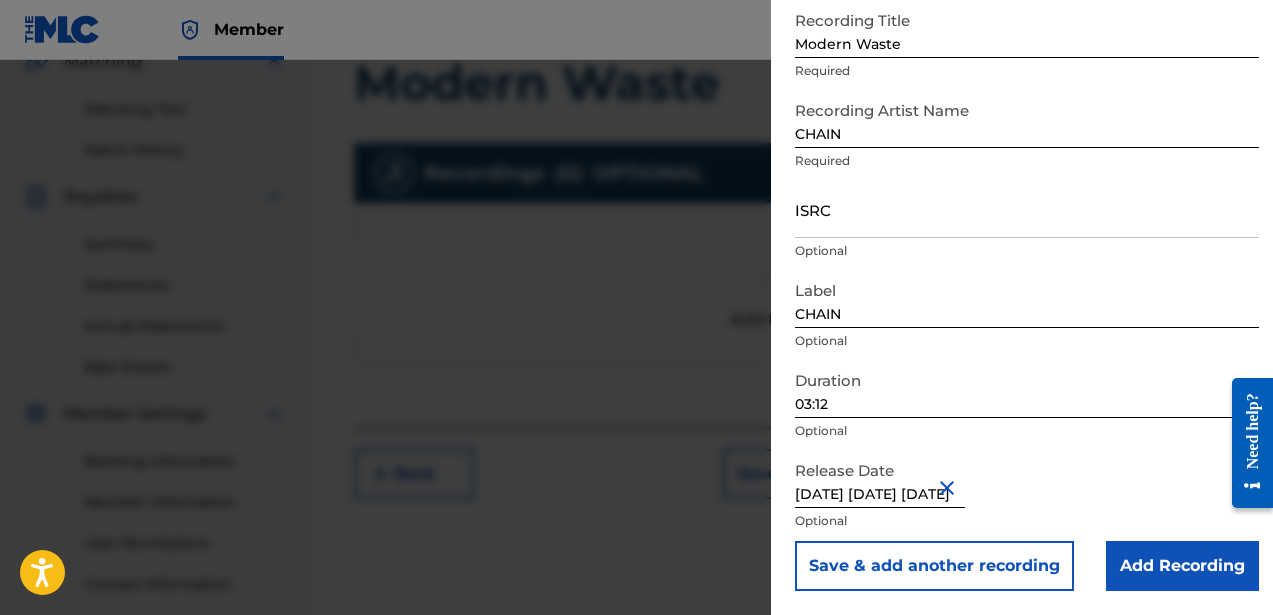 scroll, scrollTop: 492, scrollLeft: 0, axis: vertical 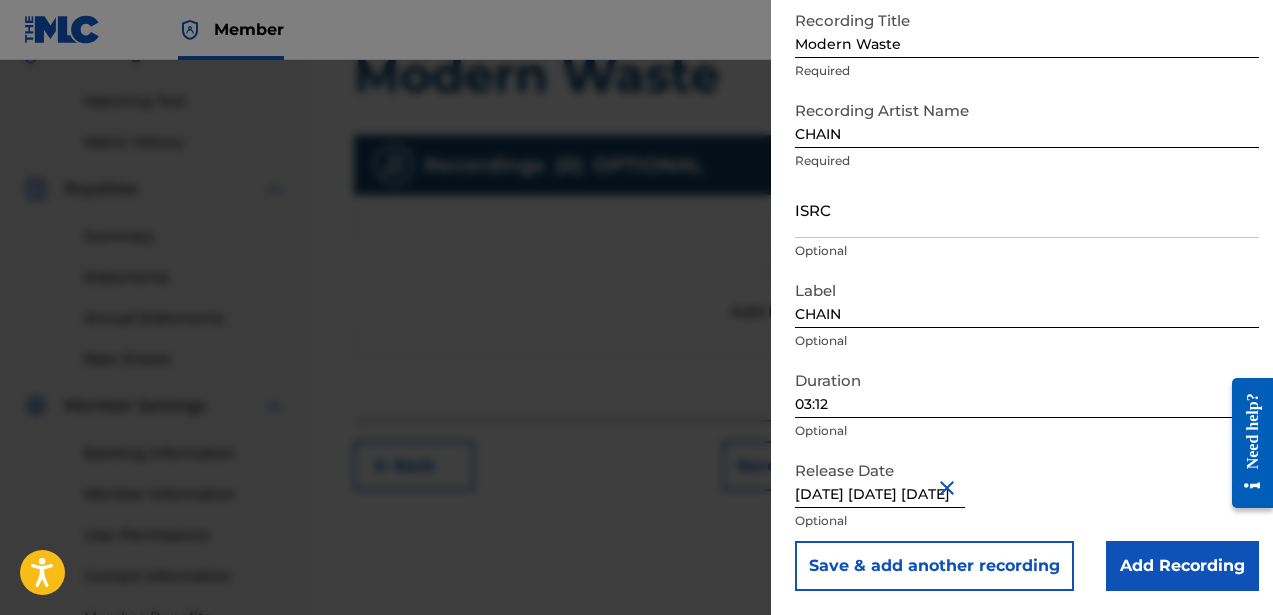 click on "ISRC" at bounding box center (1027, 209) 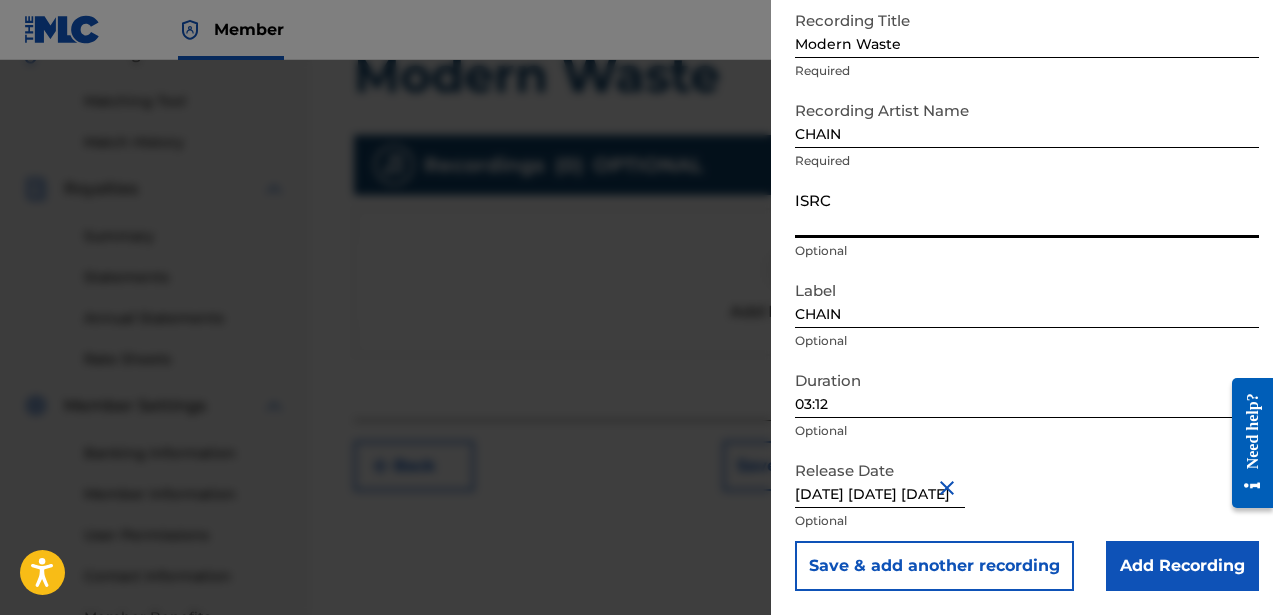 paste on "QZPJ32375388" 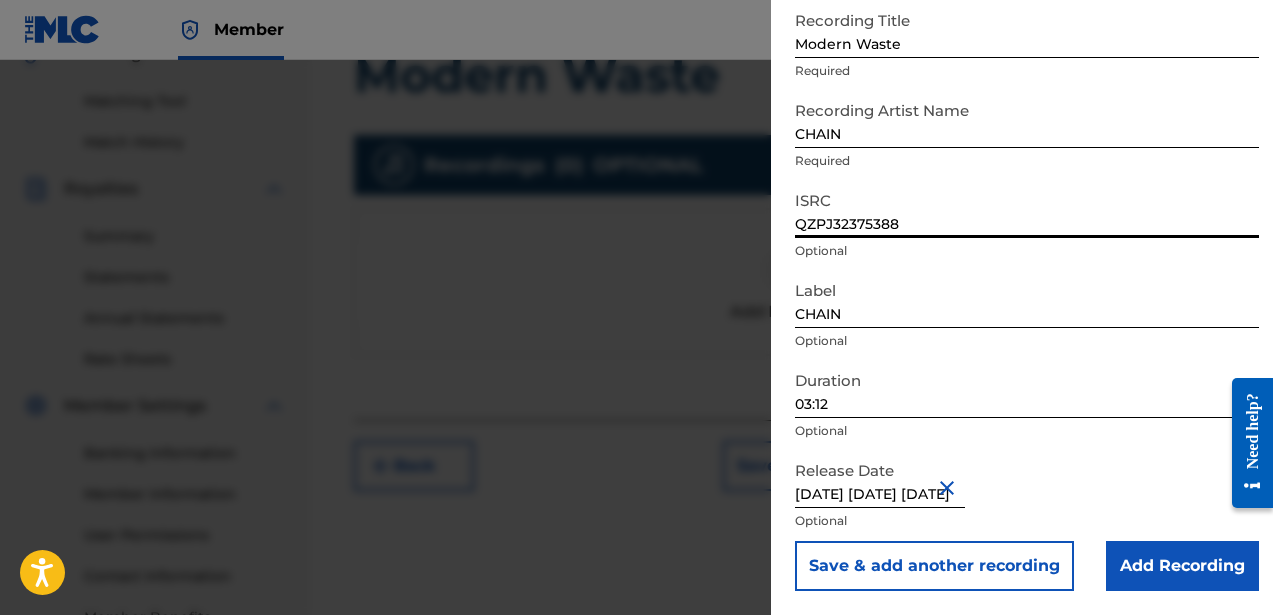 type on "QZPJ32375388" 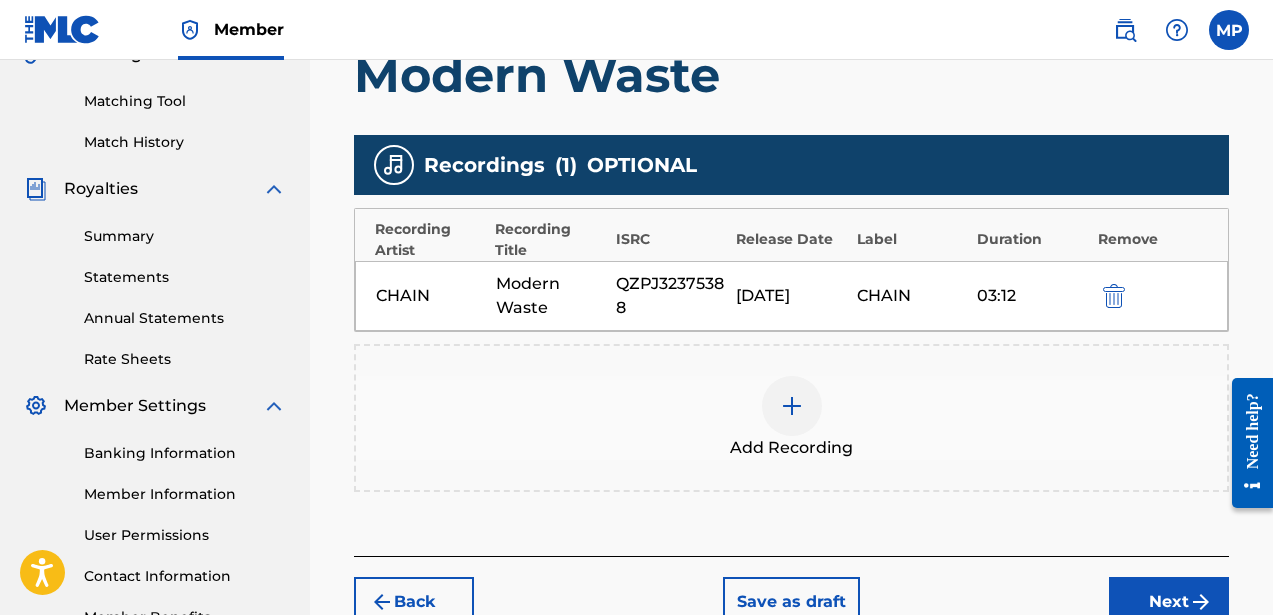 click on "Next" at bounding box center (1169, 602) 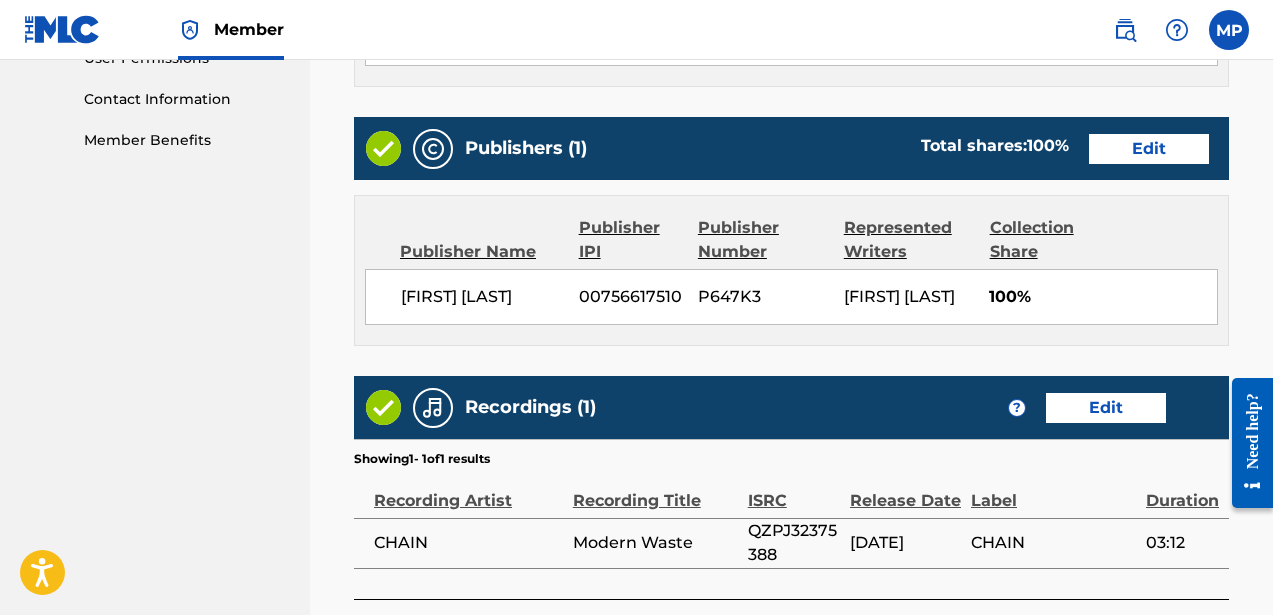 scroll, scrollTop: 1162, scrollLeft: 0, axis: vertical 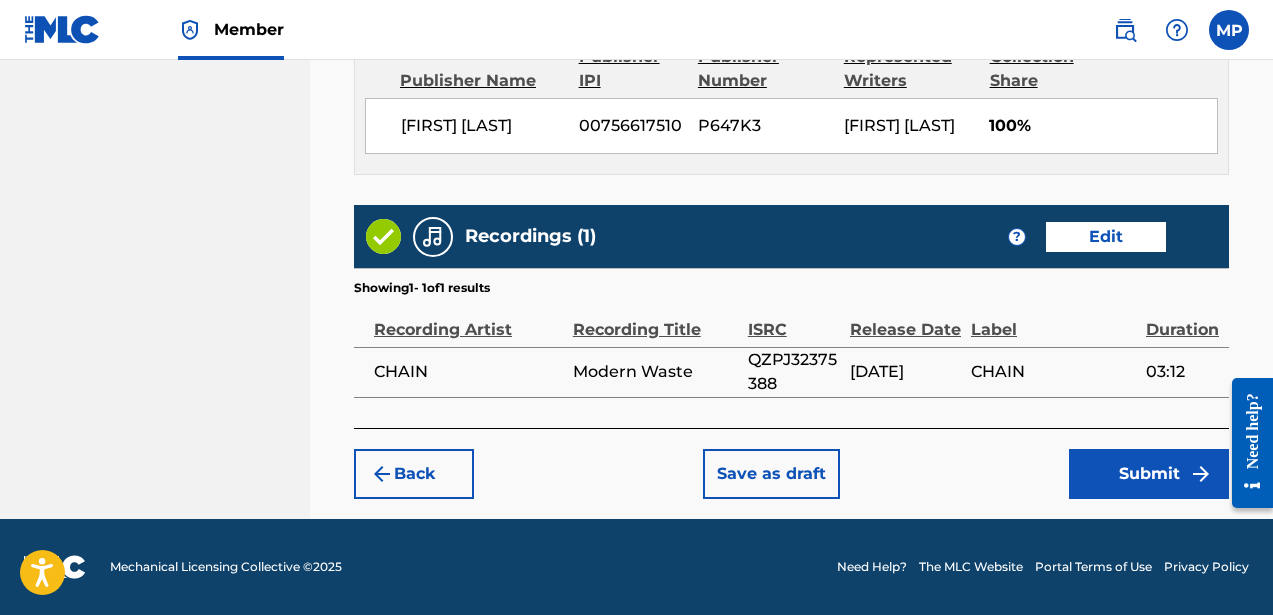click on "Submit" at bounding box center (1149, 474) 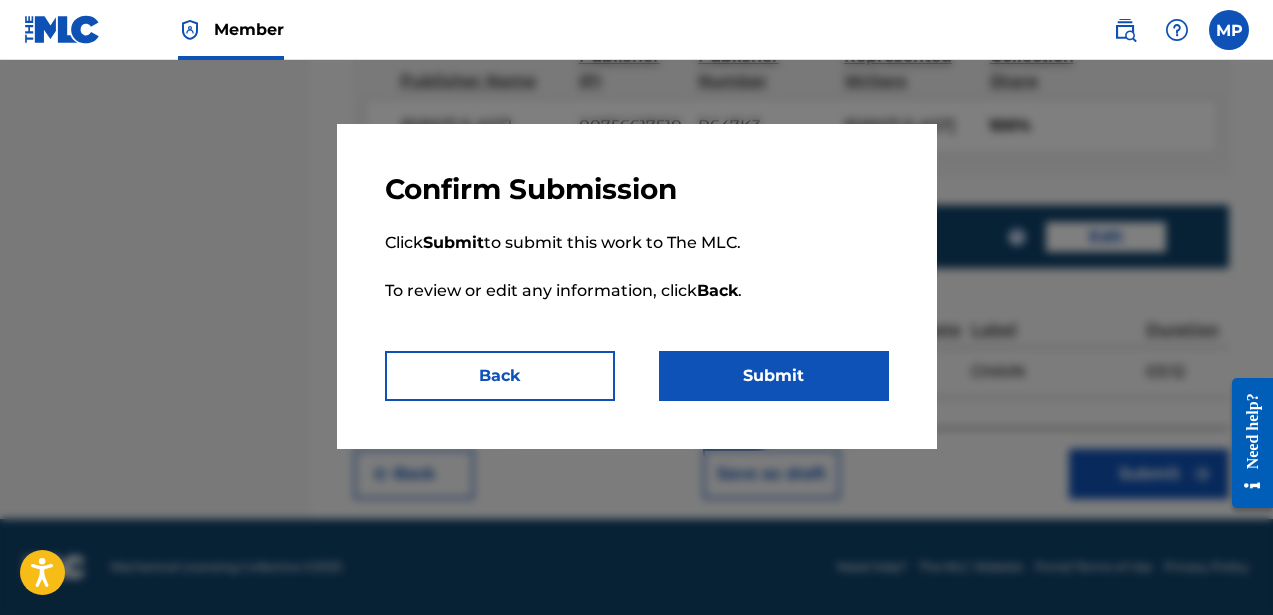 click on "Submit" at bounding box center (774, 376) 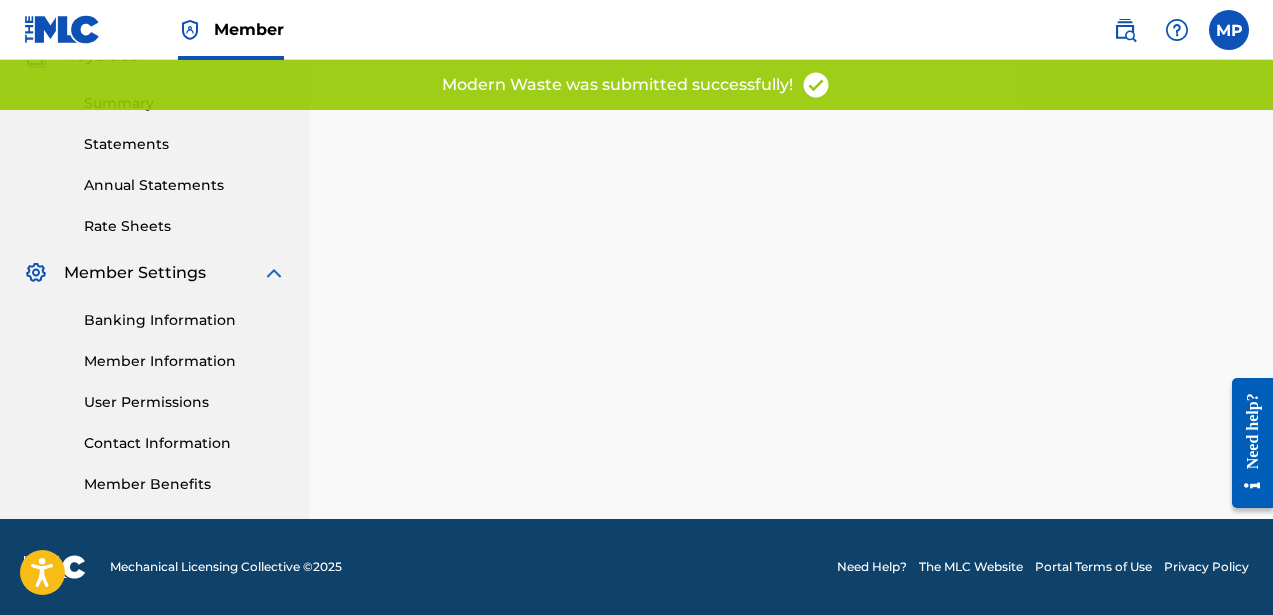 scroll, scrollTop: 0, scrollLeft: 0, axis: both 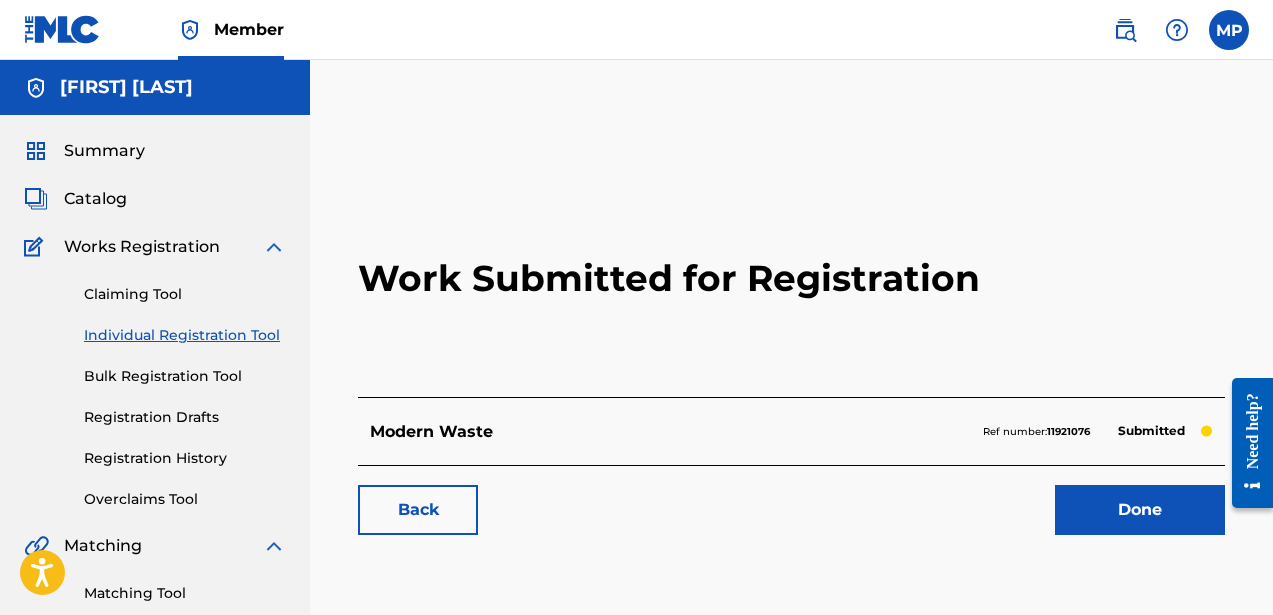 click on "Done" at bounding box center [1140, 510] 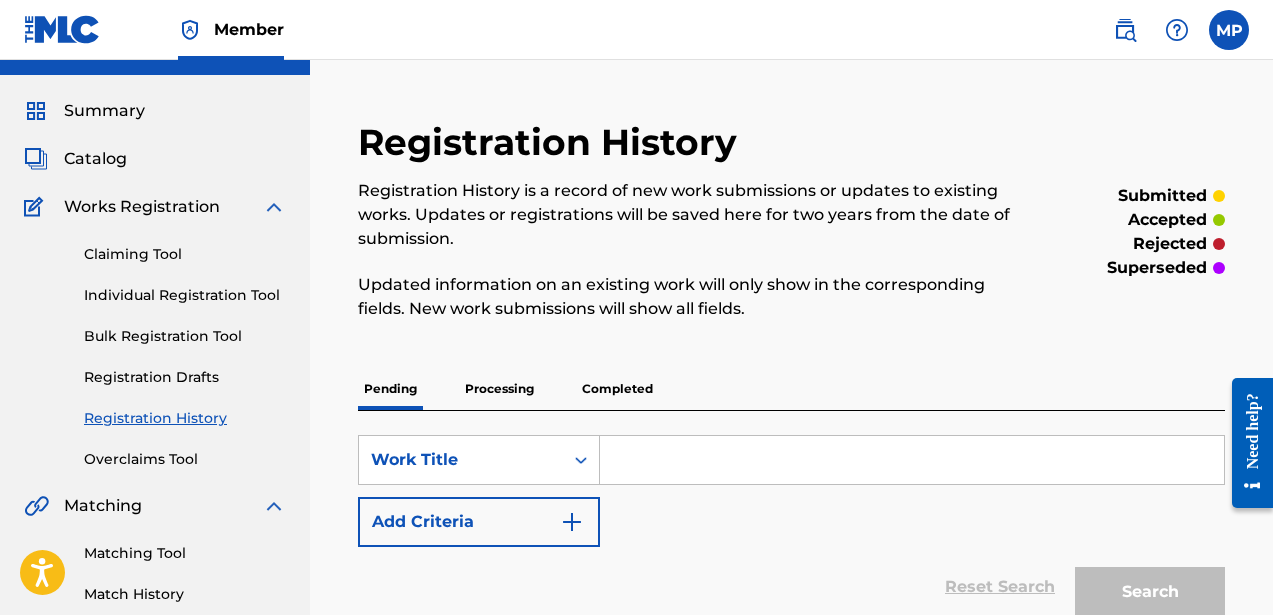 scroll, scrollTop: 0, scrollLeft: 0, axis: both 